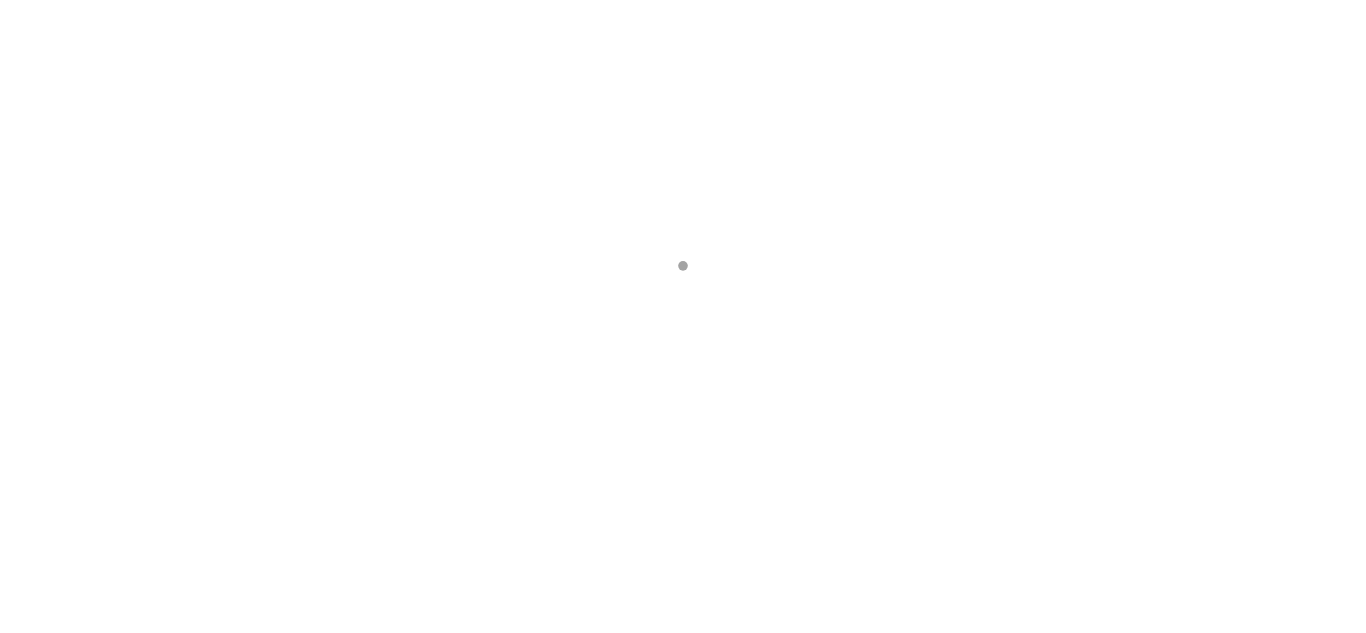 scroll, scrollTop: 0, scrollLeft: 0, axis: both 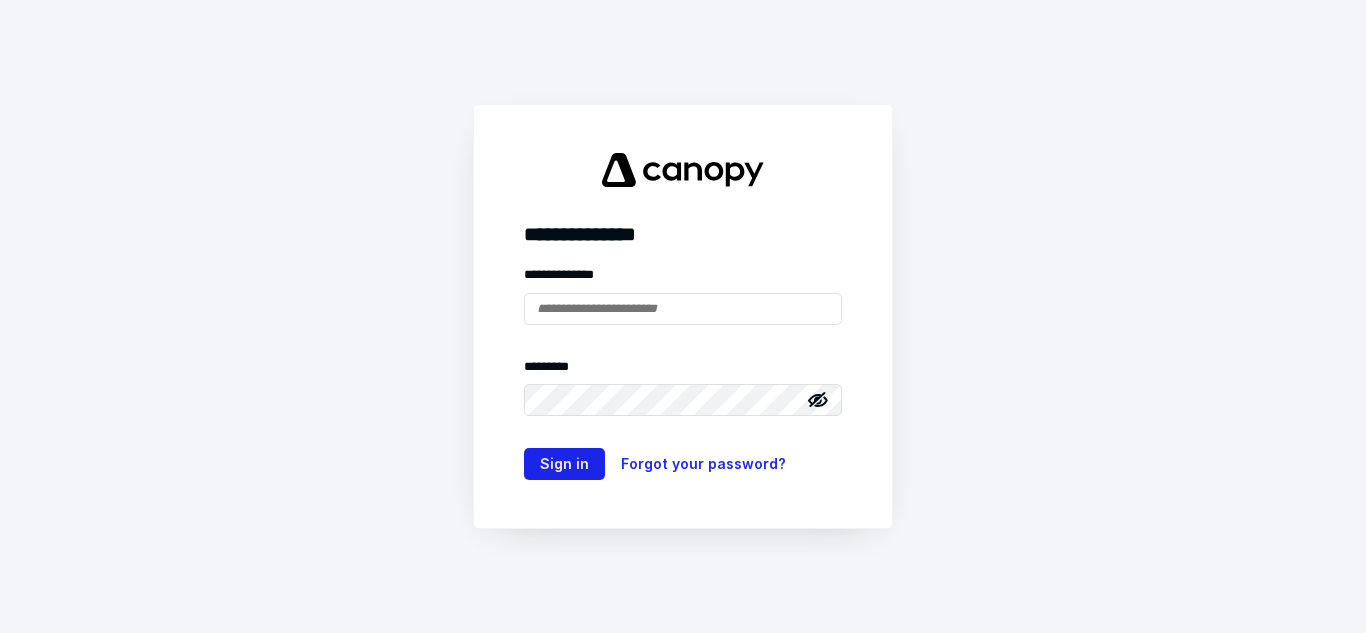 type on "**********" 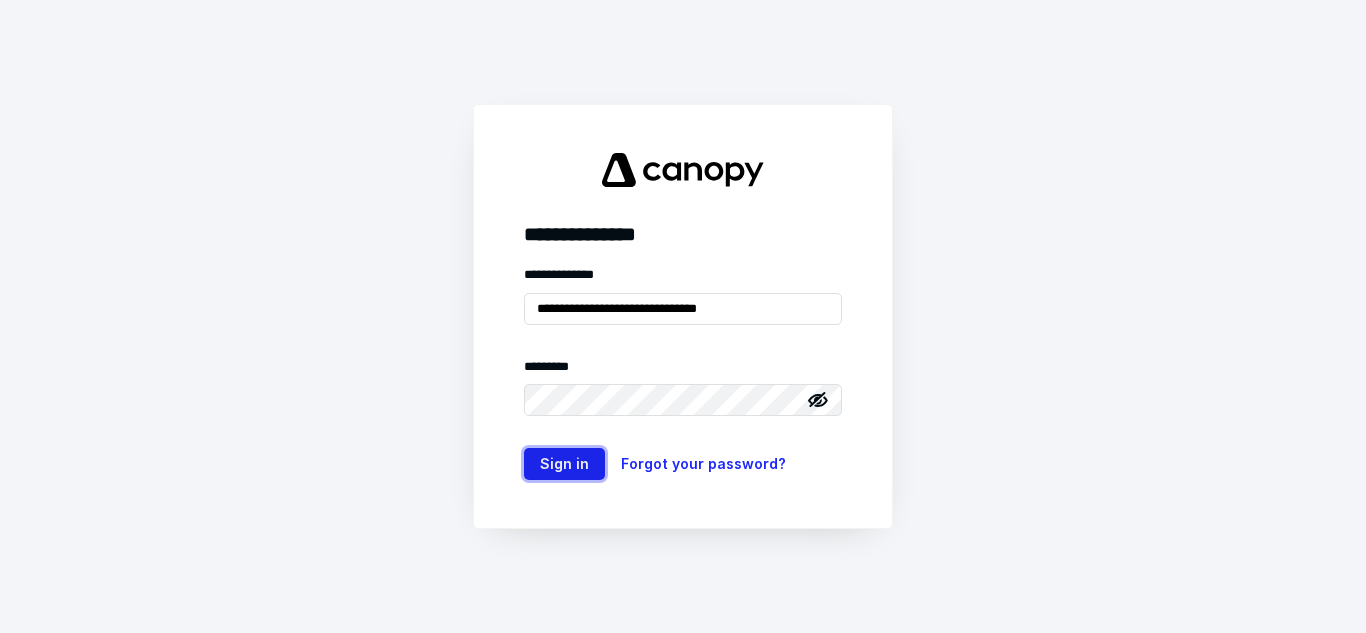 click on "Sign in" at bounding box center (564, 464) 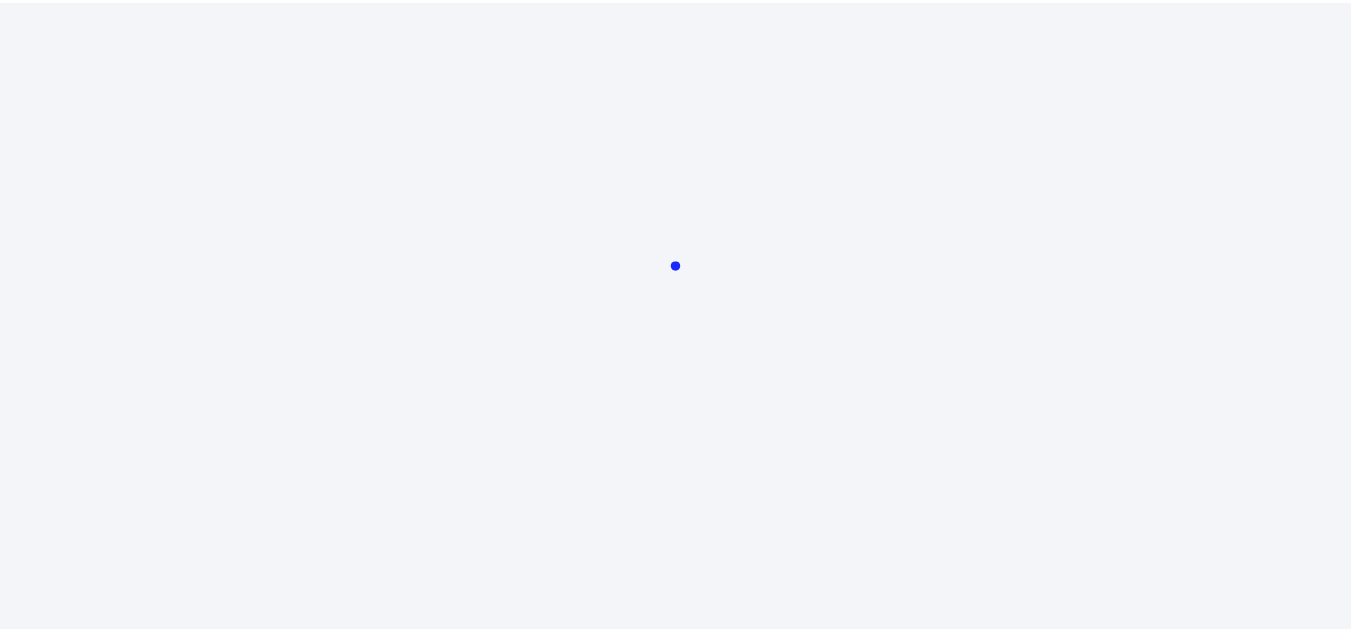 scroll, scrollTop: 0, scrollLeft: 0, axis: both 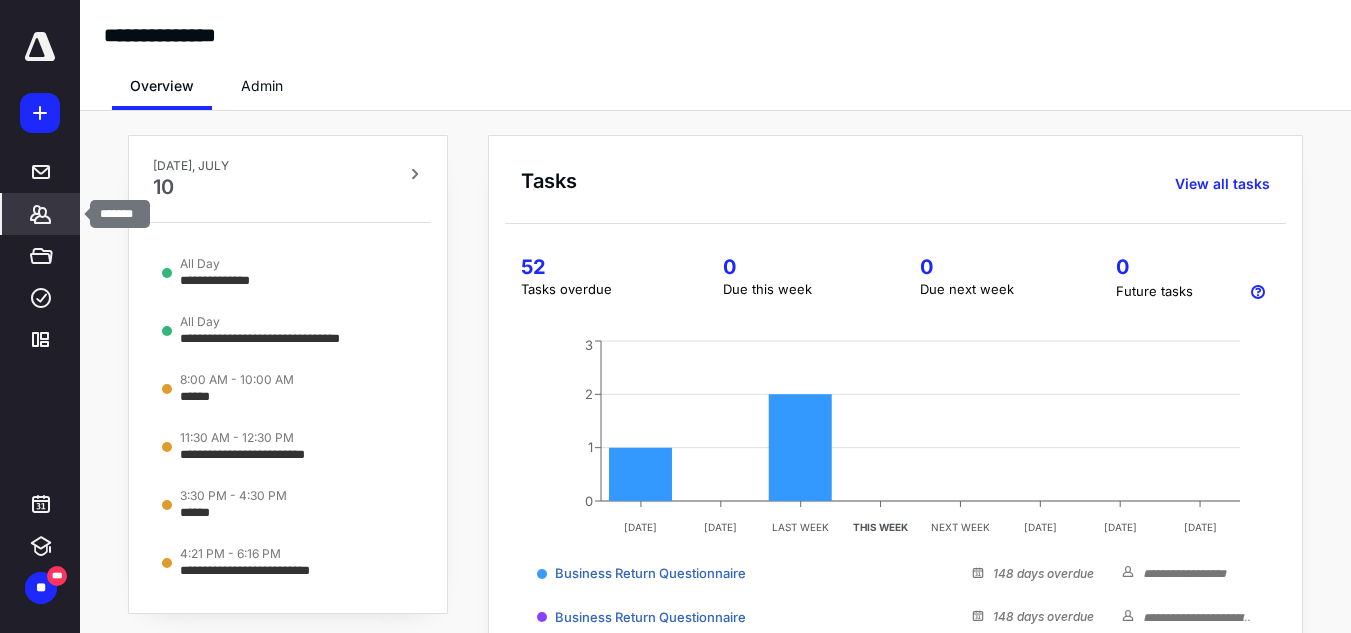 click 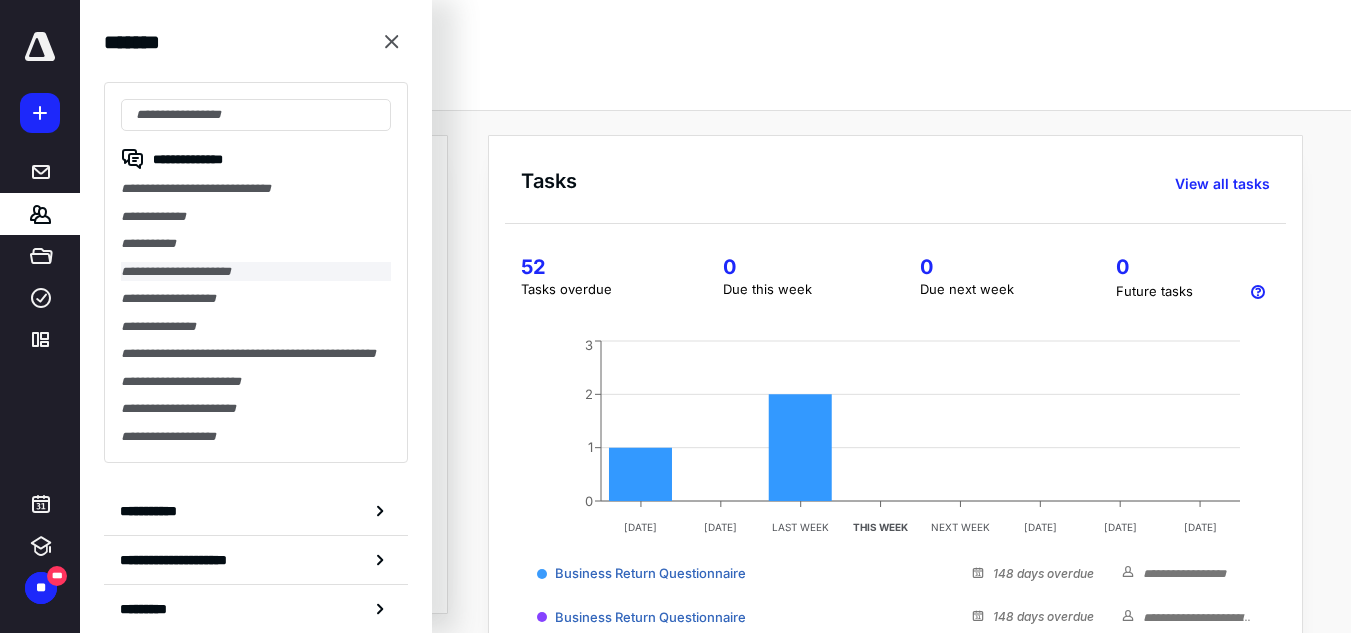 click on "**********" at bounding box center (256, 272) 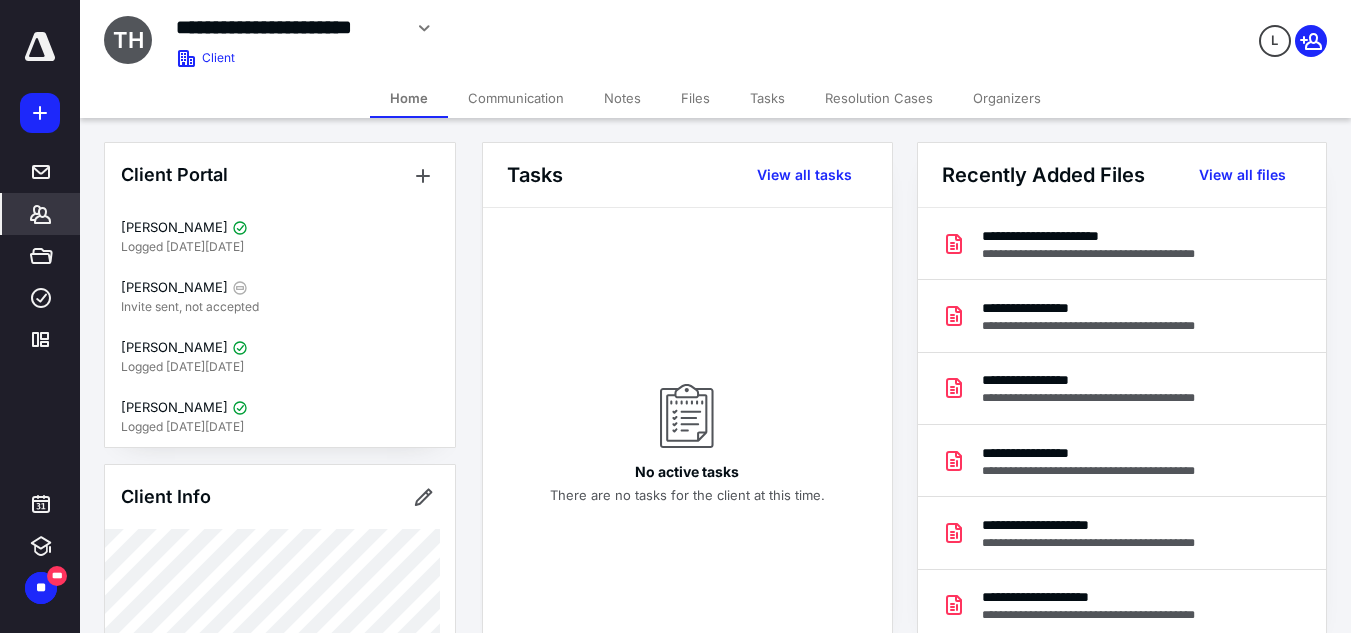 click on "Files" at bounding box center [695, 98] 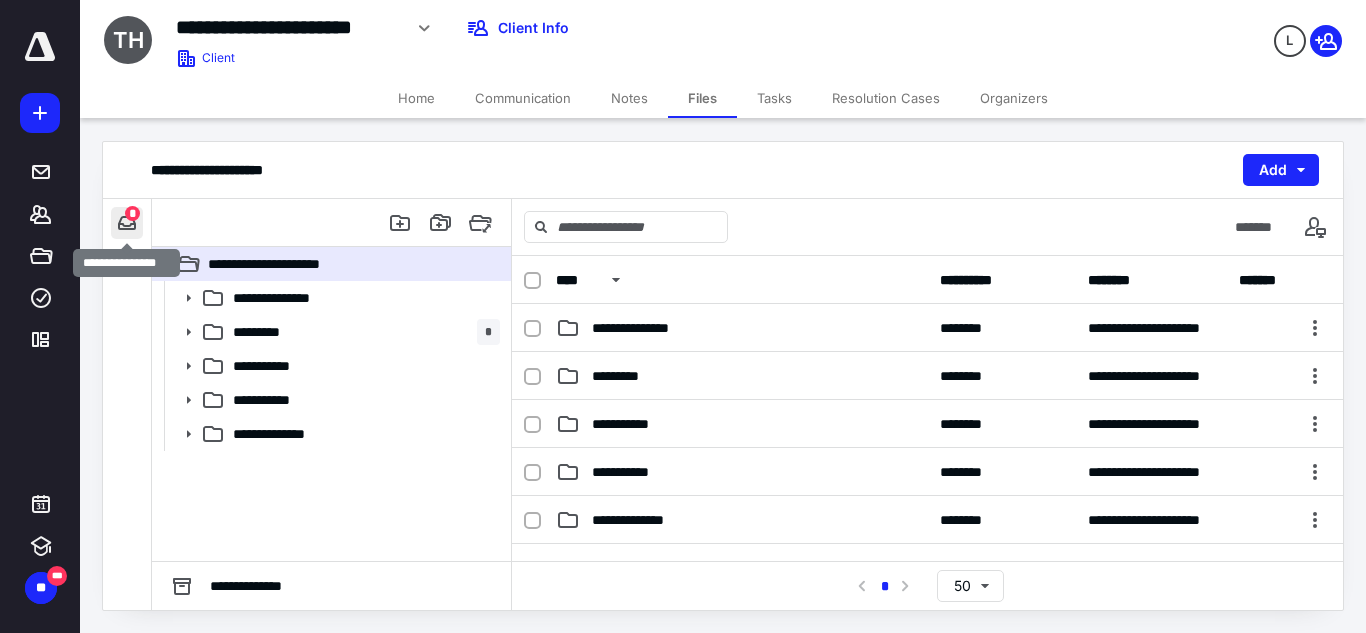 click at bounding box center (127, 223) 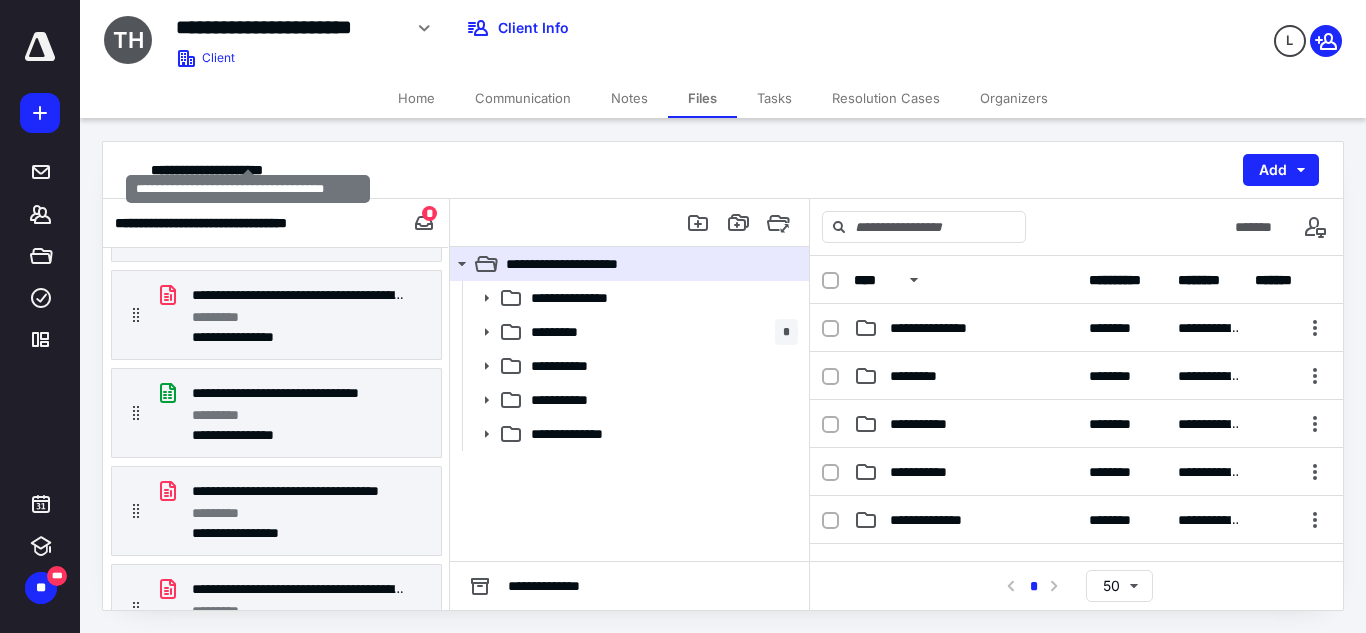 scroll, scrollTop: 396, scrollLeft: 0, axis: vertical 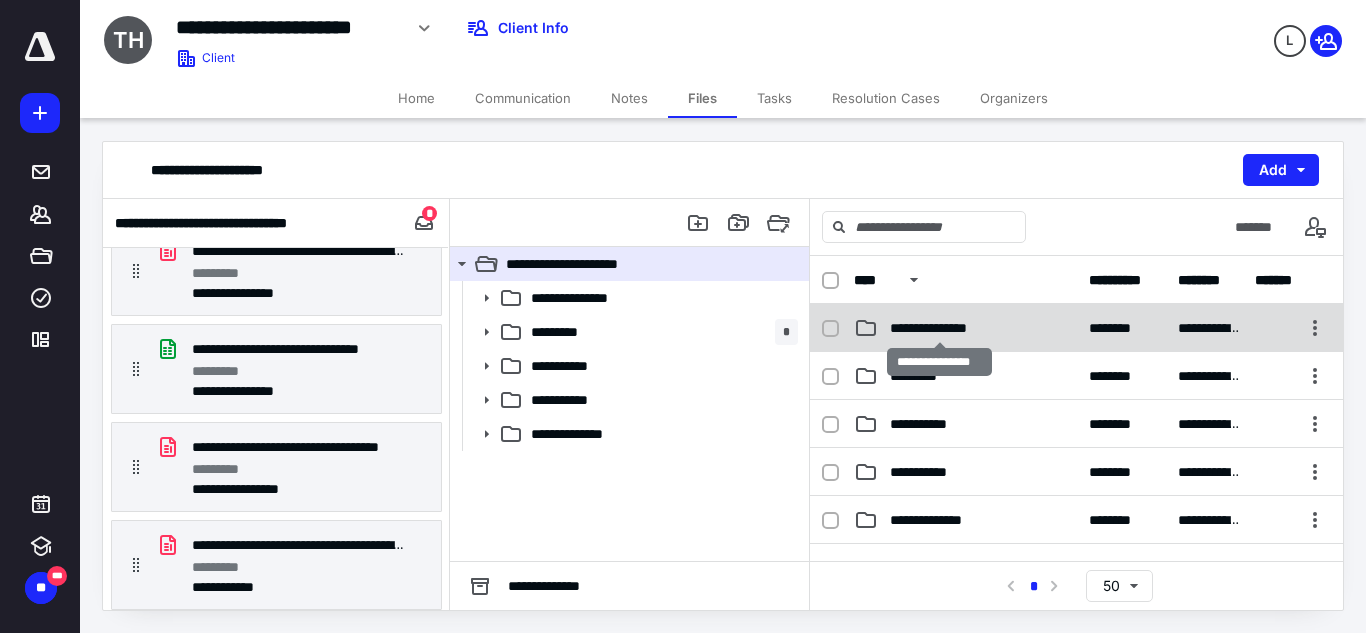 click on "**********" at bounding box center [939, 328] 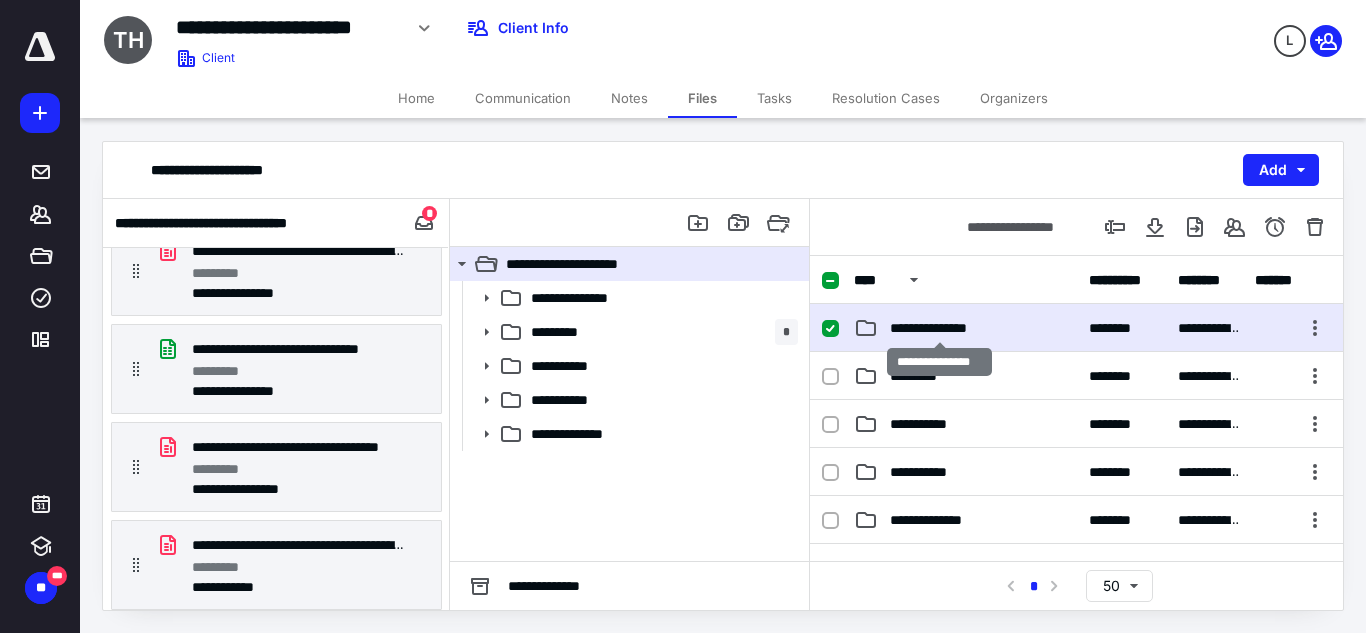 click on "**********" at bounding box center [939, 328] 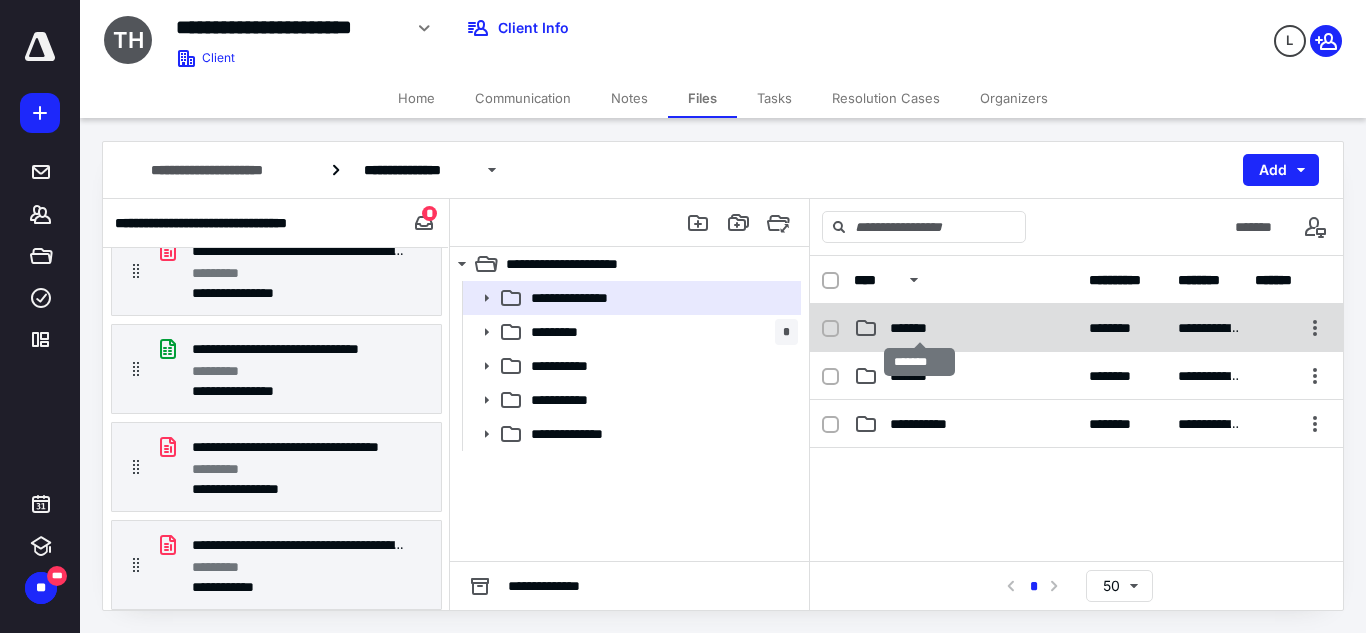 click on "*******" at bounding box center [919, 328] 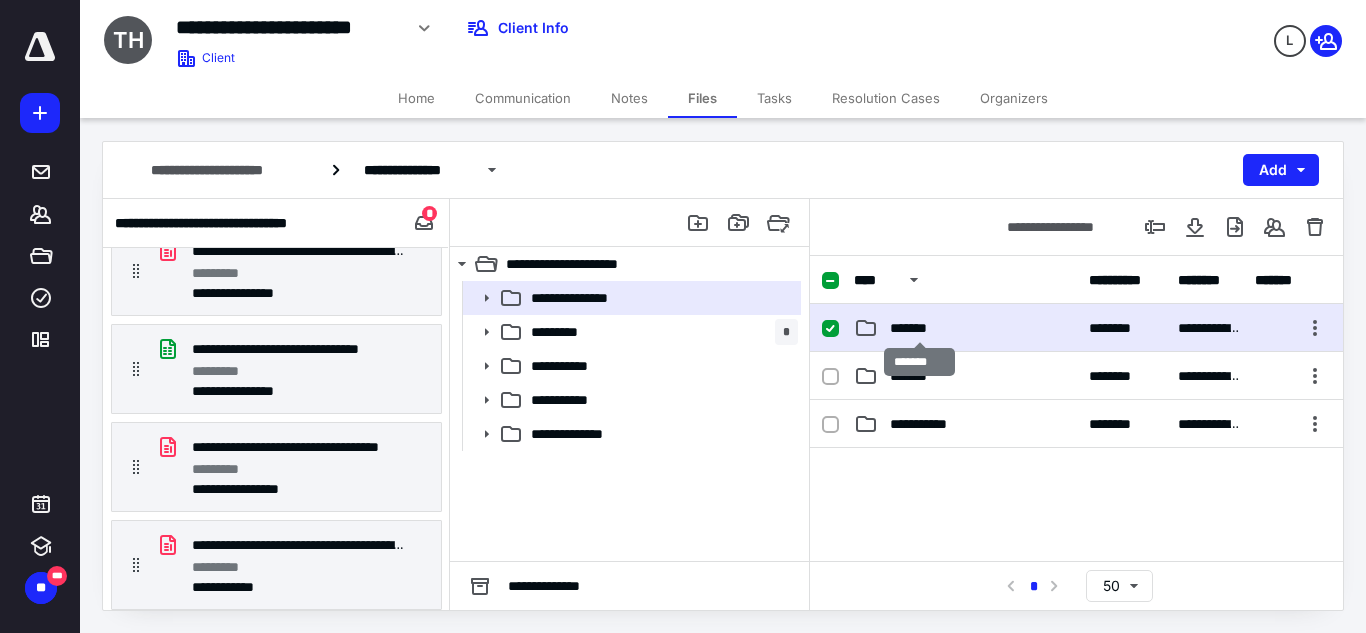 click on "*******" at bounding box center [919, 328] 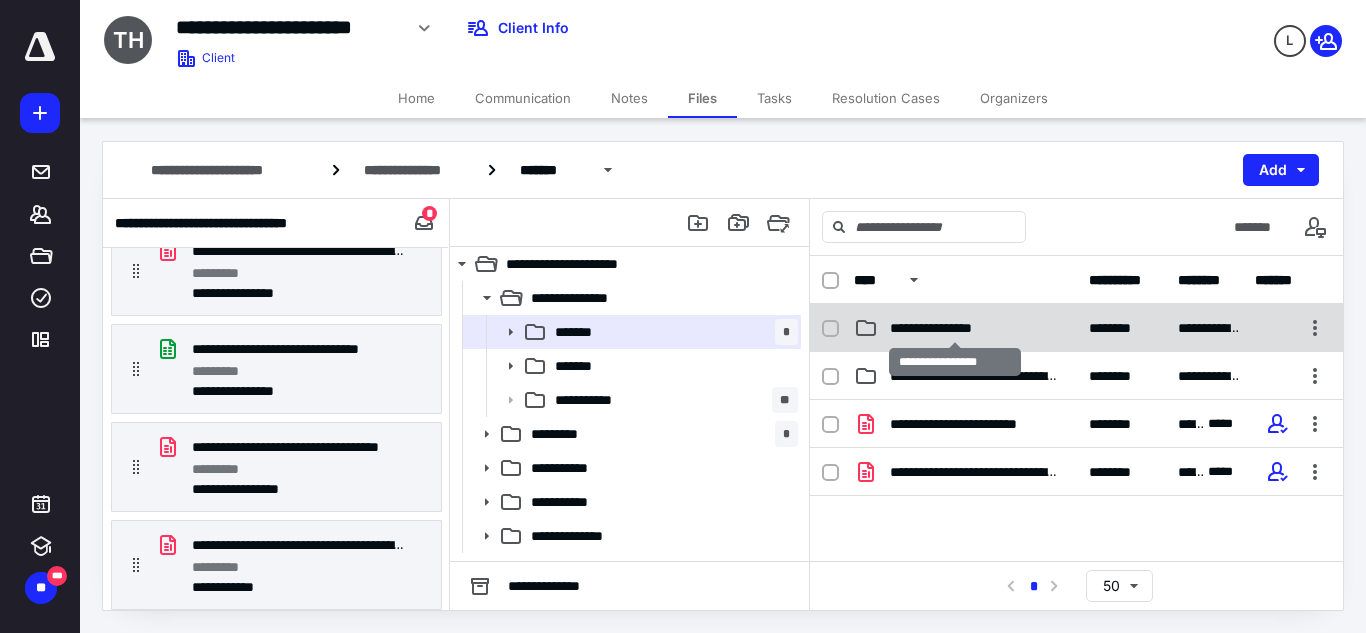 click on "**********" at bounding box center [954, 328] 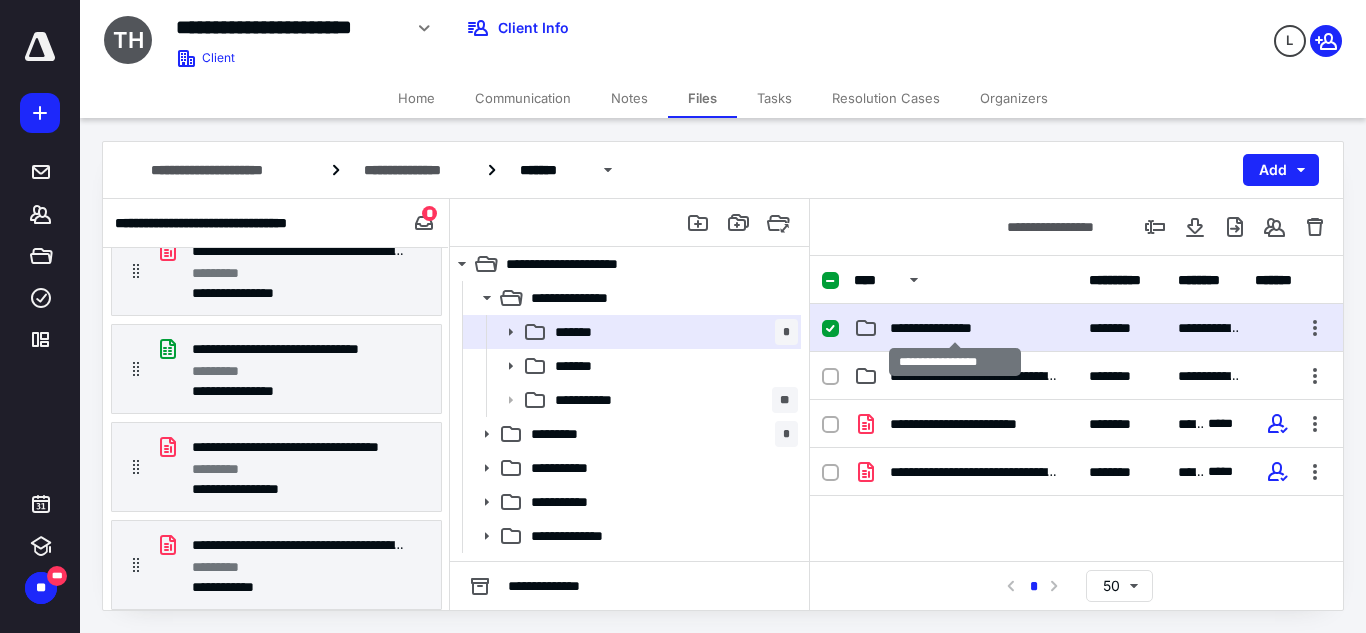 click on "**********" at bounding box center (954, 328) 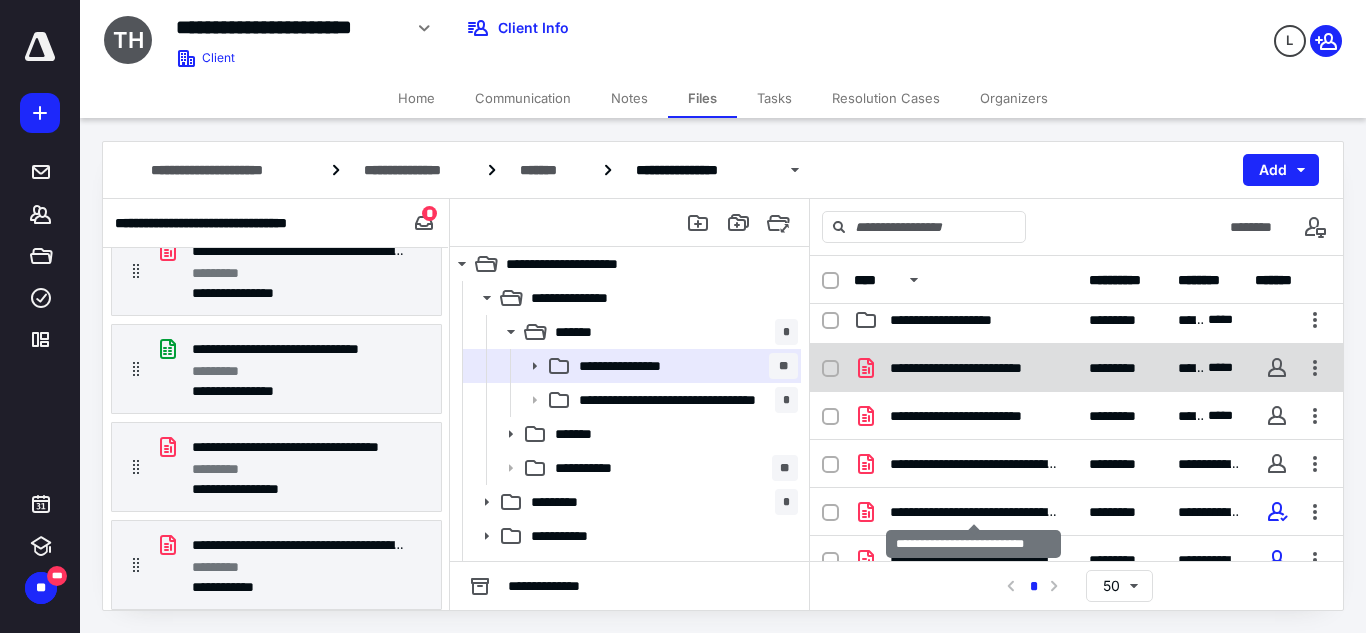 scroll, scrollTop: 0, scrollLeft: 0, axis: both 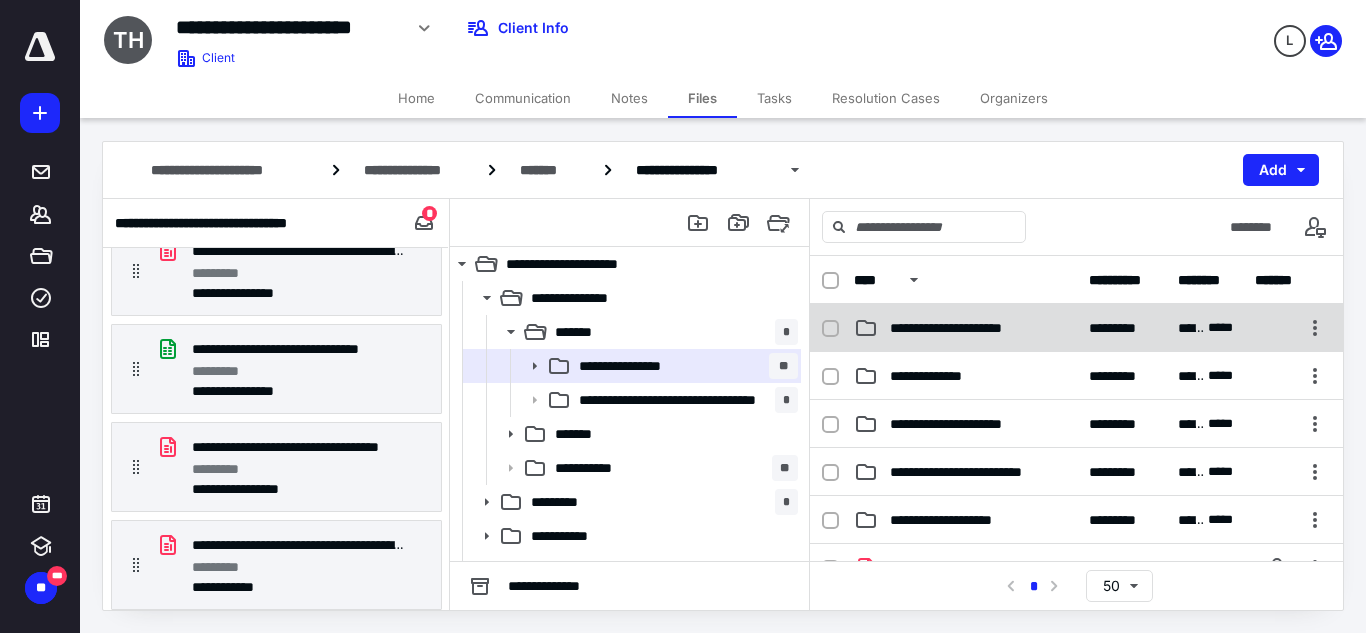click on "**********" at bounding box center (960, 328) 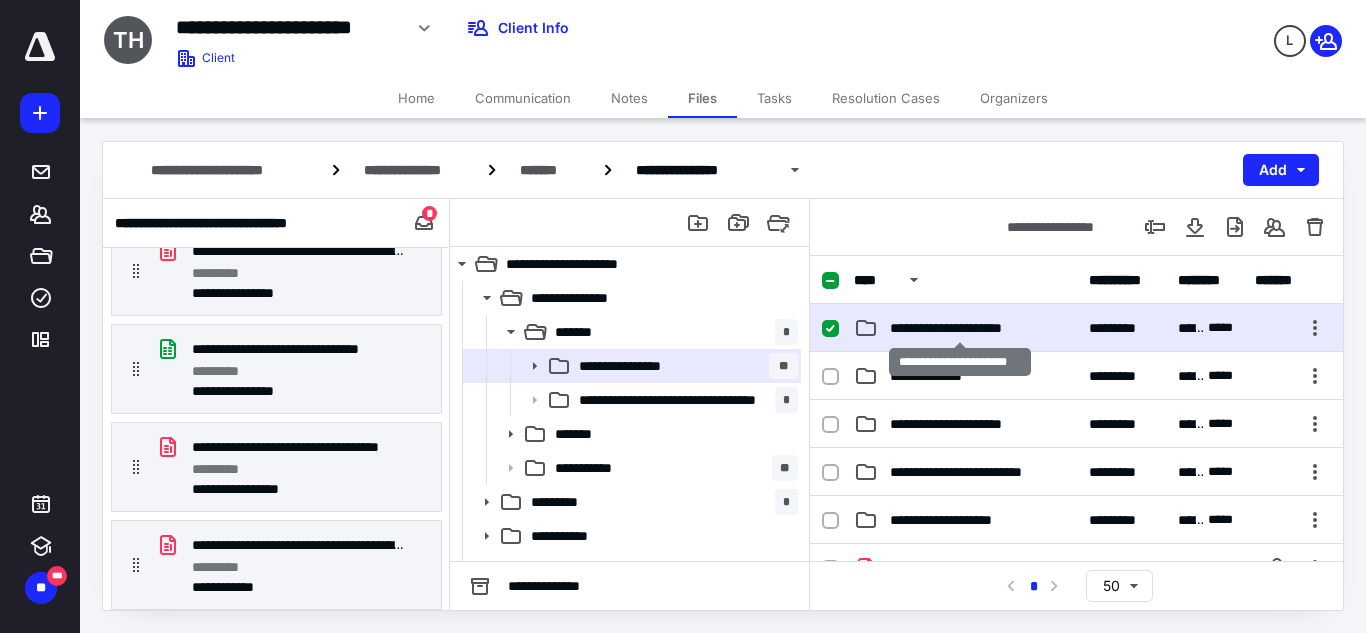 click on "**********" at bounding box center [960, 328] 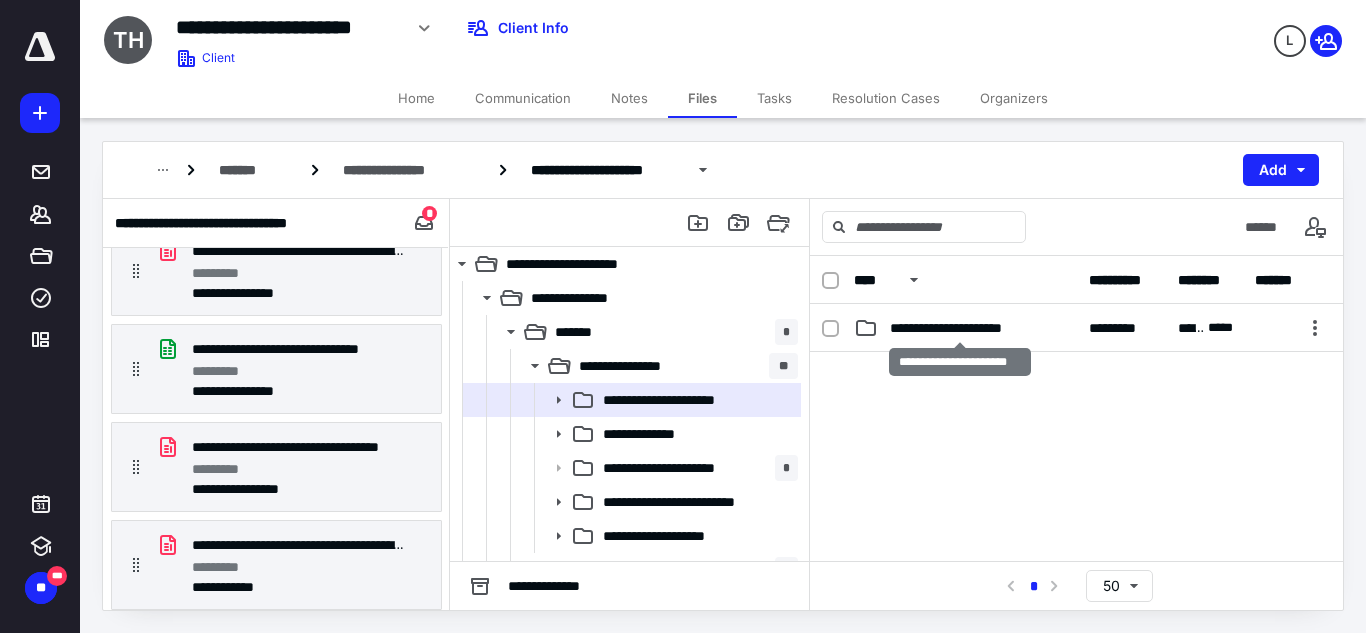 click on "**********" at bounding box center (960, 328) 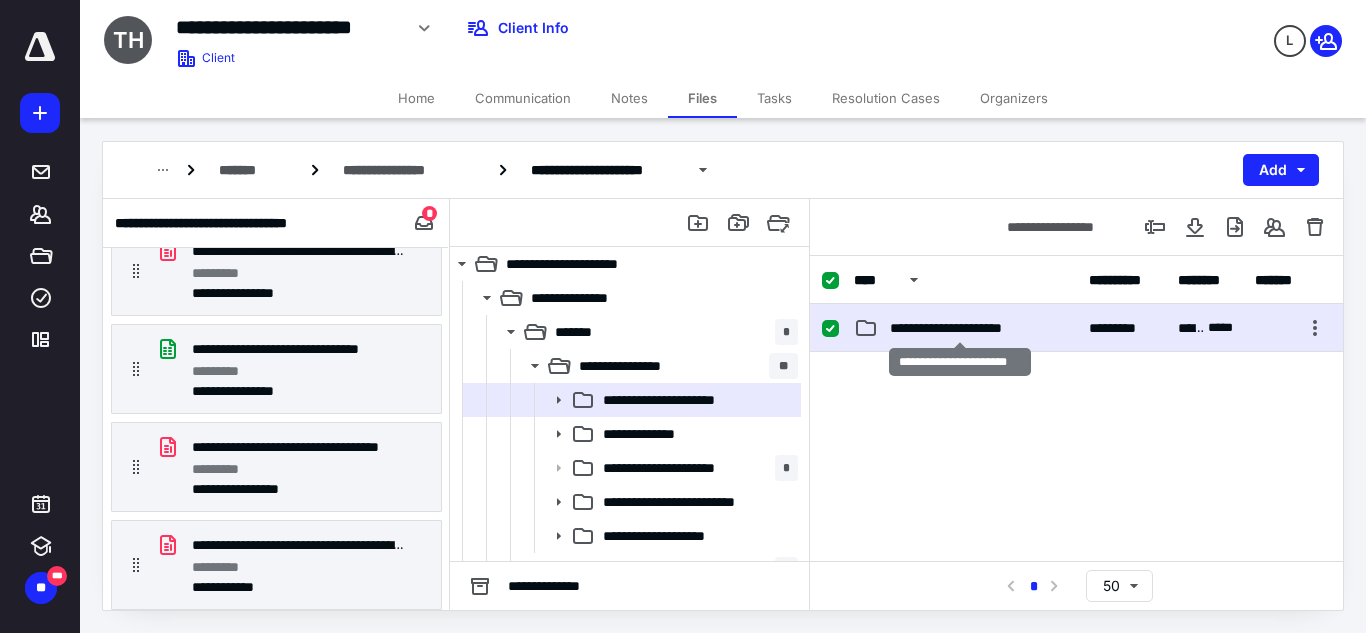 click on "**********" at bounding box center [960, 328] 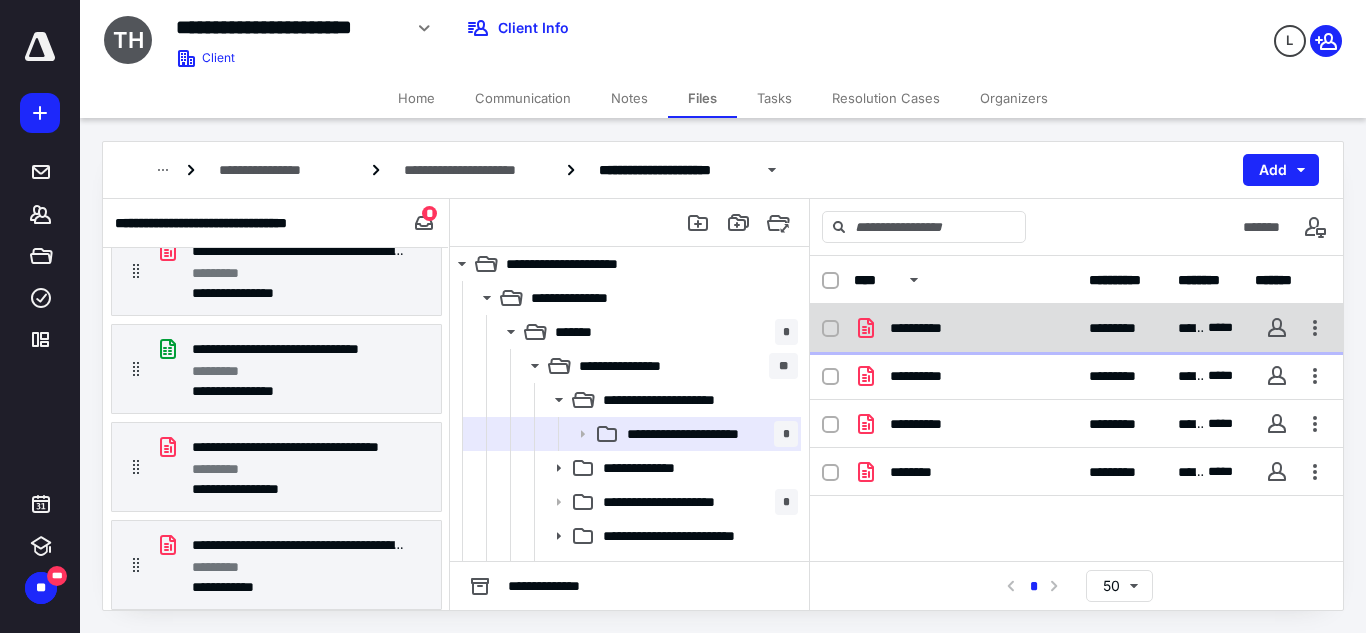 click on "**********" at bounding box center (918, 328) 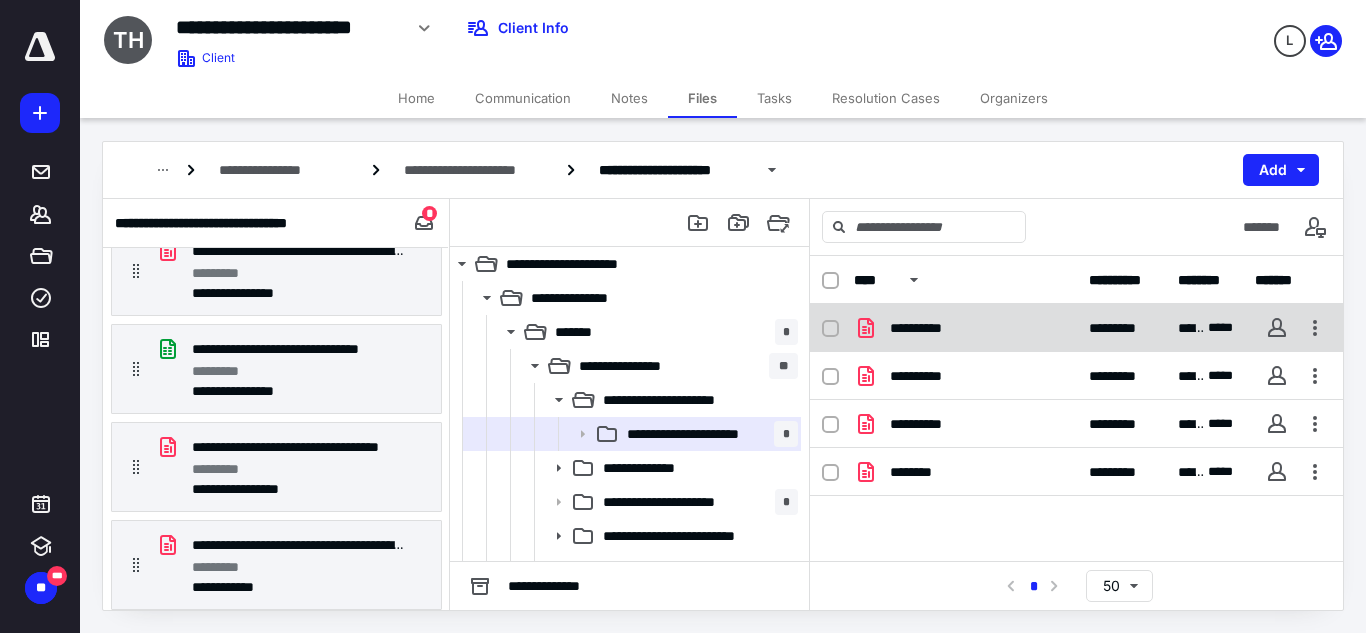 checkbox on "true" 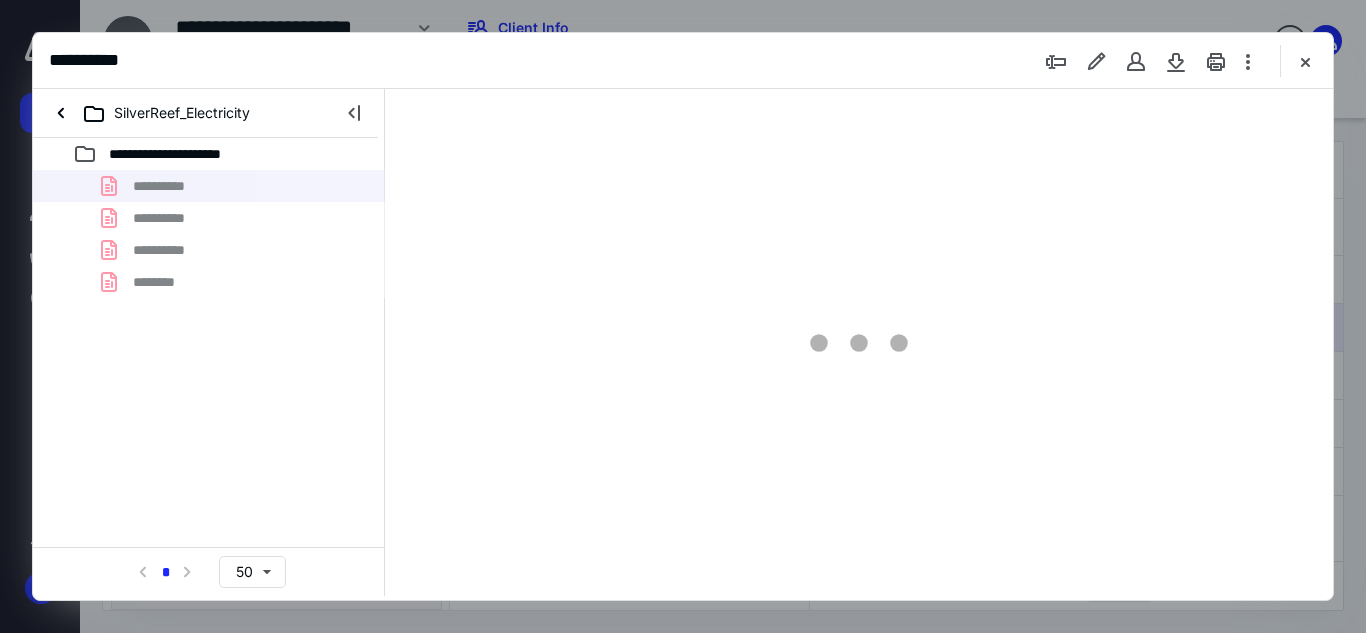 scroll, scrollTop: 0, scrollLeft: 0, axis: both 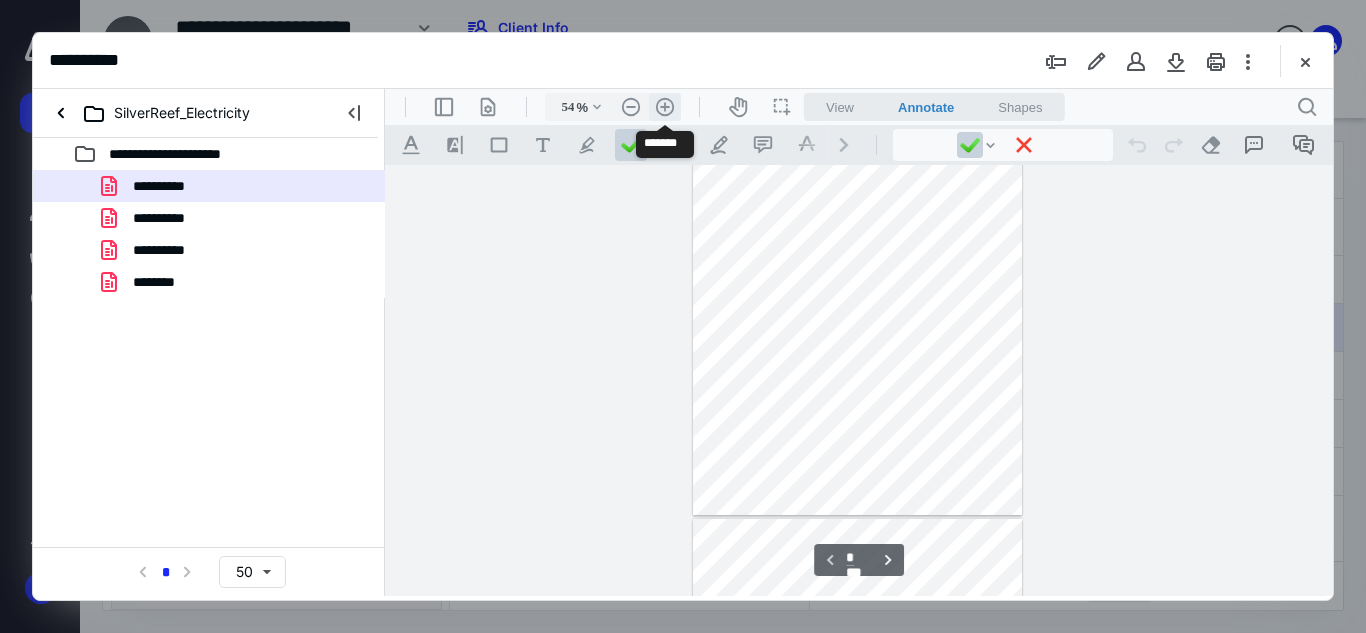 click on ".cls-1{fill:#abb0c4;} icon - header - zoom - in - line" at bounding box center (665, 107) 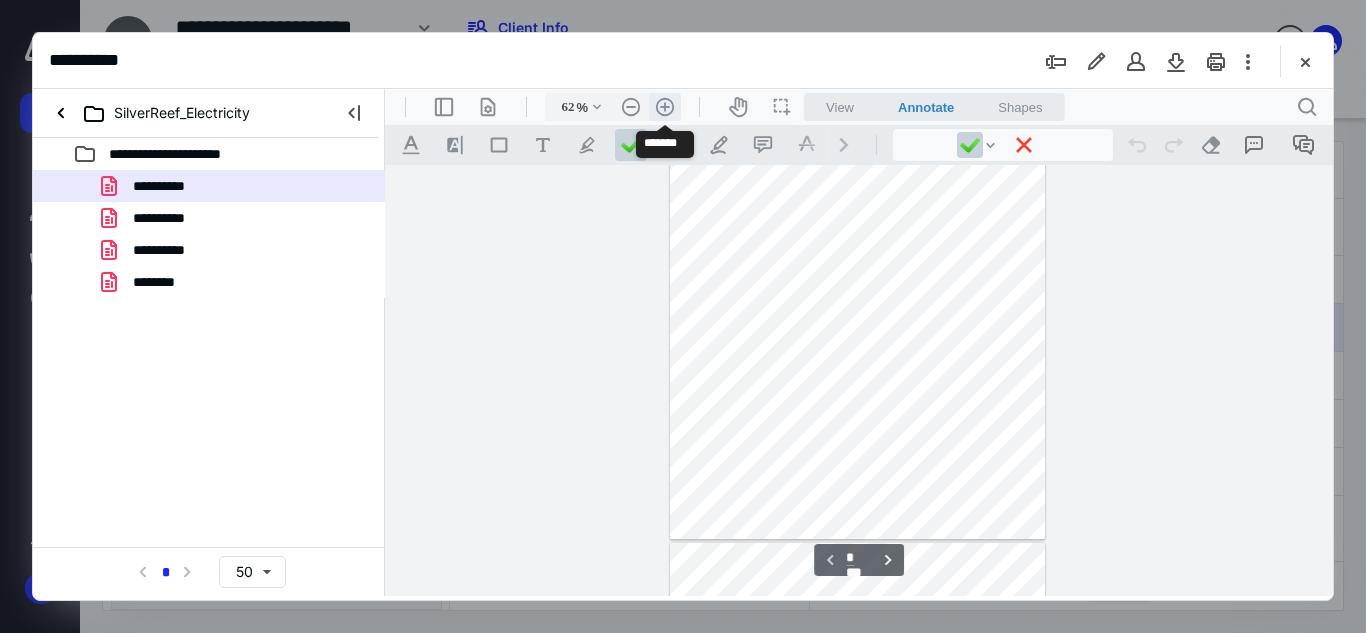 click on ".cls-1{fill:#abb0c4;} icon - header - zoom - in - line" at bounding box center [665, 107] 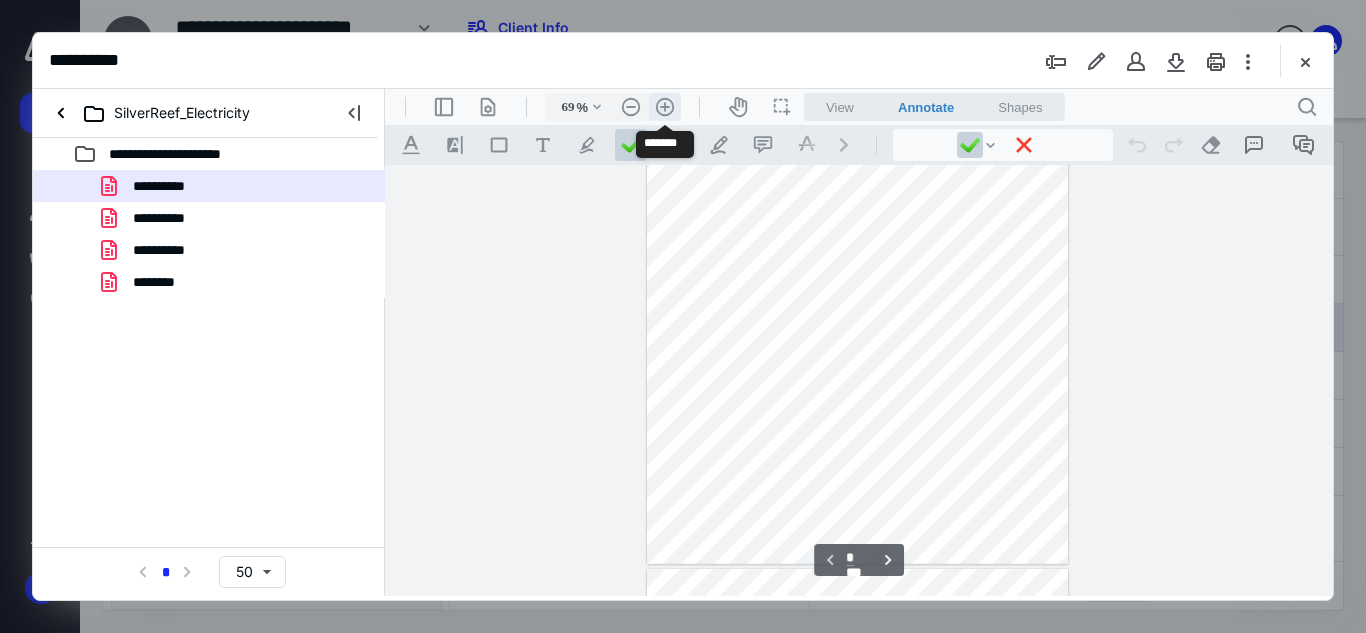 click on ".cls-1{fill:#abb0c4;} icon - header - zoom - in - line" at bounding box center (665, 107) 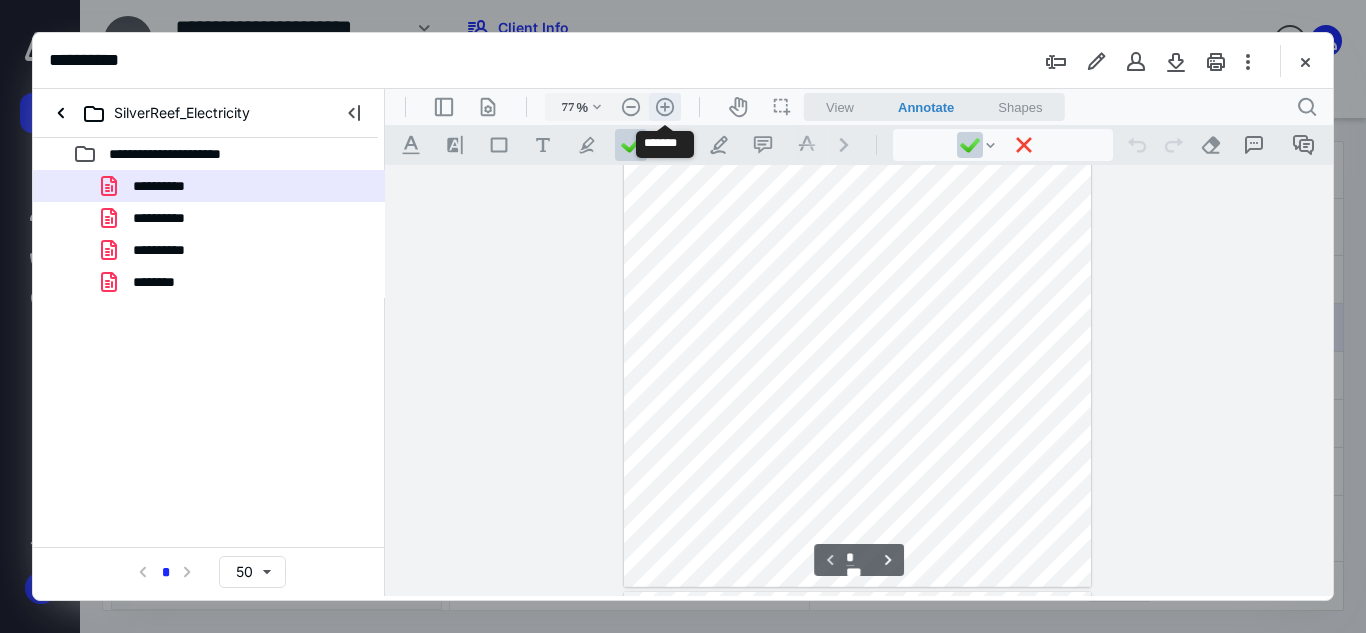 click on ".cls-1{fill:#abb0c4;} icon - header - zoom - in - line" at bounding box center [665, 107] 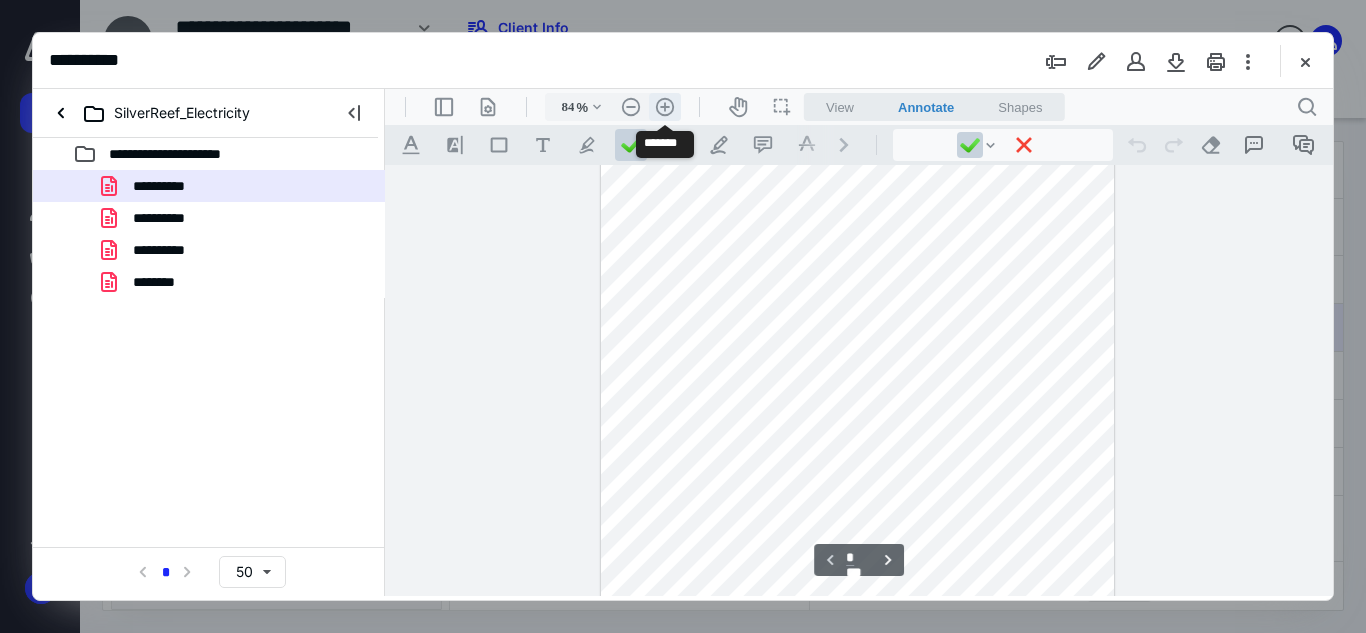 click on ".cls-1{fill:#abb0c4;} icon - header - zoom - in - line" at bounding box center [665, 107] 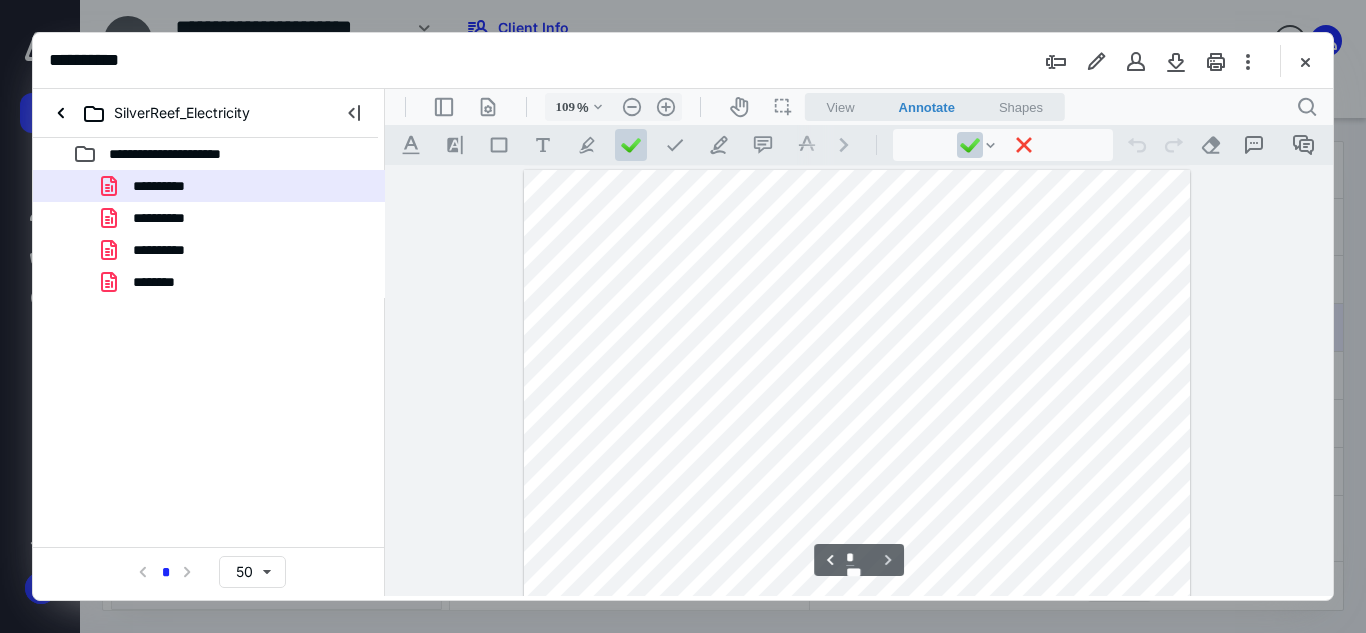 scroll, scrollTop: 1800, scrollLeft: 0, axis: vertical 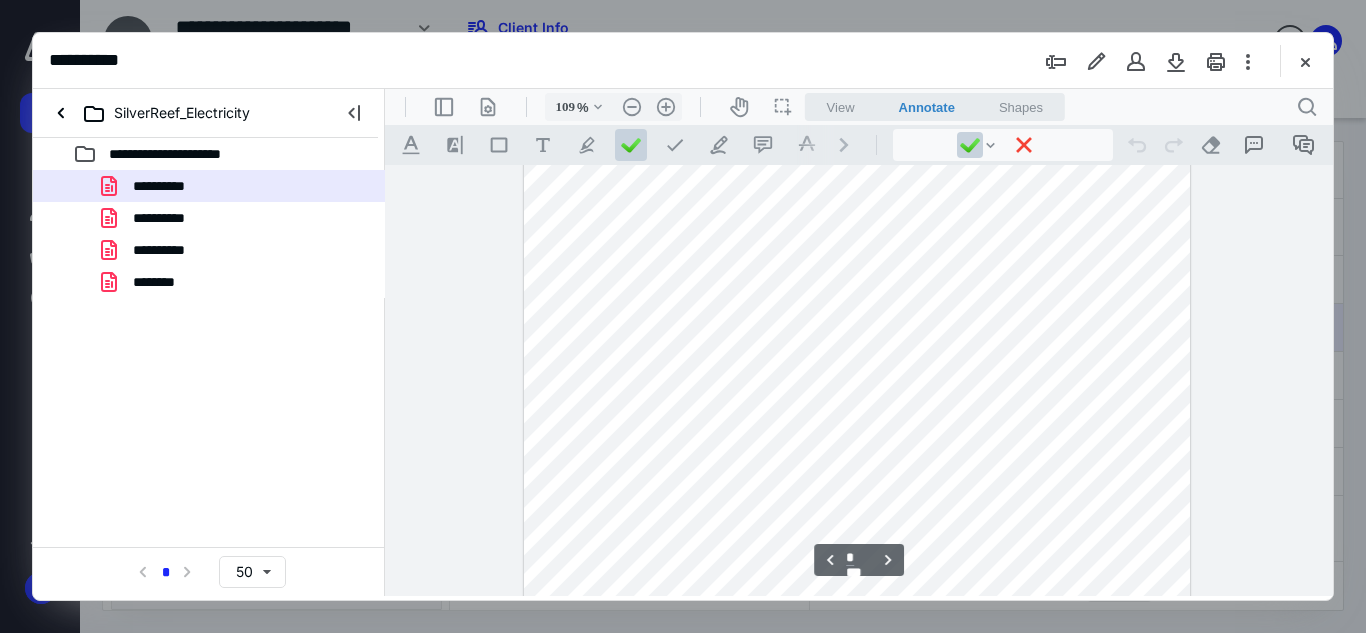 type on "*" 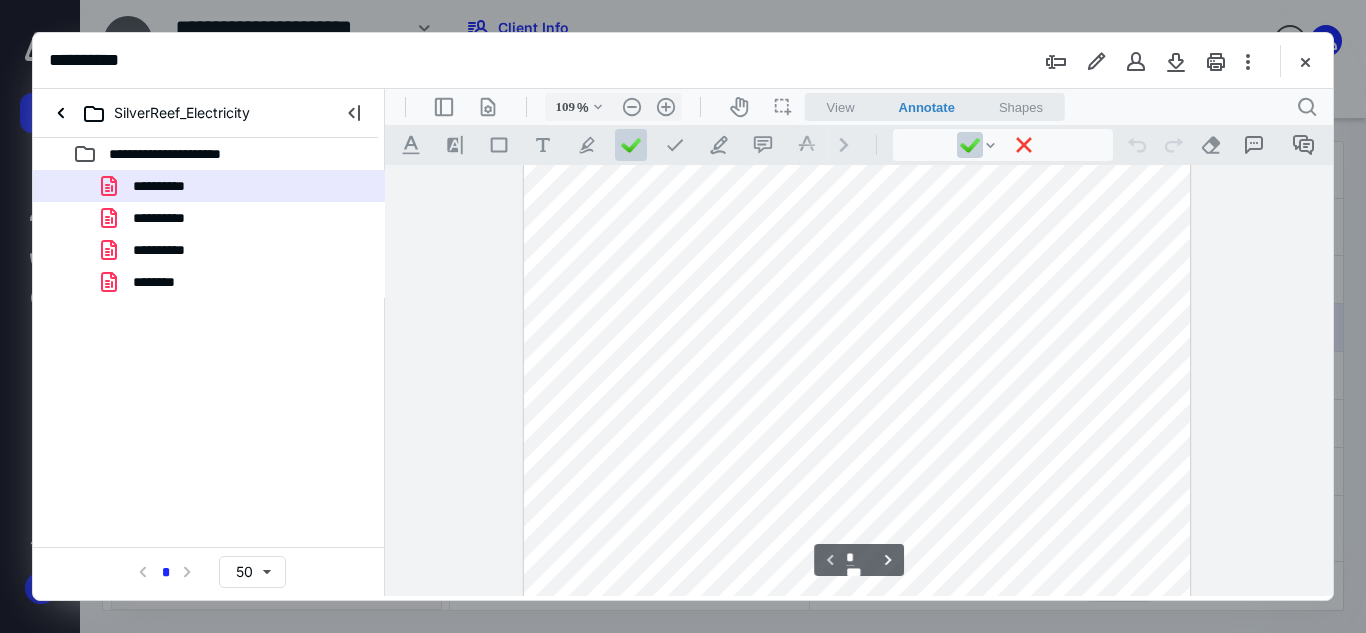 scroll, scrollTop: 0, scrollLeft: 0, axis: both 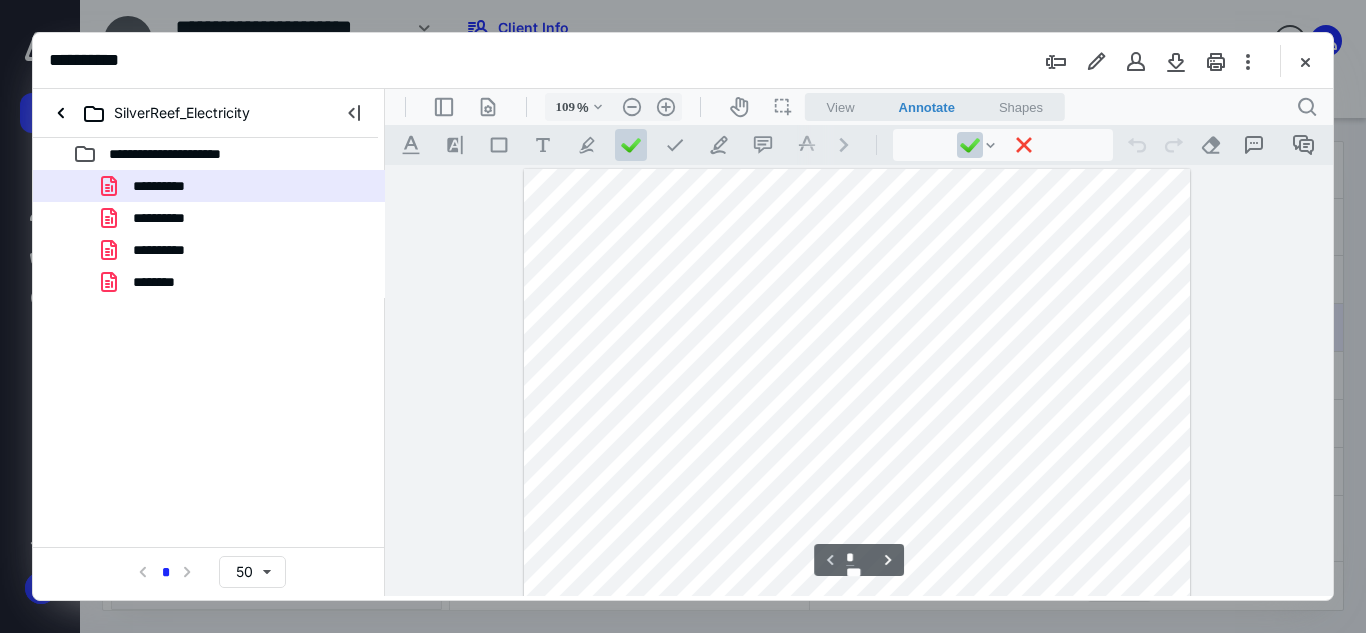 type 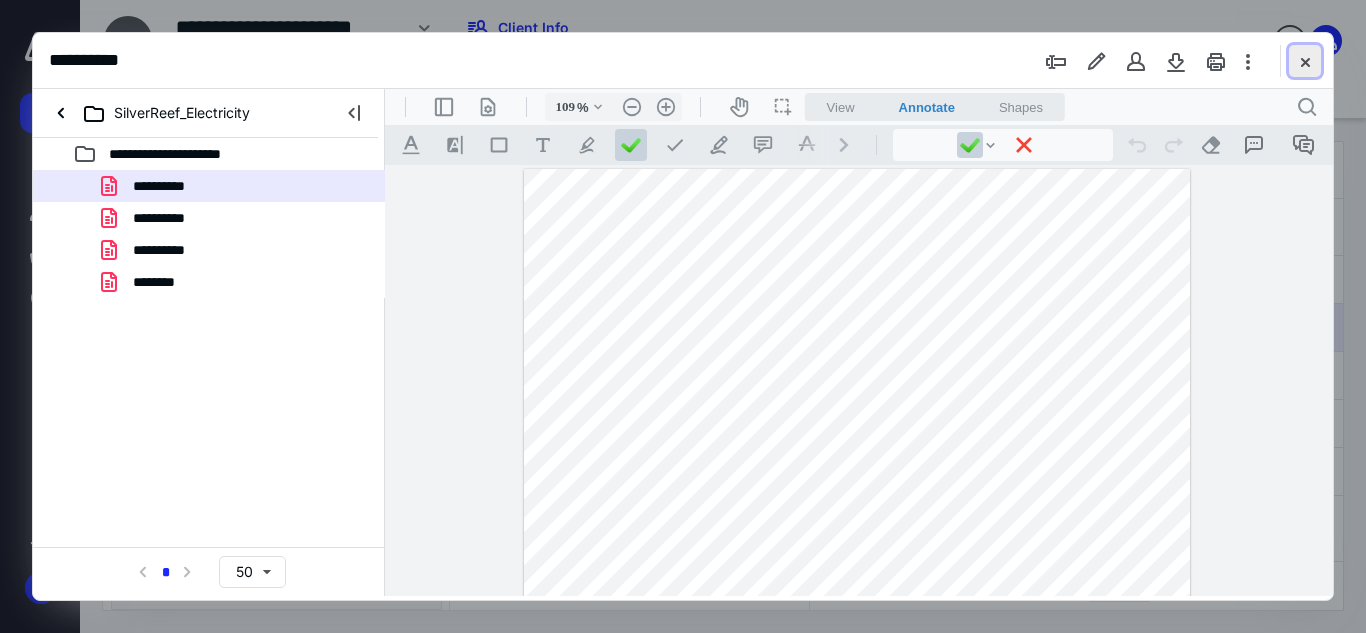 click at bounding box center (1305, 61) 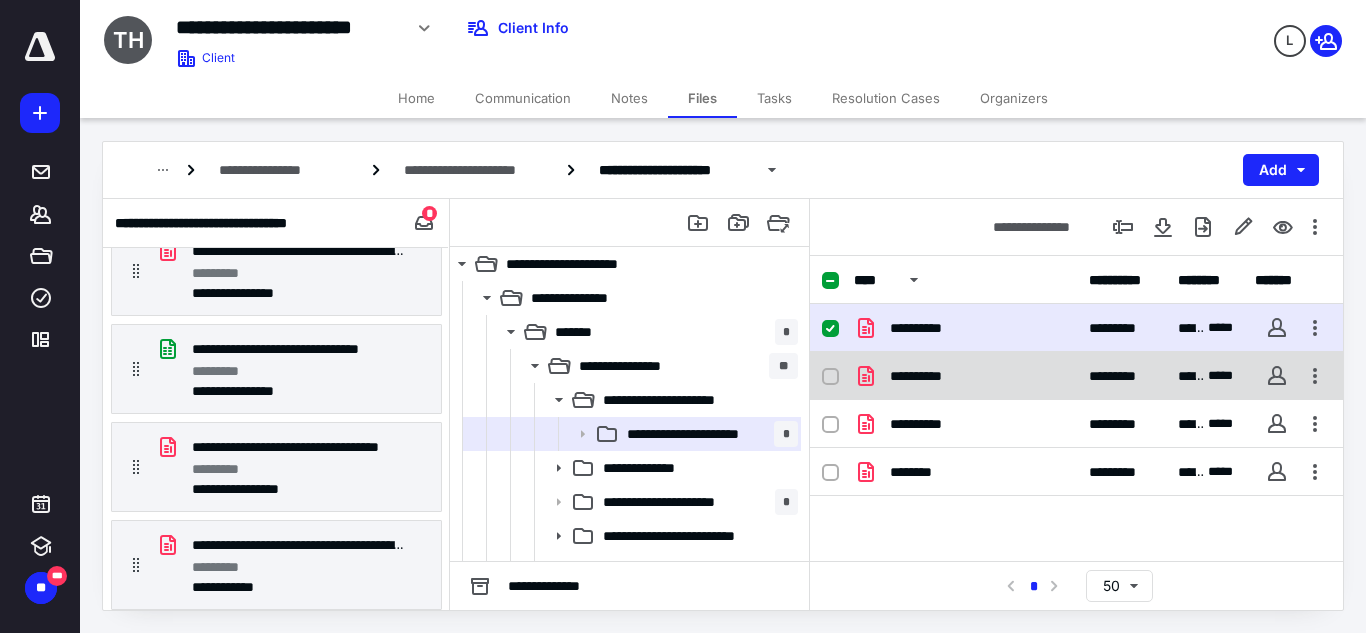 click on "**********" at bounding box center (920, 376) 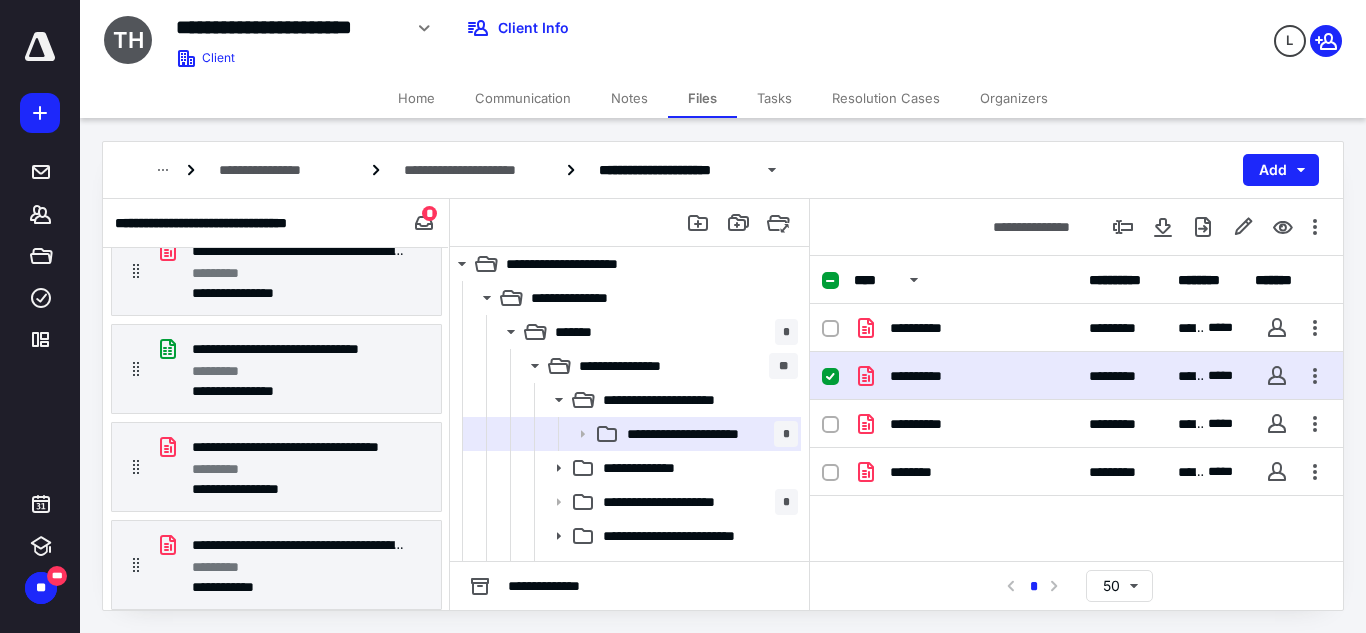 click on "**********" at bounding box center [920, 376] 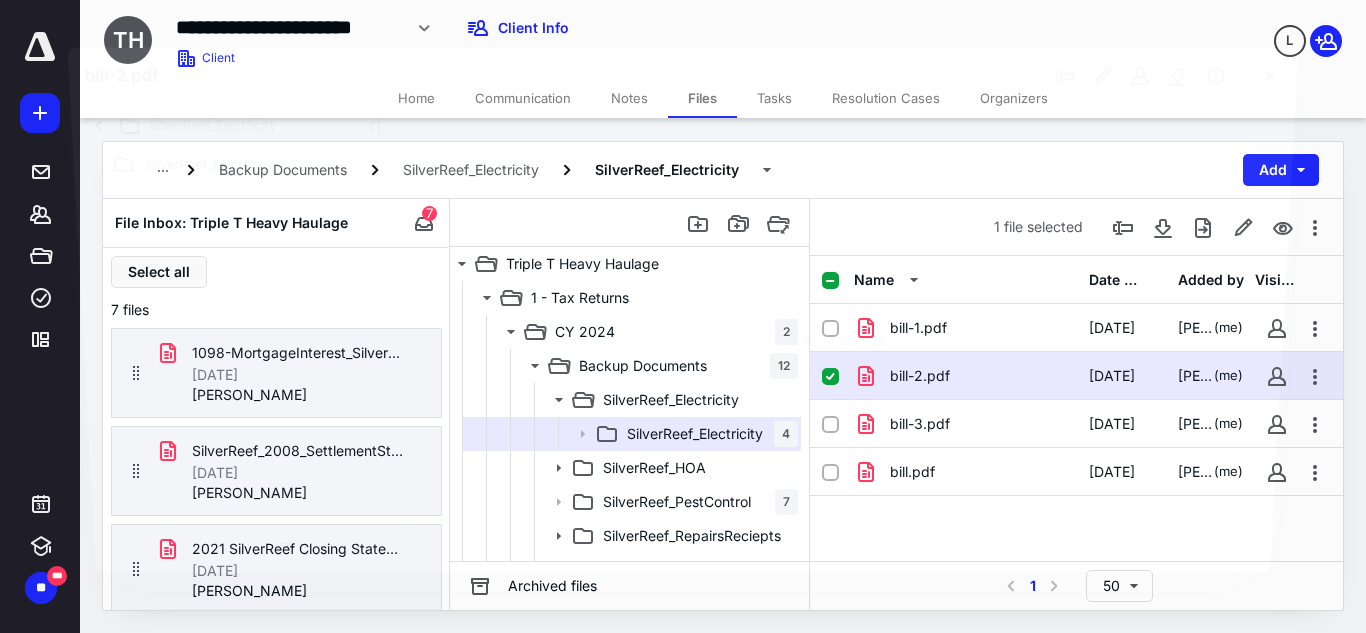 scroll, scrollTop: 396, scrollLeft: 0, axis: vertical 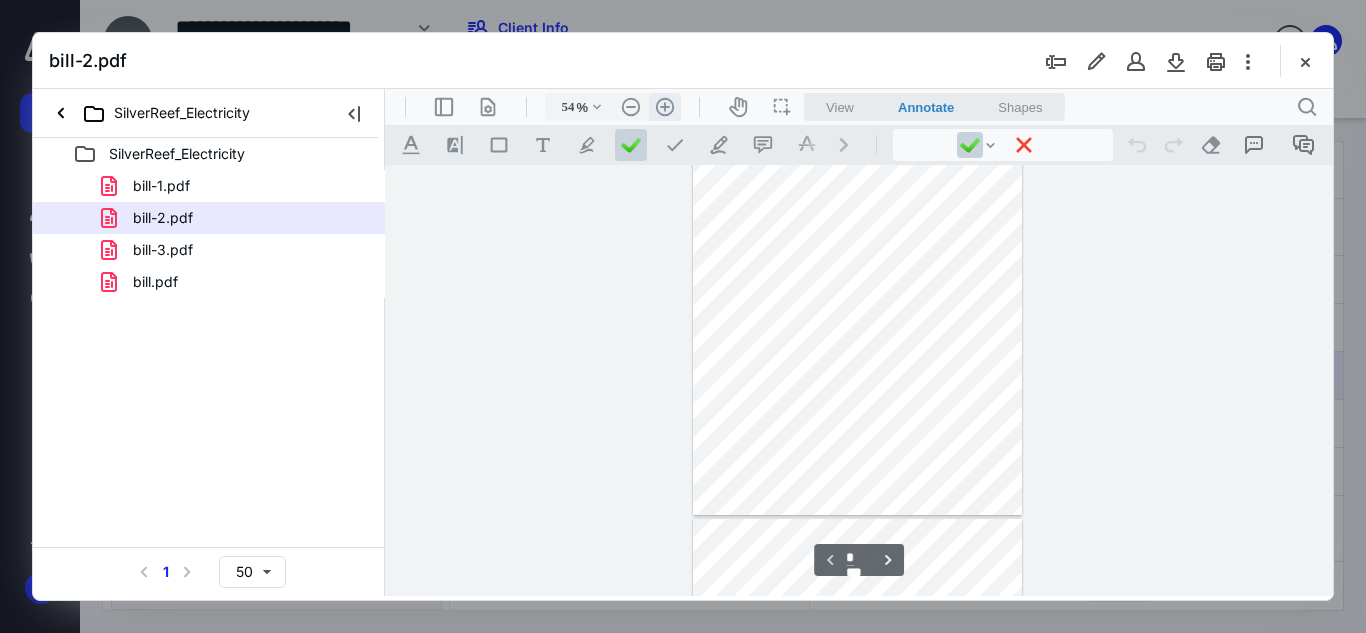 click on ".cls-1{fill:#abb0c4;} icon - header - zoom - in - line" at bounding box center [665, 107] 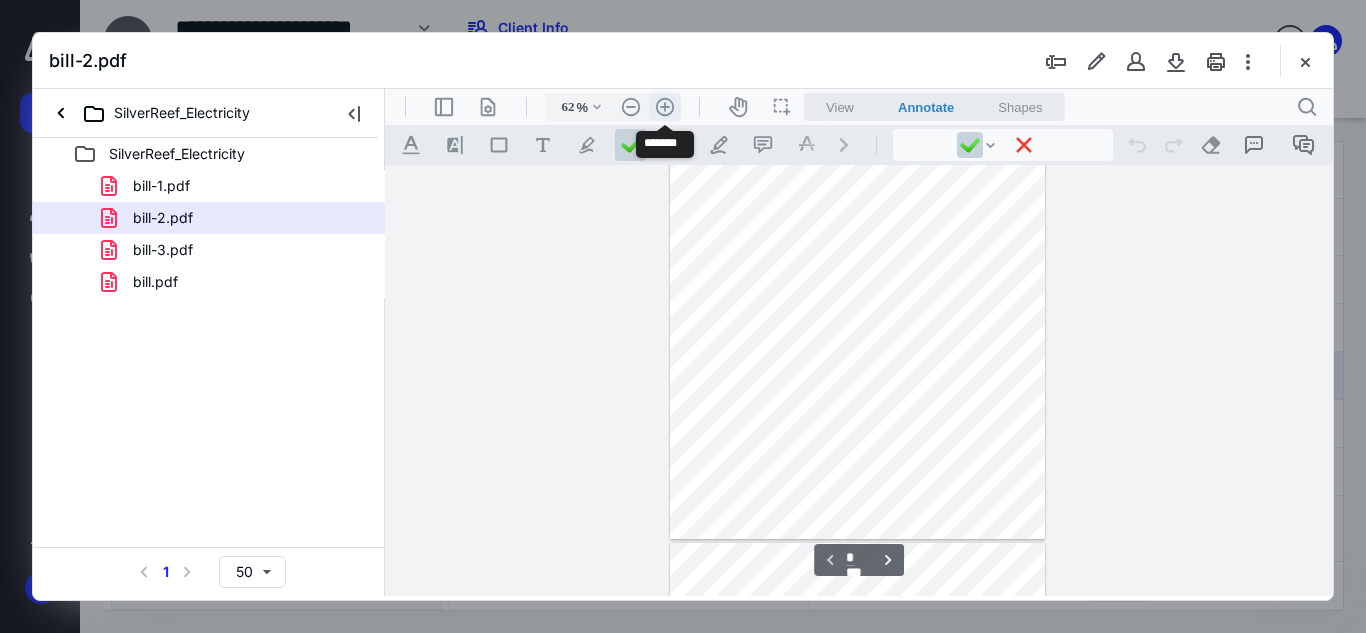 click on ".cls-1{fill:#abb0c4;} icon - header - zoom - in - line" at bounding box center [665, 107] 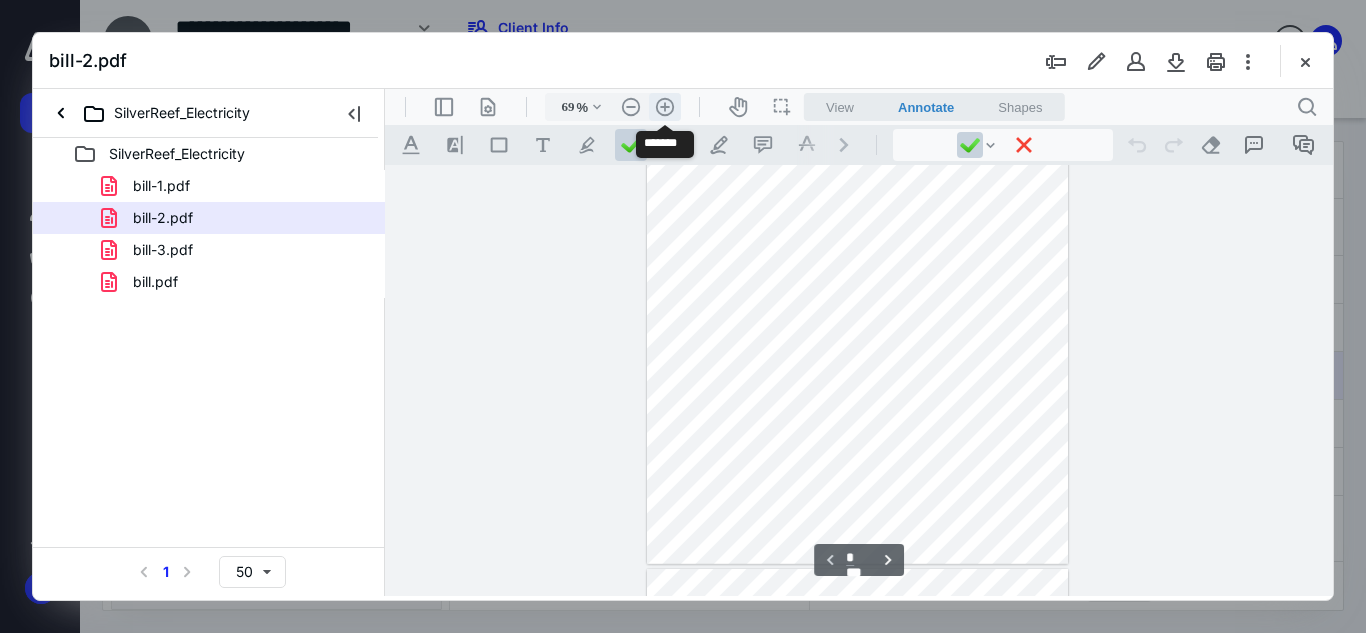click on ".cls-1{fill:#abb0c4;} icon - header - zoom - in - line" at bounding box center (665, 107) 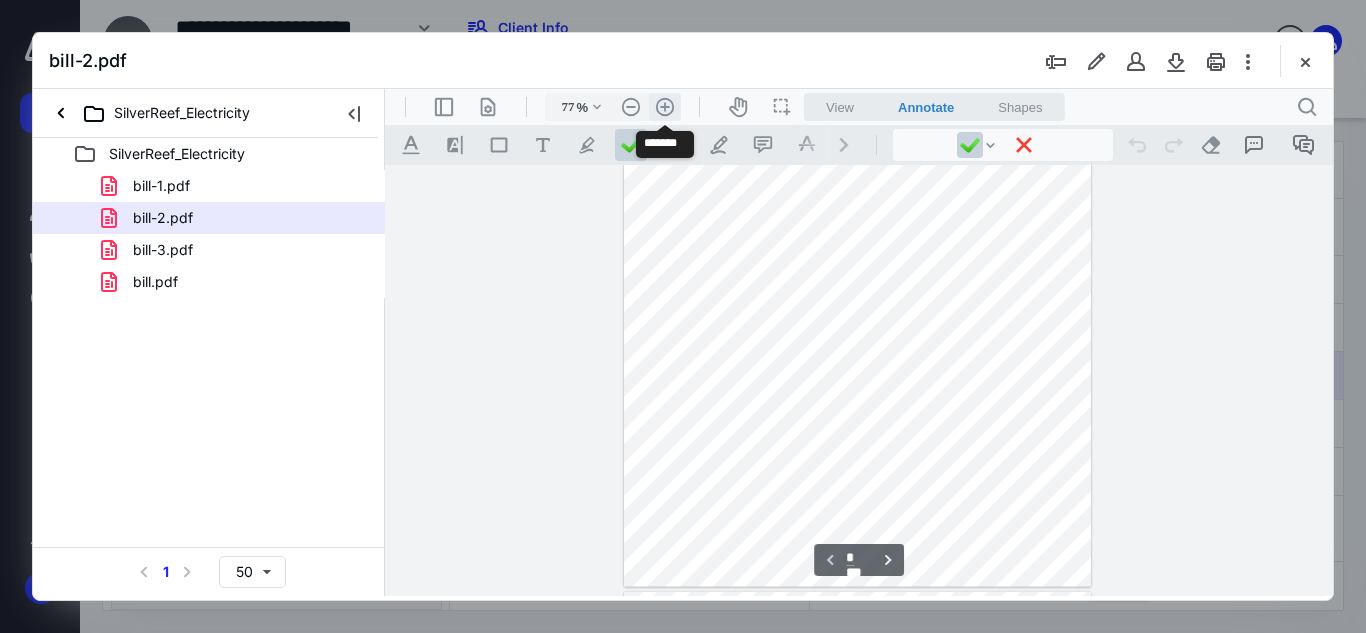 click on ".cls-1{fill:#abb0c4;} icon - header - zoom - in - line" at bounding box center [665, 107] 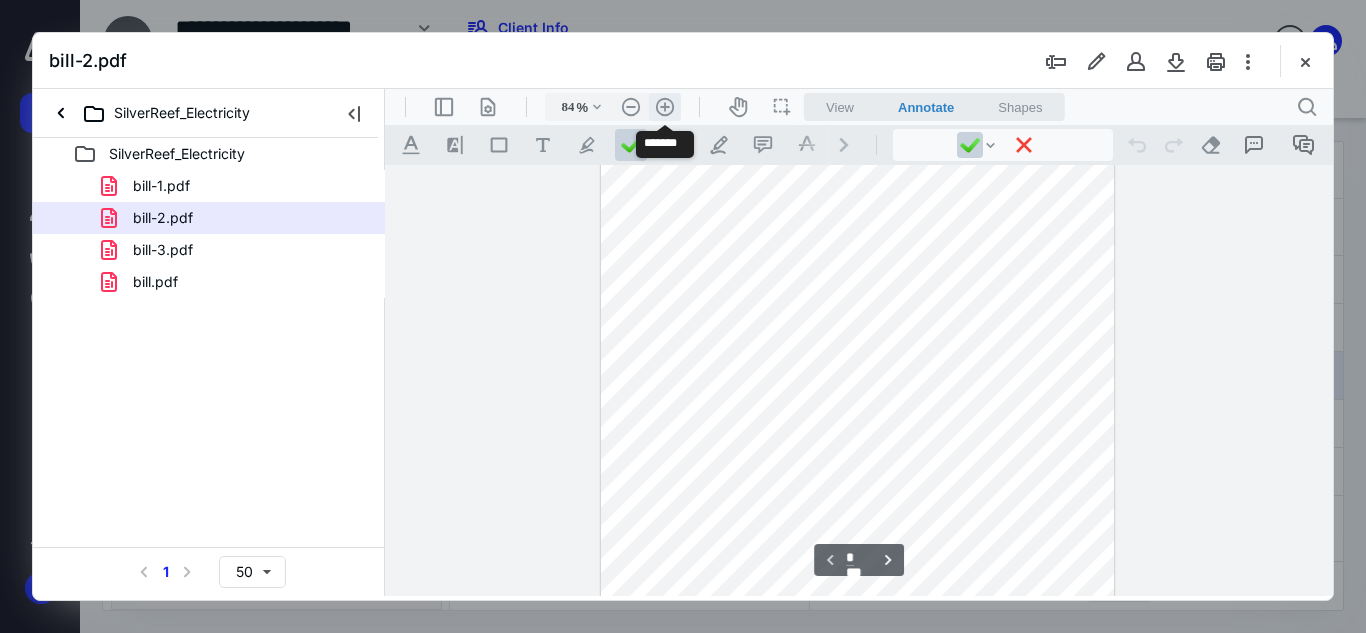 click on ".cls-1{fill:#abb0c4;} icon - header - zoom - in - line" at bounding box center [665, 107] 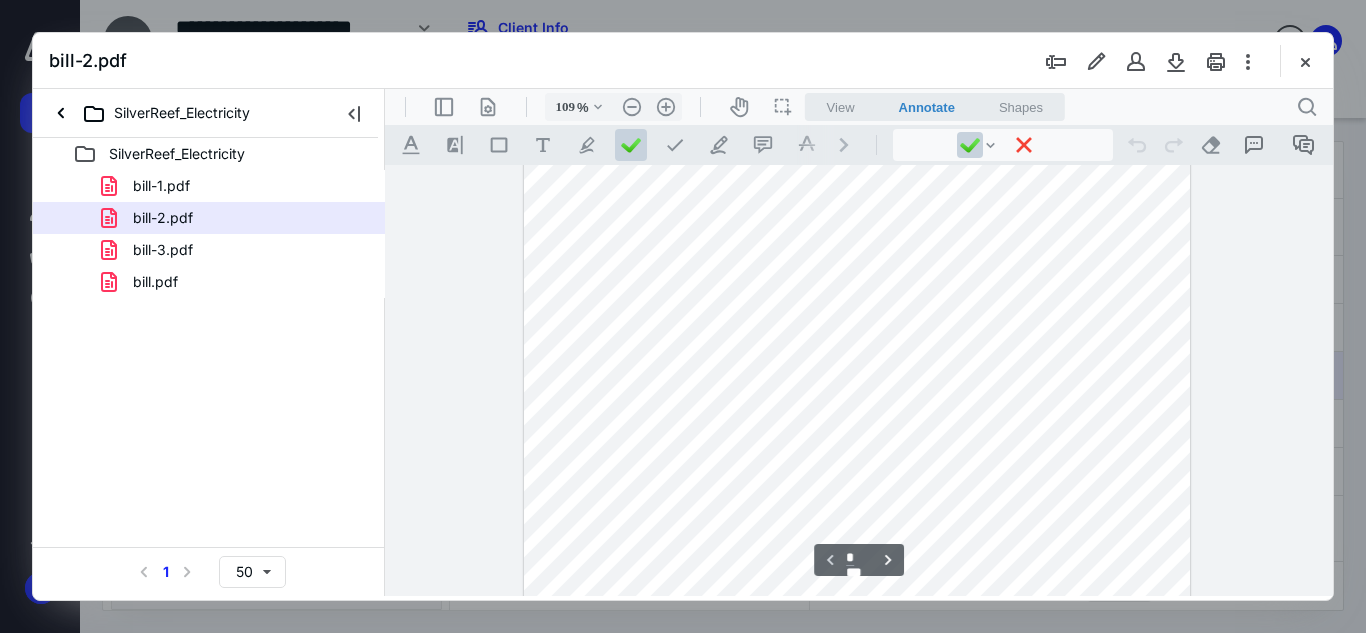 scroll, scrollTop: 0, scrollLeft: 0, axis: both 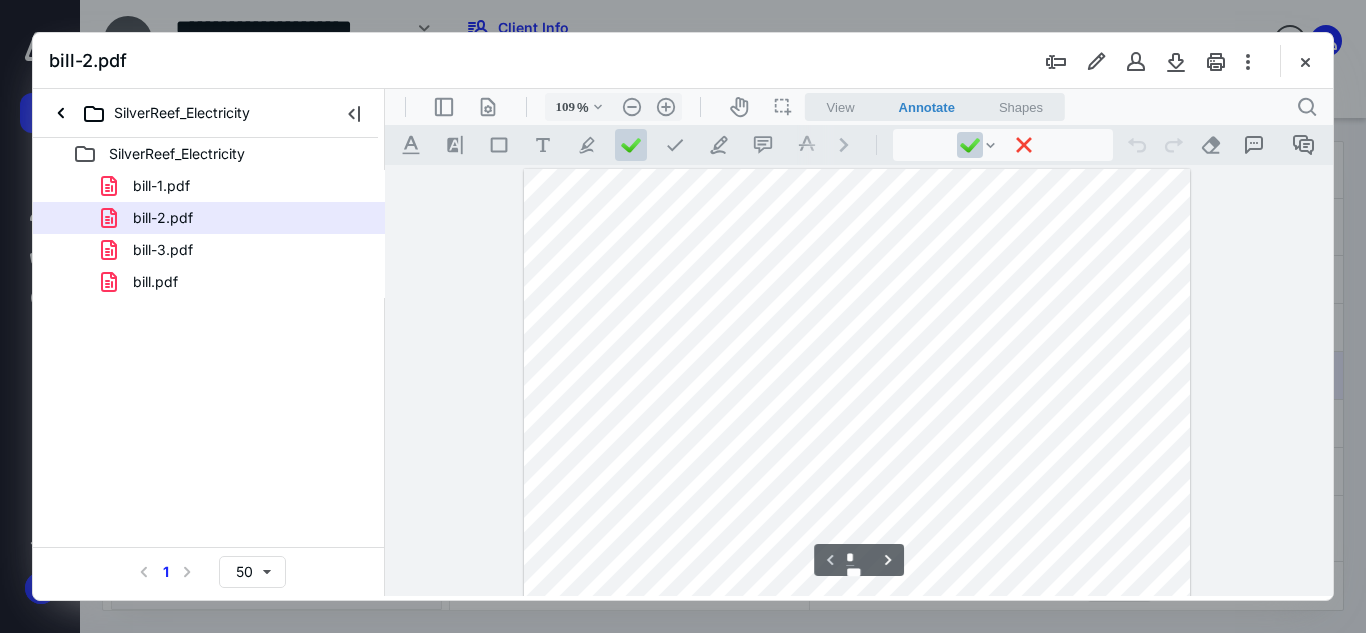 type 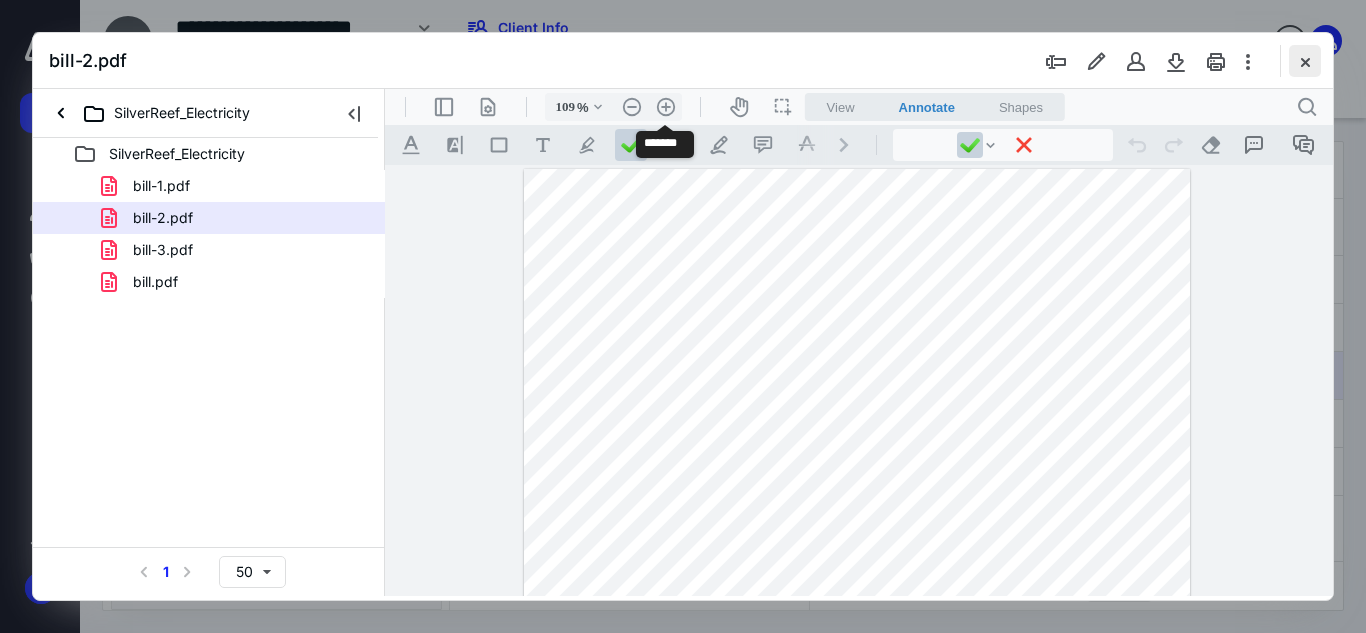 click at bounding box center (1305, 61) 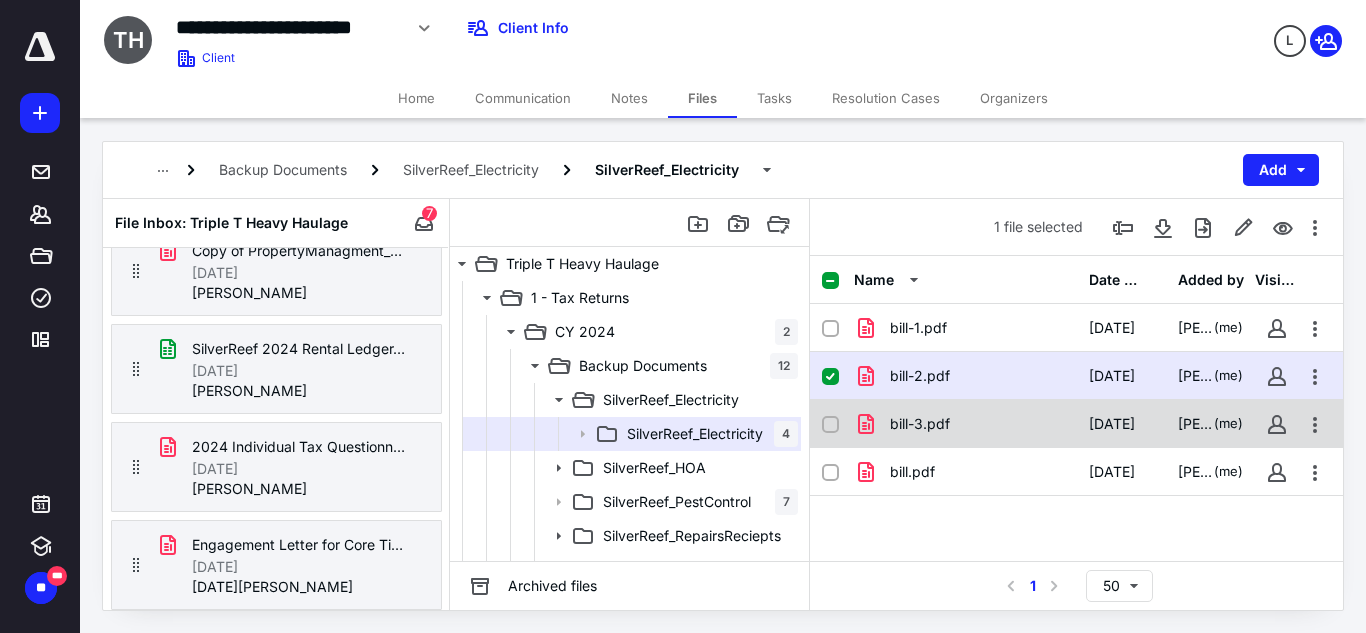 click on "bill-3.pdf" at bounding box center (920, 424) 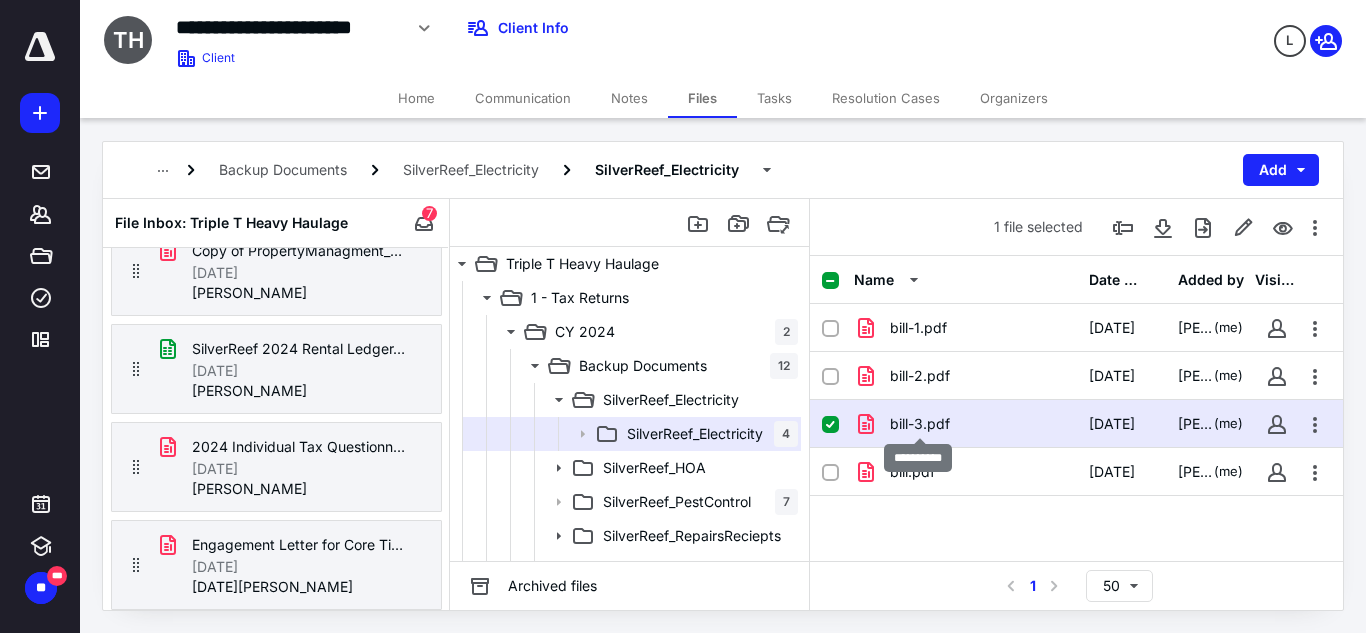 click on "bill-3.pdf" at bounding box center [920, 424] 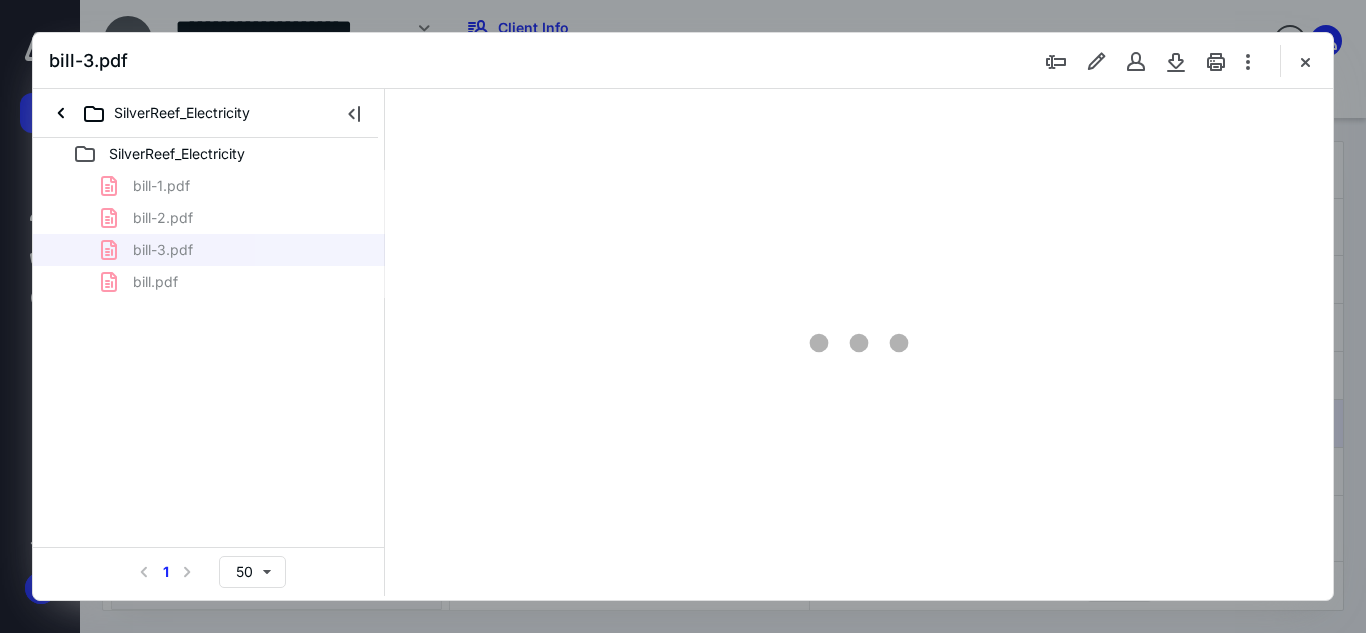 scroll, scrollTop: 0, scrollLeft: 0, axis: both 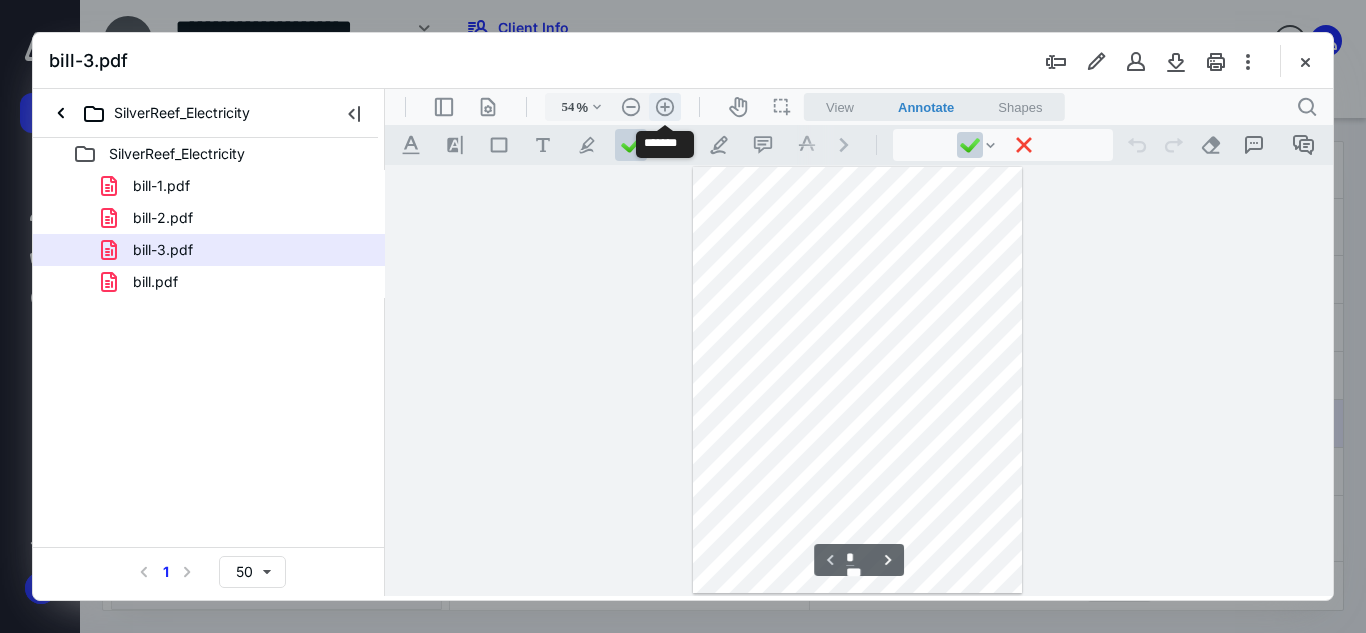 click on ".cls-1{fill:#abb0c4;} icon - header - zoom - in - line" at bounding box center [665, 107] 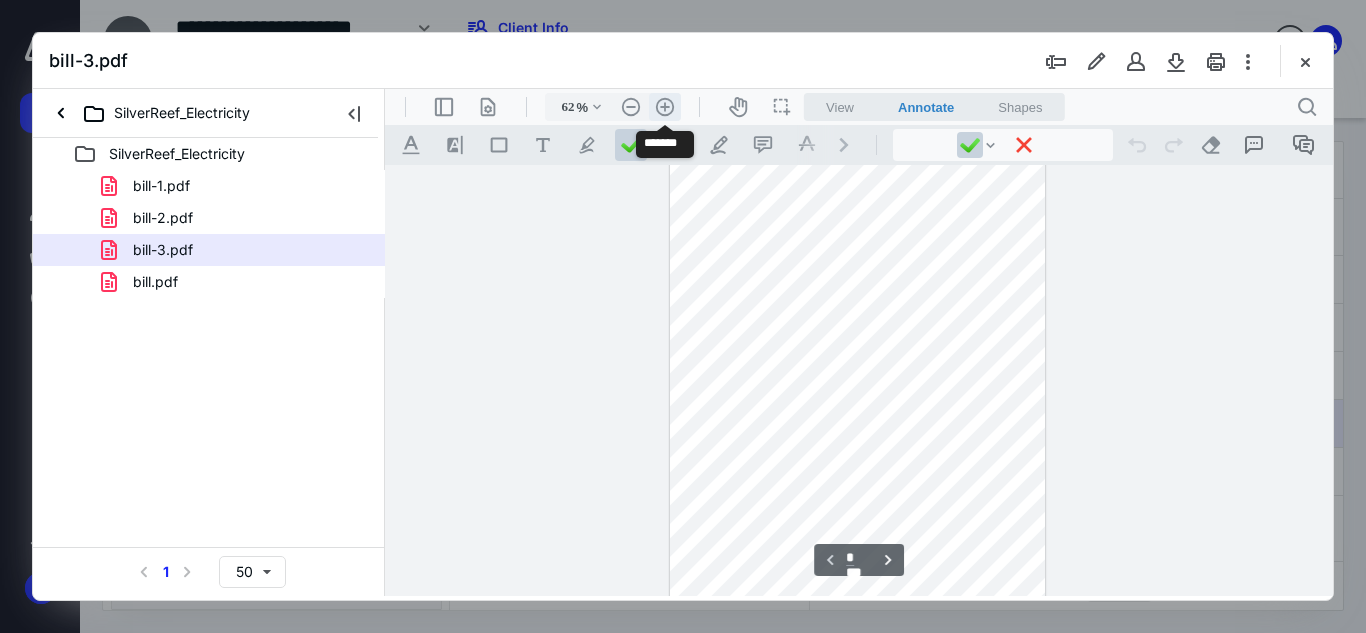 click on ".cls-1{fill:#abb0c4;} icon - header - zoom - in - line" at bounding box center (665, 107) 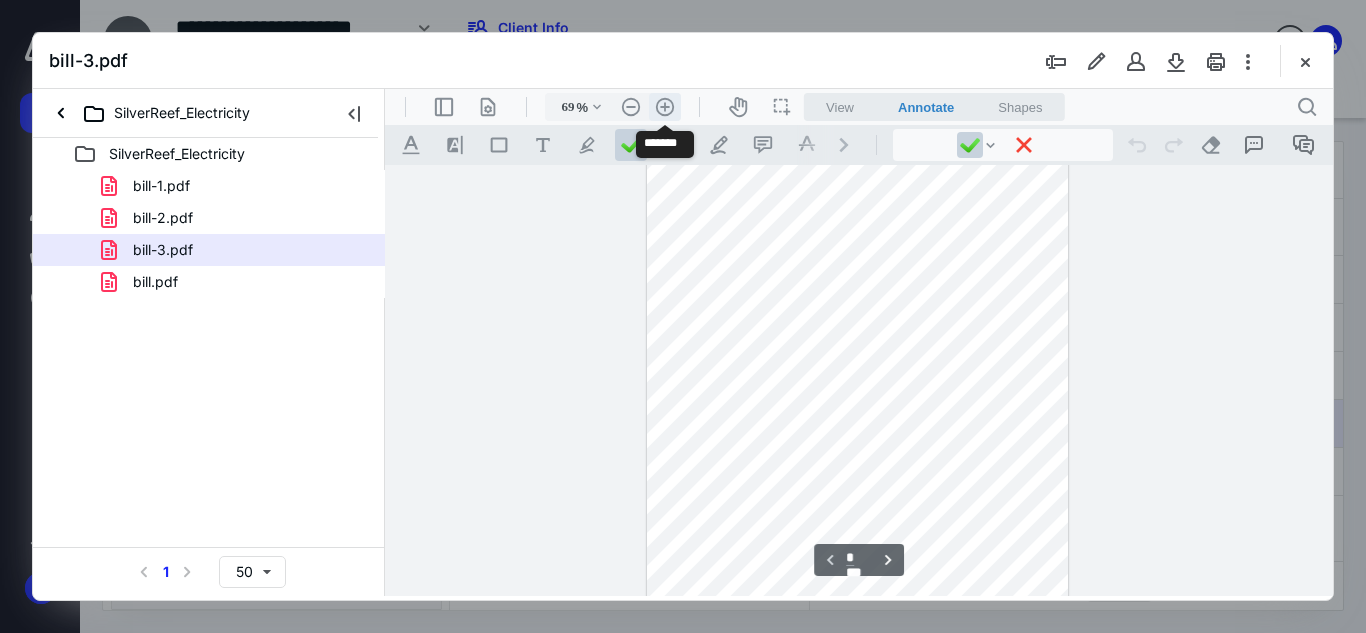 click on ".cls-1{fill:#abb0c4;} icon - header - zoom - in - line" at bounding box center [665, 107] 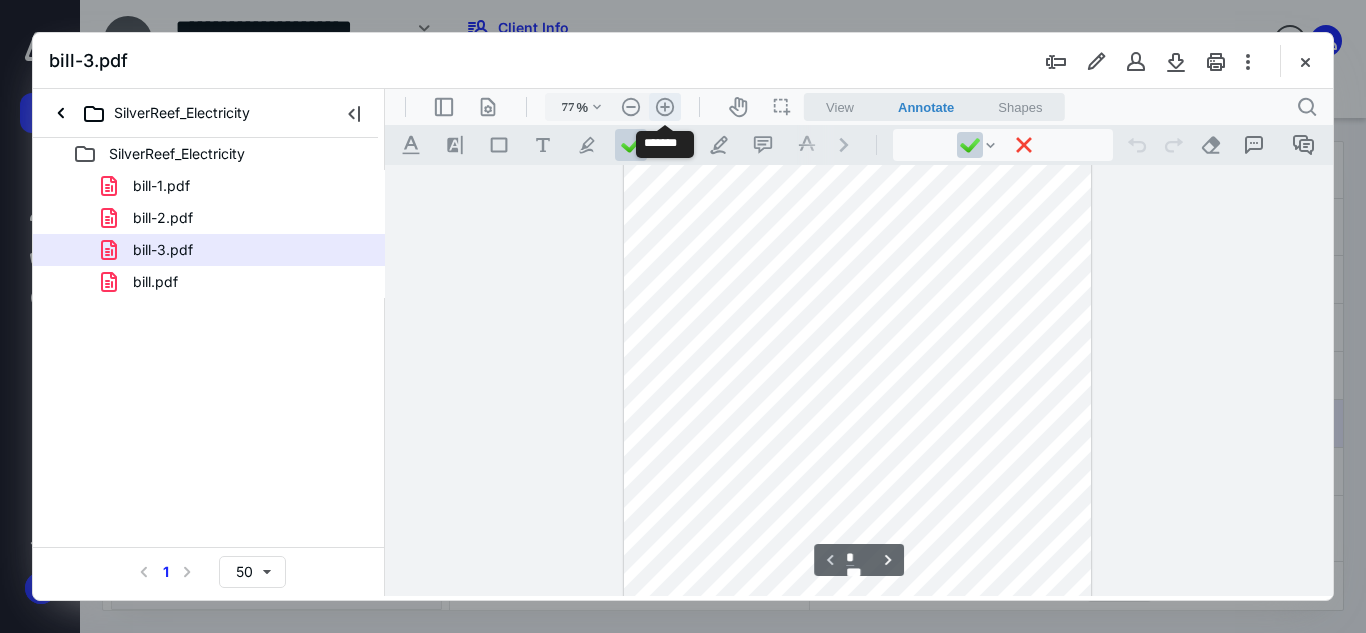 click on ".cls-1{fill:#abb0c4;} icon - header - zoom - in - line" at bounding box center [665, 107] 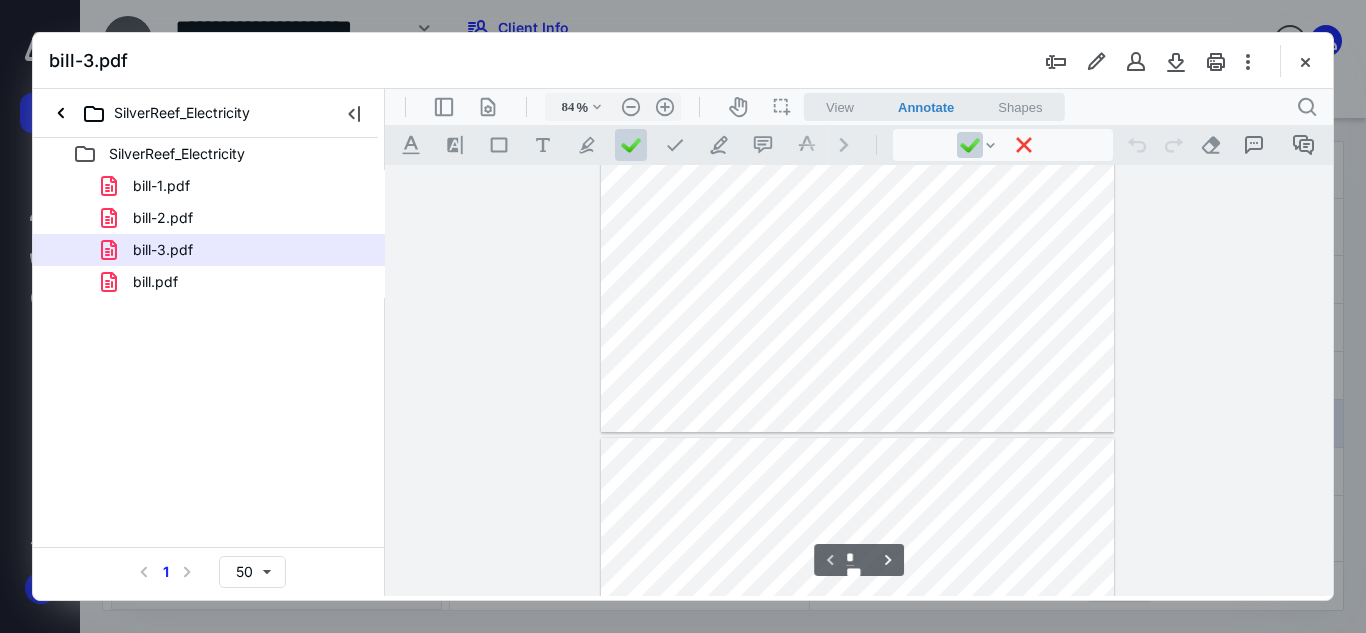 scroll, scrollTop: 1100, scrollLeft: 0, axis: vertical 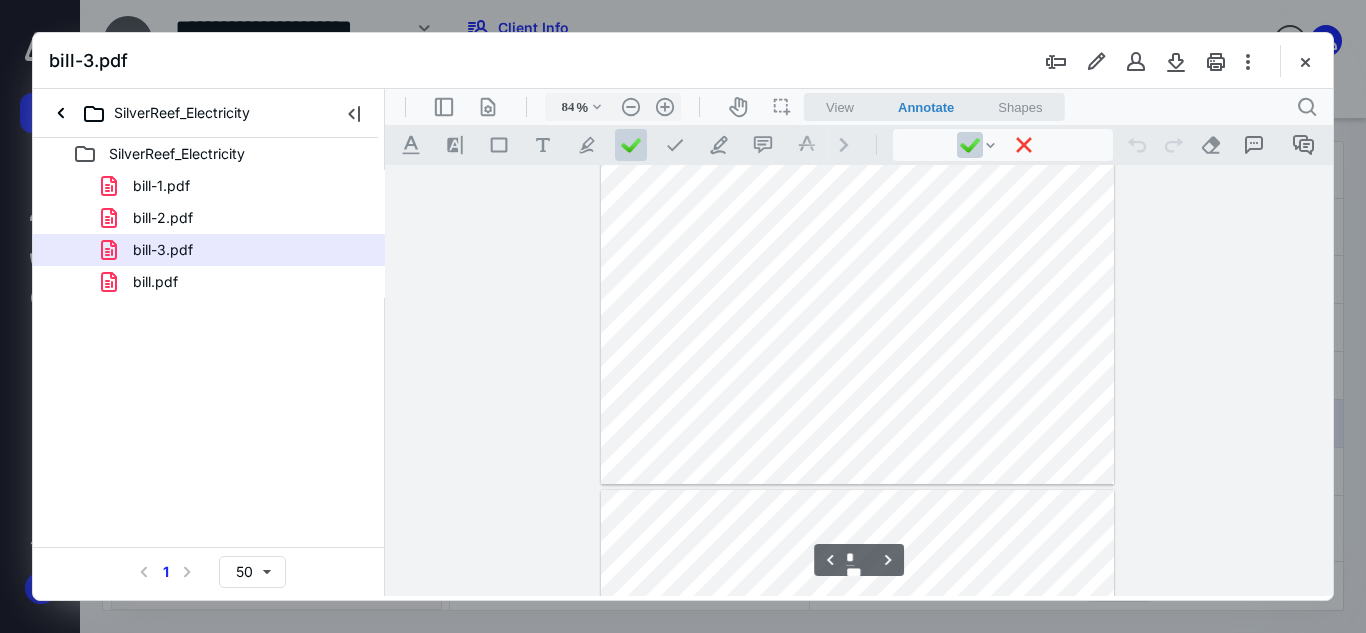 type on "*" 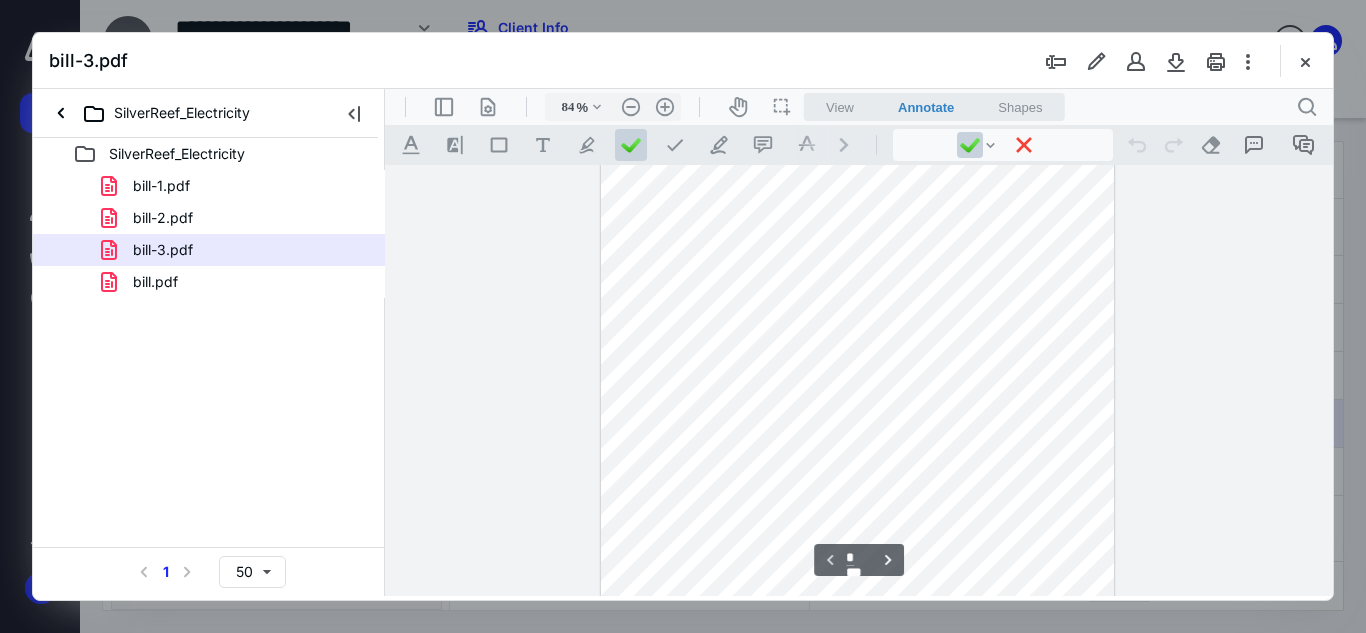 scroll, scrollTop: 0, scrollLeft: 0, axis: both 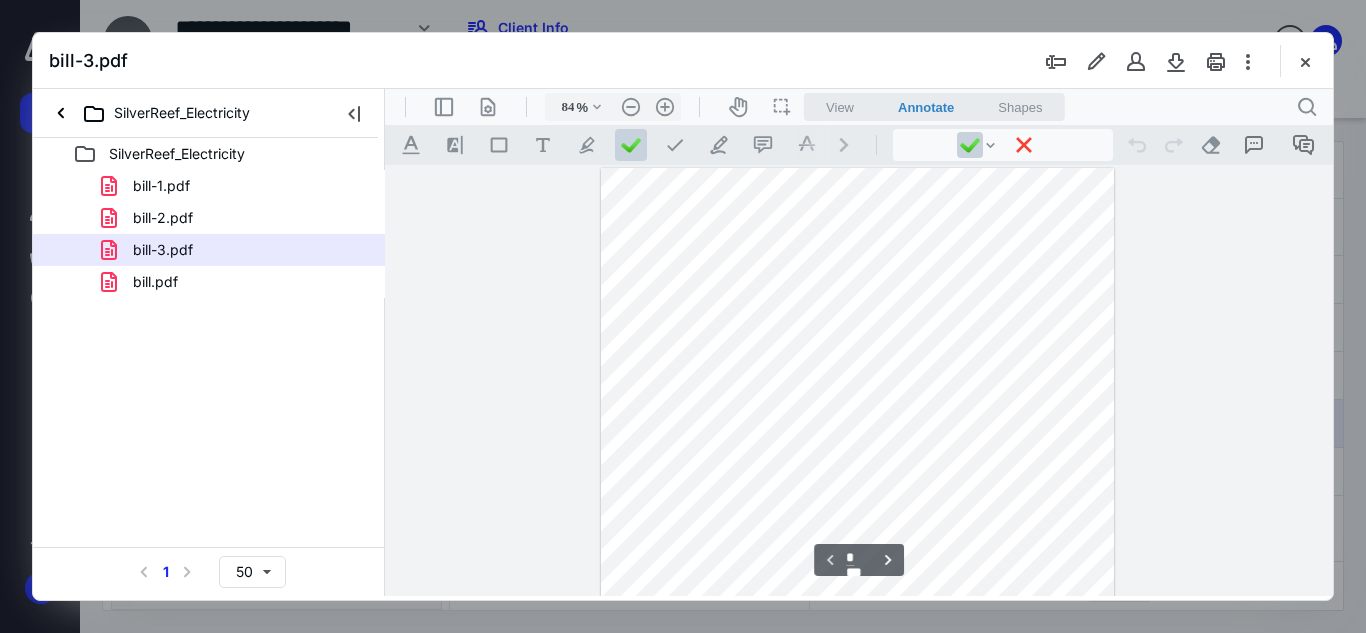 type 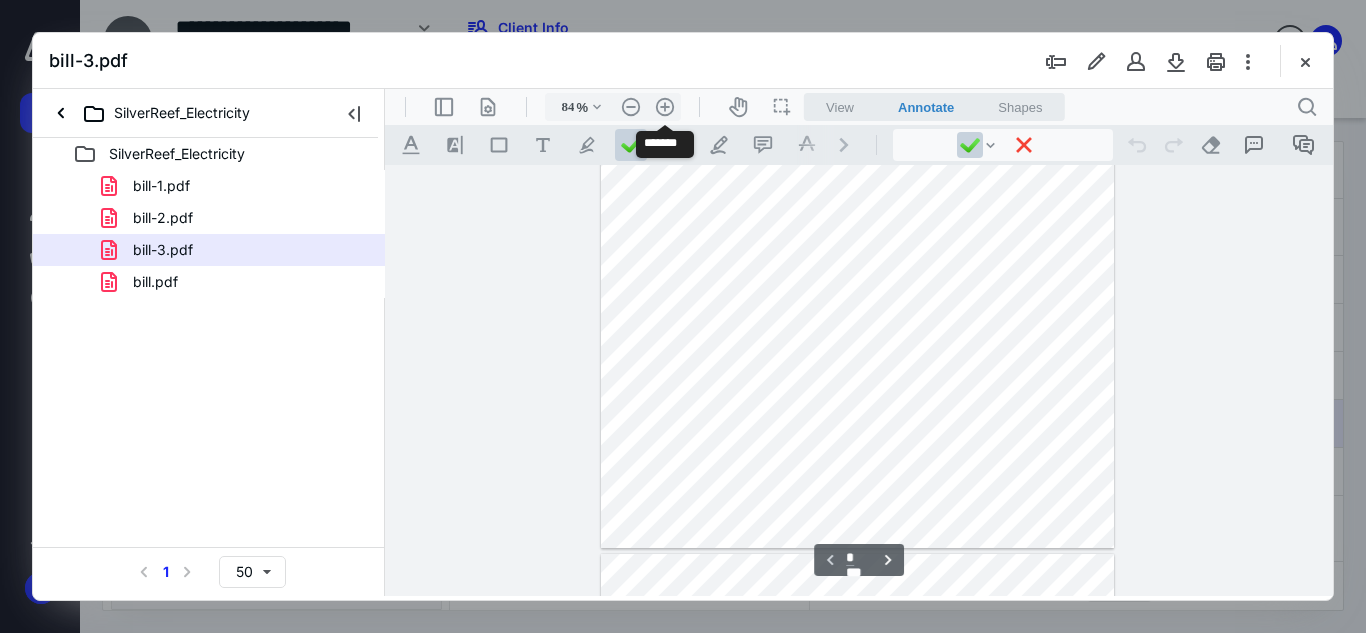 scroll, scrollTop: 400, scrollLeft: 0, axis: vertical 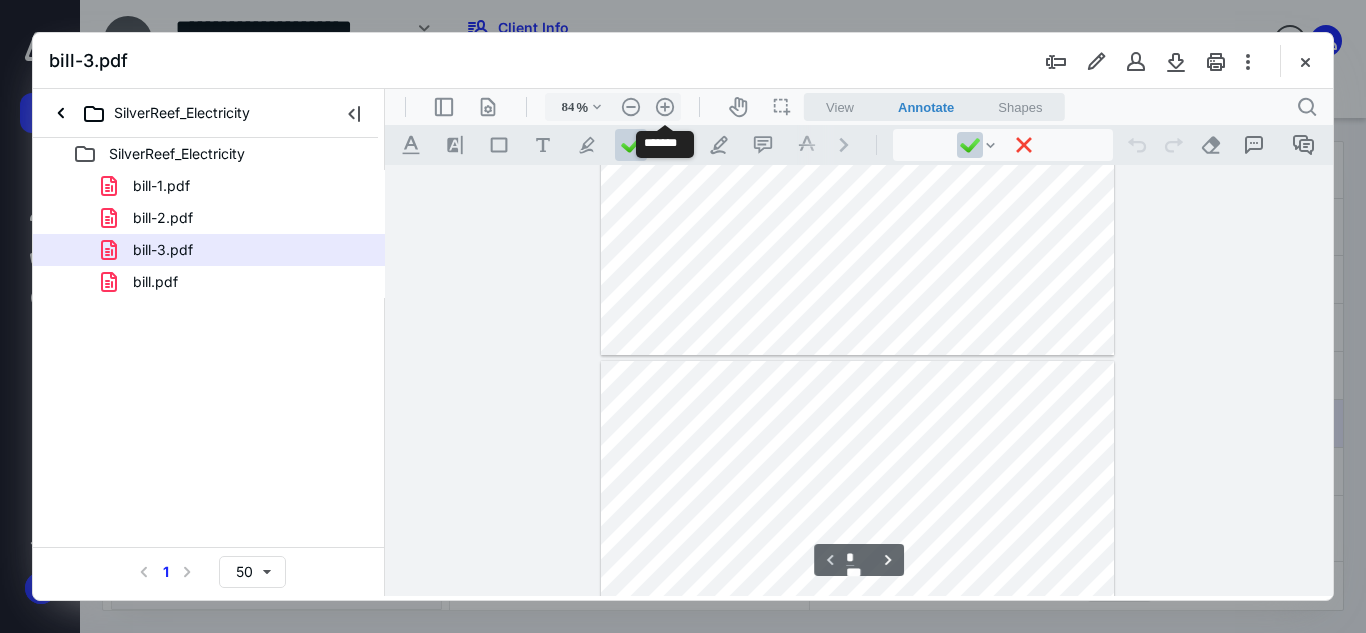 type on "*" 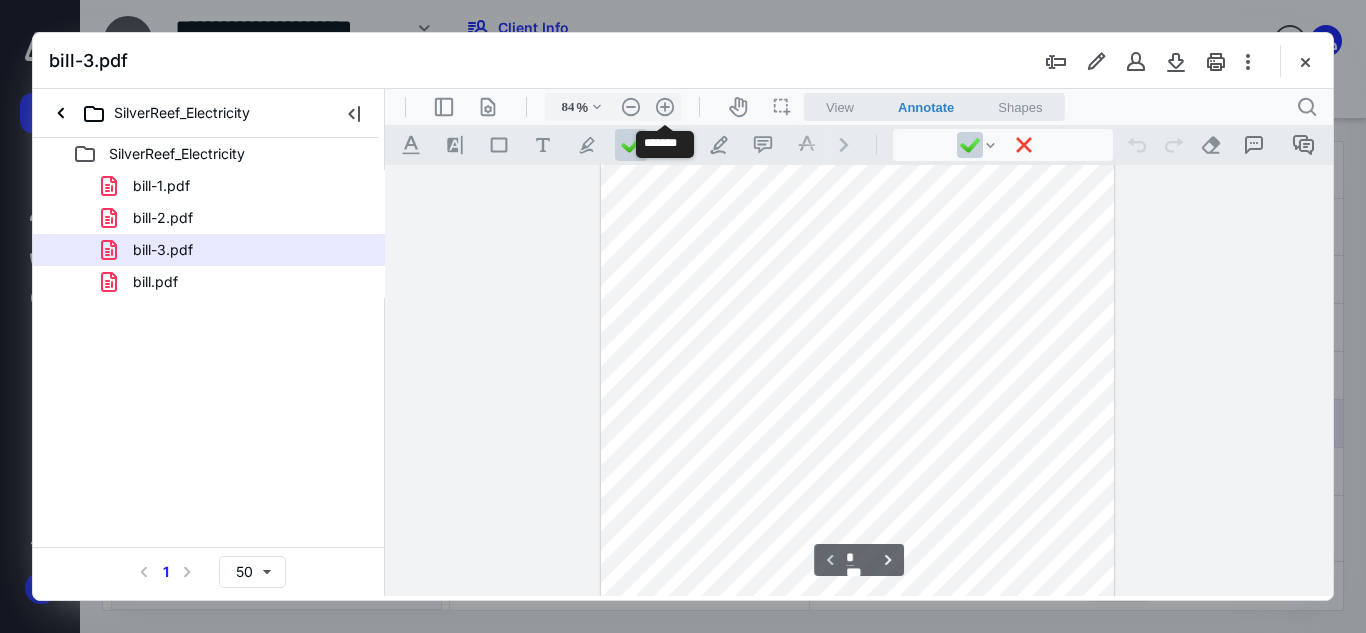 scroll, scrollTop: 100, scrollLeft: 0, axis: vertical 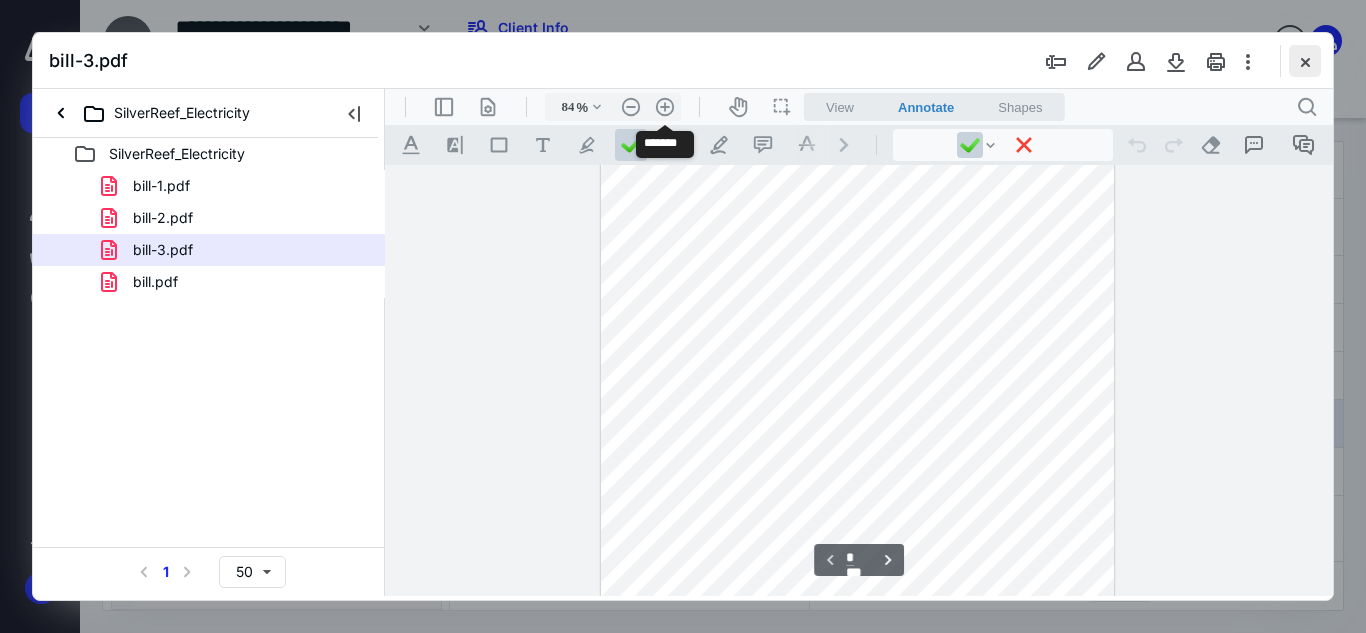 click at bounding box center (1305, 61) 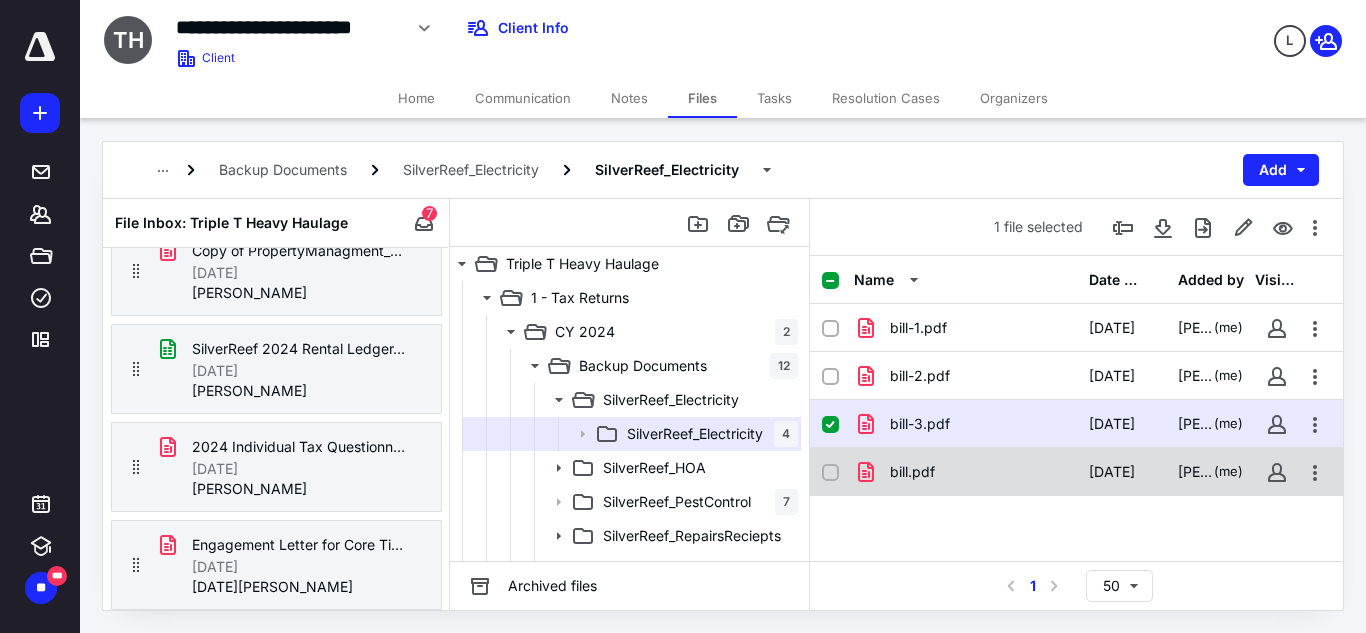 click on "bill.pdf" at bounding box center [912, 472] 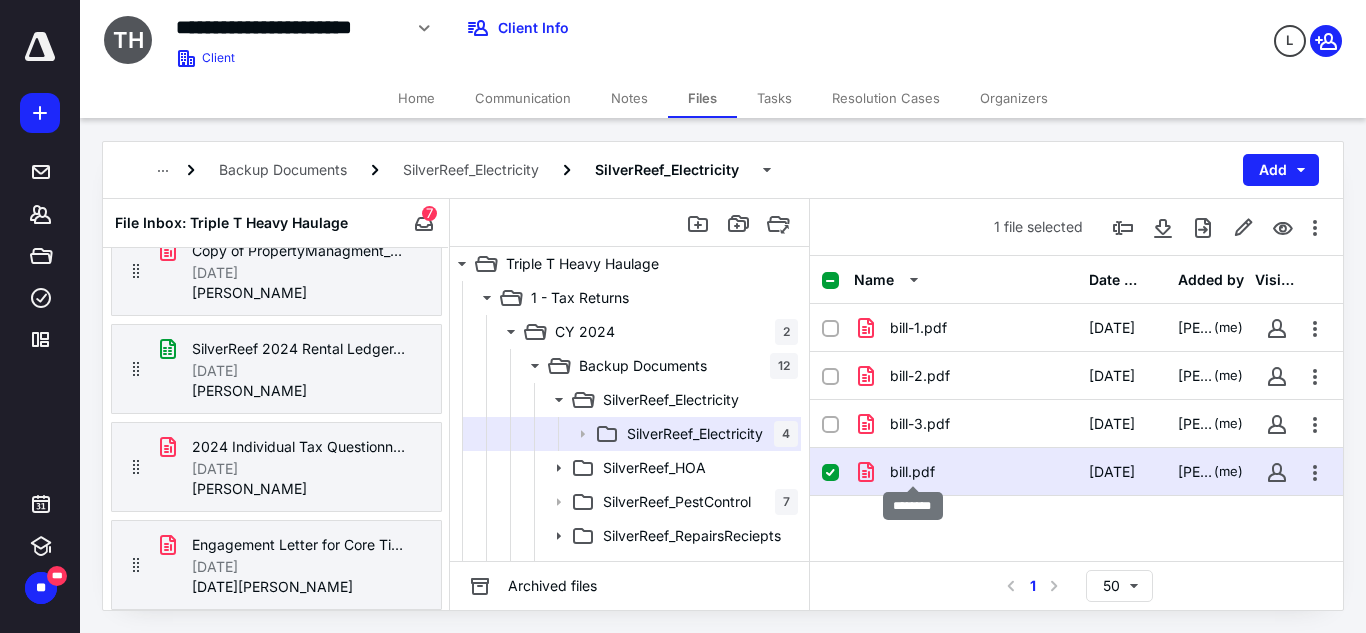 click on "bill.pdf" at bounding box center [912, 472] 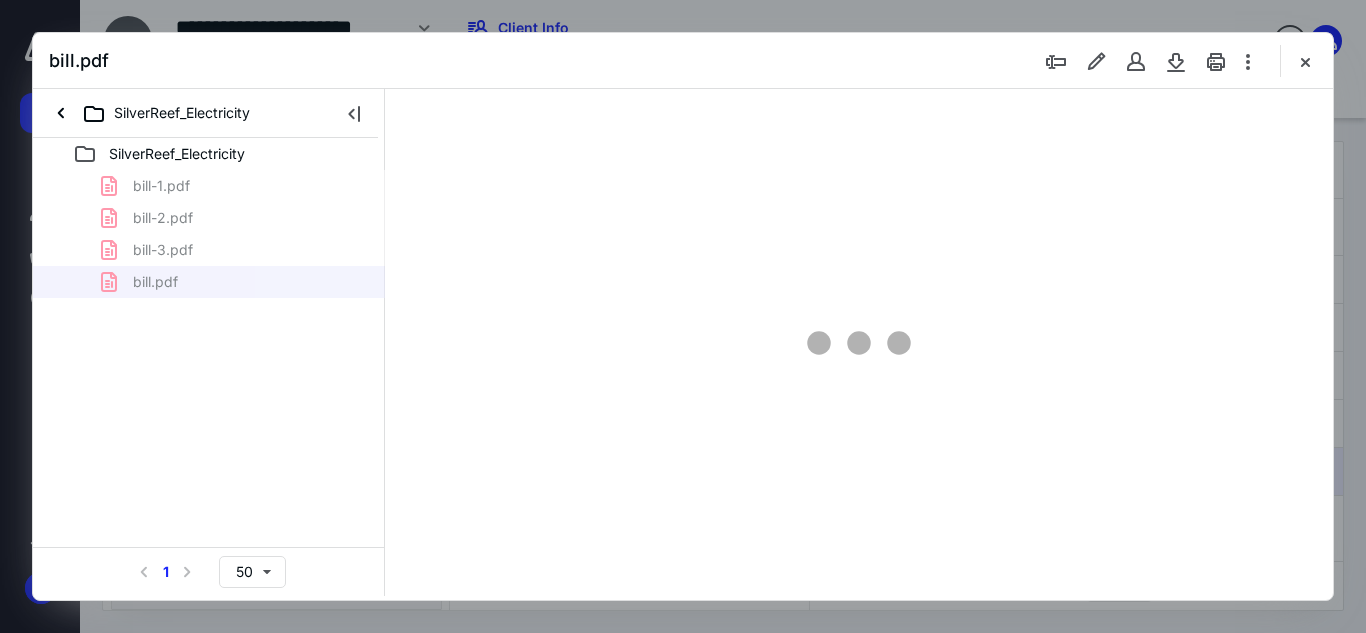 scroll, scrollTop: 0, scrollLeft: 0, axis: both 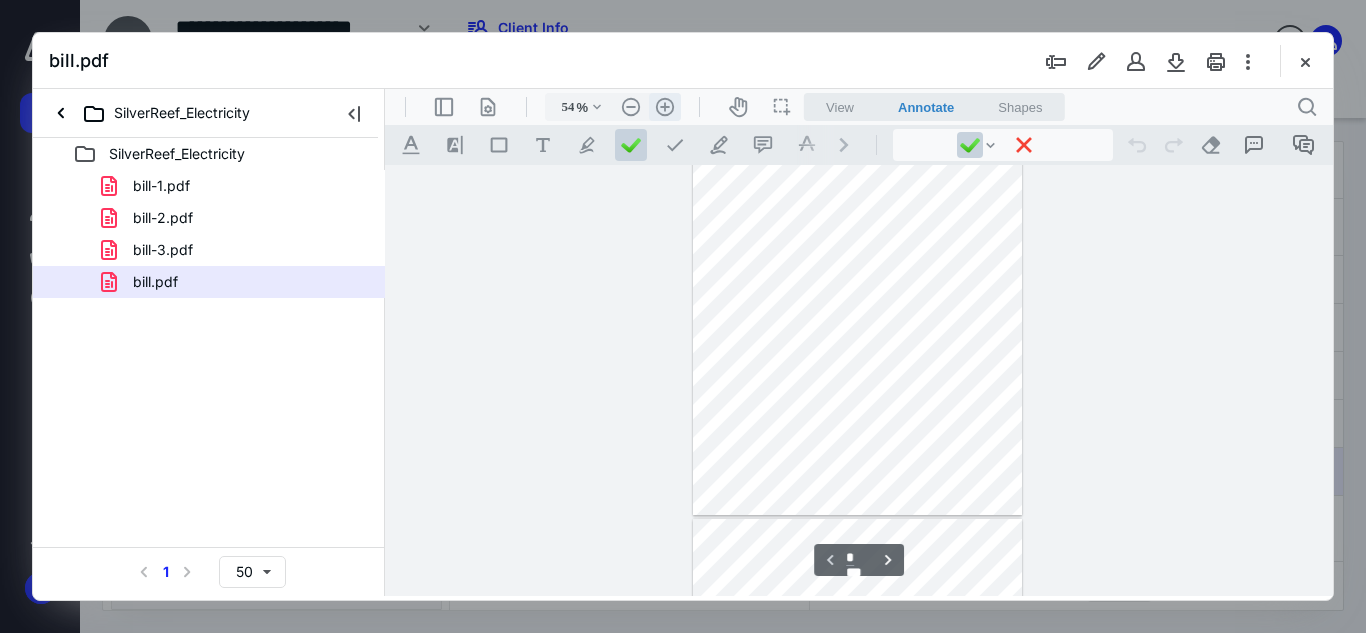 click on ".cls-1{fill:#abb0c4;} icon - header - zoom - in - line" at bounding box center [665, 107] 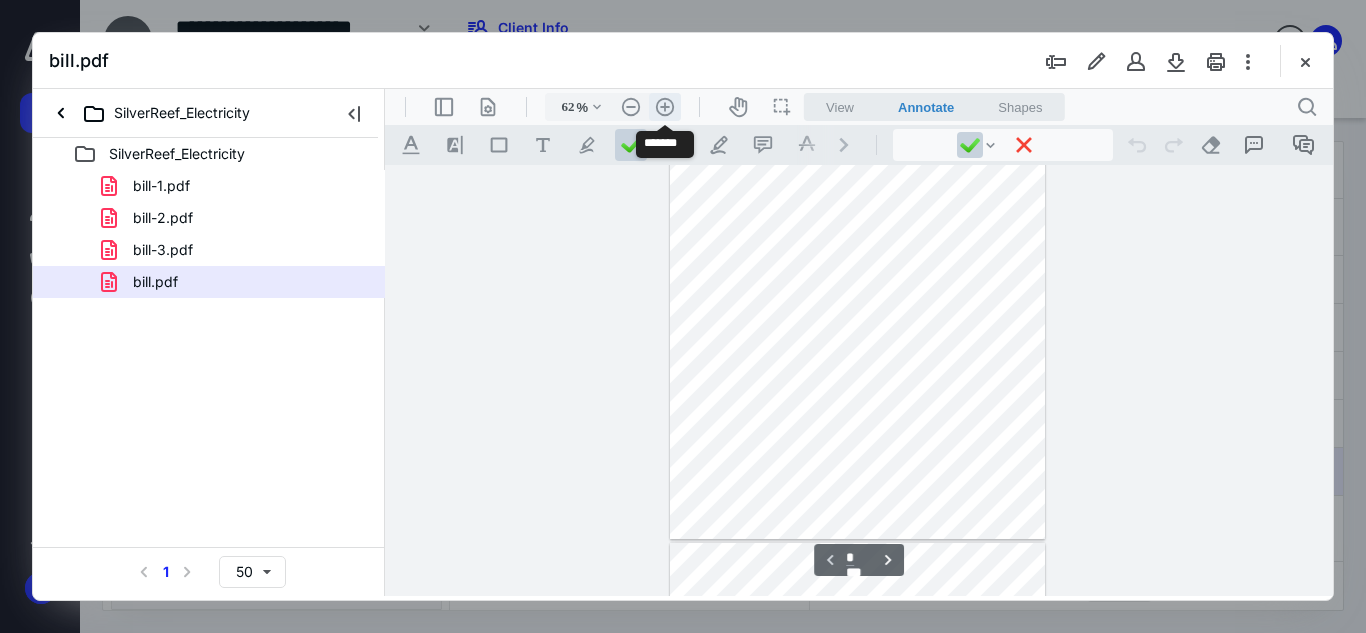 click on ".cls-1{fill:#abb0c4;} icon - header - zoom - in - line" at bounding box center (665, 107) 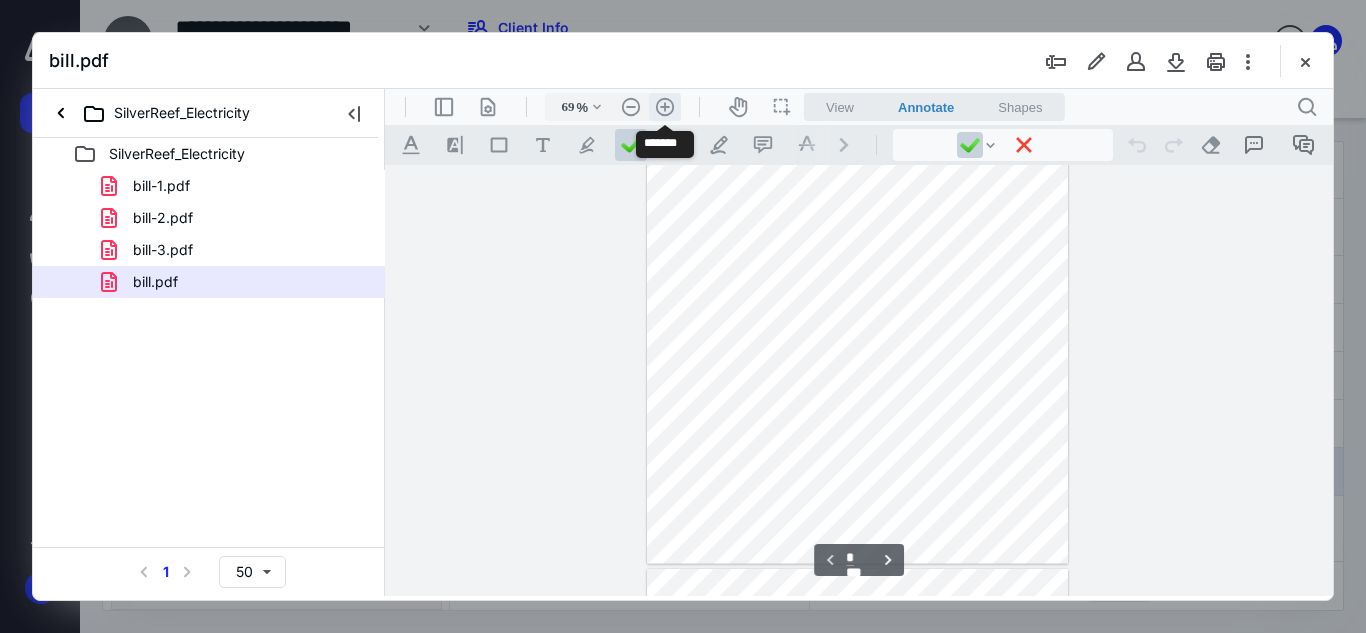 click on ".cls-1{fill:#abb0c4;} icon - header - zoom - in - line" at bounding box center [665, 107] 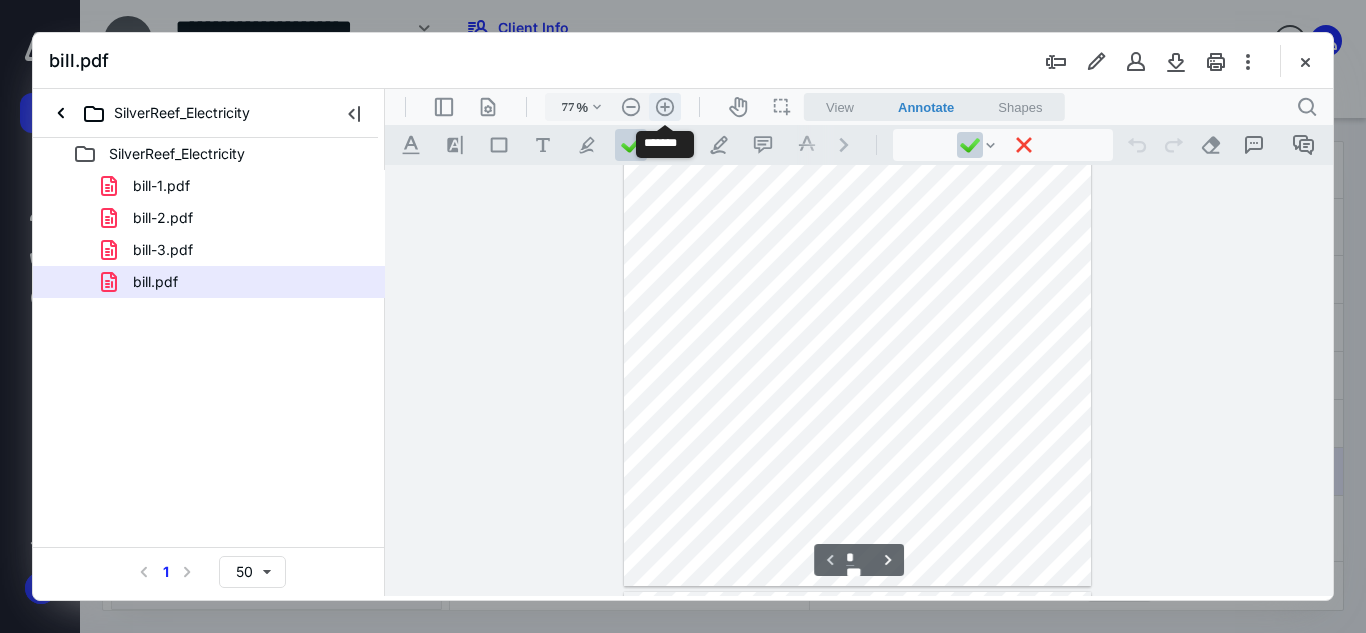 click on ".cls-1{fill:#abb0c4;} icon - header - zoom - in - line" at bounding box center (665, 107) 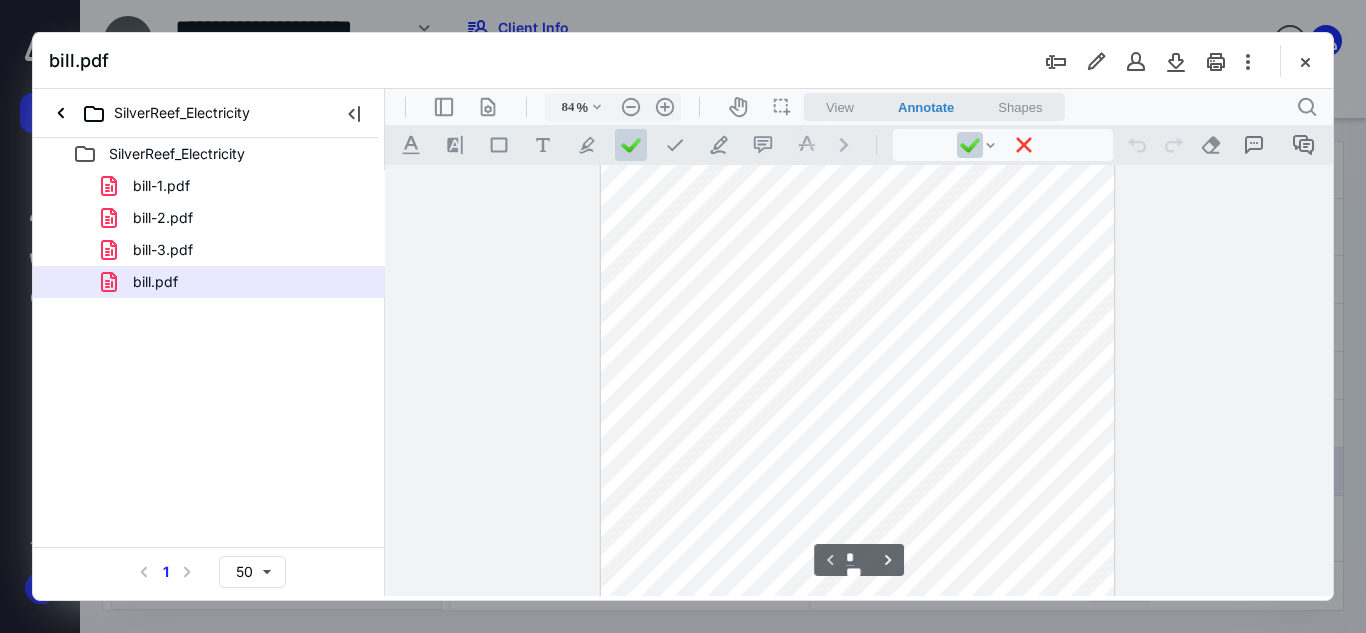 scroll, scrollTop: 0, scrollLeft: 0, axis: both 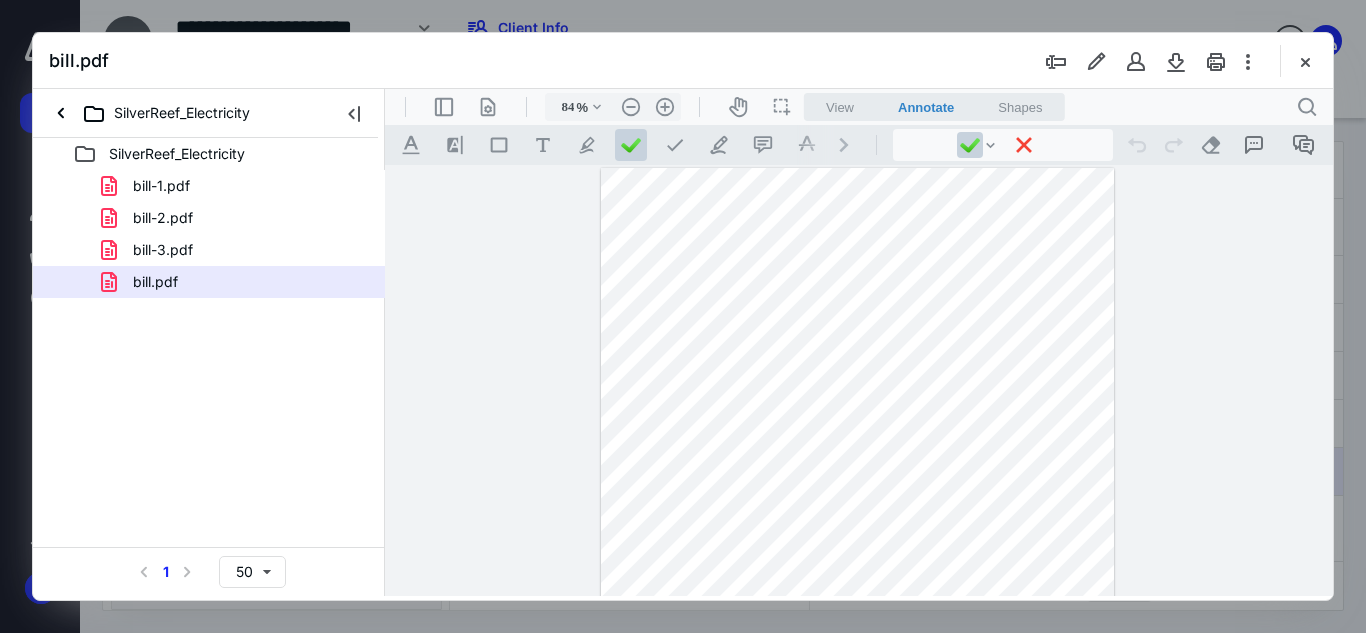 type 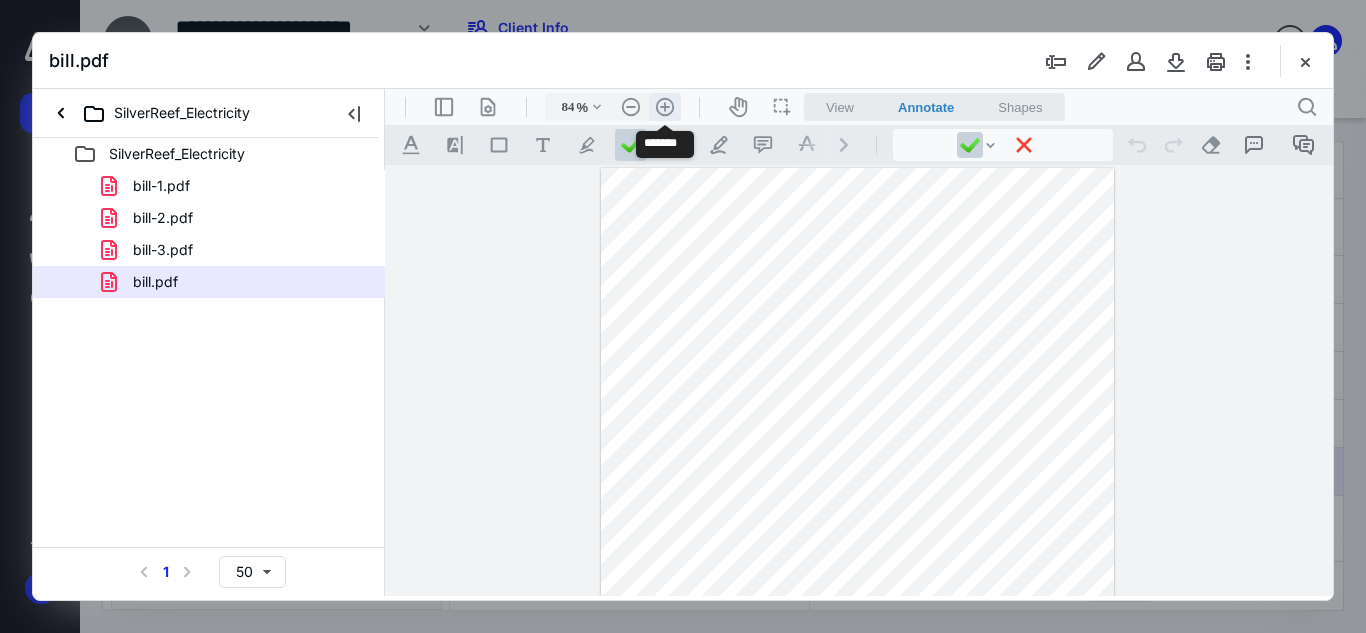 click on ".cls-1{fill:#abb0c4;} icon - header - zoom - in - line" at bounding box center (665, 107) 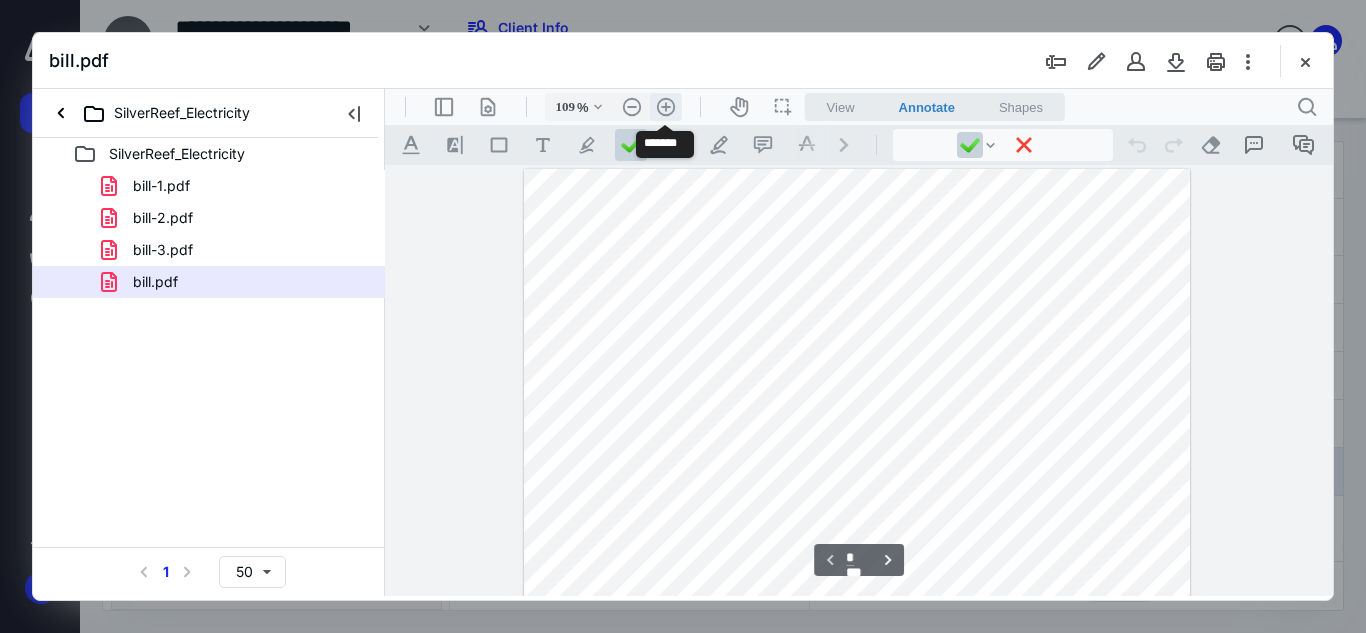 scroll, scrollTop: 53, scrollLeft: 0, axis: vertical 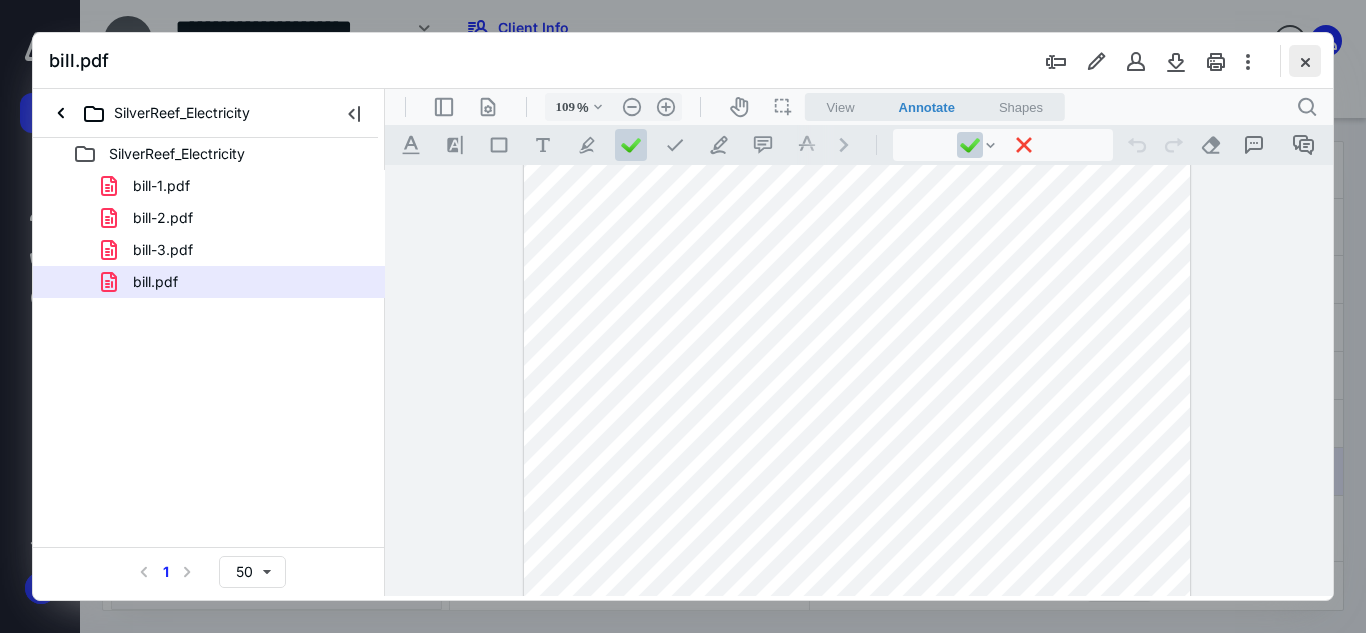 click at bounding box center [1305, 61] 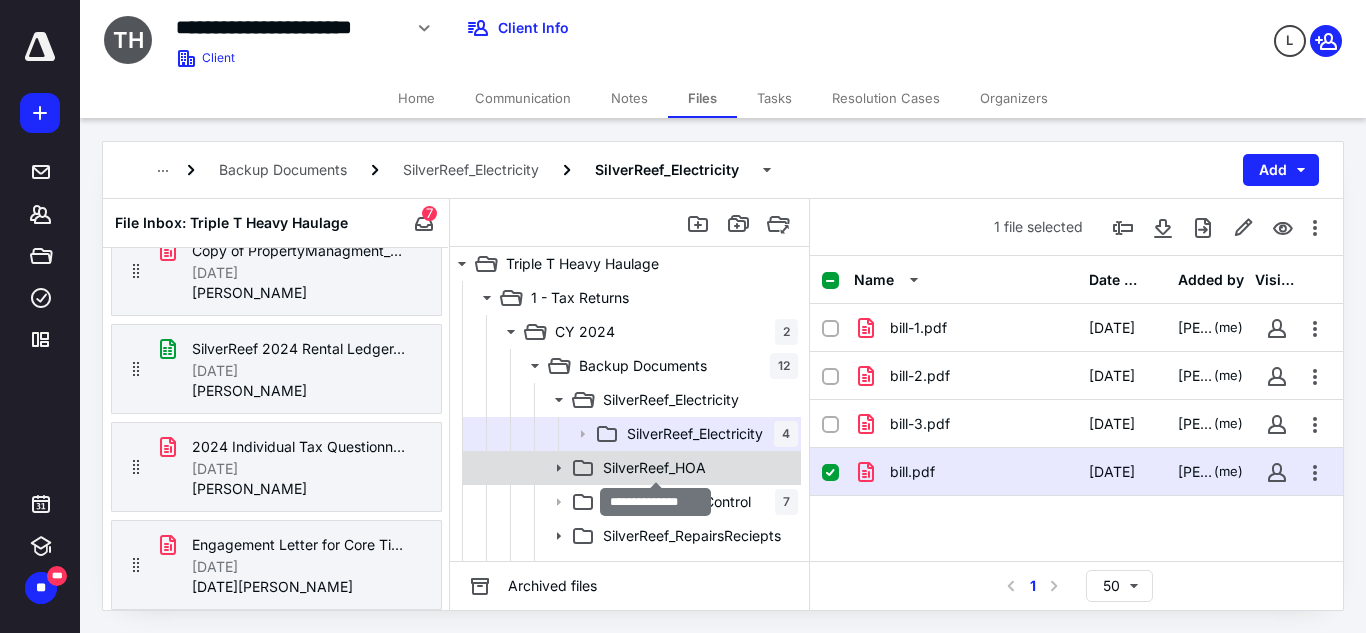 click on "SilverReef_HOA" at bounding box center [654, 468] 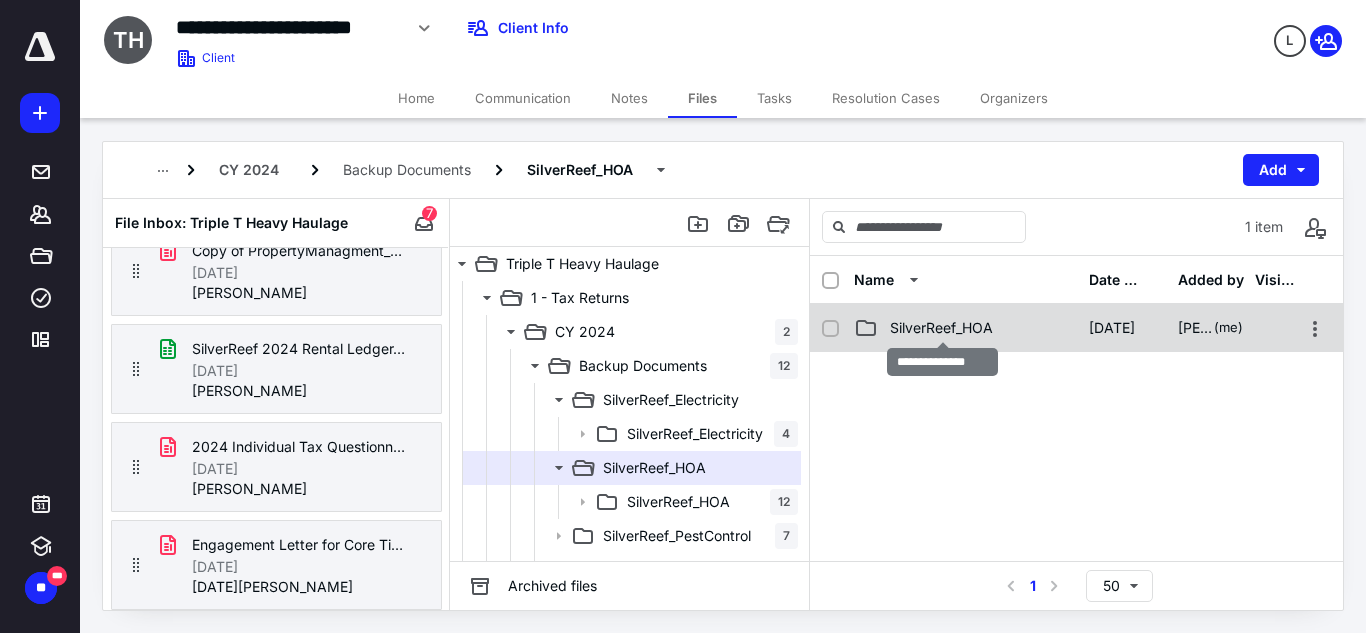 click on "SilverReef_HOA" at bounding box center (941, 328) 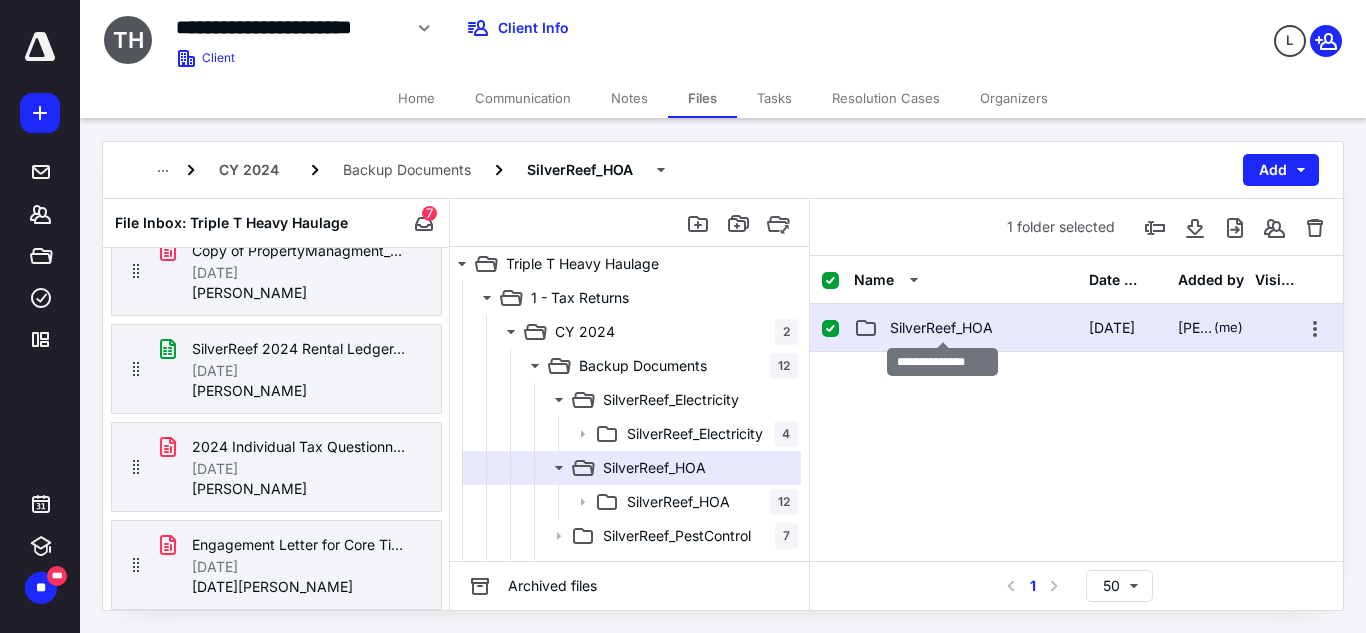 click on "SilverReef_HOA" at bounding box center (941, 328) 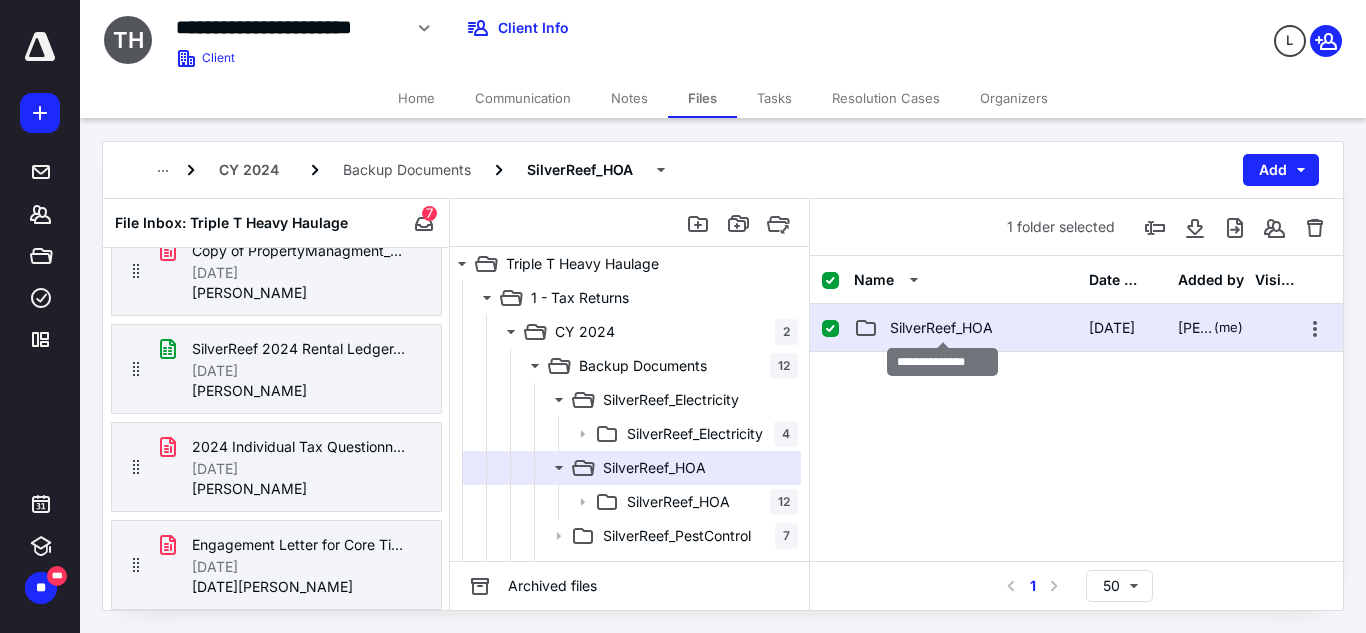 checkbox on "false" 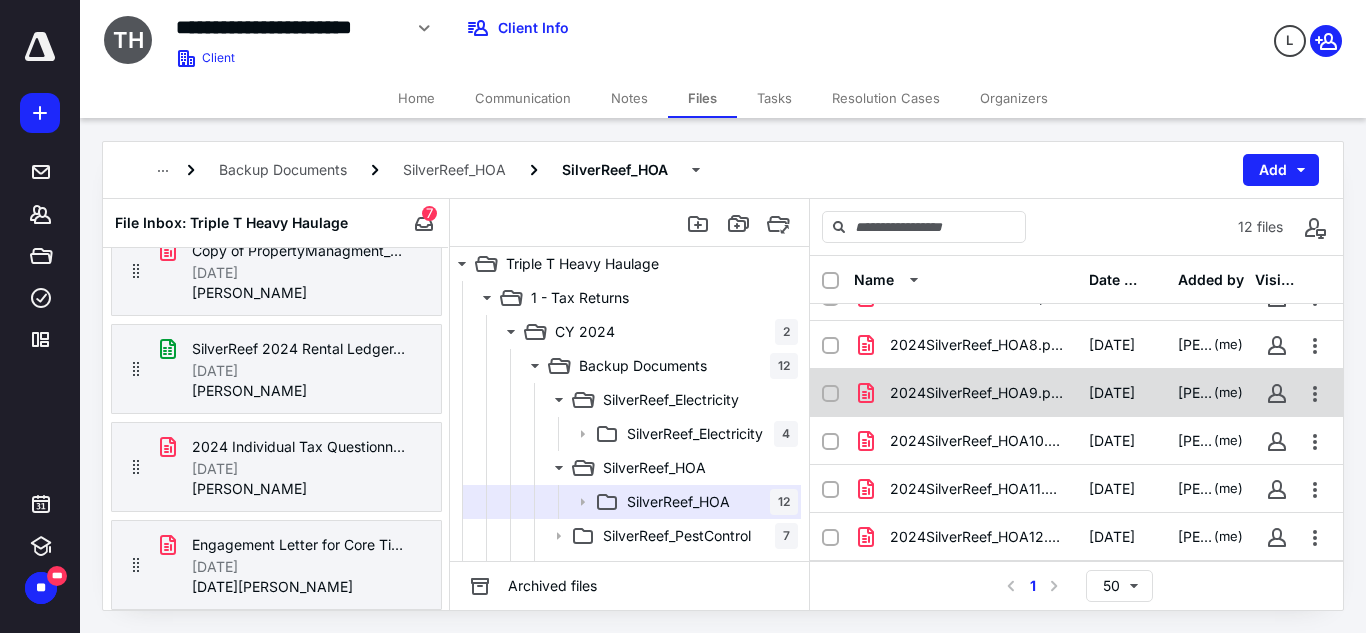 scroll, scrollTop: 0, scrollLeft: 0, axis: both 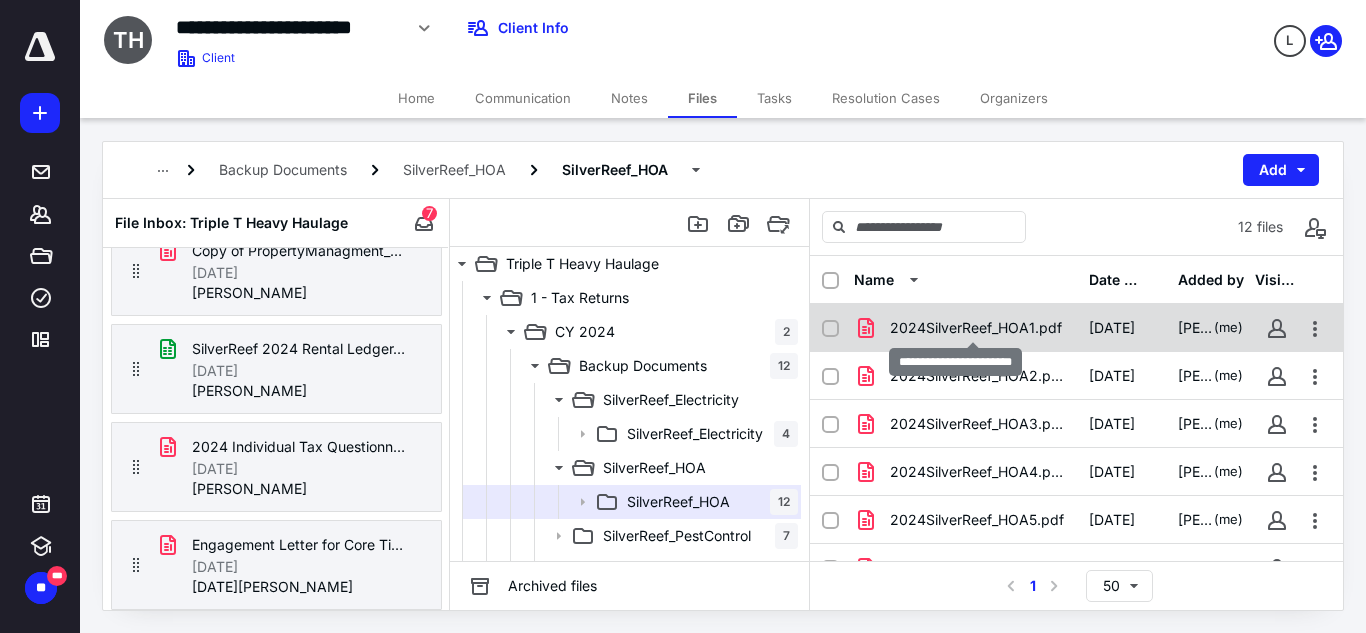 click on "2024SilverReef_HOA1.pdf" at bounding box center (976, 328) 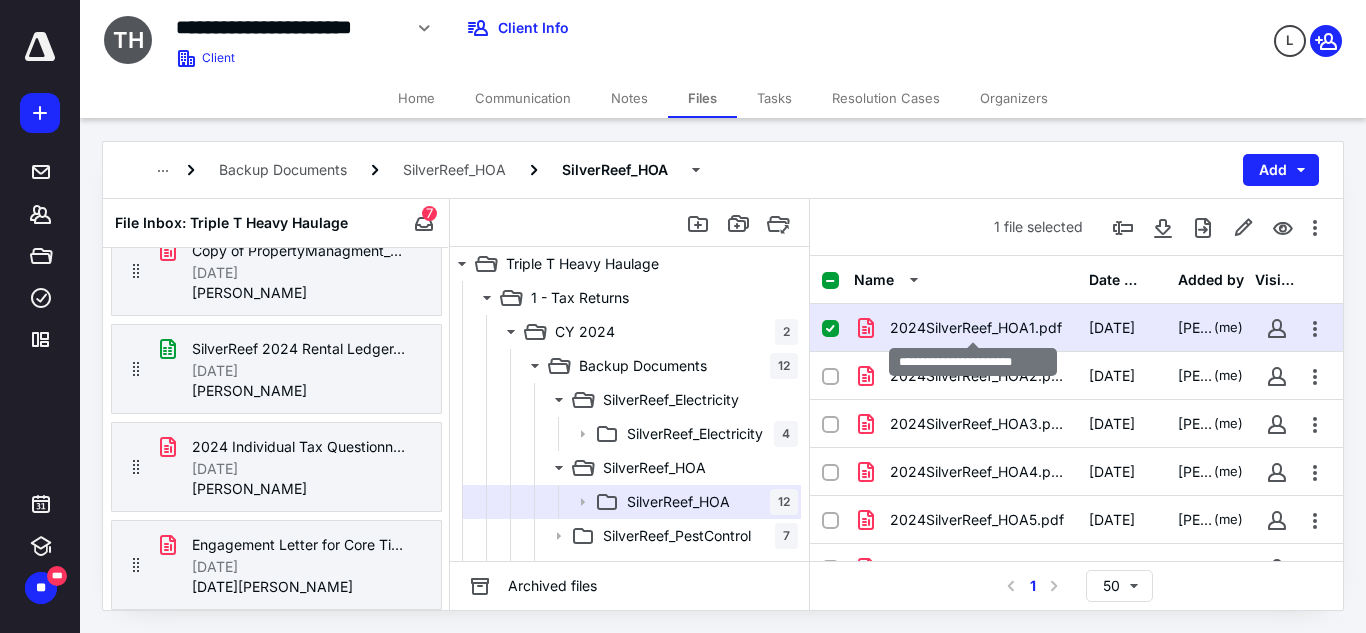 click on "2024SilverReef_HOA1.pdf" at bounding box center (976, 328) 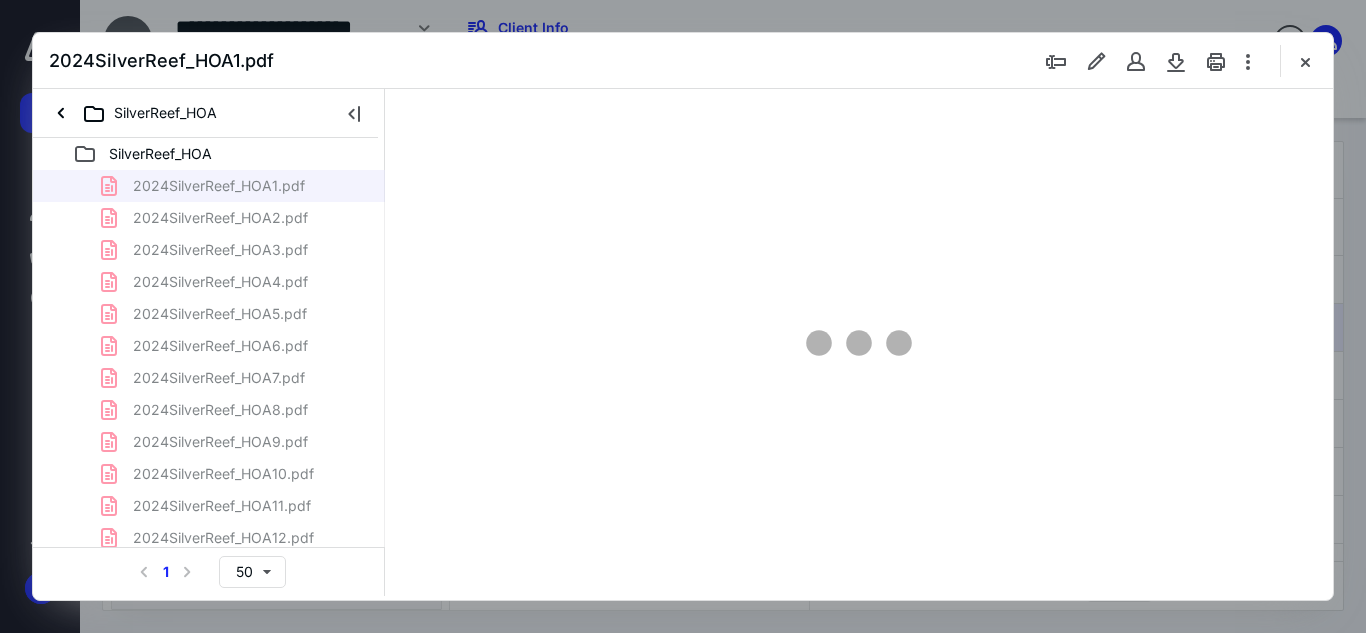 scroll, scrollTop: 0, scrollLeft: 0, axis: both 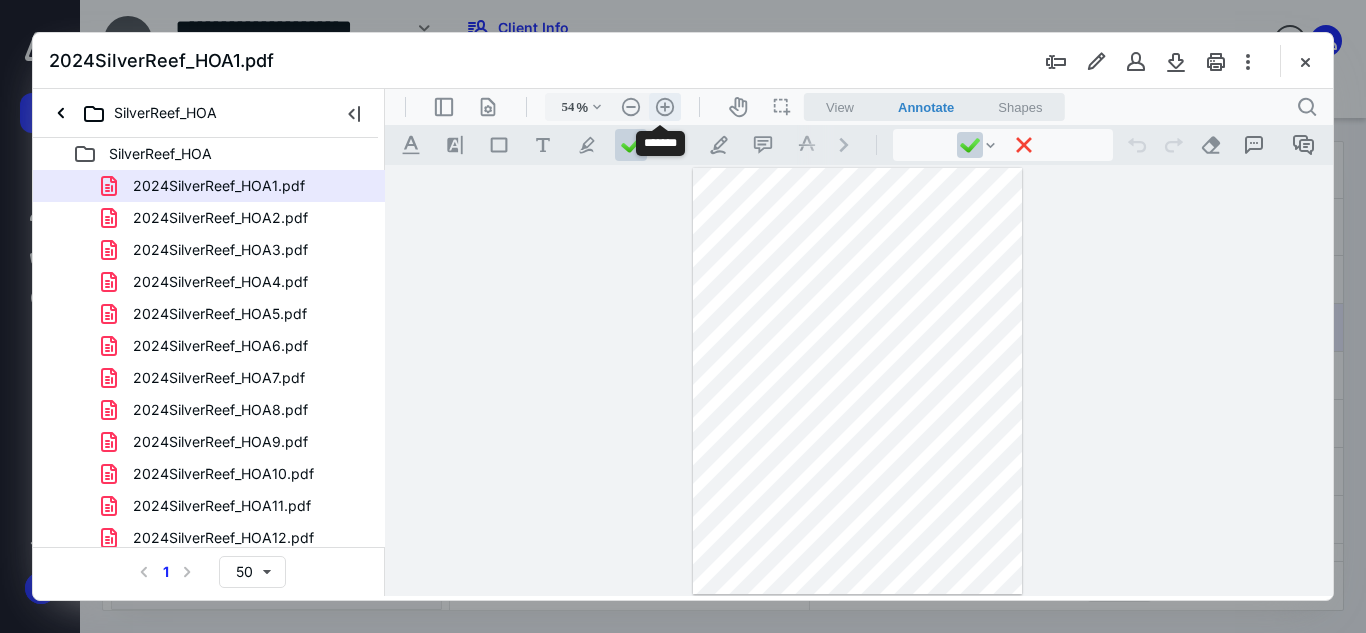 click on ".cls-1{fill:#abb0c4;} icon - header - zoom - in - line" at bounding box center [665, 107] 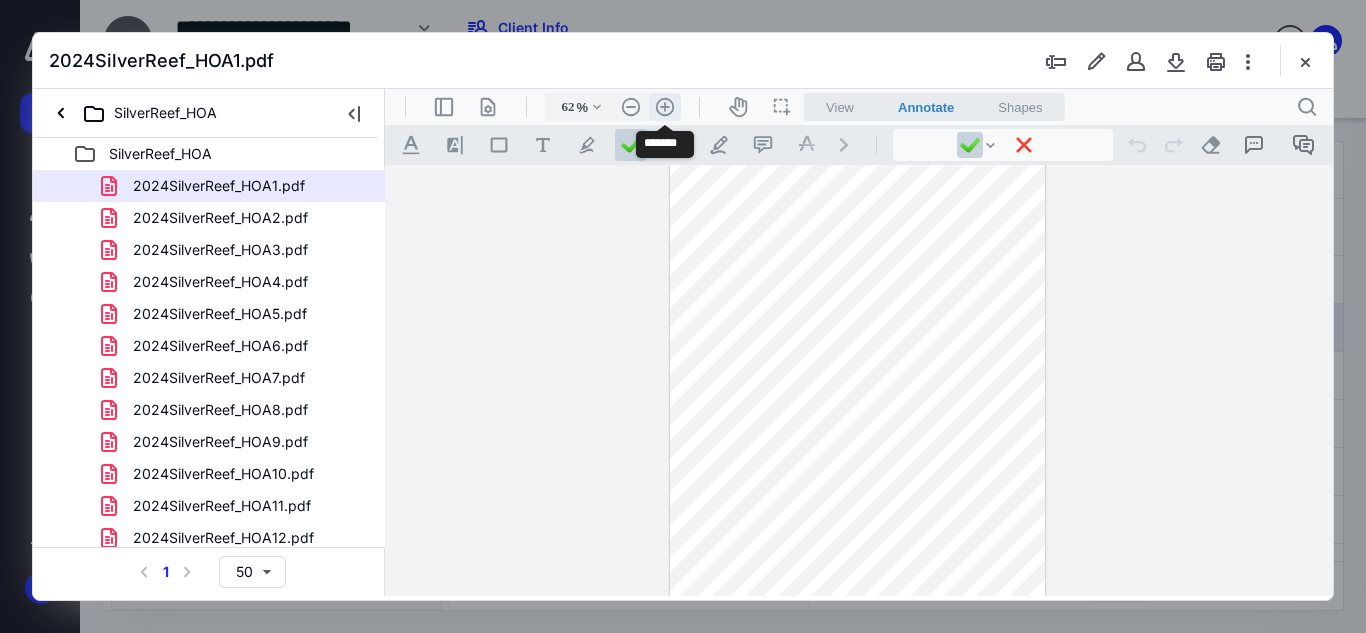 click on ".cls-1{fill:#abb0c4;} icon - header - zoom - in - line" at bounding box center (665, 107) 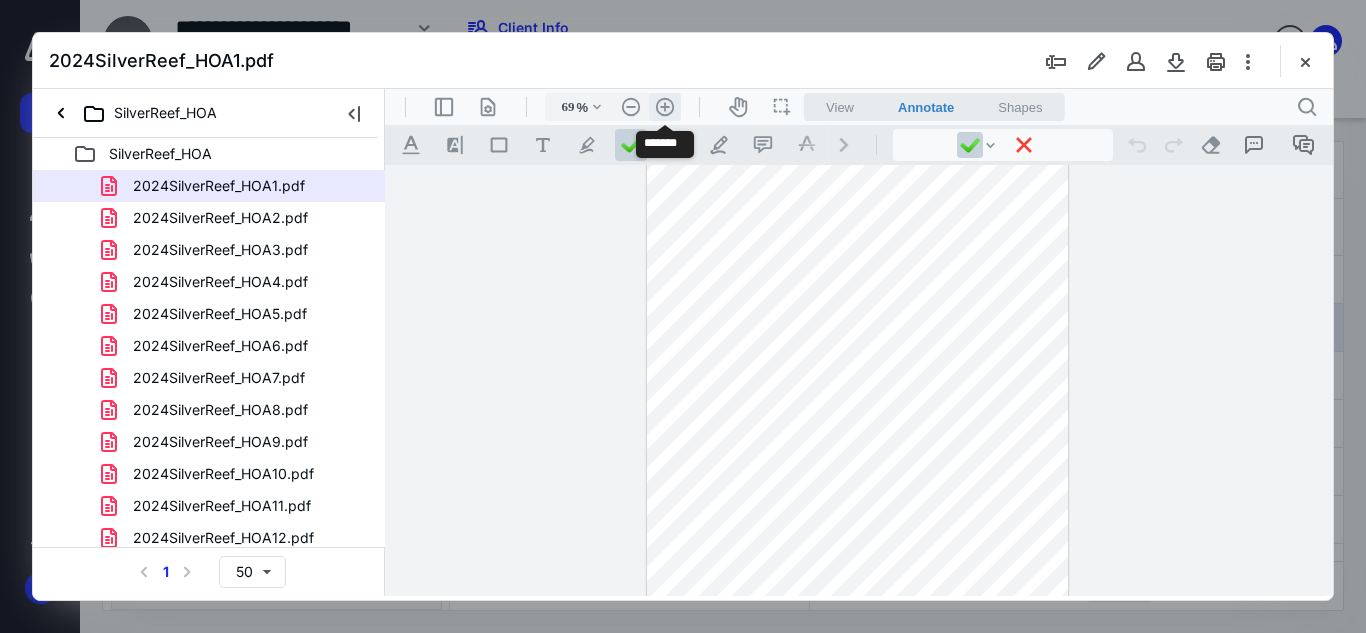 click on ".cls-1{fill:#abb0c4;} icon - header - zoom - in - line" at bounding box center (665, 107) 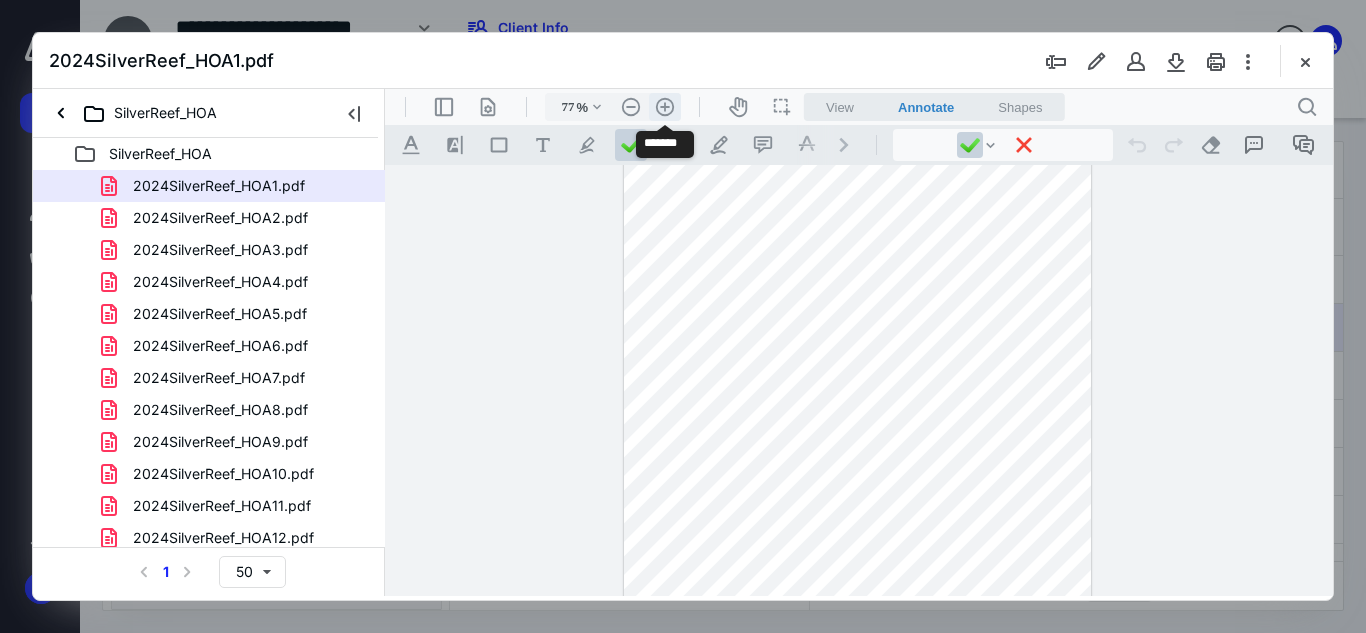 click on ".cls-1{fill:#abb0c4;} icon - header - zoom - in - line" at bounding box center [665, 107] 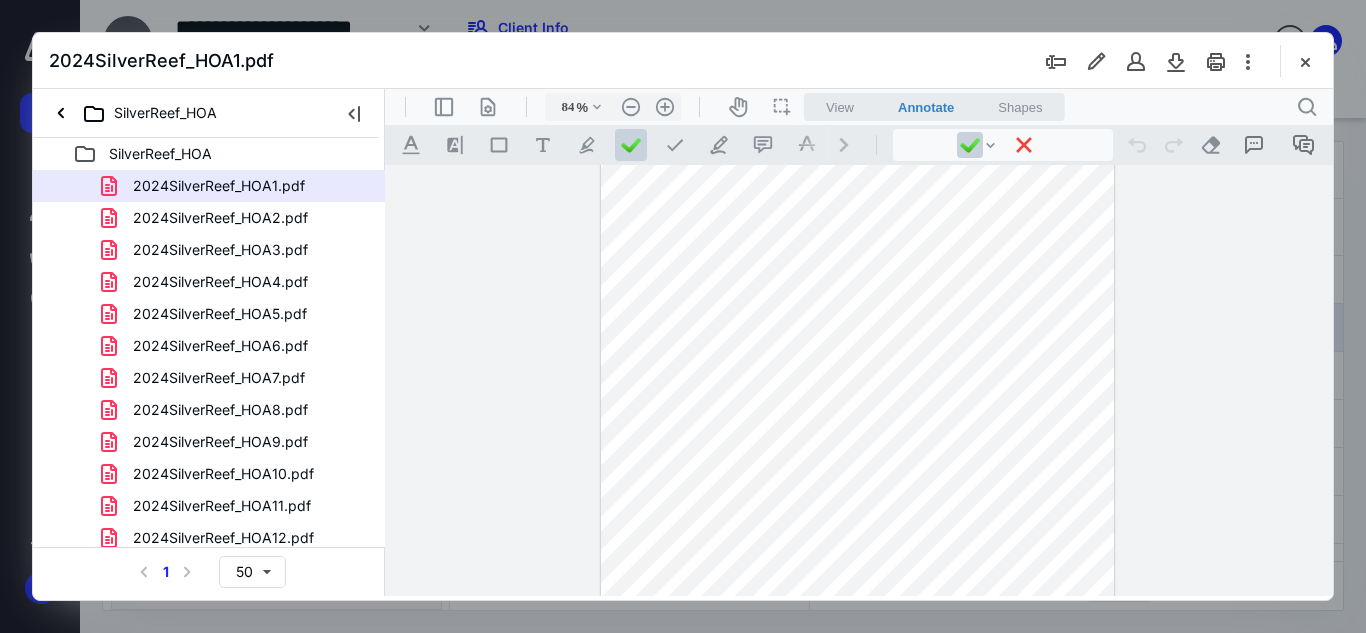 scroll, scrollTop: 0, scrollLeft: 0, axis: both 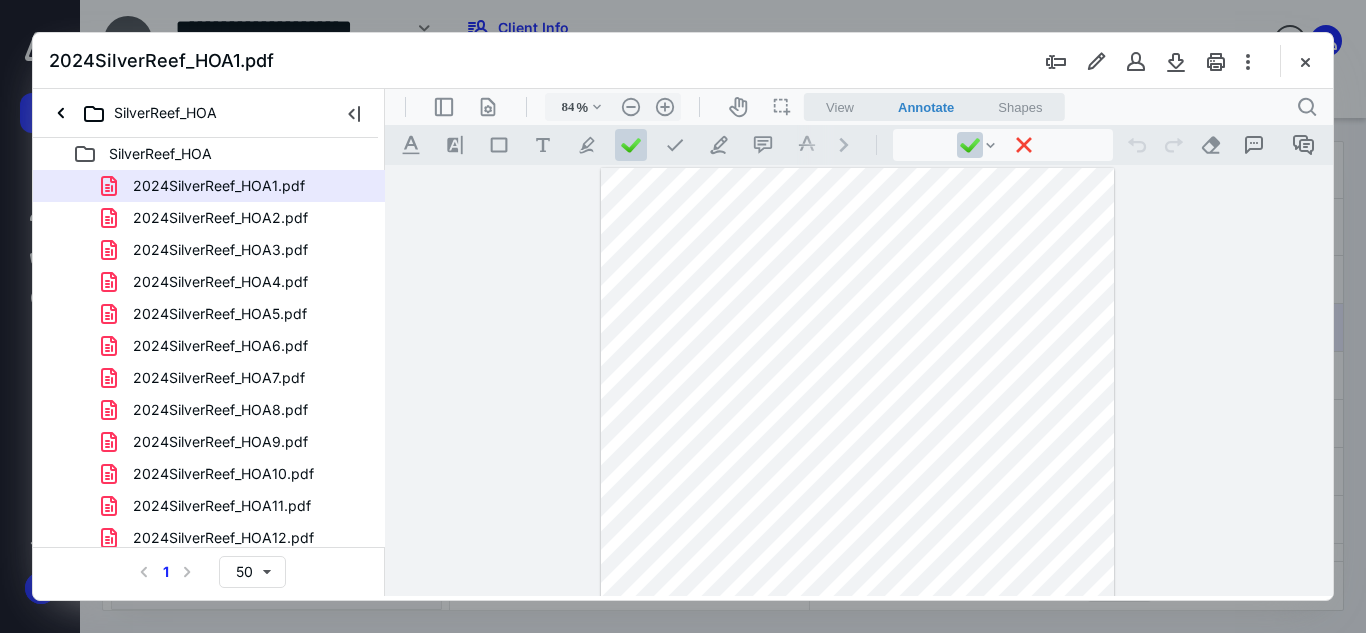 type 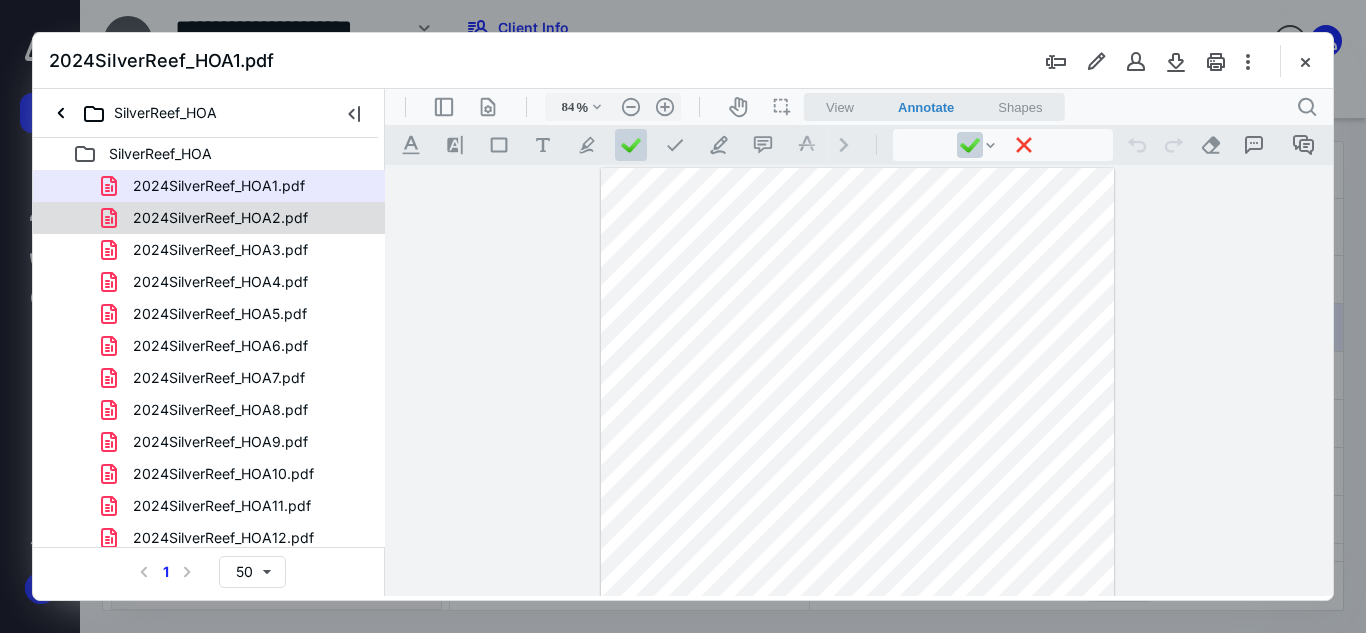 click on "2024SilverReef_HOA2.pdf" at bounding box center [220, 218] 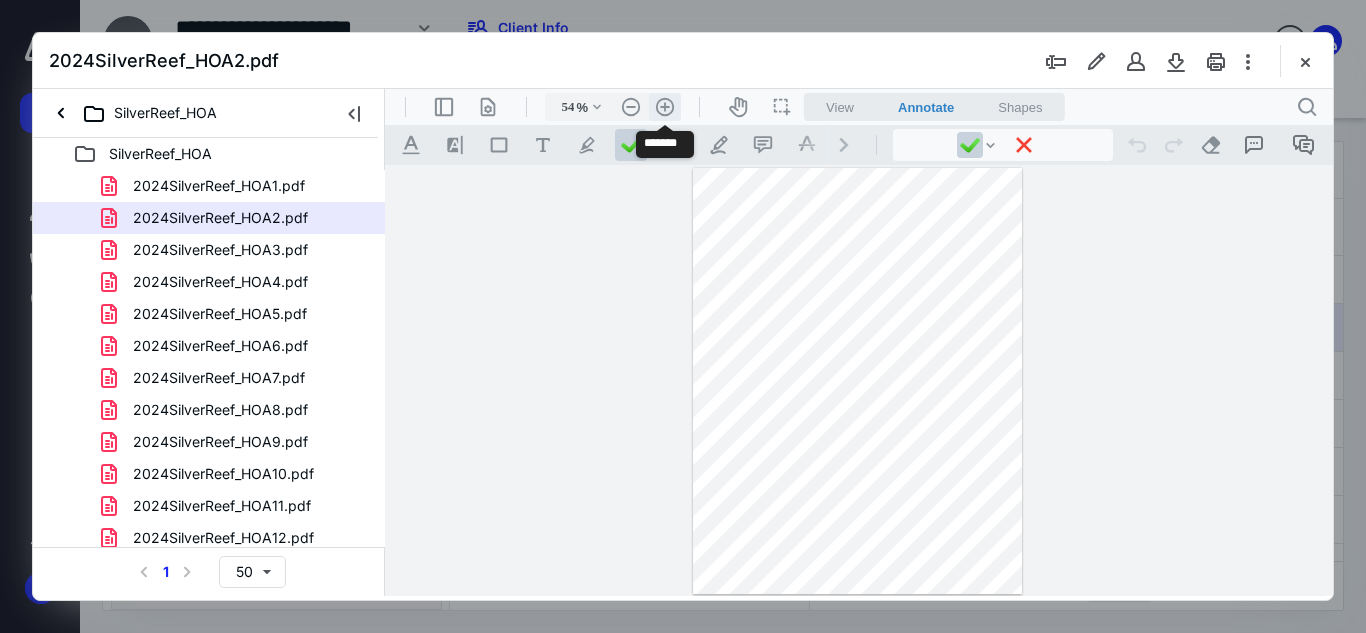 click on ".cls-1{fill:#abb0c4;} icon - header - zoom - in - line" at bounding box center [665, 107] 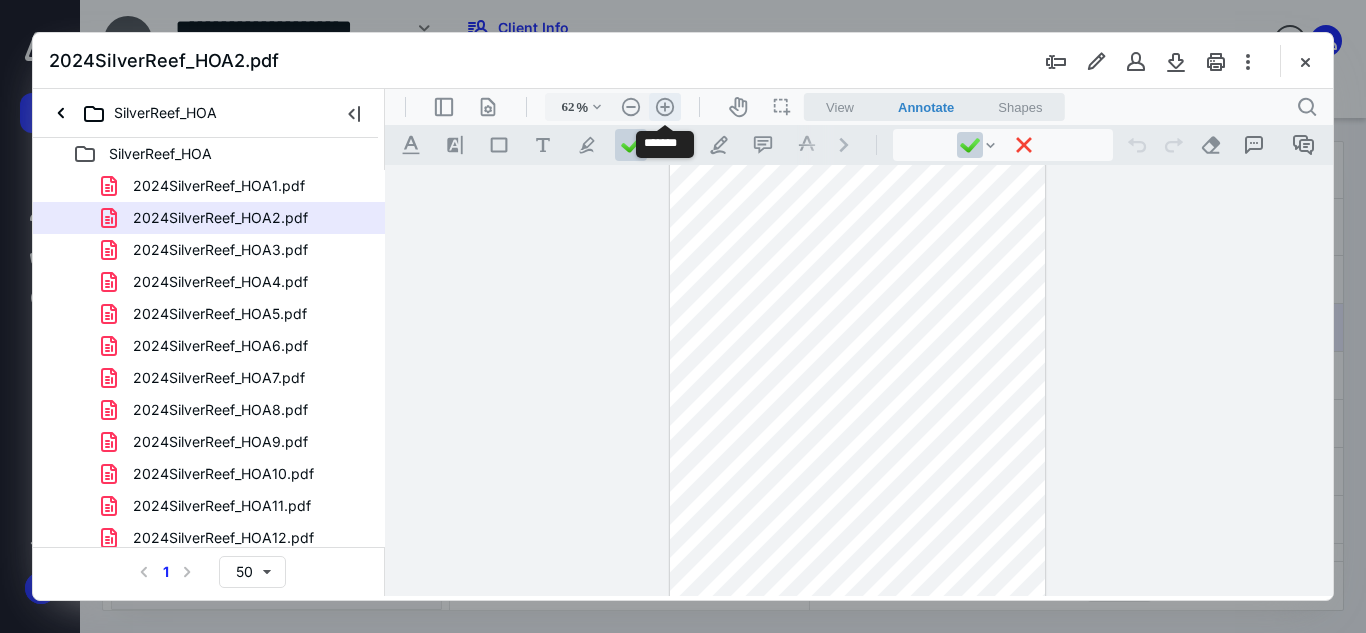 click on ".cls-1{fill:#abb0c4;} icon - header - zoom - in - line" at bounding box center [665, 107] 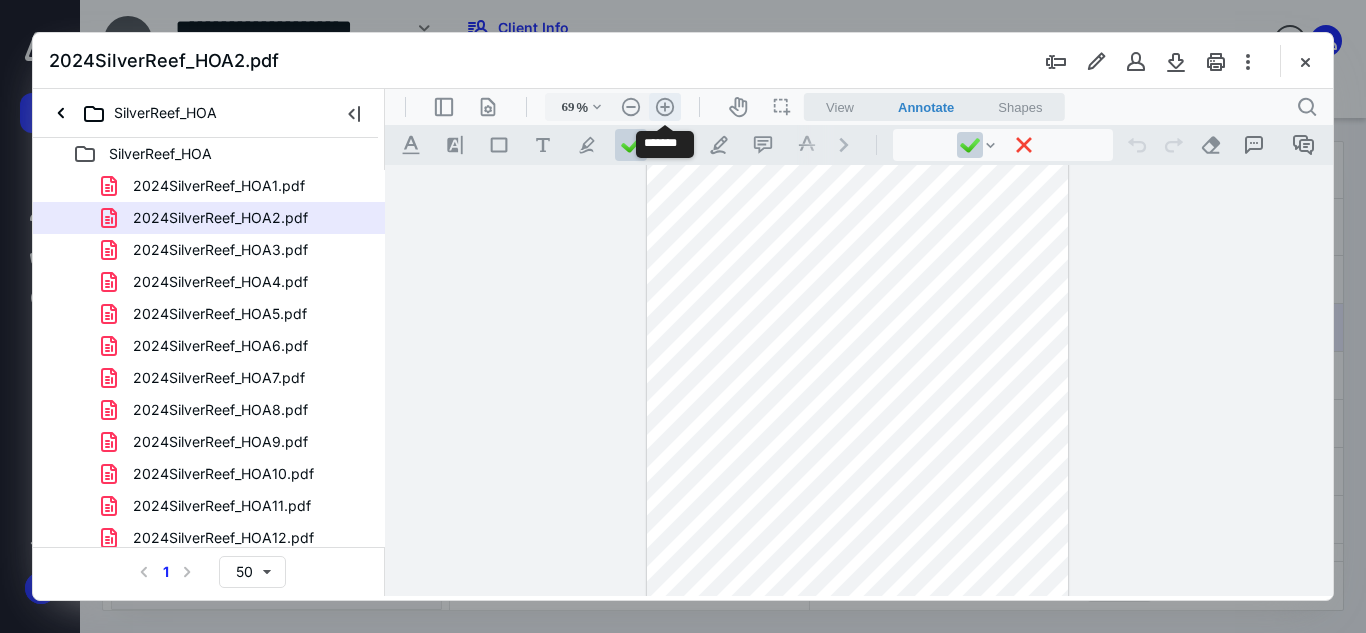 click on ".cls-1{fill:#abb0c4;} icon - header - zoom - in - line" at bounding box center [665, 107] 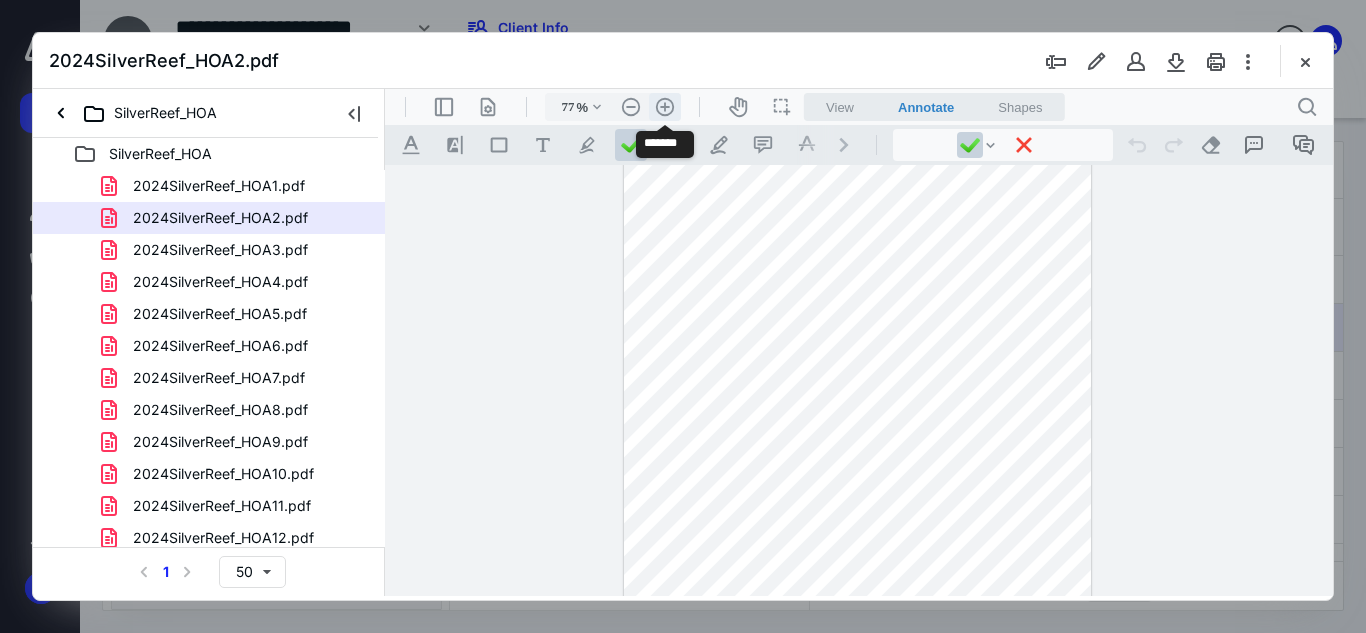 click on ".cls-1{fill:#abb0c4;} icon - header - zoom - in - line" at bounding box center [665, 107] 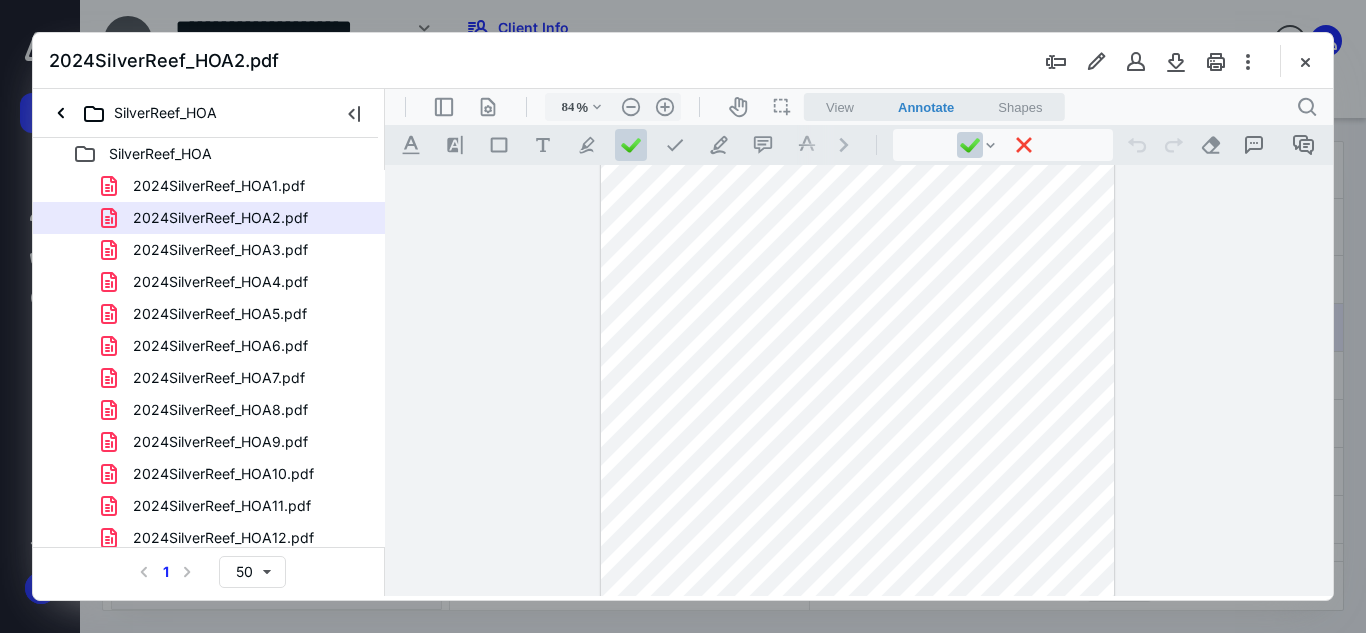scroll, scrollTop: 100, scrollLeft: 0, axis: vertical 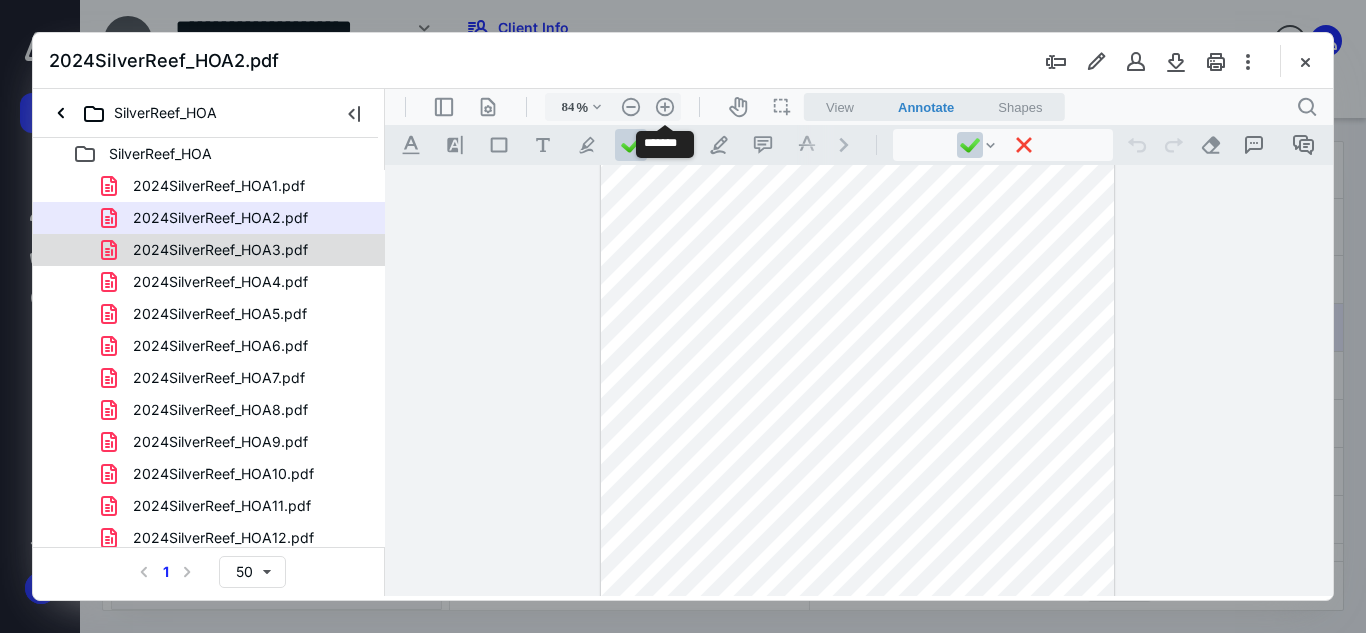 click on "2024SilverReef_HOA3.pdf" at bounding box center (208, 250) 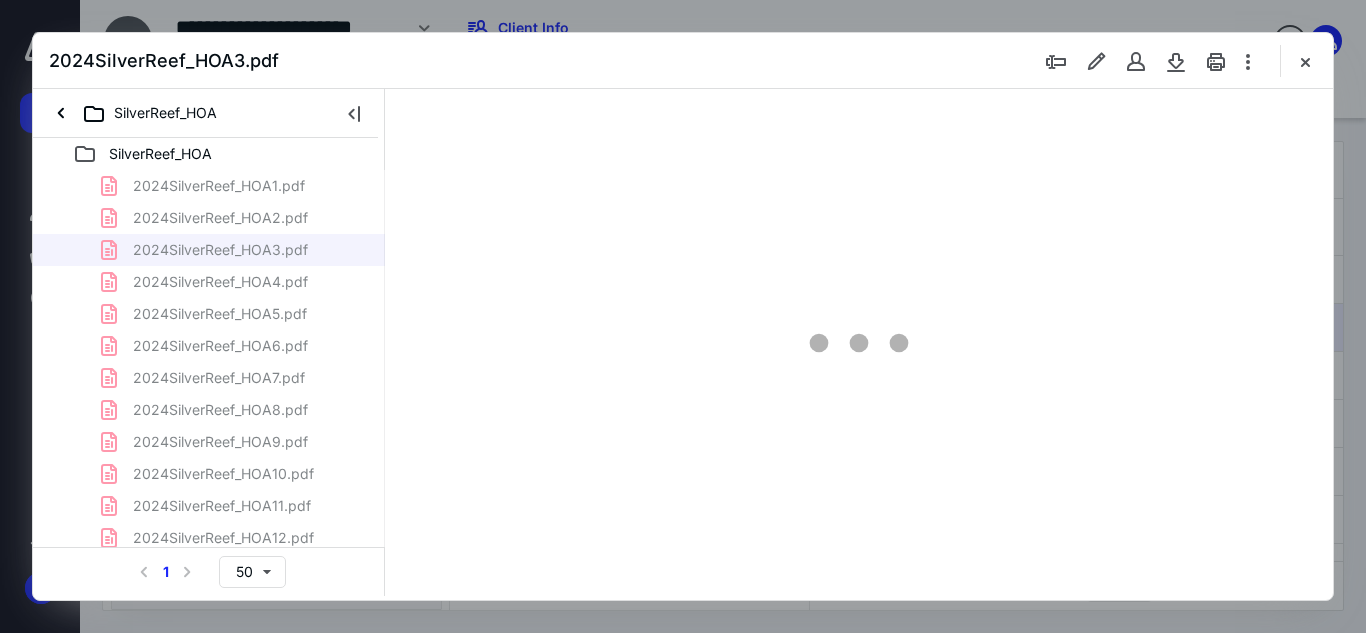 scroll, scrollTop: 0, scrollLeft: 0, axis: both 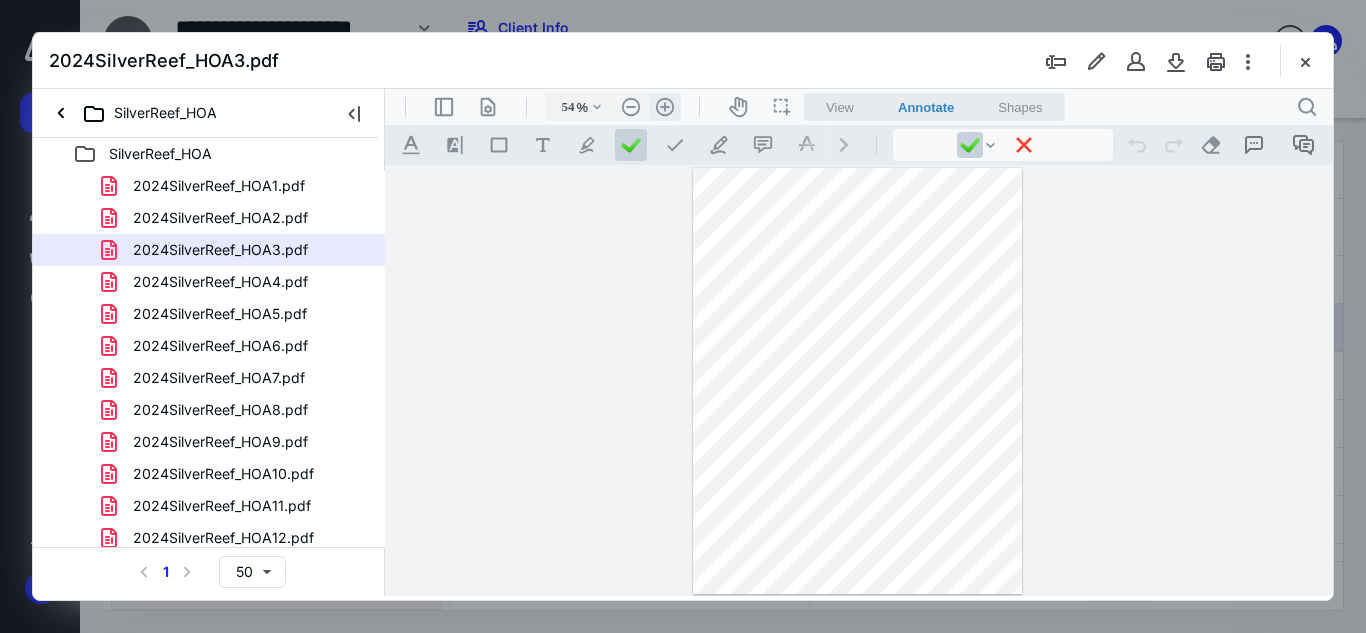 click on ".cls-1{fill:#abb0c4;} icon - header - zoom - in - line" at bounding box center (665, 107) 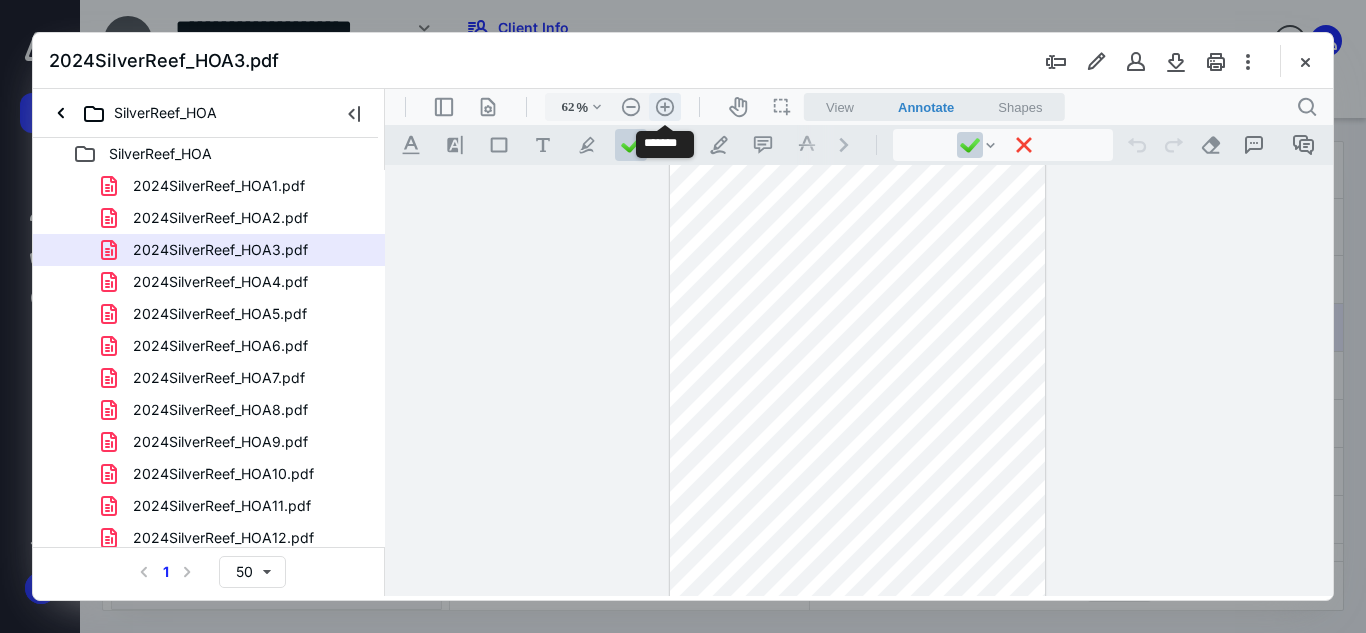 click on ".cls-1{fill:#abb0c4;} icon - header - zoom - in - line" at bounding box center (665, 107) 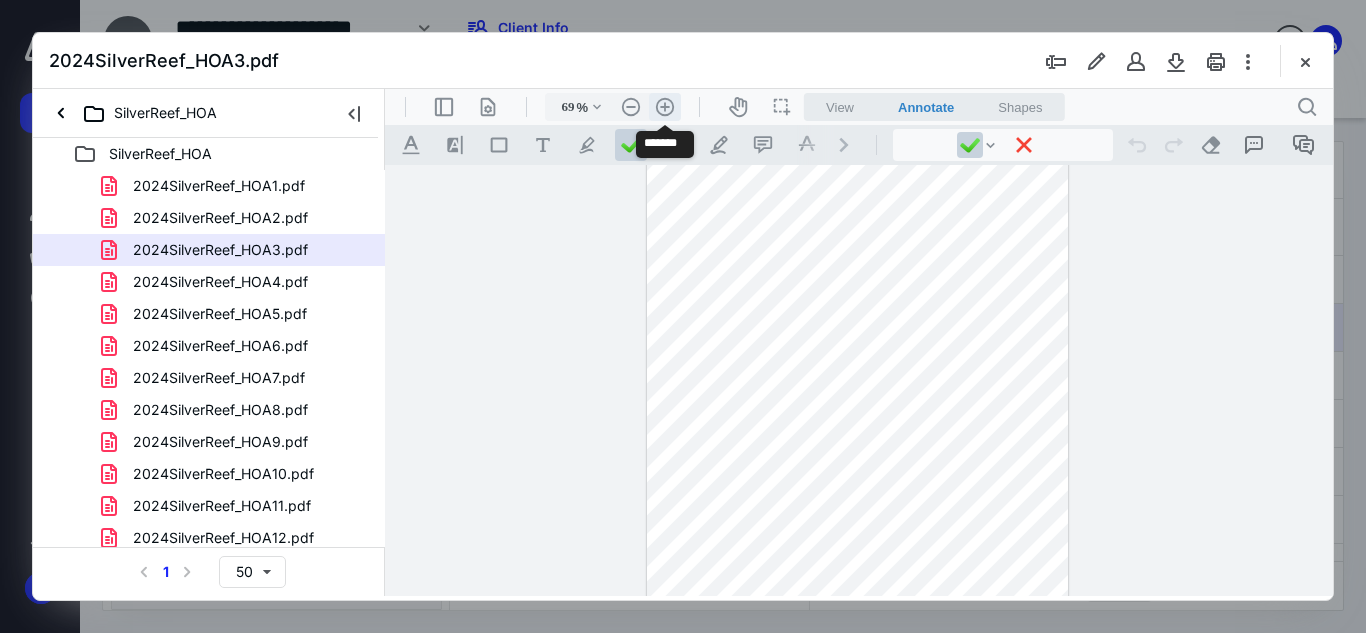 click on ".cls-1{fill:#abb0c4;} icon - header - zoom - in - line" at bounding box center [665, 107] 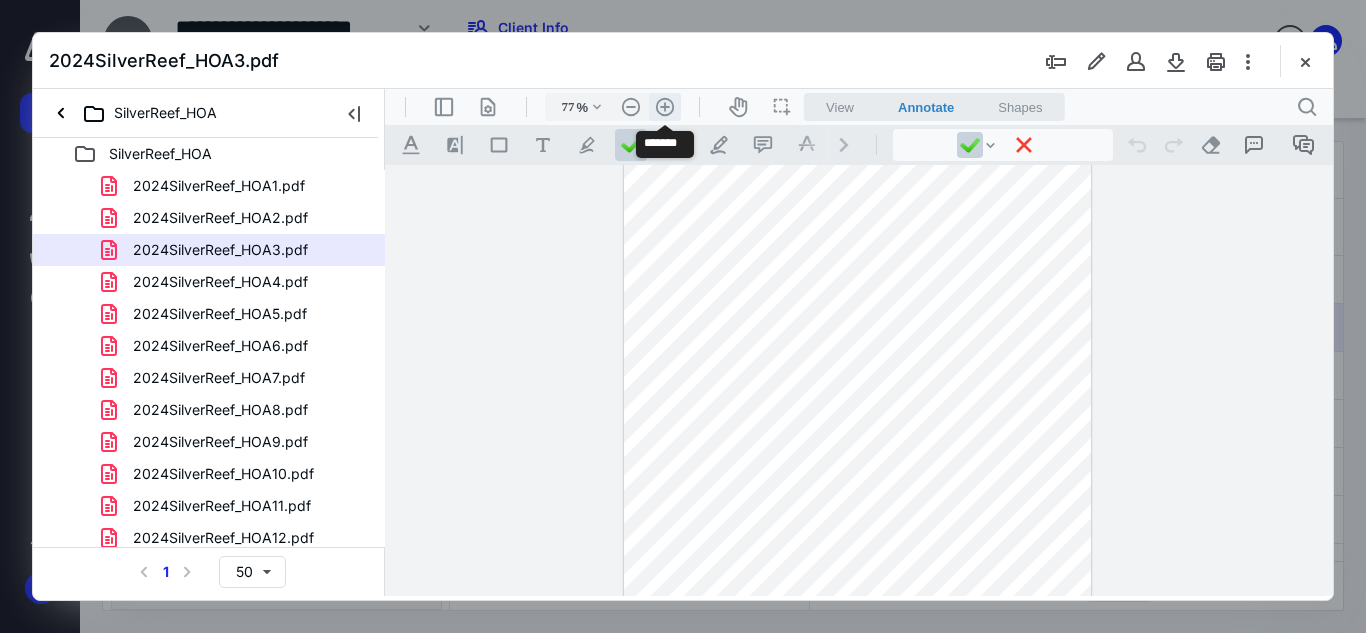 click on ".cls-1{fill:#abb0c4;} icon - header - zoom - in - line" at bounding box center (665, 107) 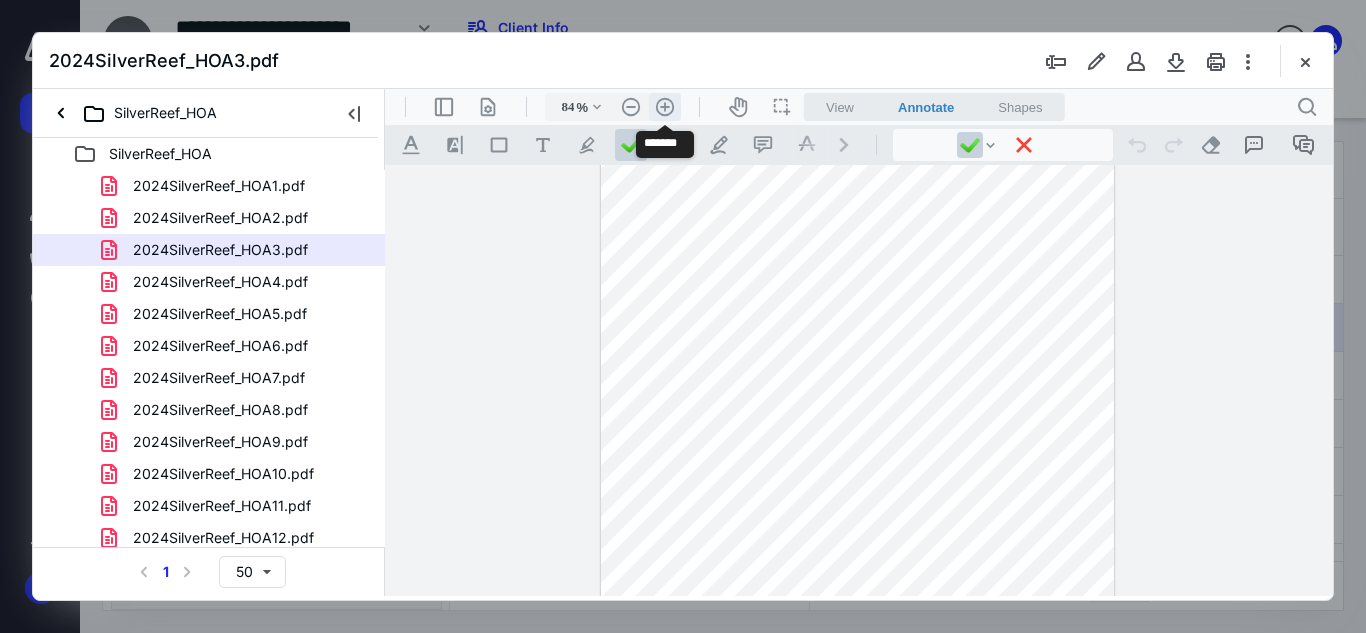 click on ".cls-1{fill:#abb0c4;} icon - header - zoom - in - line" at bounding box center [665, 107] 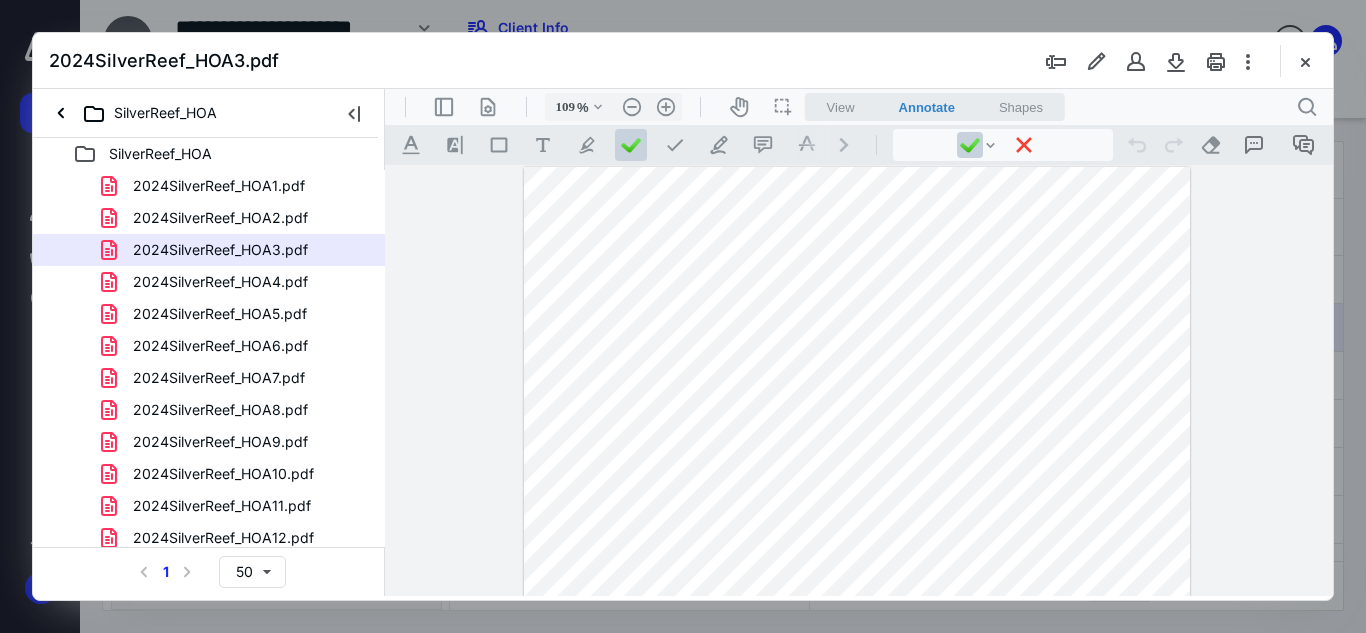 scroll, scrollTop: 0, scrollLeft: 0, axis: both 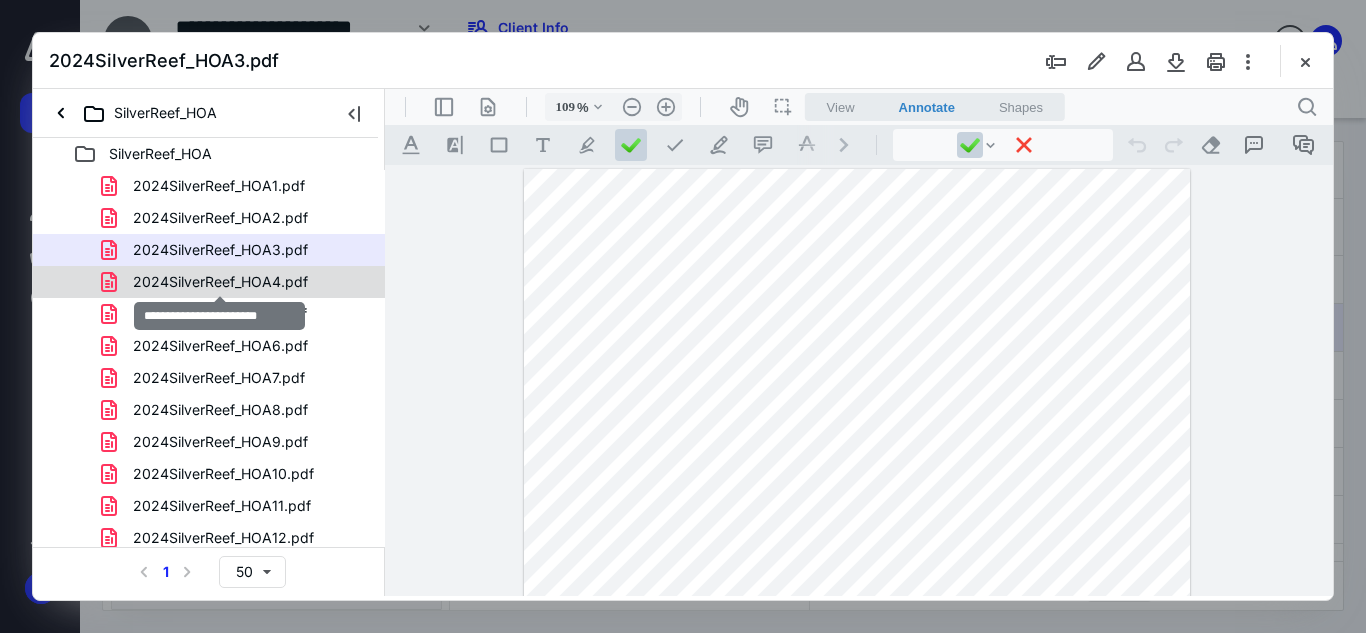click on "2024SilverReef_HOA4.pdf" at bounding box center [220, 282] 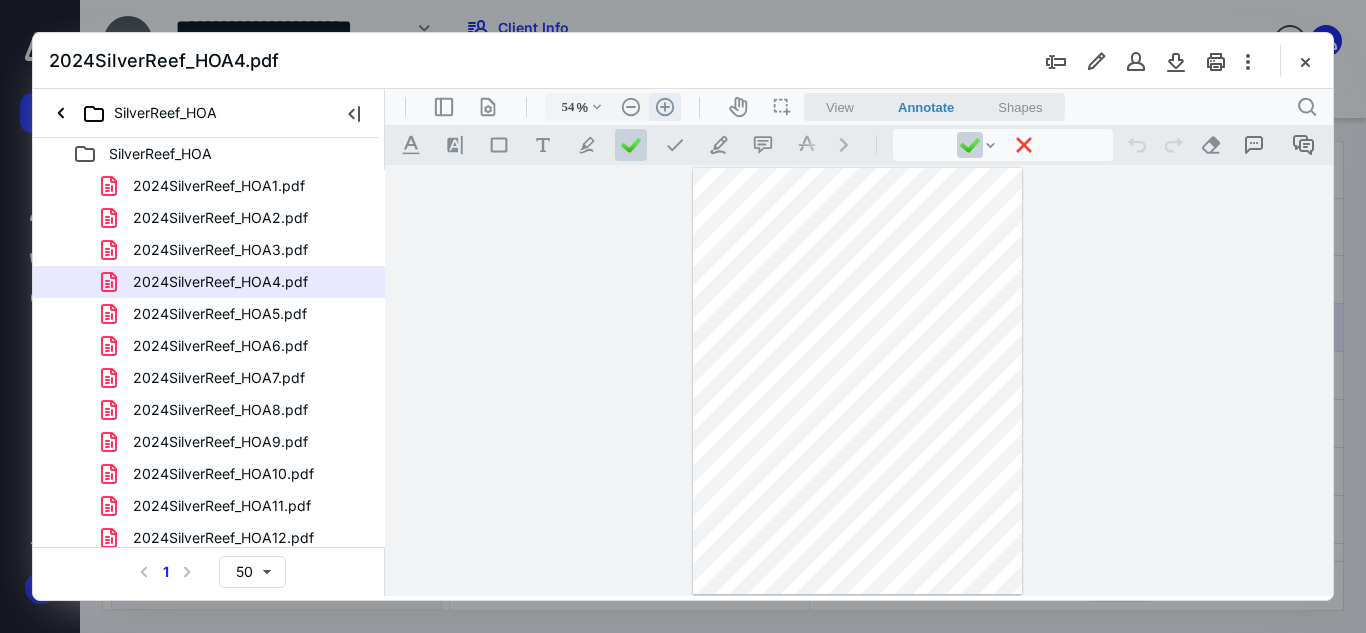 click on ".cls-1{fill:#abb0c4;} icon - header - zoom - in - line" at bounding box center (665, 107) 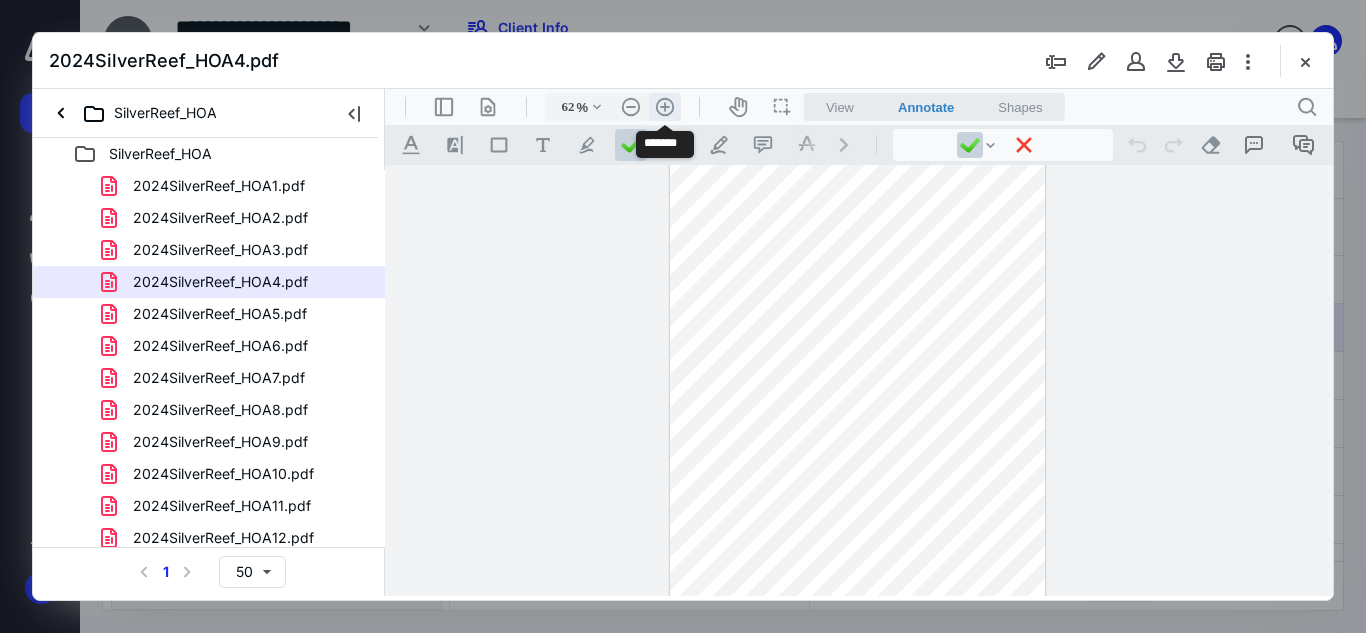 click on ".cls-1{fill:#abb0c4;} icon - header - zoom - in - line" at bounding box center [665, 107] 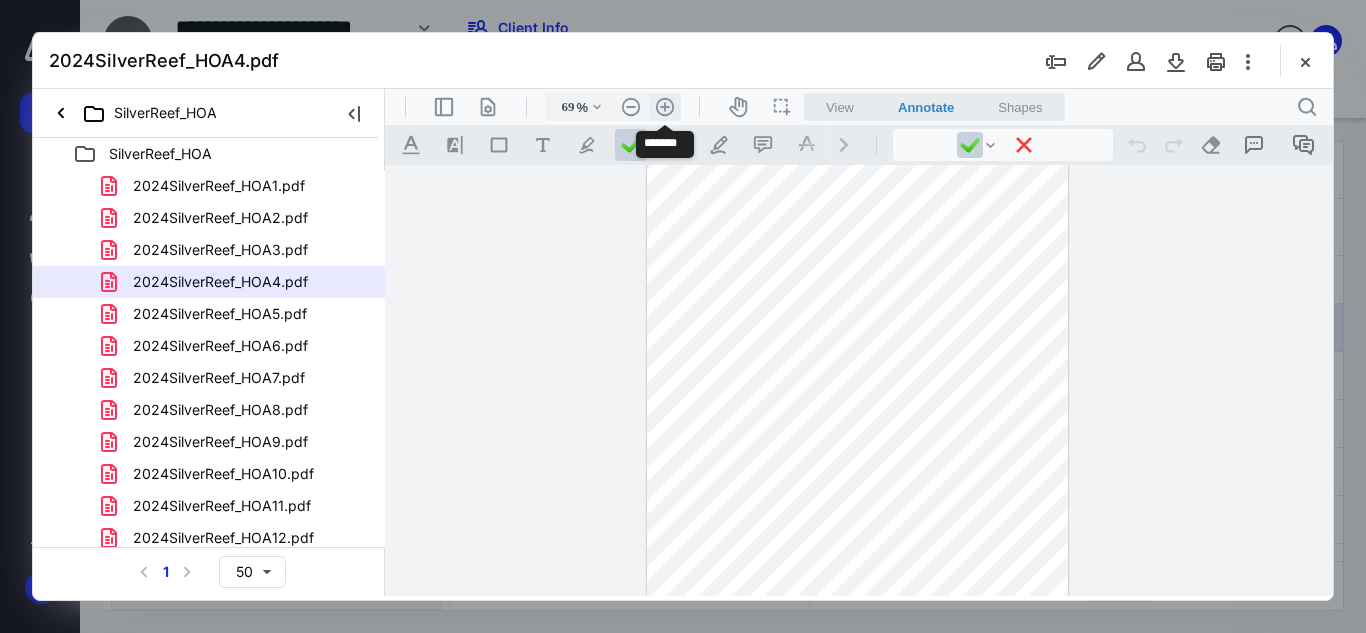 click on ".cls-1{fill:#abb0c4;} icon - header - zoom - in - line" at bounding box center (665, 107) 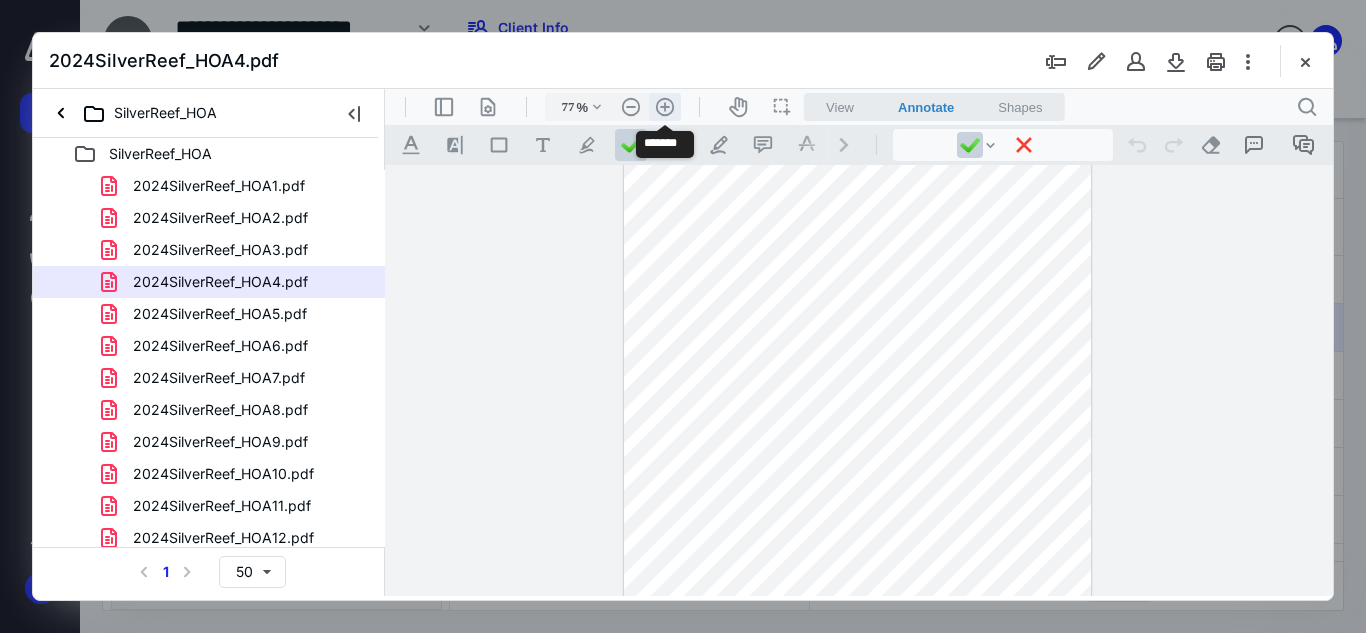 click on ".cls-1{fill:#abb0c4;} icon - header - zoom - in - line" at bounding box center [665, 107] 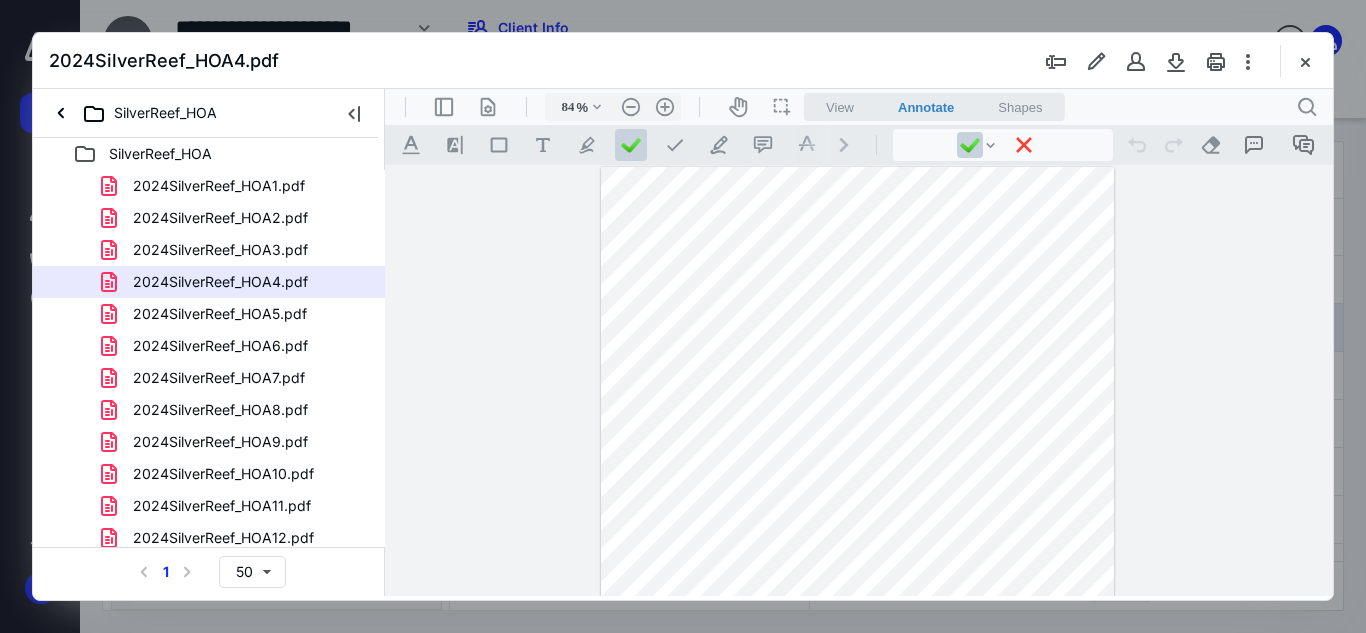 scroll, scrollTop: 0, scrollLeft: 0, axis: both 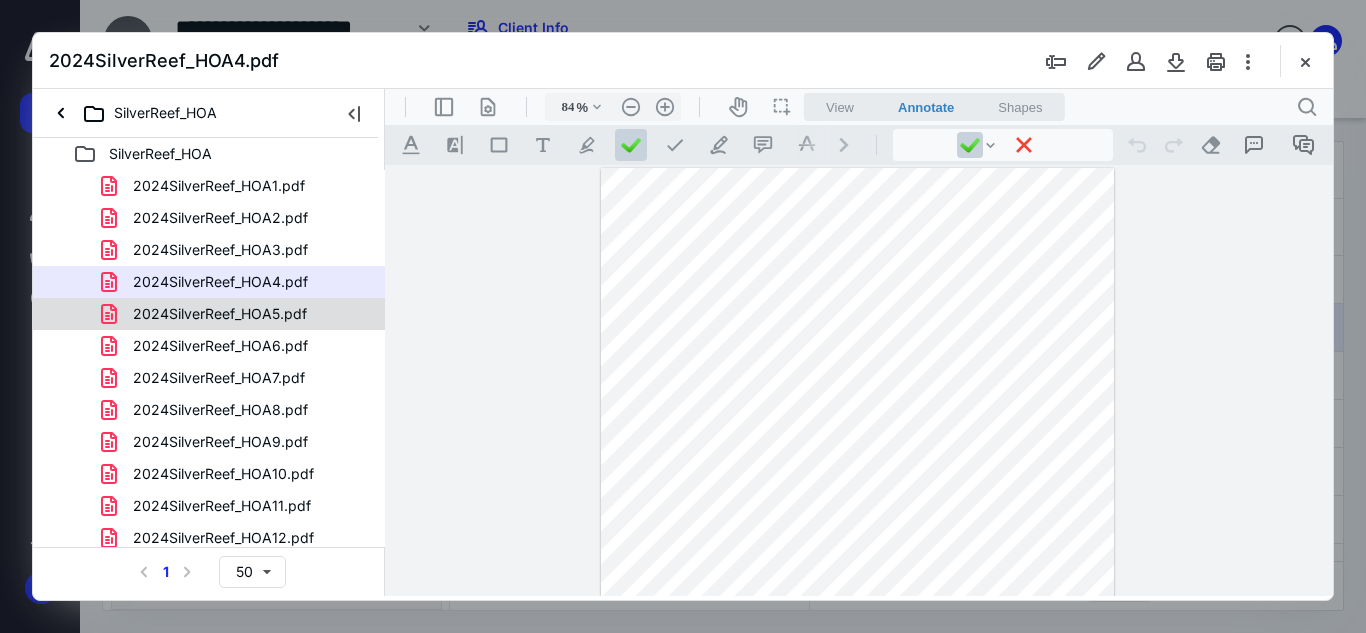 click on "2024SilverReef_HOA5.pdf" at bounding box center (220, 314) 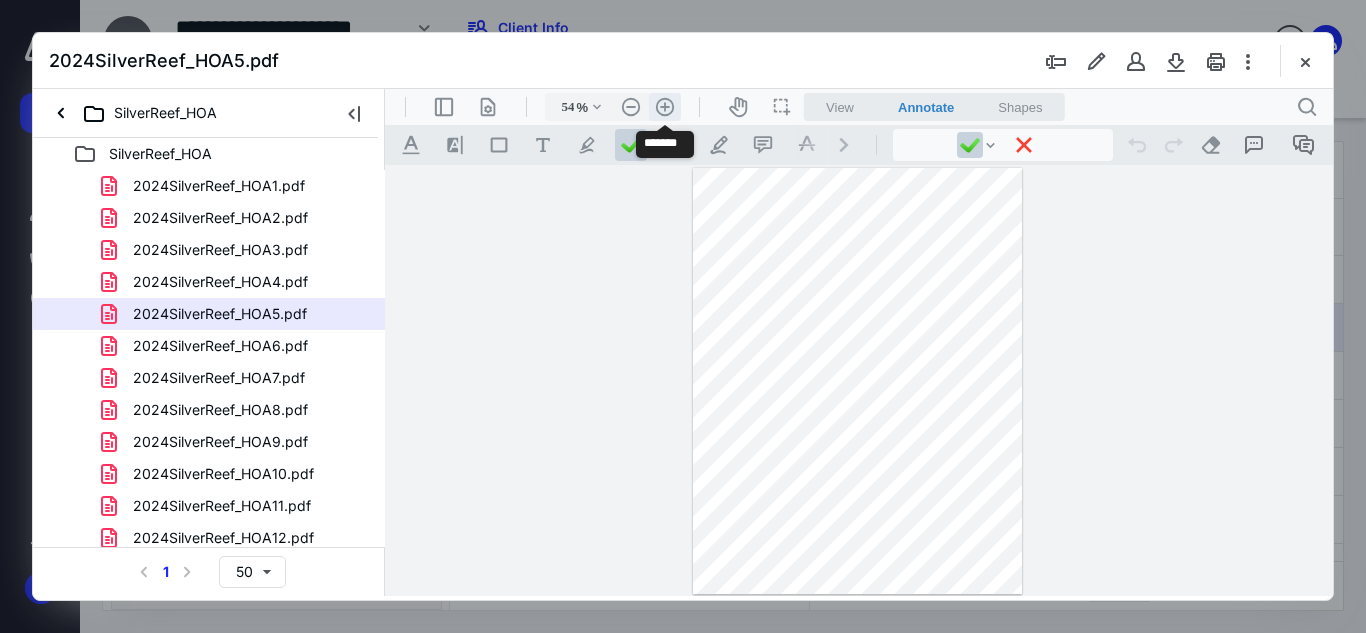click on ".cls-1{fill:#abb0c4;} icon - header - zoom - in - line" at bounding box center [665, 107] 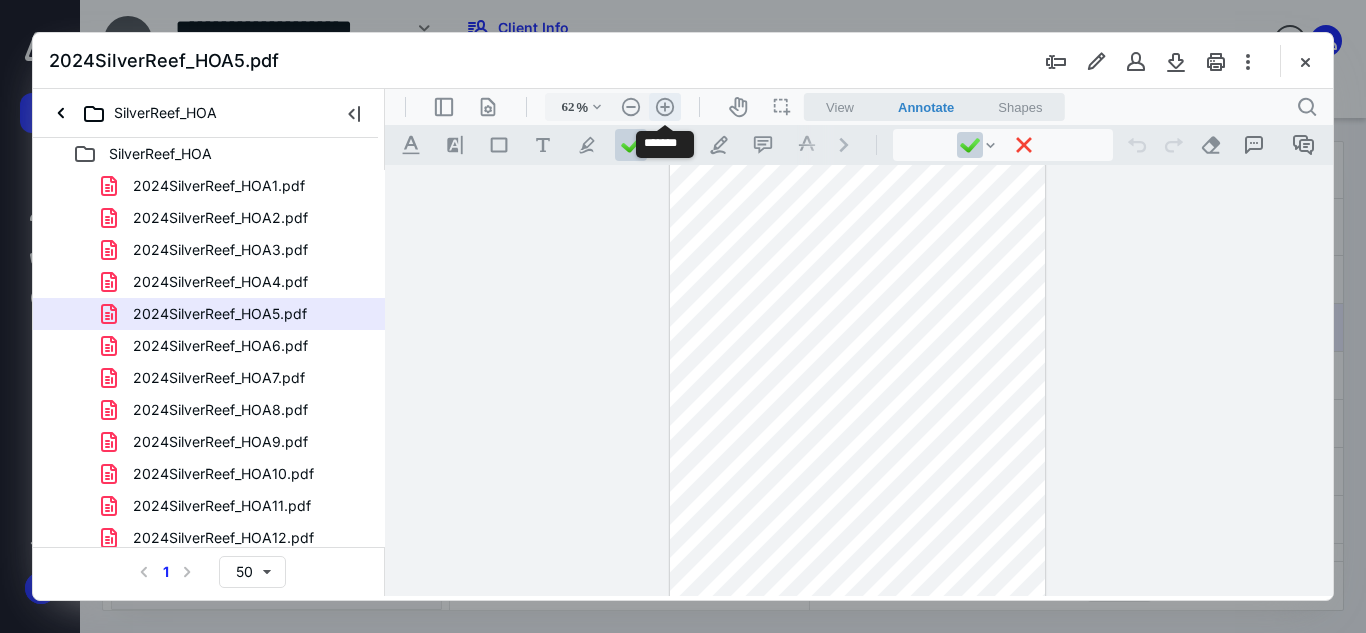 click on ".cls-1{fill:#abb0c4;} icon - header - zoom - in - line" at bounding box center (665, 107) 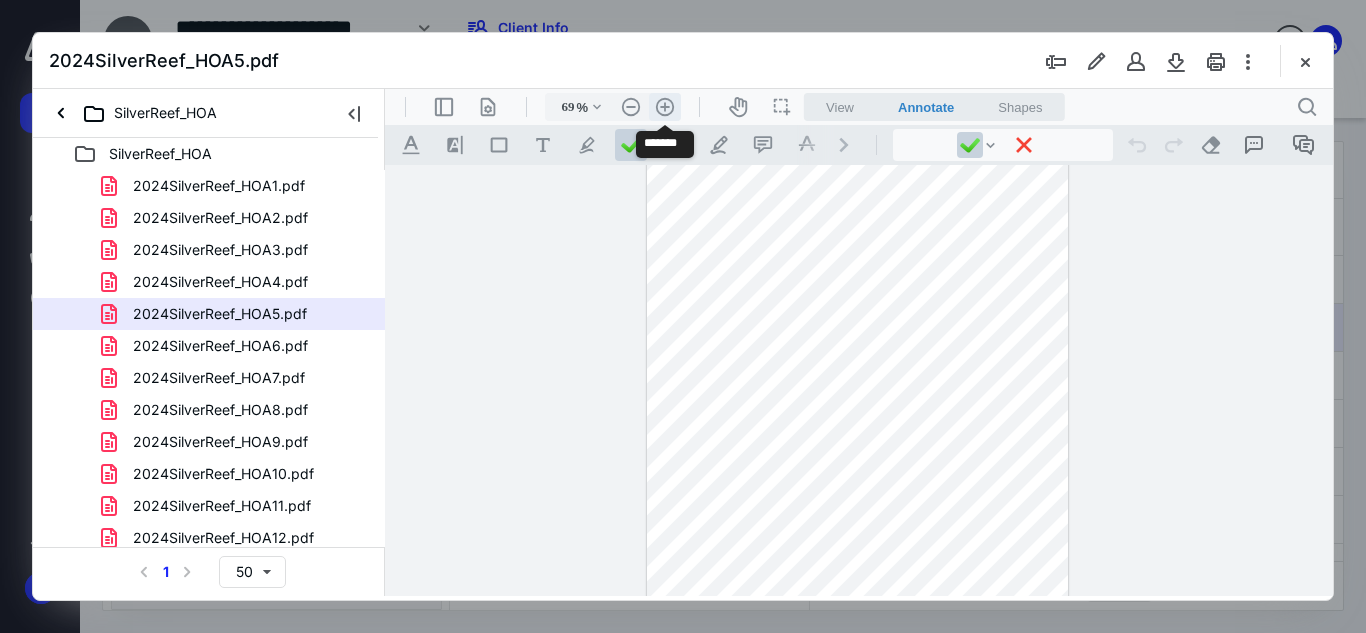 click on ".cls-1{fill:#abb0c4;} icon - header - zoom - in - line" at bounding box center (665, 107) 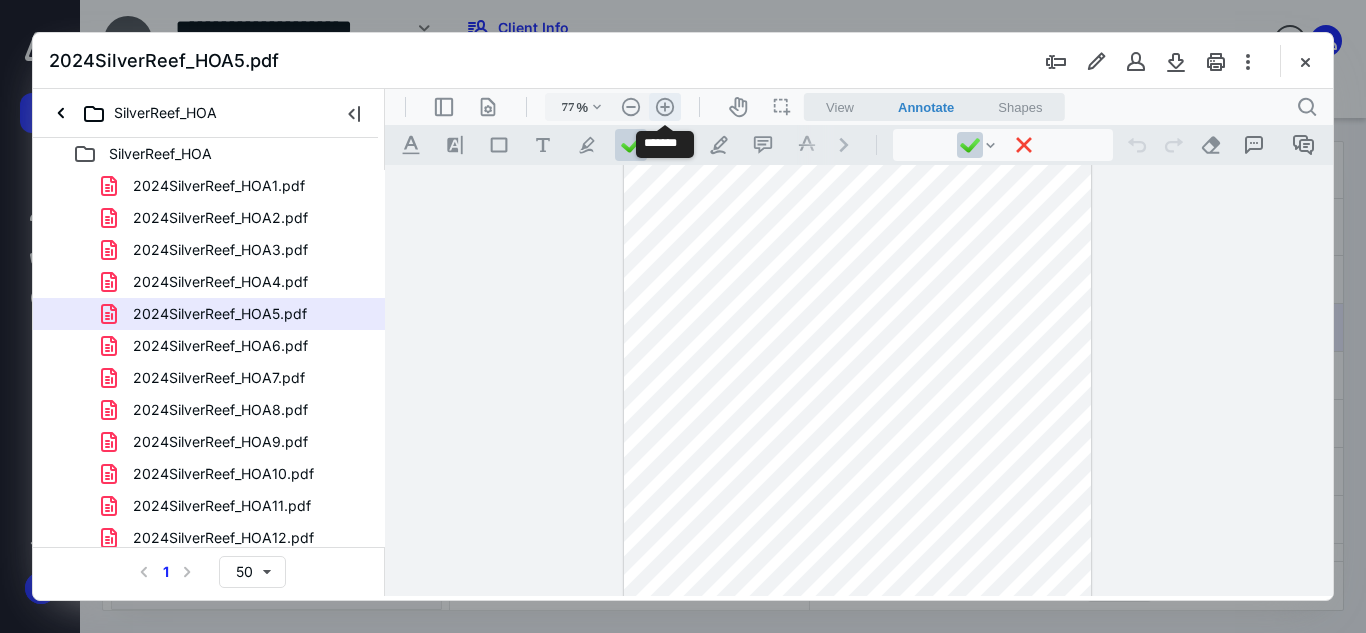 click on ".cls-1{fill:#abb0c4;} icon - header - zoom - in - line" at bounding box center (665, 107) 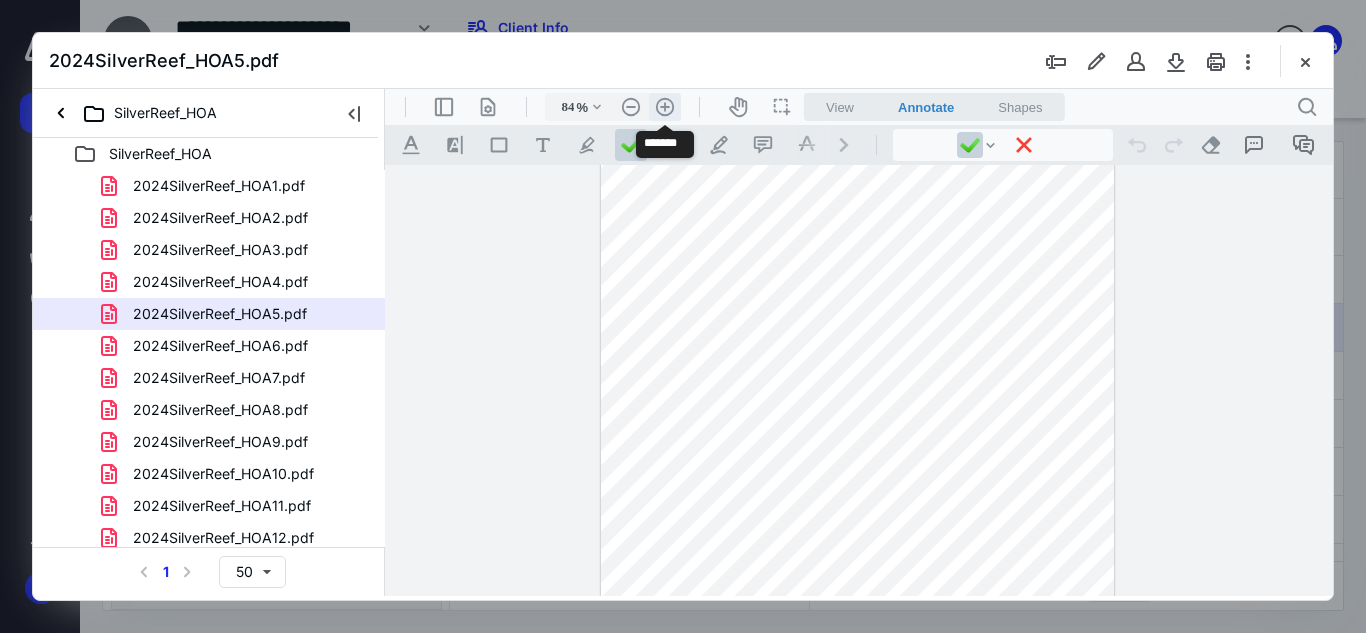 click on ".cls-1{fill:#abb0c4;} icon - header - zoom - in - line" at bounding box center (665, 107) 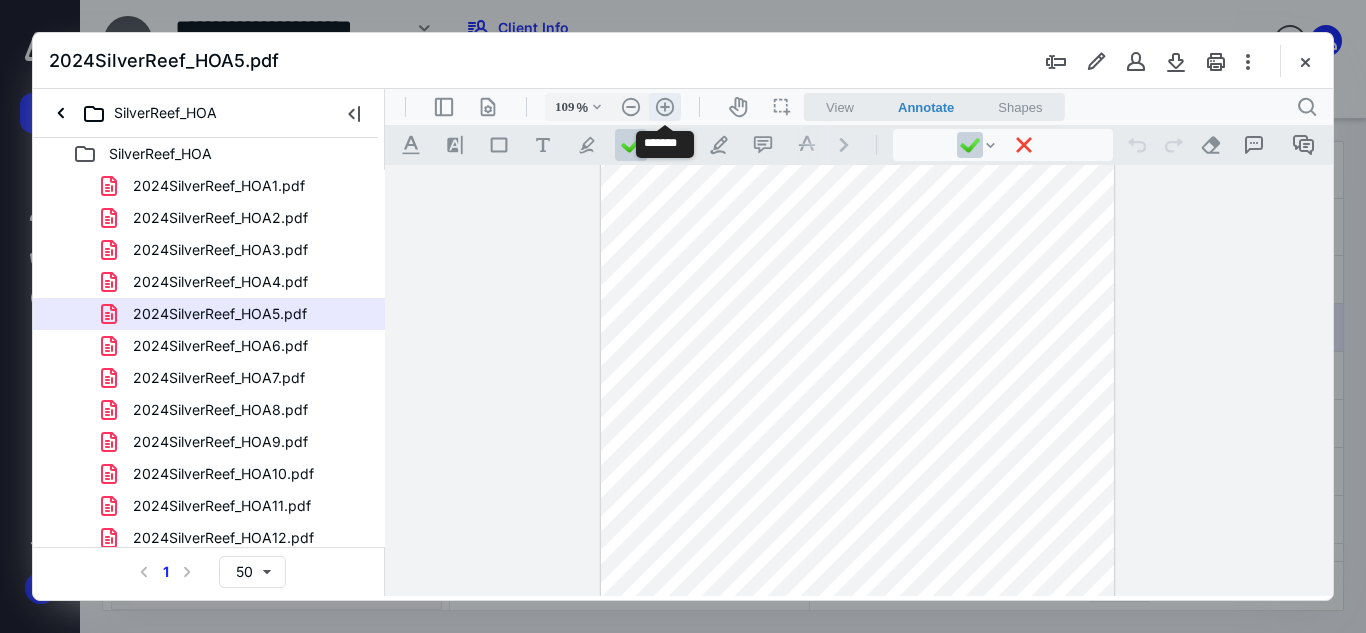 scroll, scrollTop: 181, scrollLeft: 0, axis: vertical 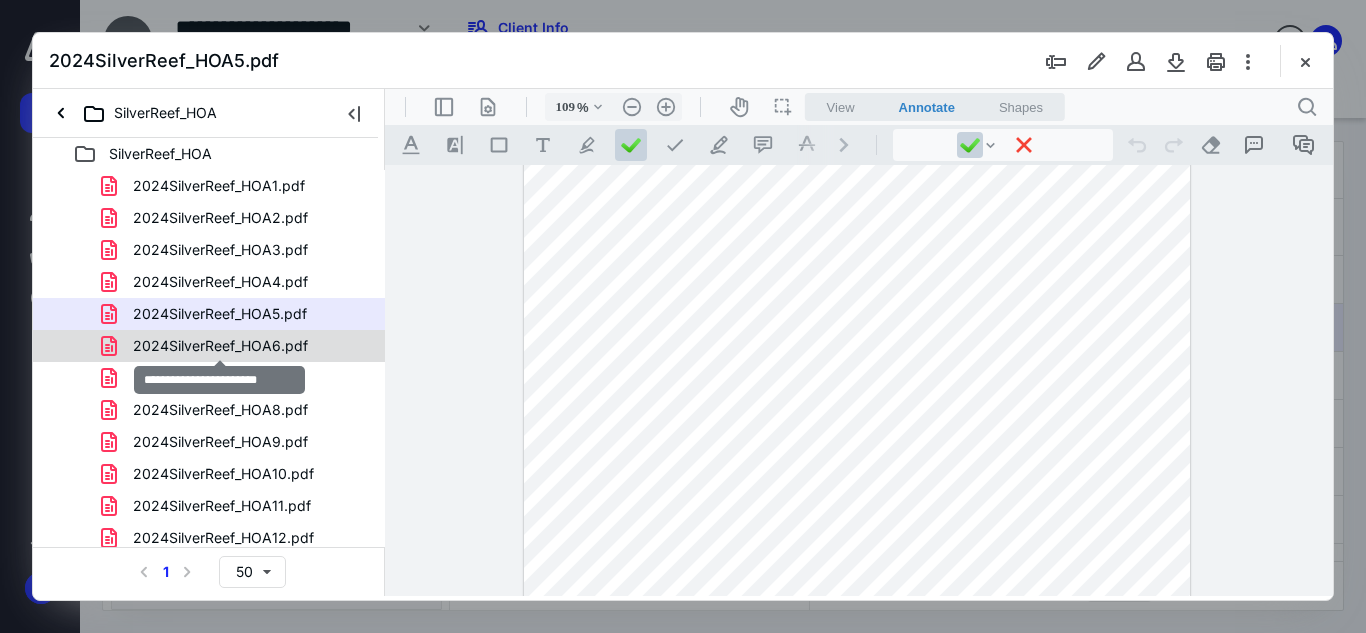 click on "2024SilverReef_HOA6.pdf" at bounding box center (220, 346) 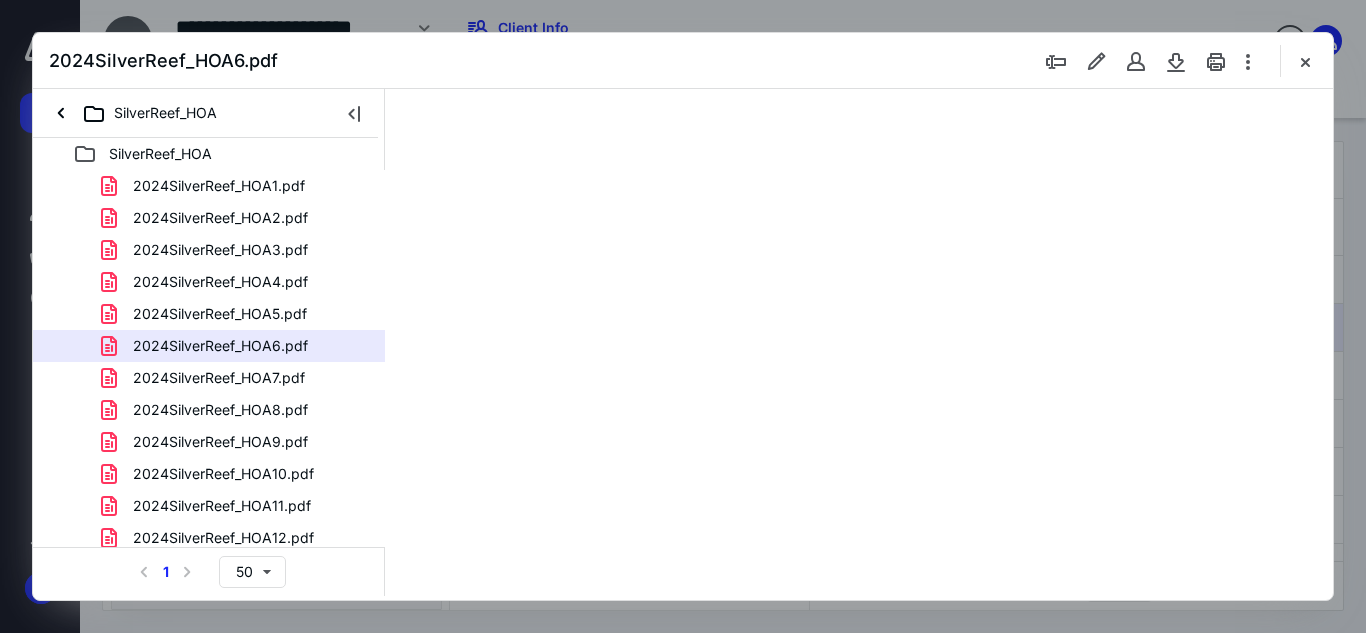 scroll, scrollTop: 0, scrollLeft: 0, axis: both 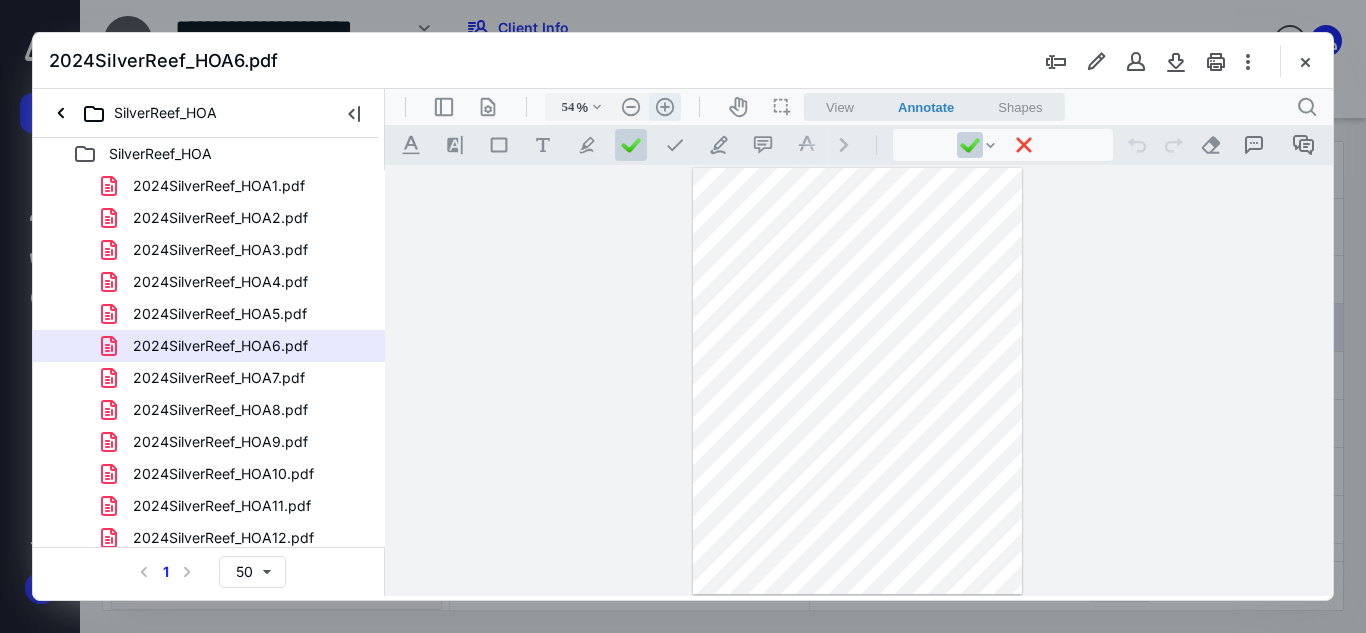 click on ".cls-1{fill:#abb0c4;} icon - header - zoom - in - line" at bounding box center (665, 107) 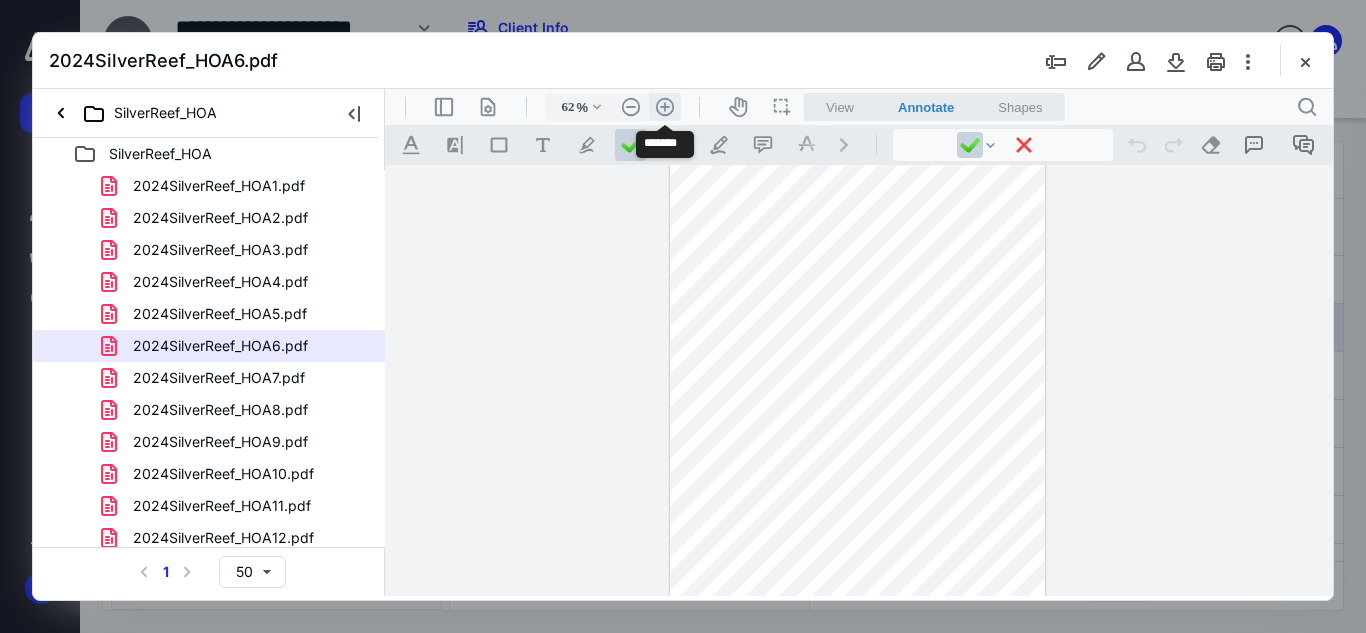 click on ".cls-1{fill:#abb0c4;} icon - header - zoom - in - line" at bounding box center [665, 107] 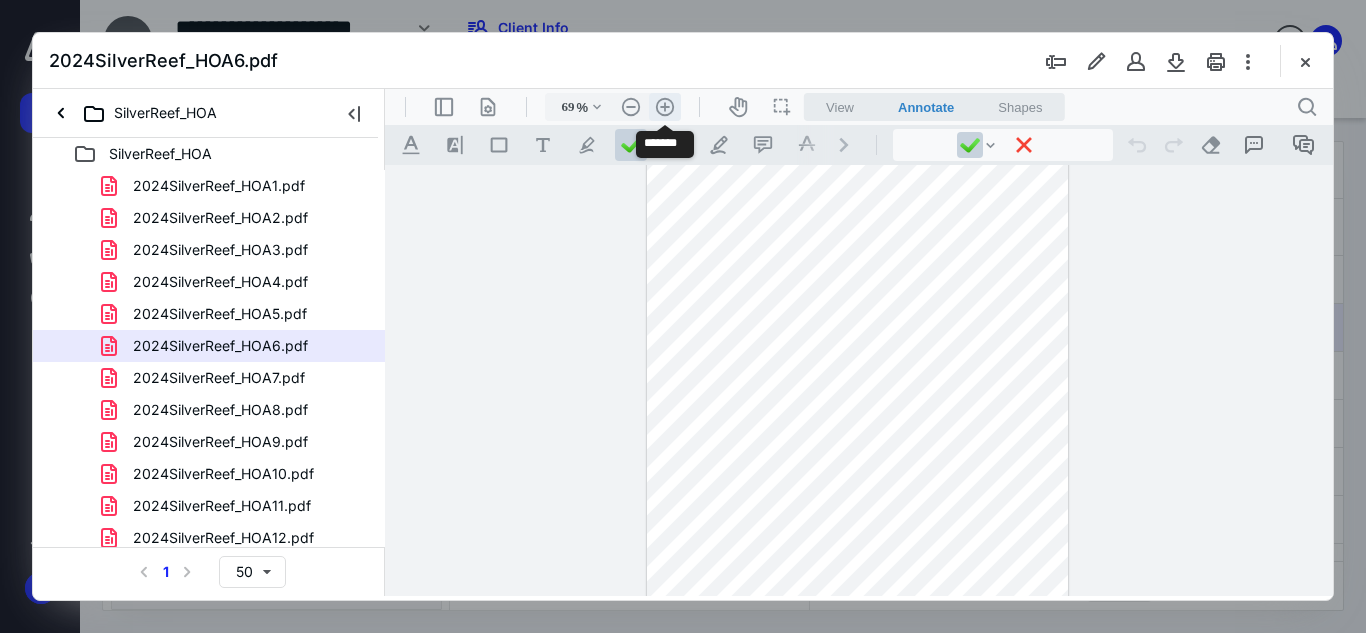 click on ".cls-1{fill:#abb0c4;} icon - header - zoom - in - line" at bounding box center (665, 107) 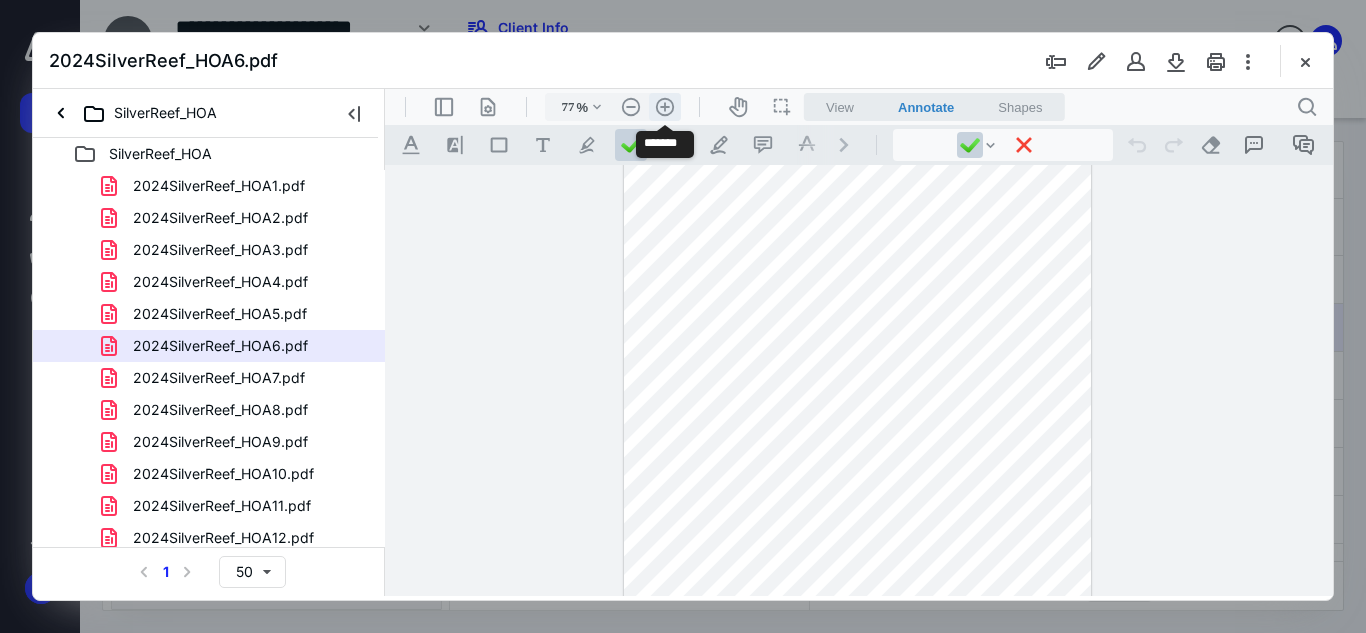 click on ".cls-1{fill:#abb0c4;} icon - header - zoom - in - line" at bounding box center (665, 107) 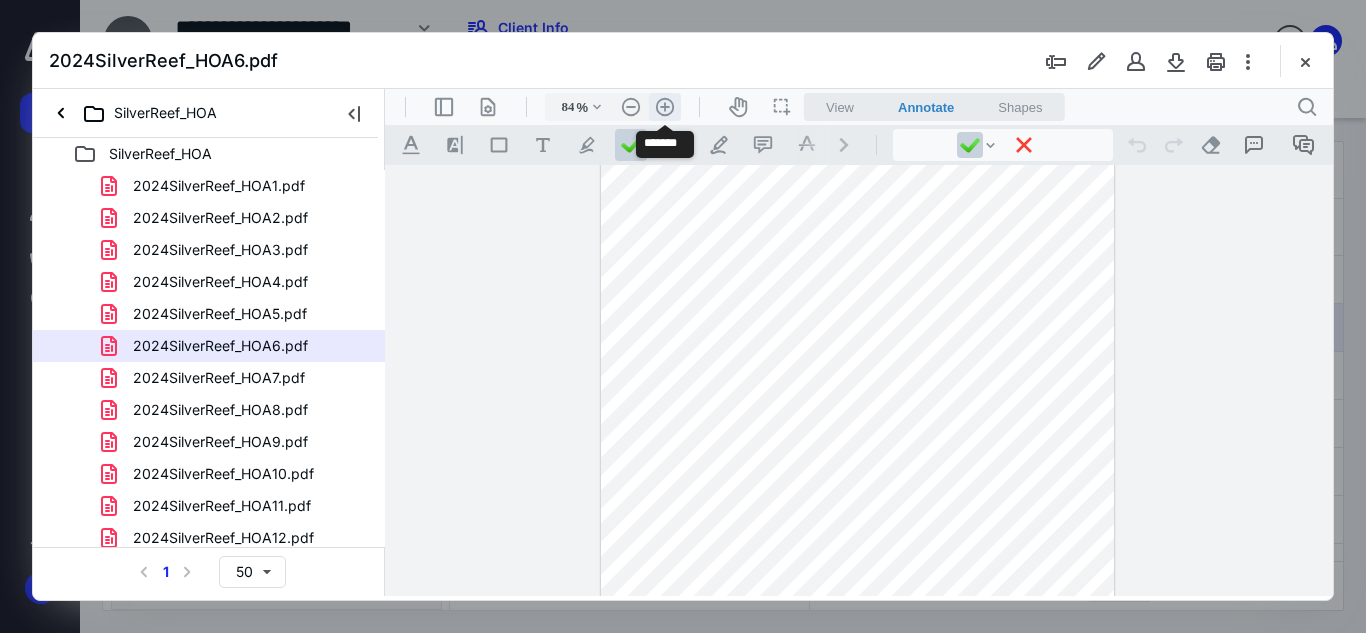 scroll, scrollTop: 99, scrollLeft: 0, axis: vertical 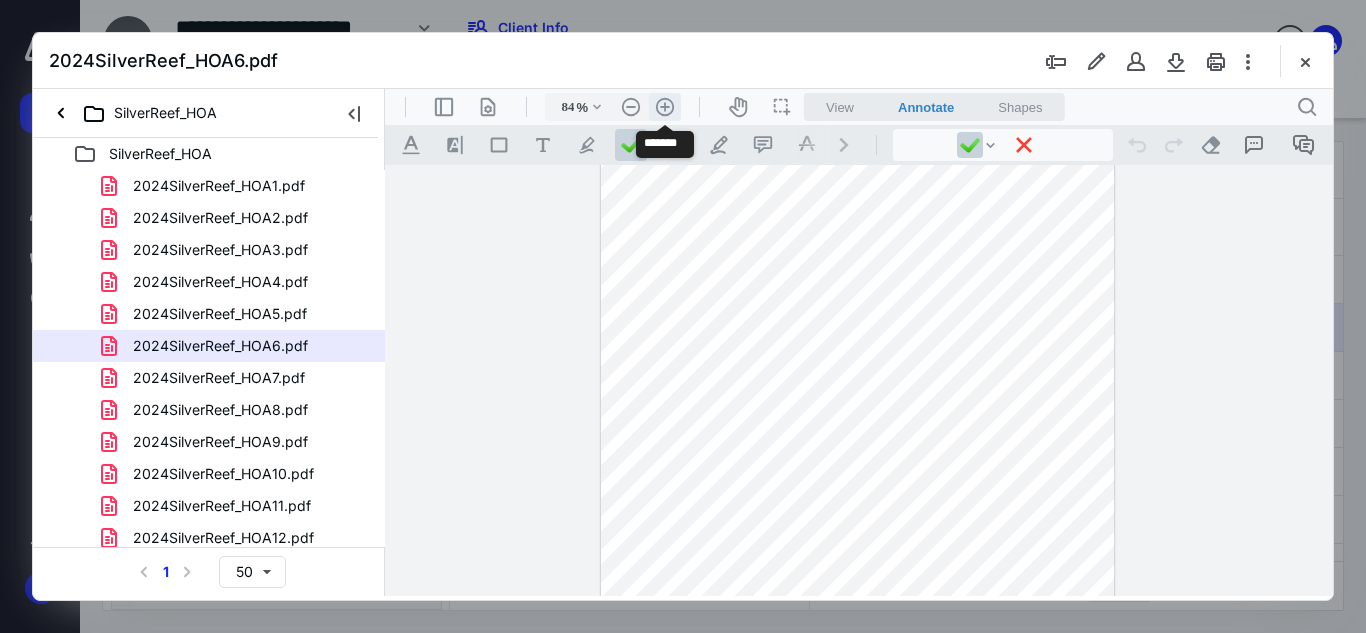 click on ".cls-1{fill:#abb0c4;} icon - header - zoom - in - line" at bounding box center [665, 107] 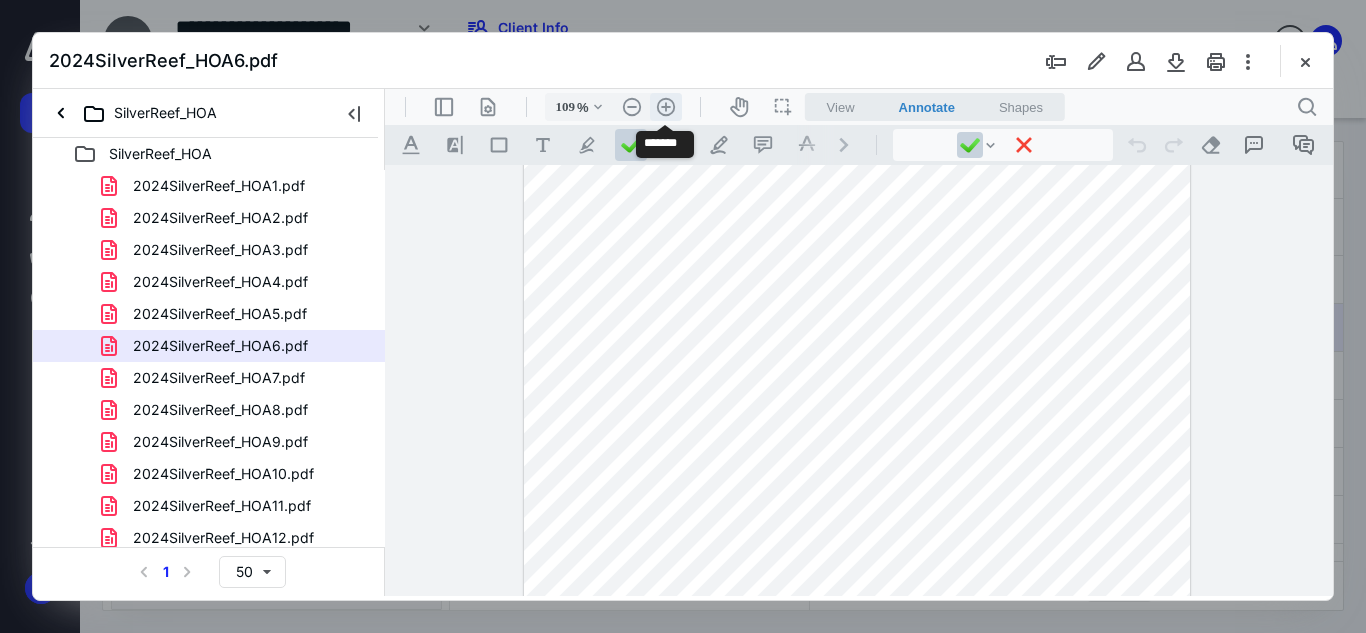 scroll, scrollTop: 181, scrollLeft: 0, axis: vertical 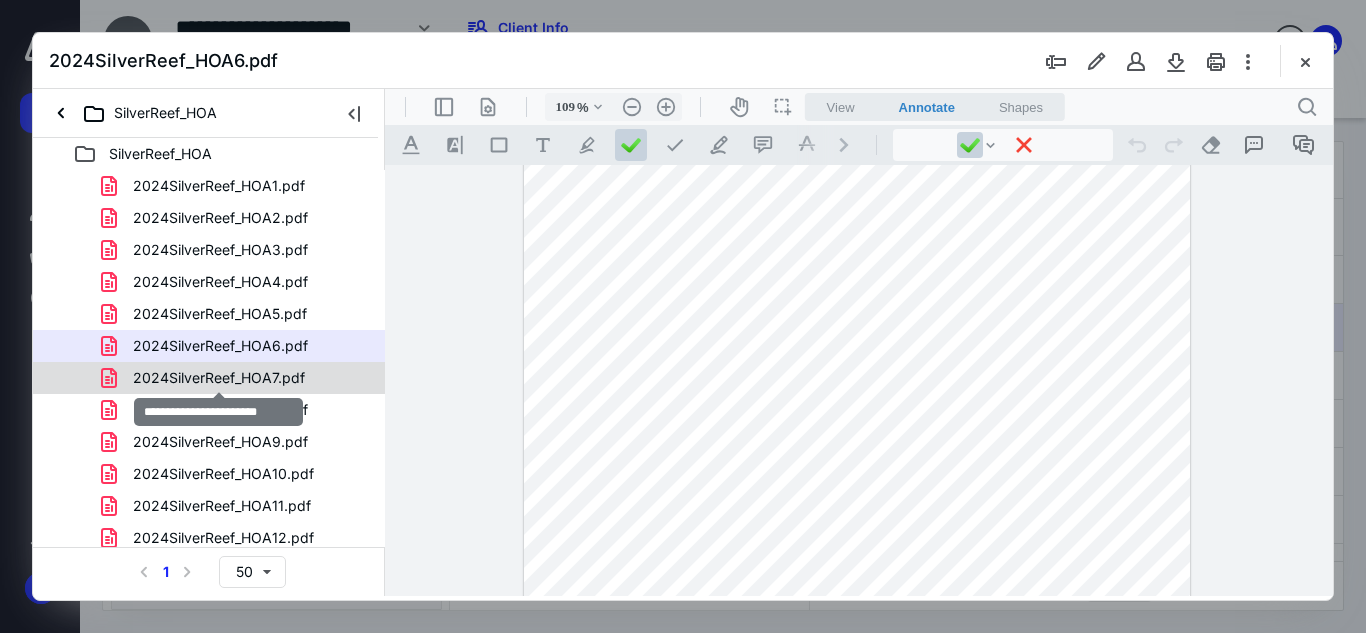 click on "2024SilverReef_HOA7.pdf" at bounding box center [219, 378] 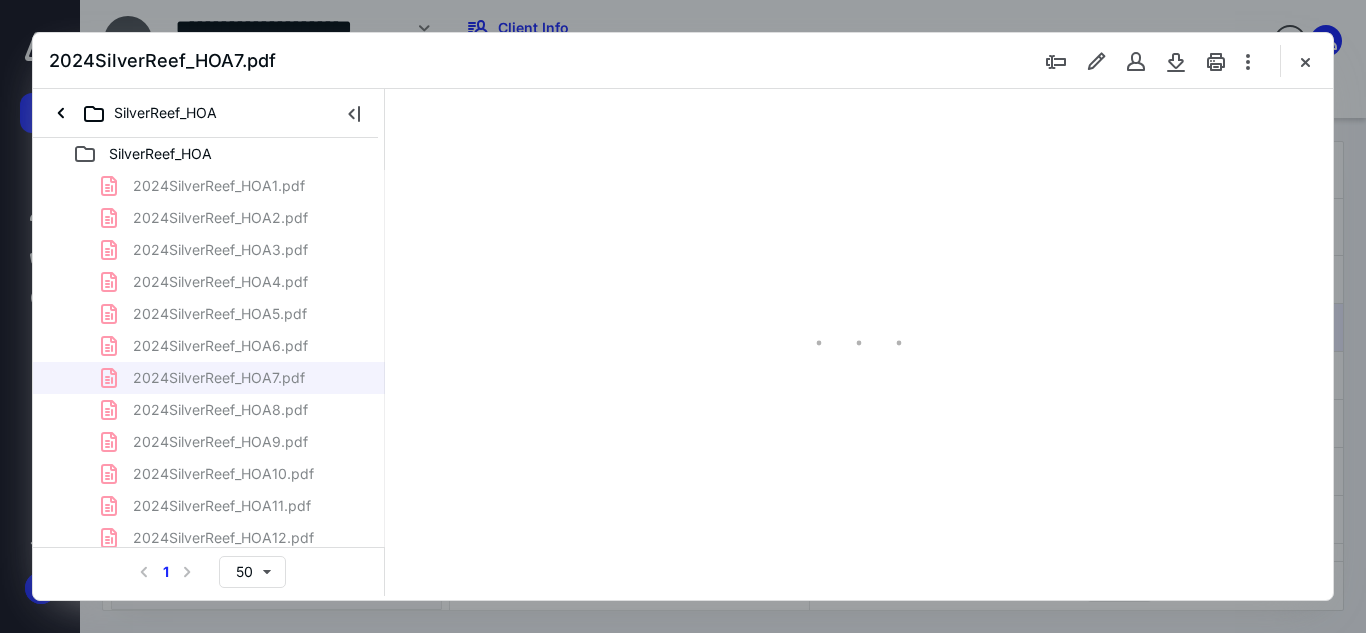 scroll, scrollTop: 0, scrollLeft: 0, axis: both 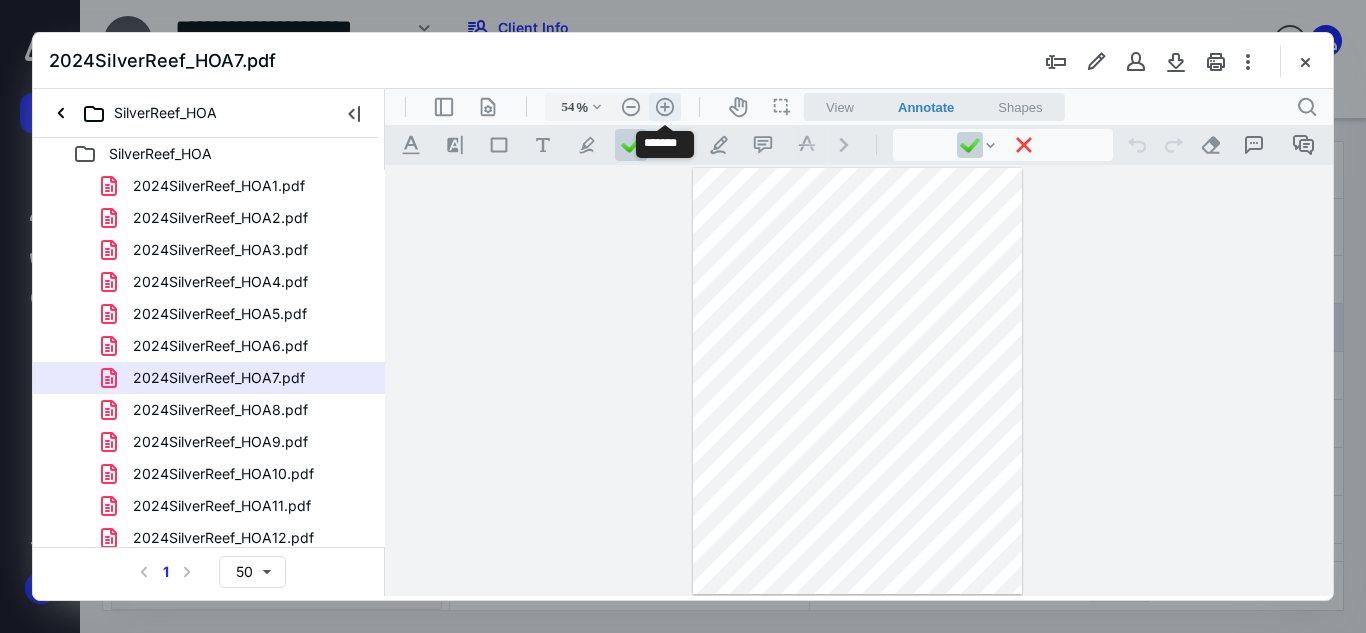 click on ".cls-1{fill:#abb0c4;} icon - header - zoom - in - line" at bounding box center [665, 107] 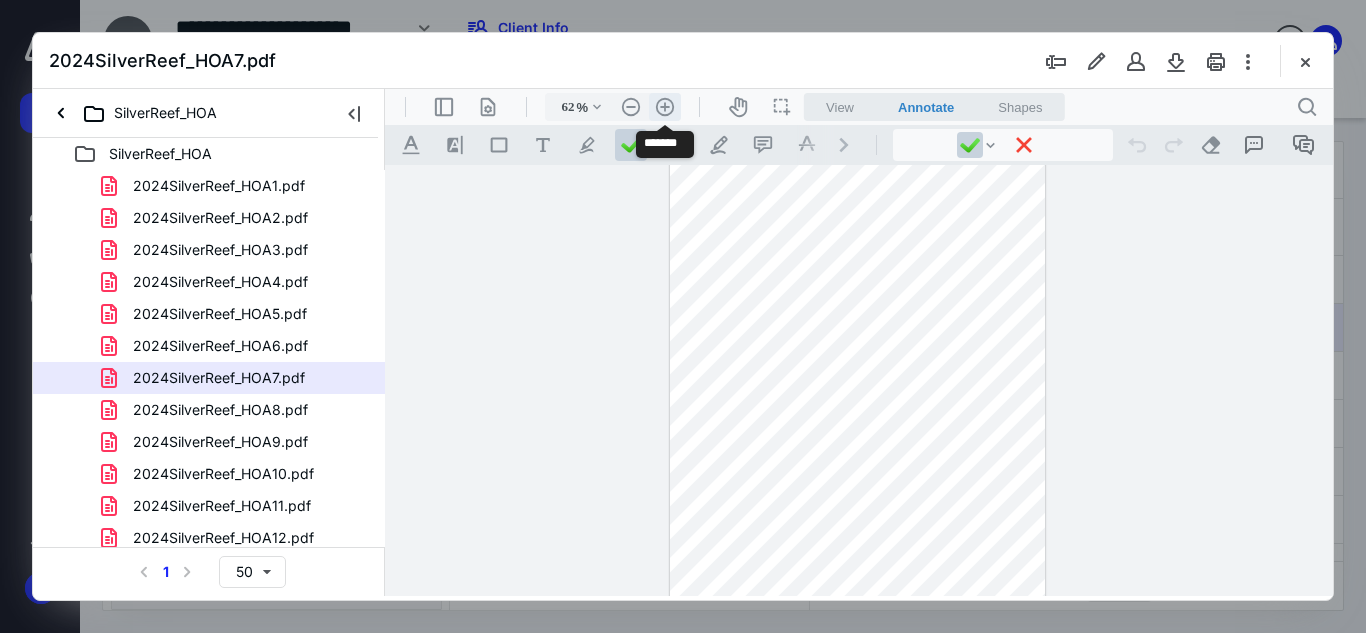 click on ".cls-1{fill:#abb0c4;} icon - header - zoom - in - line" at bounding box center (665, 107) 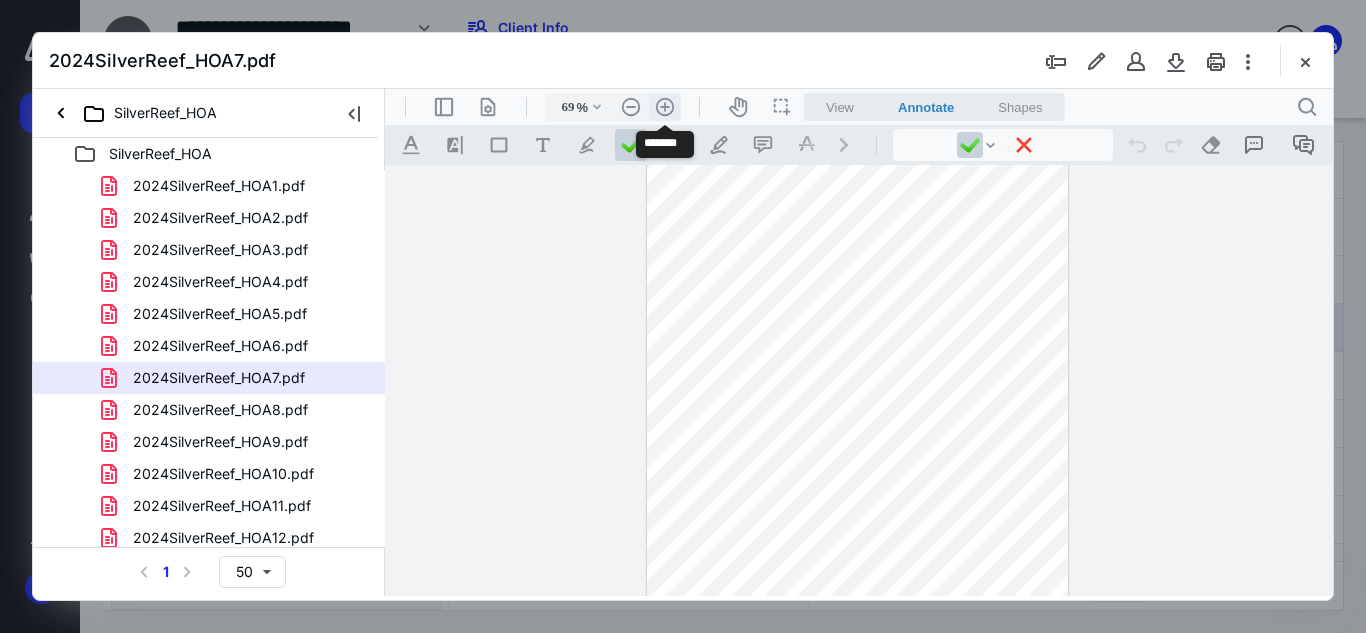 click on ".cls-1{fill:#abb0c4;} icon - header - zoom - in - line" at bounding box center [665, 107] 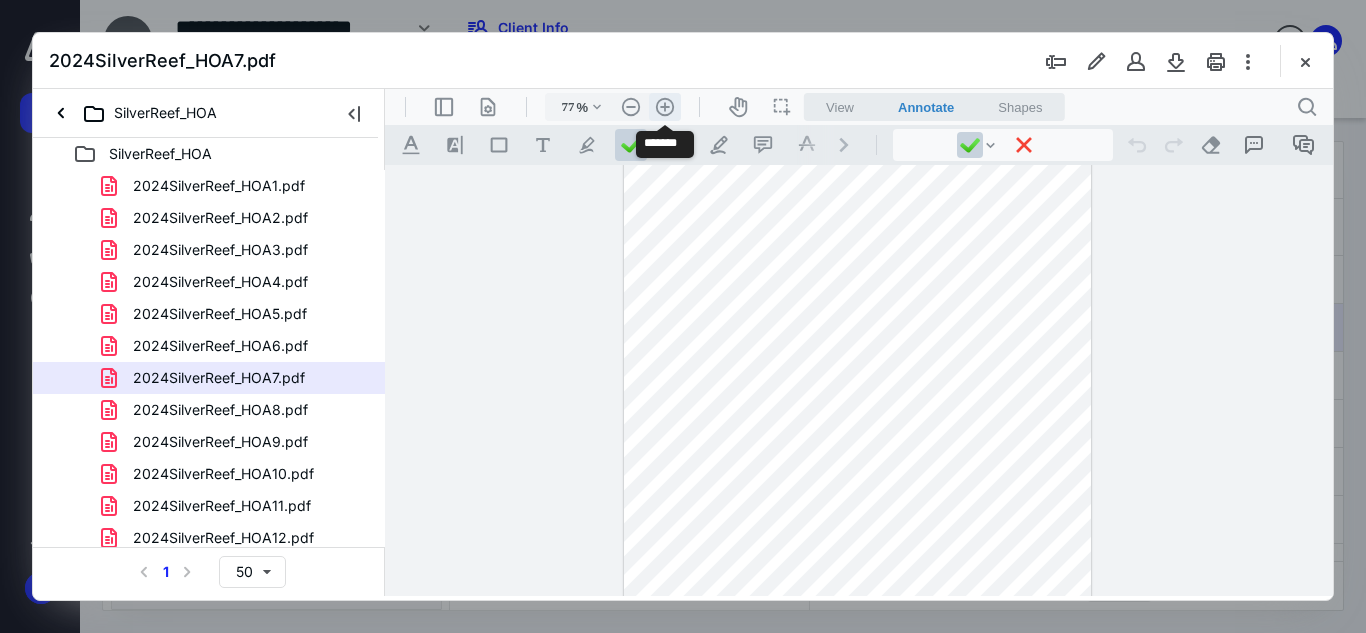 click on ".cls-1{fill:#abb0c4;} icon - header - zoom - in - line" at bounding box center (665, 107) 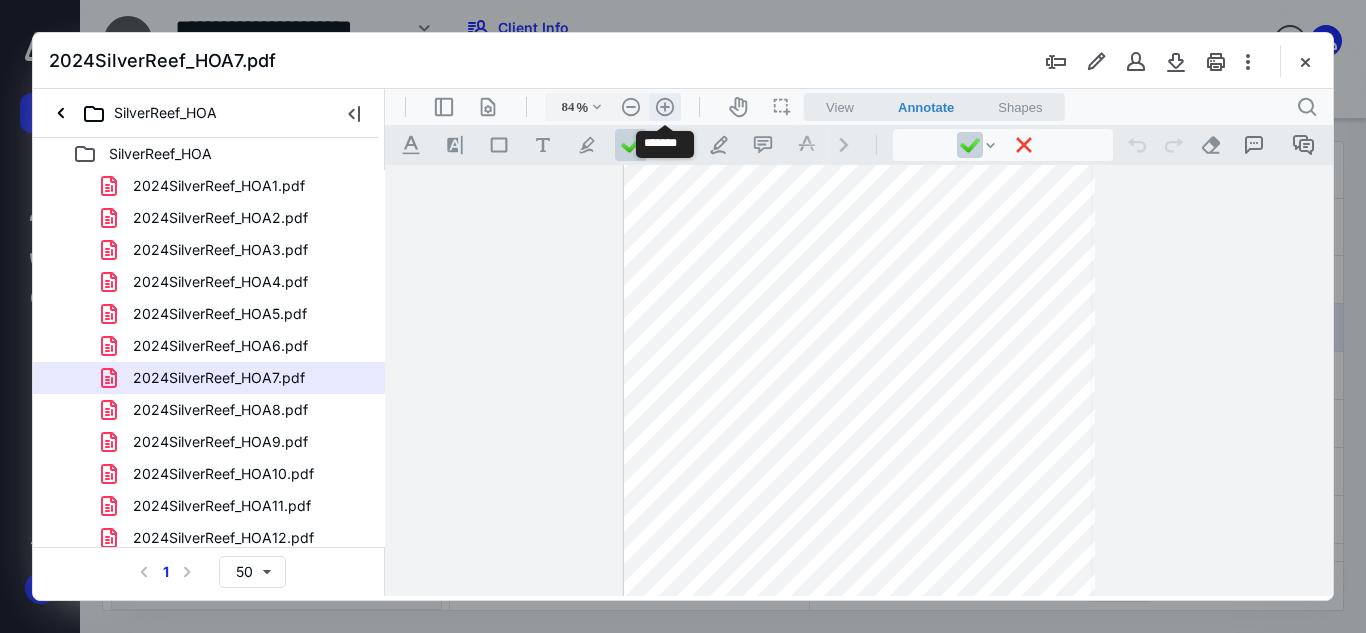 click on ".cls-1{fill:#abb0c4;} icon - header - zoom - in - line" at bounding box center [665, 107] 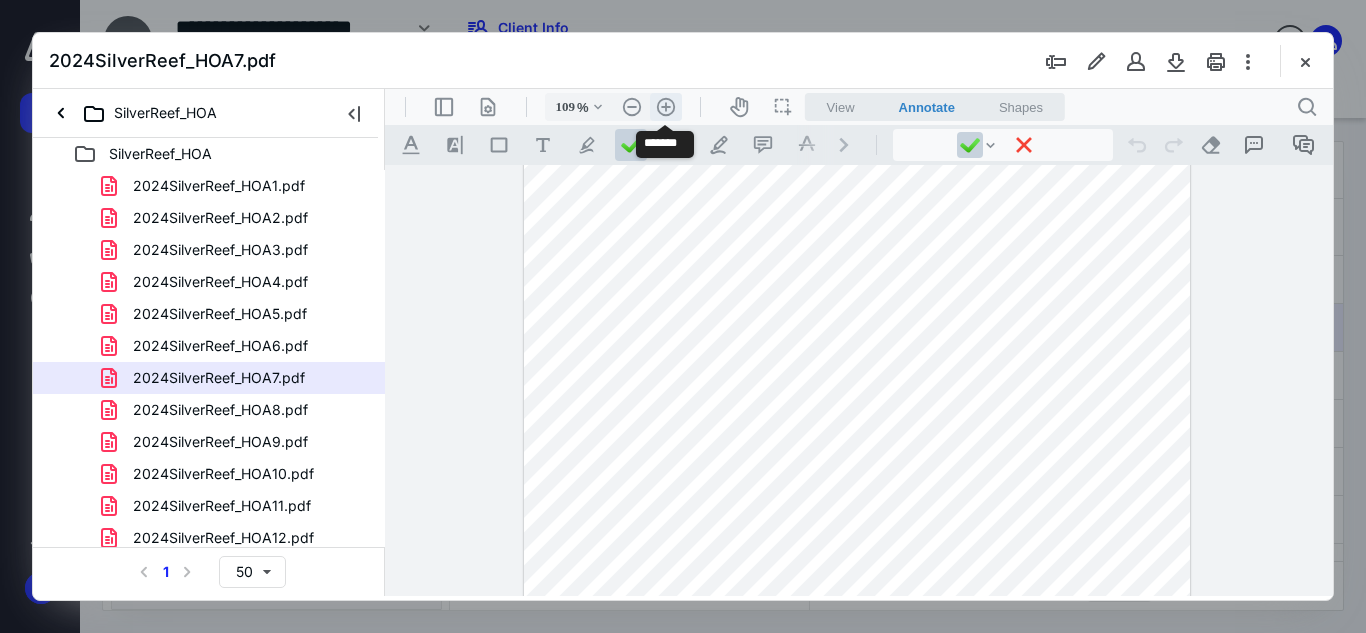 scroll, scrollTop: 181, scrollLeft: 0, axis: vertical 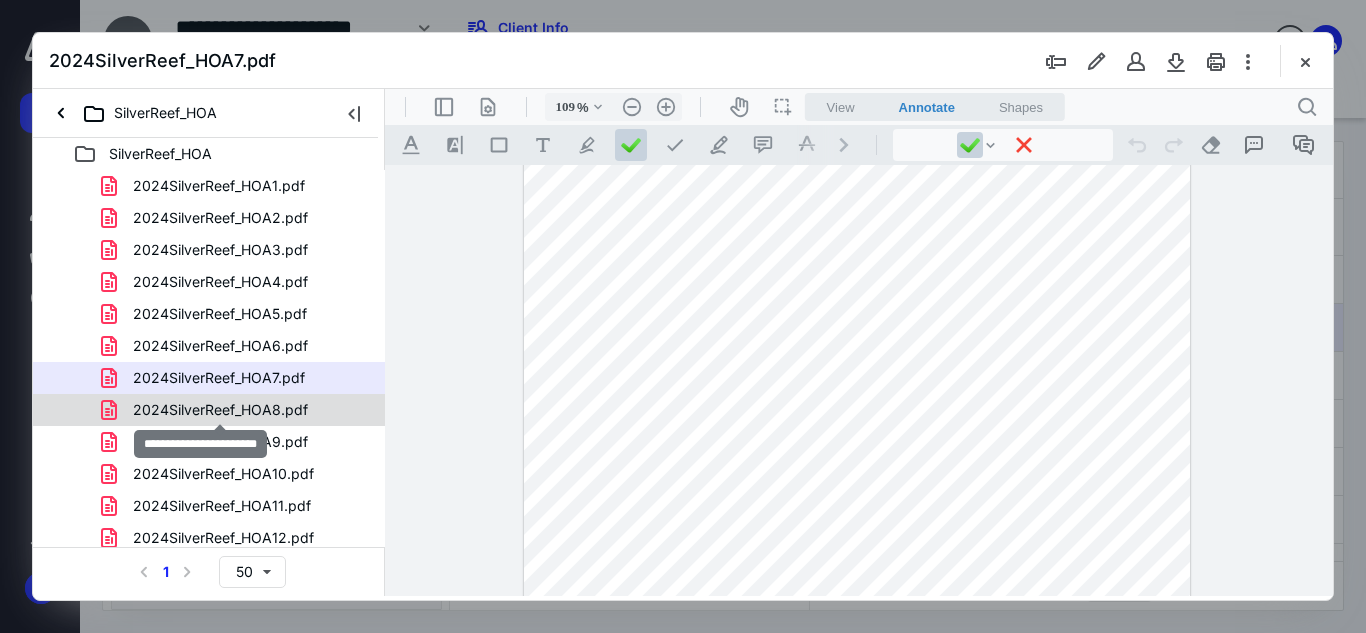 click on "2024SilverReef_HOA8.pdf" at bounding box center [220, 410] 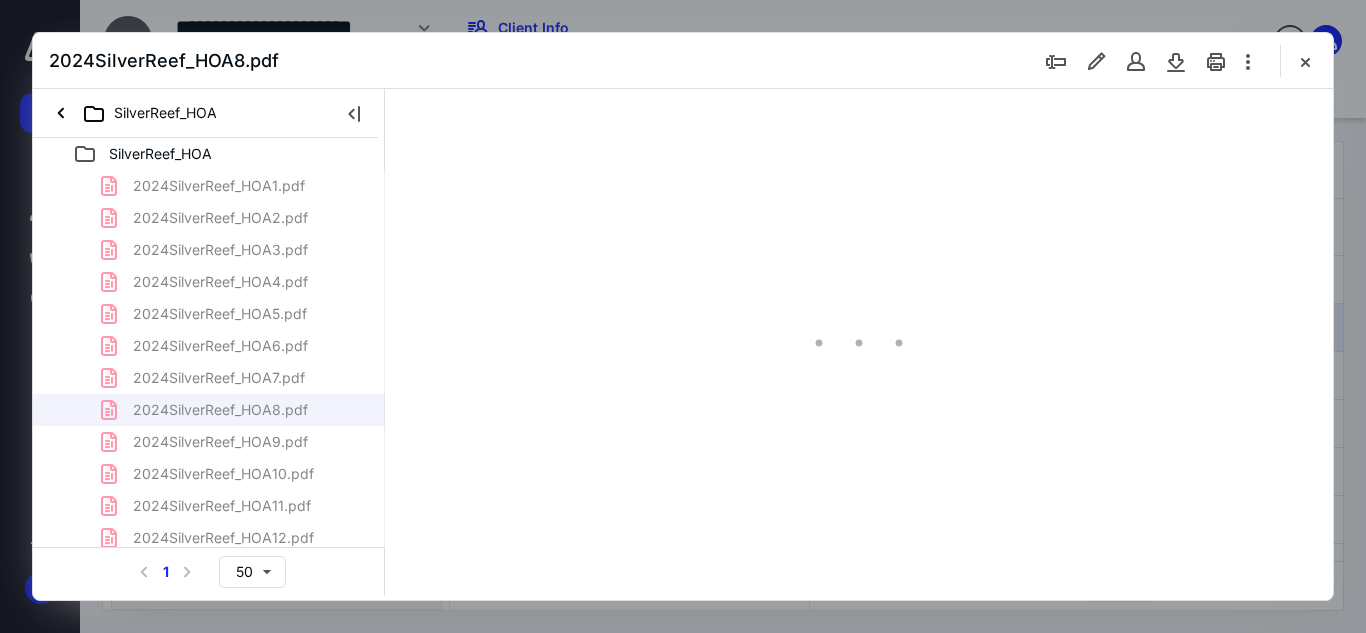 scroll, scrollTop: 0, scrollLeft: 0, axis: both 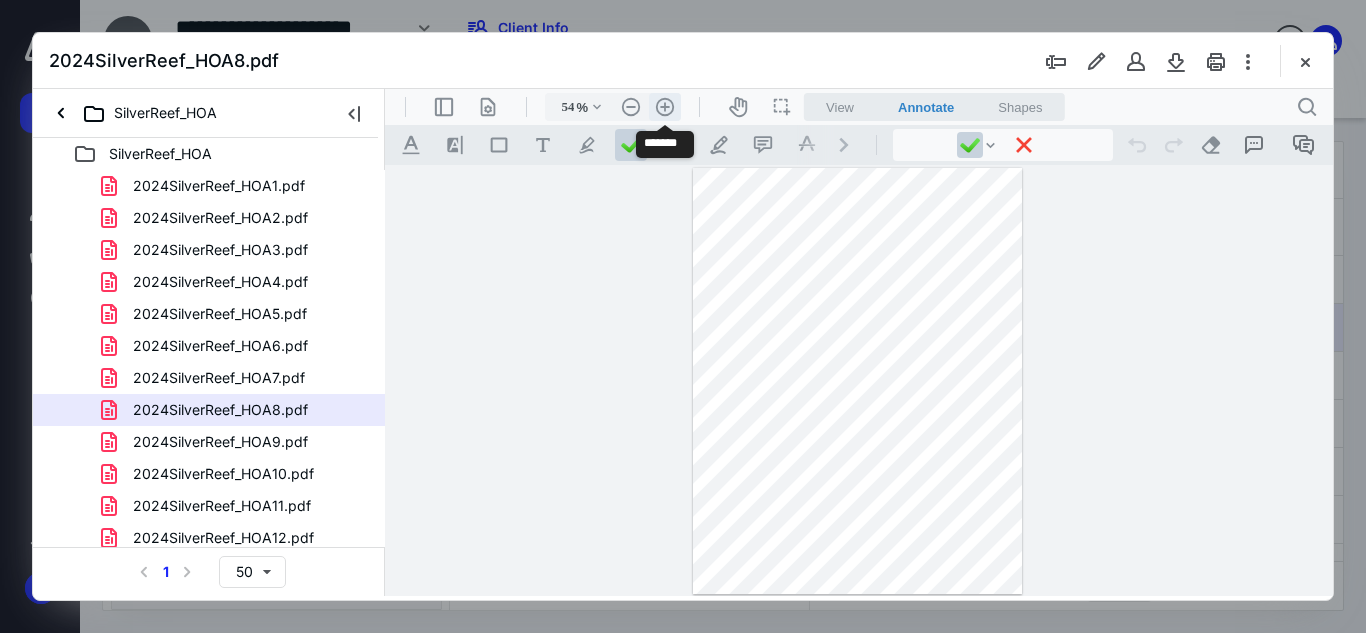 click on ".cls-1{fill:#abb0c4;} icon - header - zoom - in - line" at bounding box center [665, 107] 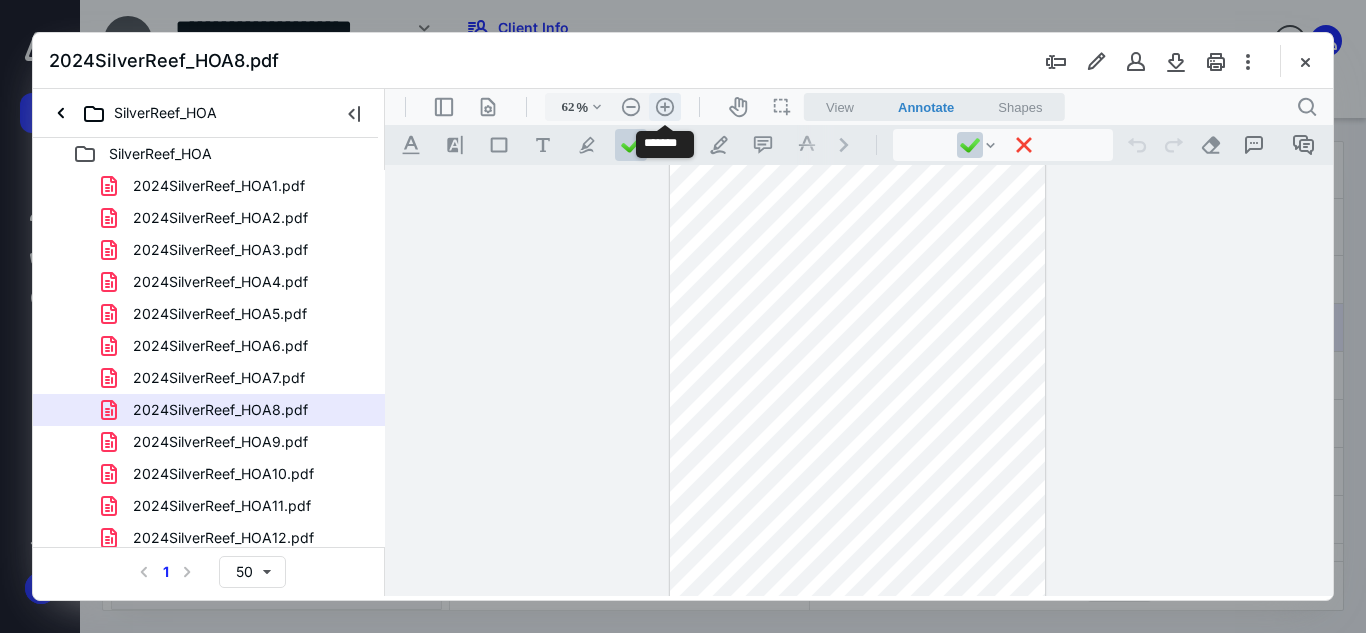 click on ".cls-1{fill:#abb0c4;} icon - header - zoom - in - line" at bounding box center [665, 107] 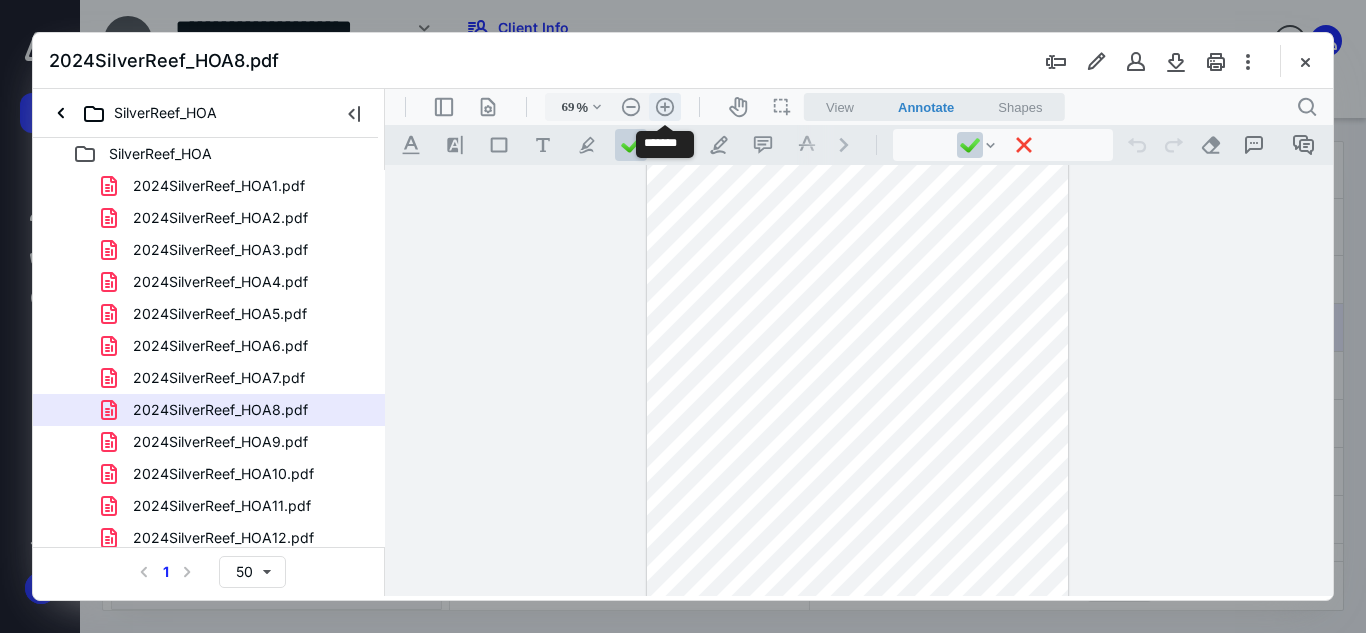 click on ".cls-1{fill:#abb0c4;} icon - header - zoom - in - line" at bounding box center (665, 107) 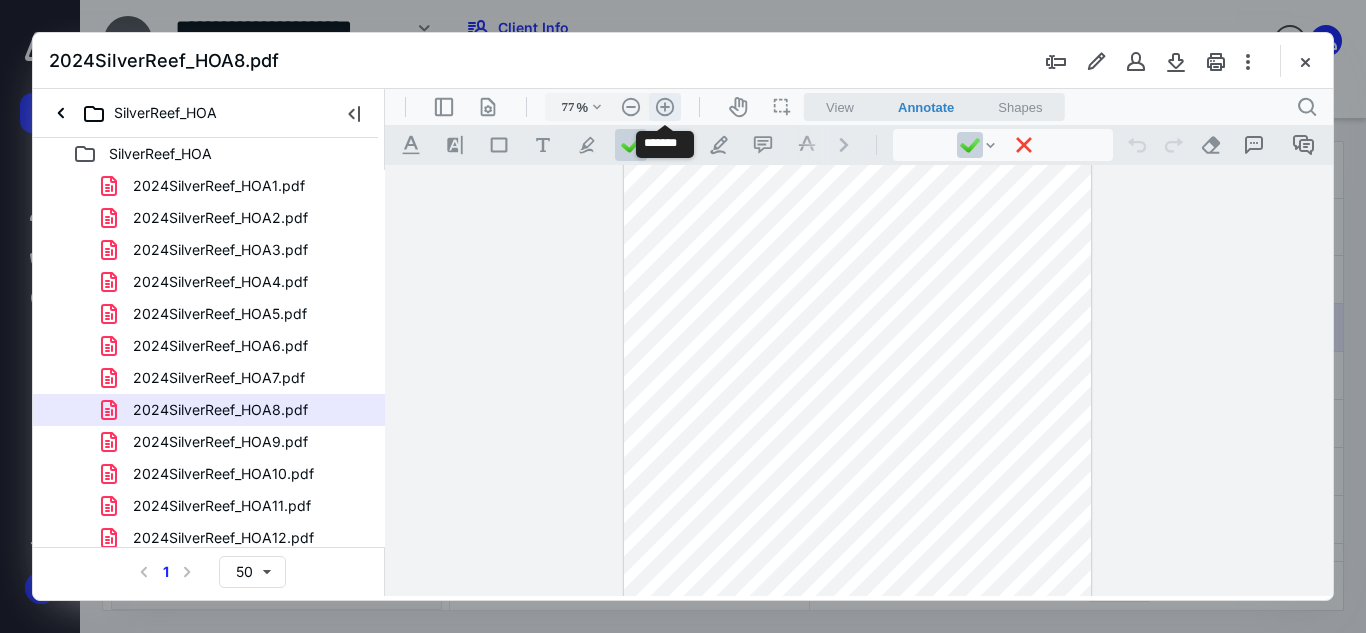 click on ".cls-1{fill:#abb0c4;} icon - header - zoom - in - line" at bounding box center [665, 107] 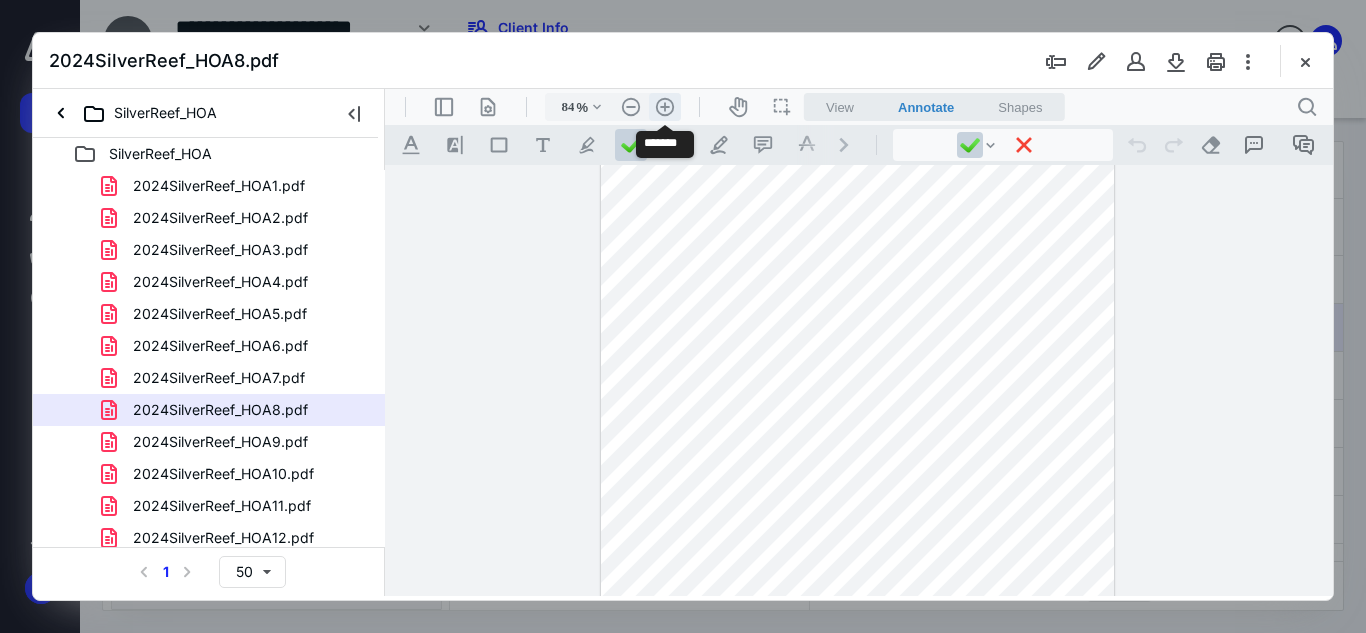 click on ".cls-1{fill:#abb0c4;} icon - header - zoom - in - line" at bounding box center [665, 107] 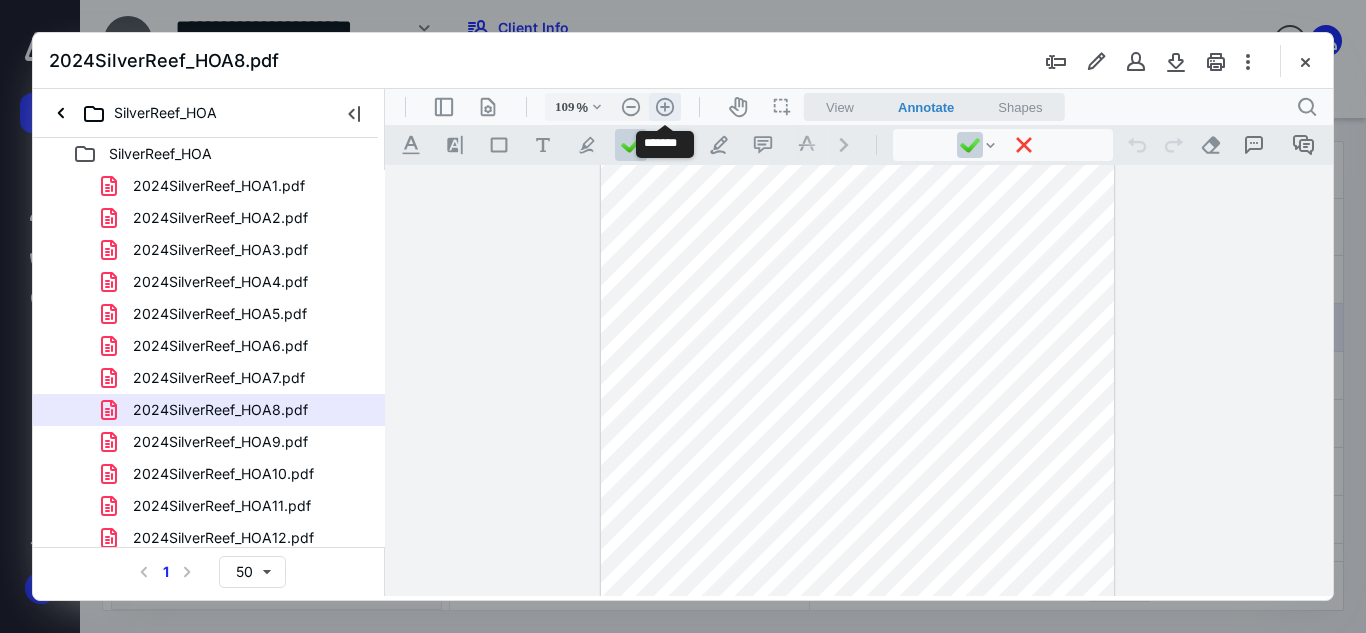 scroll, scrollTop: 181, scrollLeft: 0, axis: vertical 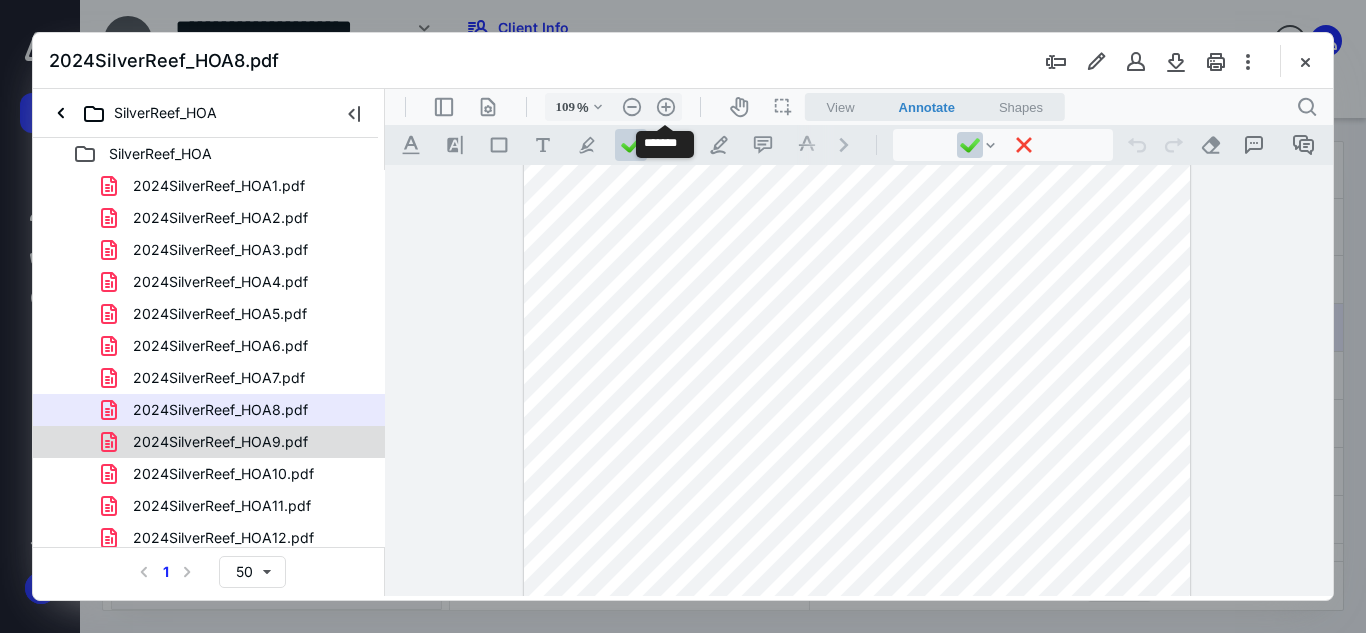 click on "2024SilverReef_HOA9.pdf" at bounding box center [208, 442] 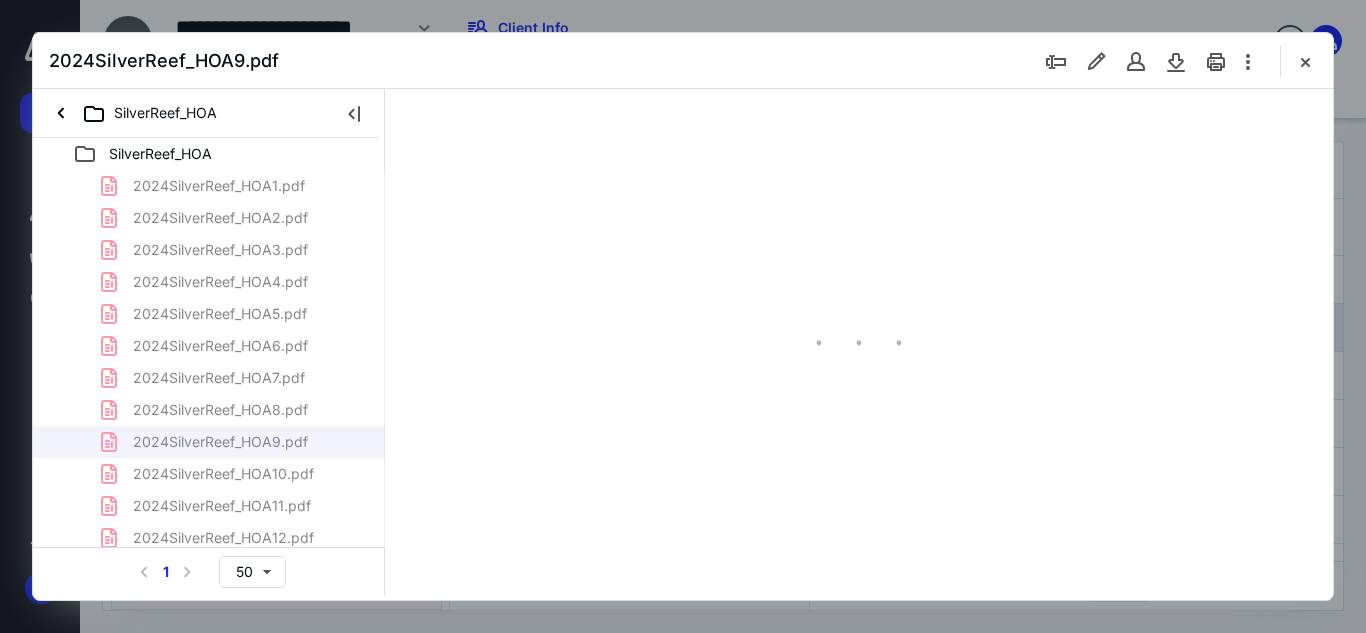 scroll, scrollTop: 0, scrollLeft: 0, axis: both 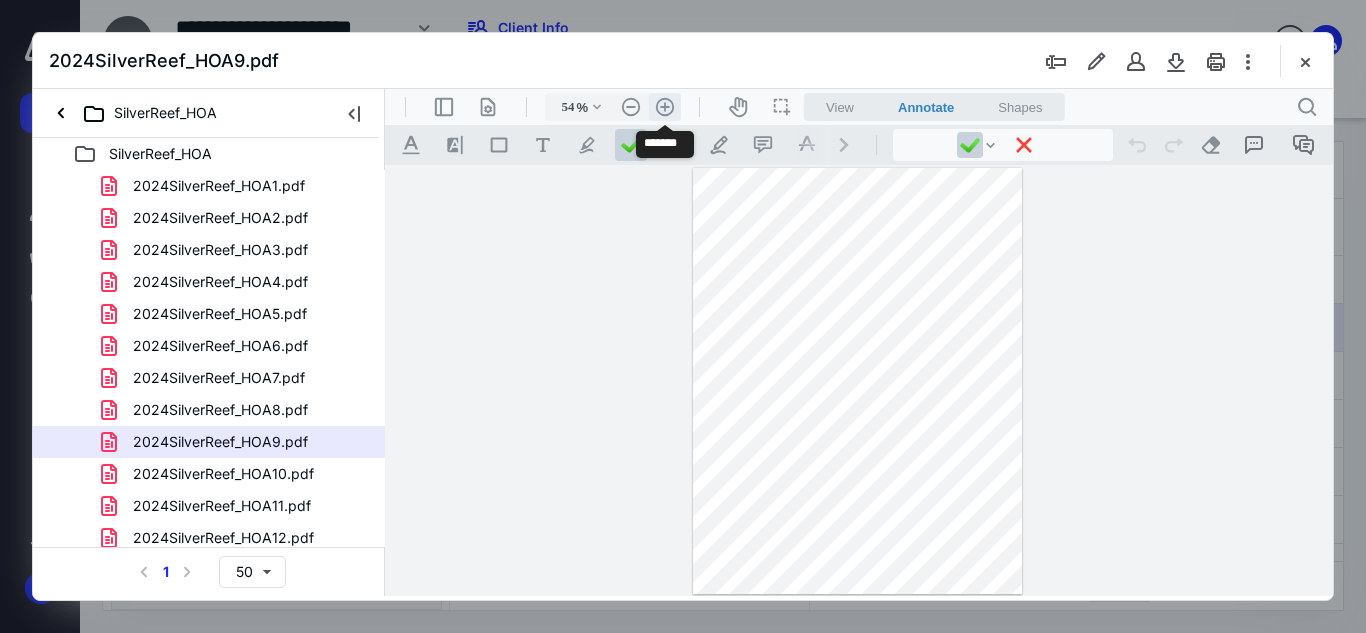 click on ".cls-1{fill:#abb0c4;} icon - header - zoom - in - line" at bounding box center (665, 107) 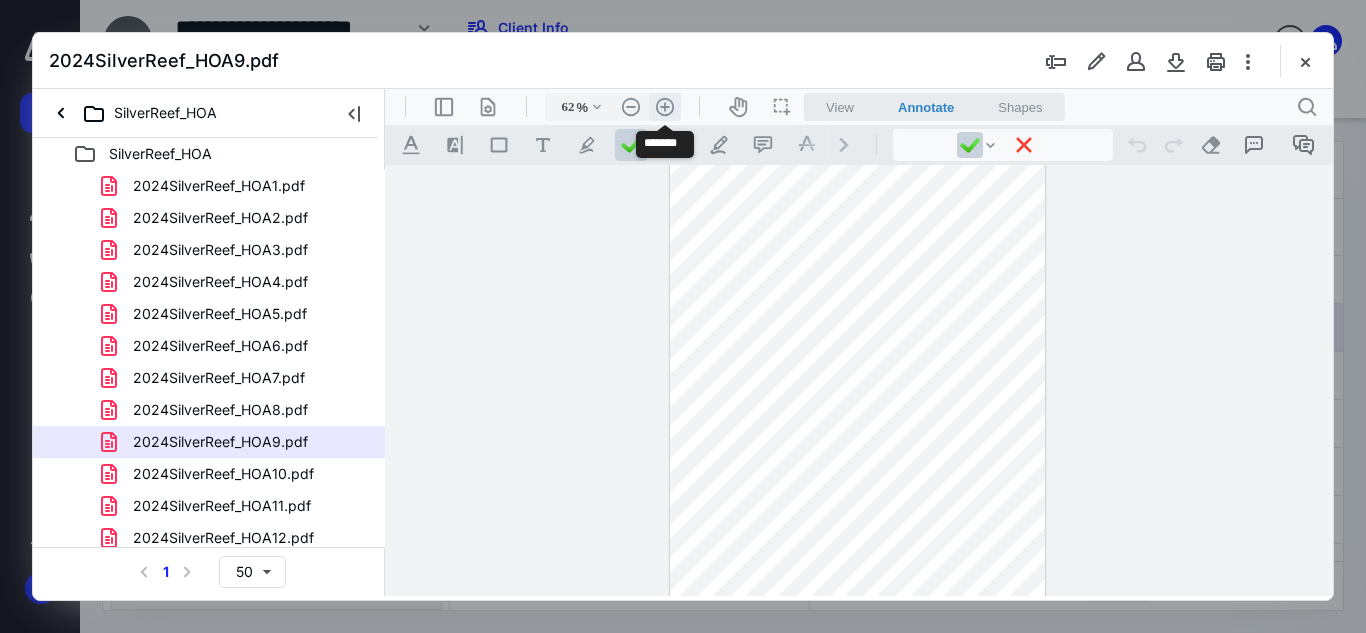 click on ".cls-1{fill:#abb0c4;} icon - header - zoom - in - line" at bounding box center [665, 107] 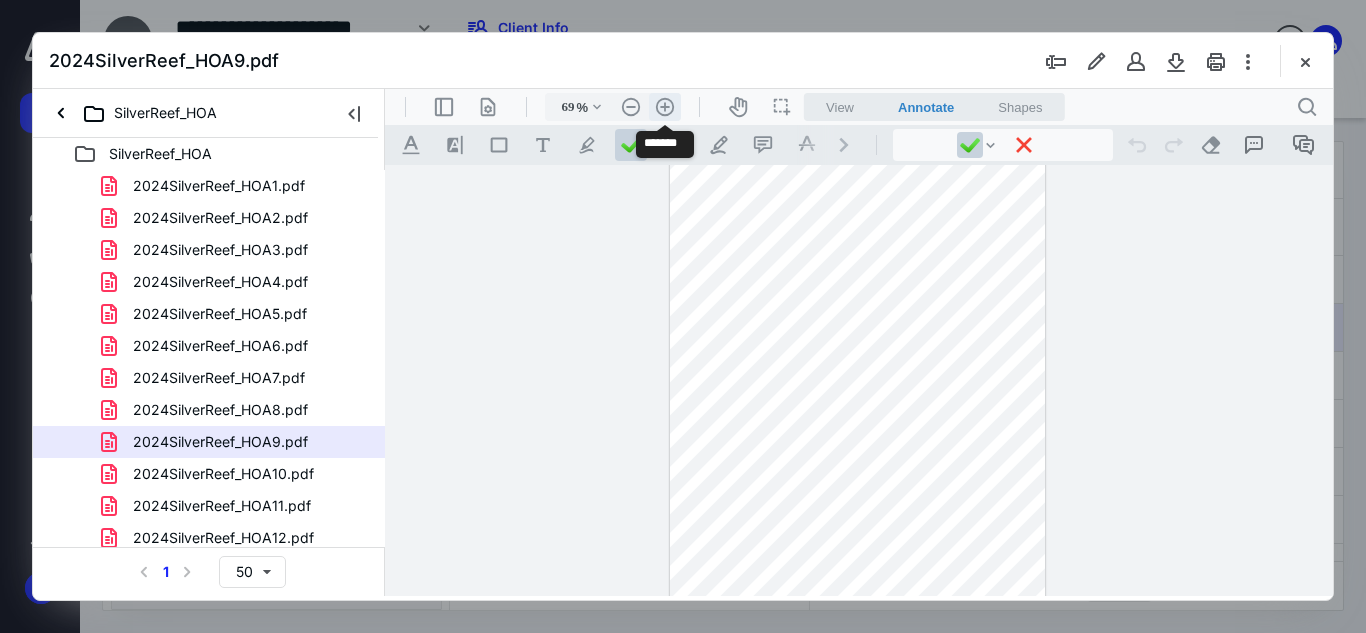 click on ".cls-1{fill:#abb0c4;} icon - header - zoom - in - line" at bounding box center [665, 107] 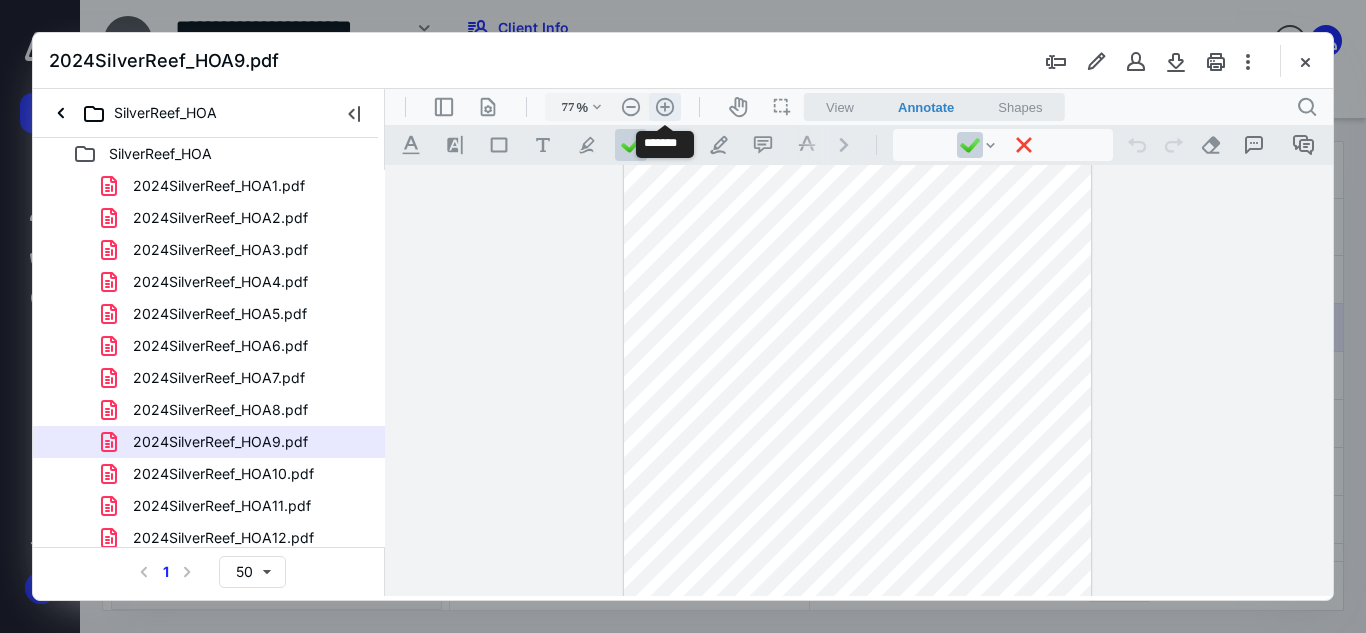 click on ".cls-1{fill:#abb0c4;} icon - header - zoom - in - line" at bounding box center (665, 107) 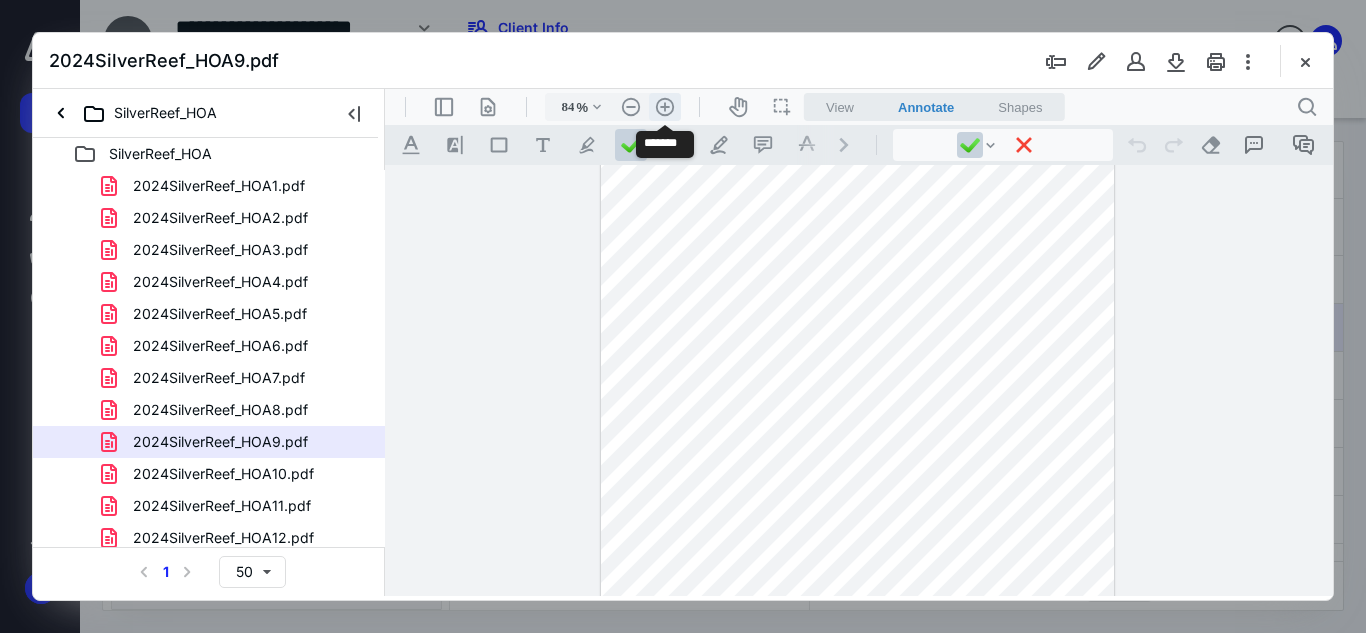 click on ".cls-1{fill:#abb0c4;} icon - header - zoom - in - line" at bounding box center (665, 107) 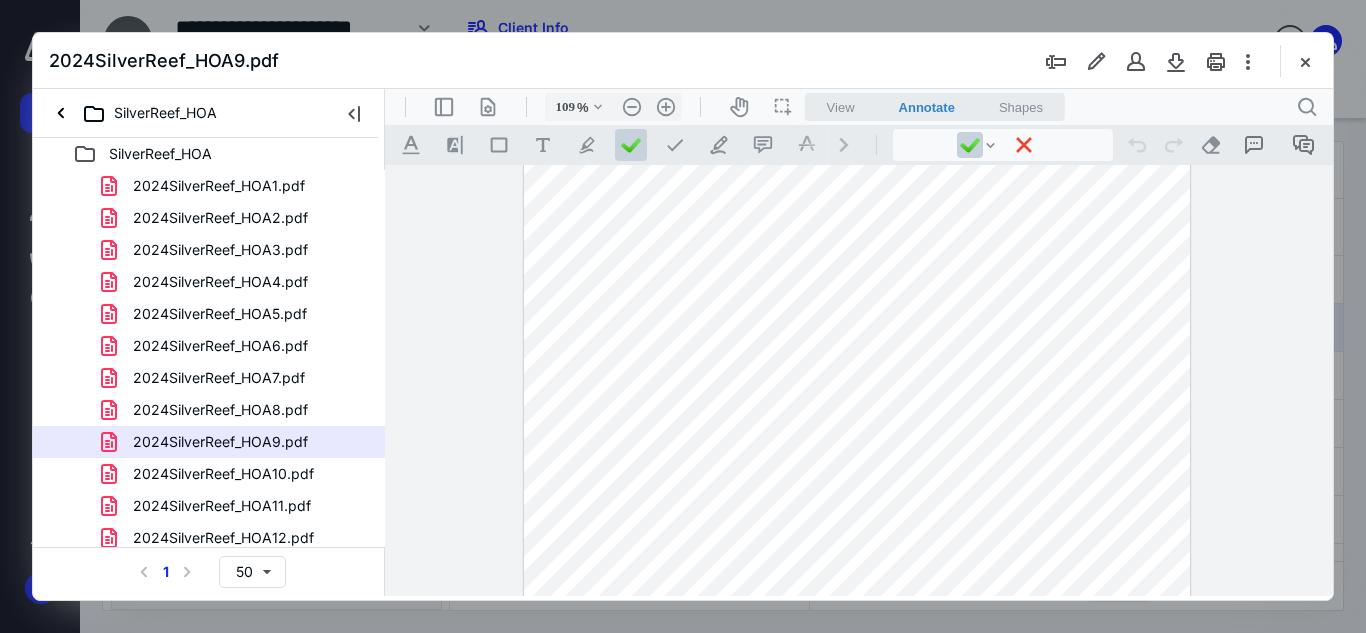 scroll, scrollTop: 81, scrollLeft: 0, axis: vertical 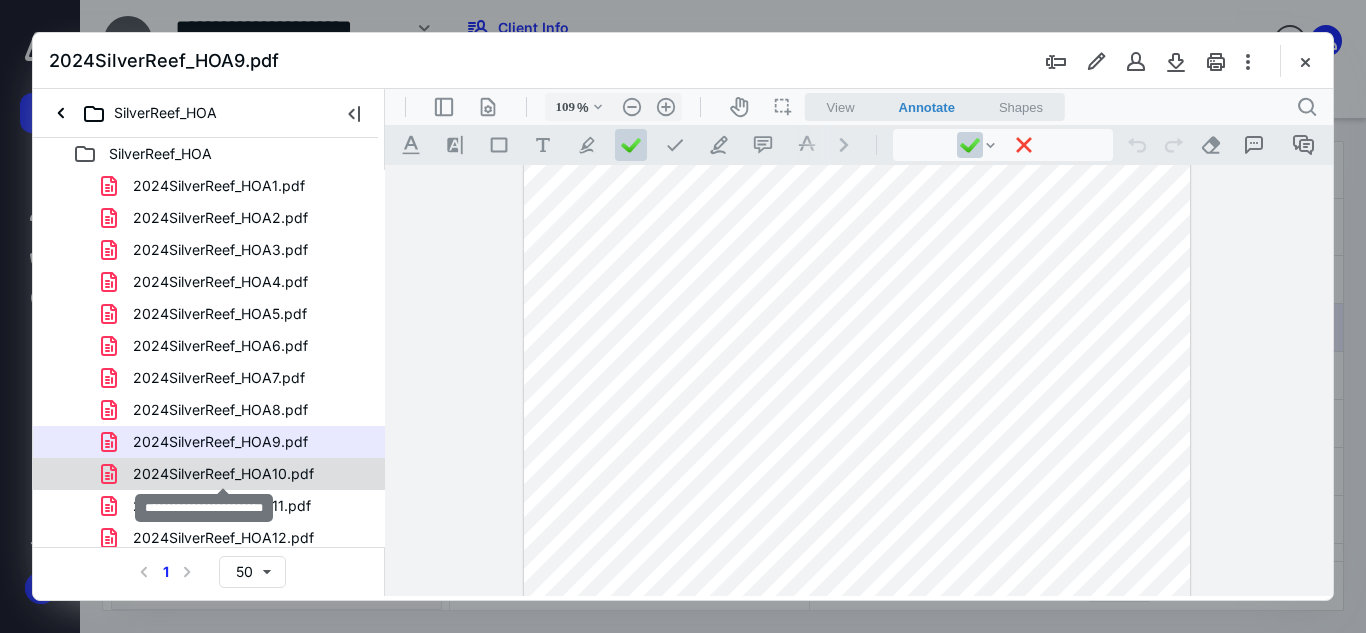click on "2024SilverReef_HOA10.pdf" at bounding box center [223, 474] 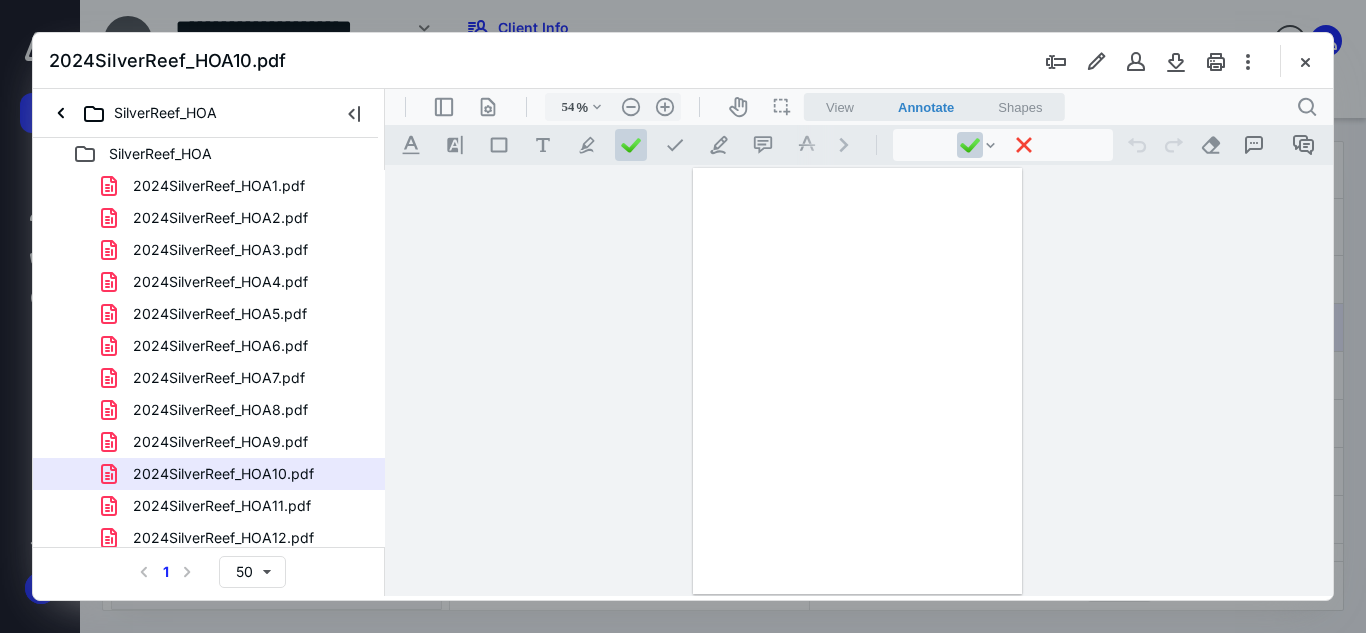 scroll, scrollTop: 0, scrollLeft: 0, axis: both 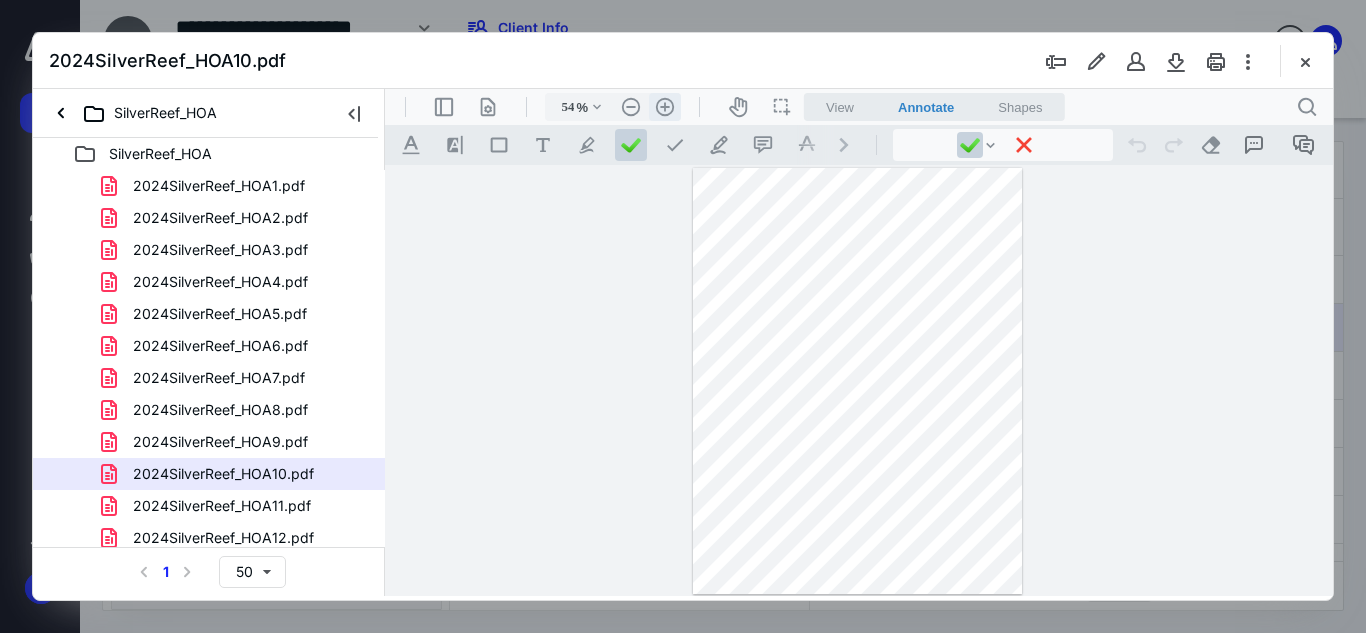 click on ".cls-1{fill:#abb0c4;} icon - header - zoom - in - line" at bounding box center (665, 107) 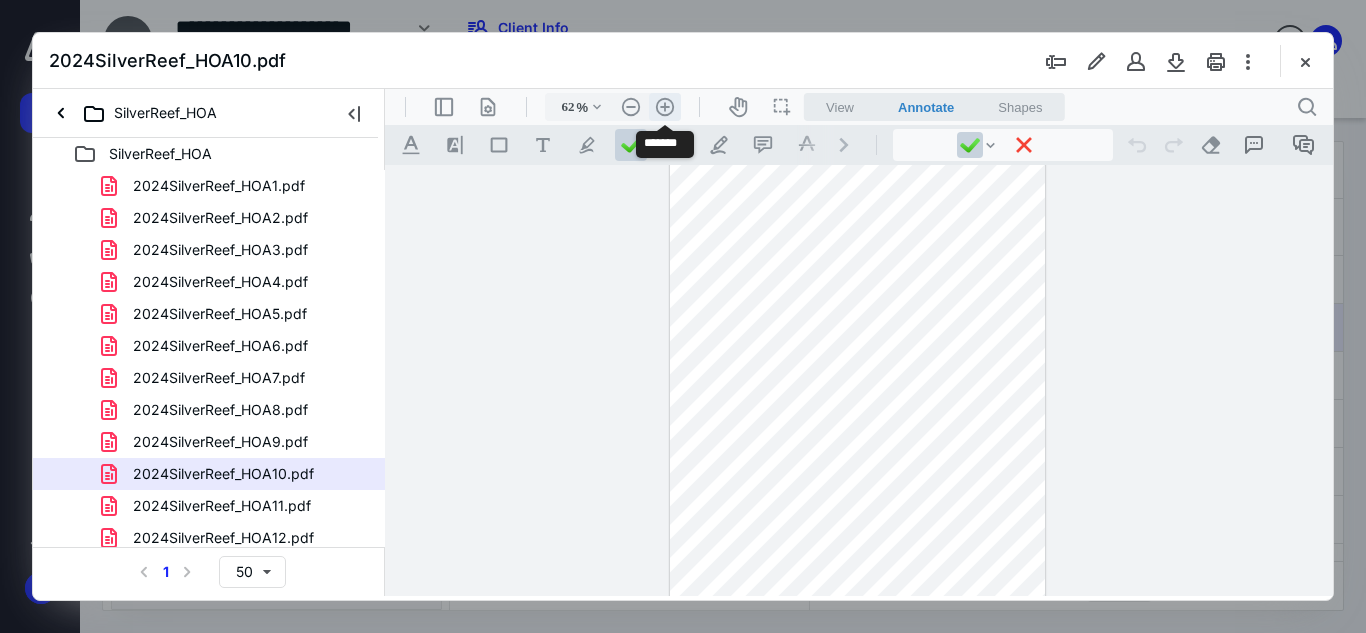 click on ".cls-1{fill:#abb0c4;} icon - header - zoom - in - line" at bounding box center (665, 107) 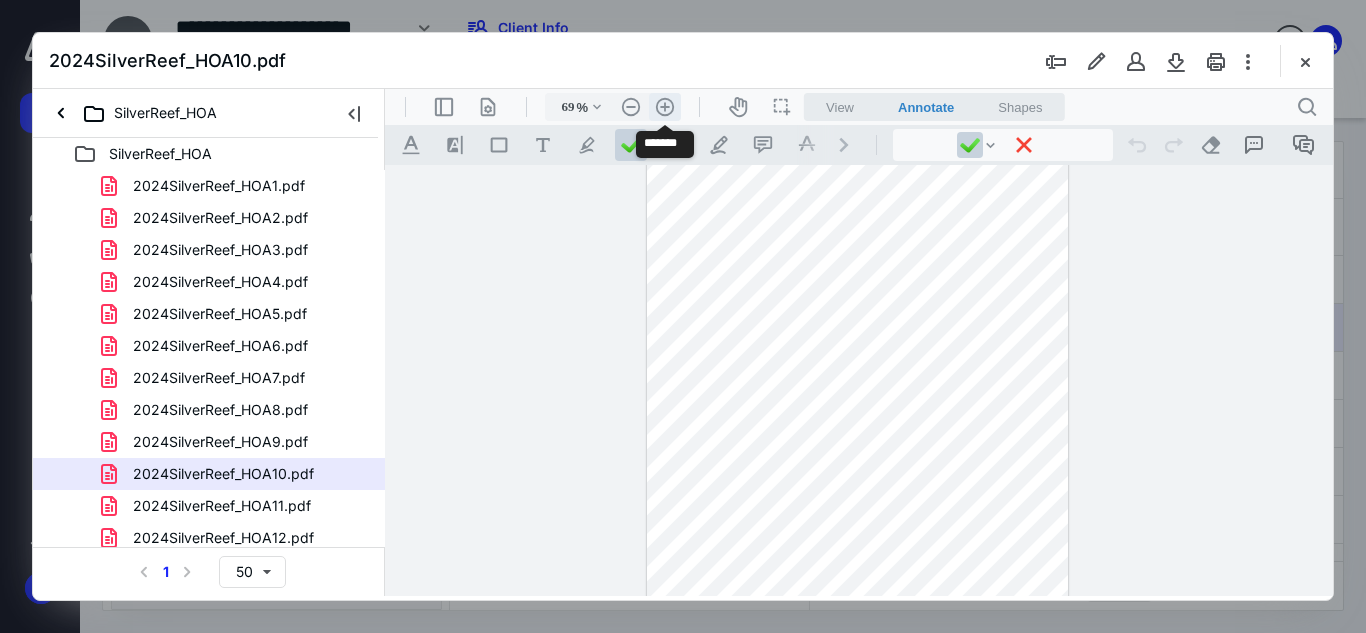 click on ".cls-1{fill:#abb0c4;} icon - header - zoom - in - line" at bounding box center [665, 107] 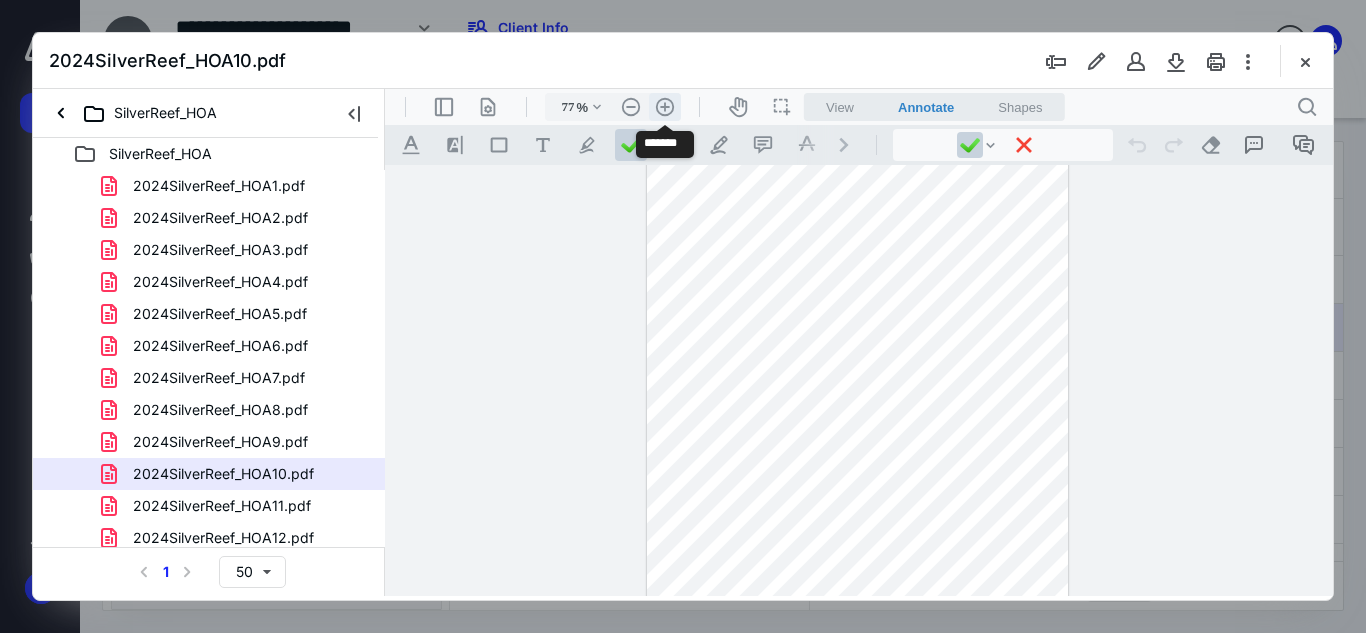 click on ".cls-1{fill:#abb0c4;} icon - header - zoom - in - line" at bounding box center [665, 107] 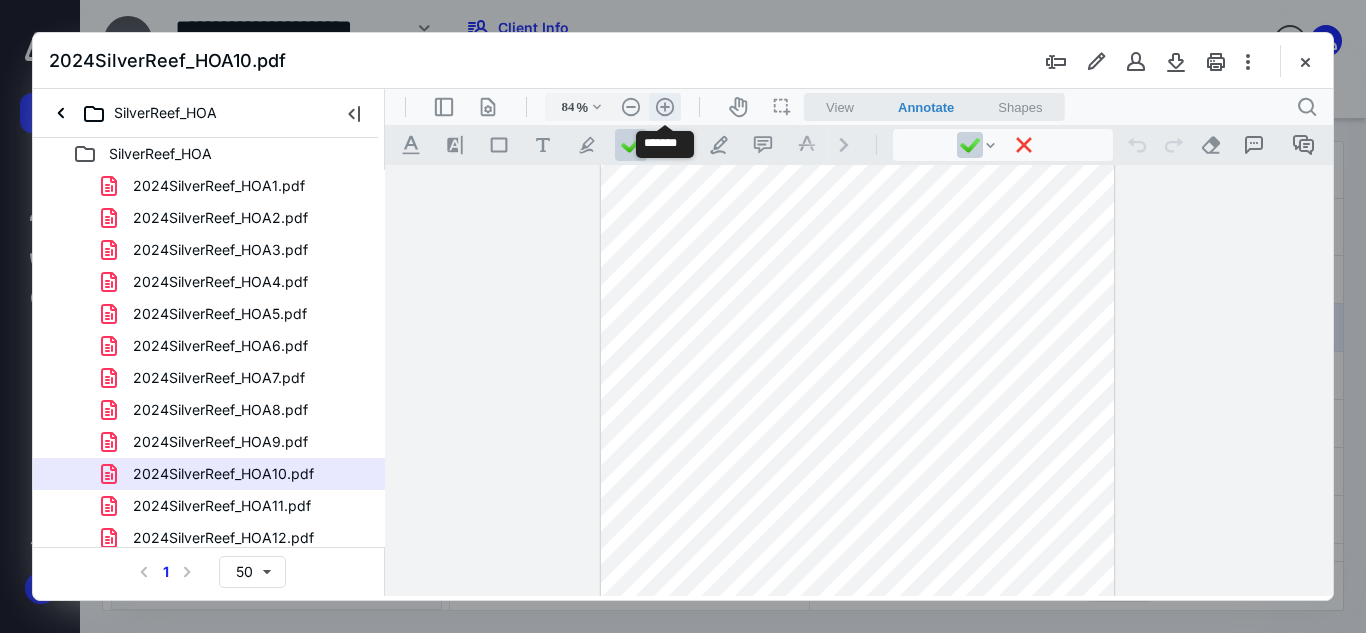 click on ".cls-1{fill:#abb0c4;} icon - header - zoom - in - line" at bounding box center [665, 107] 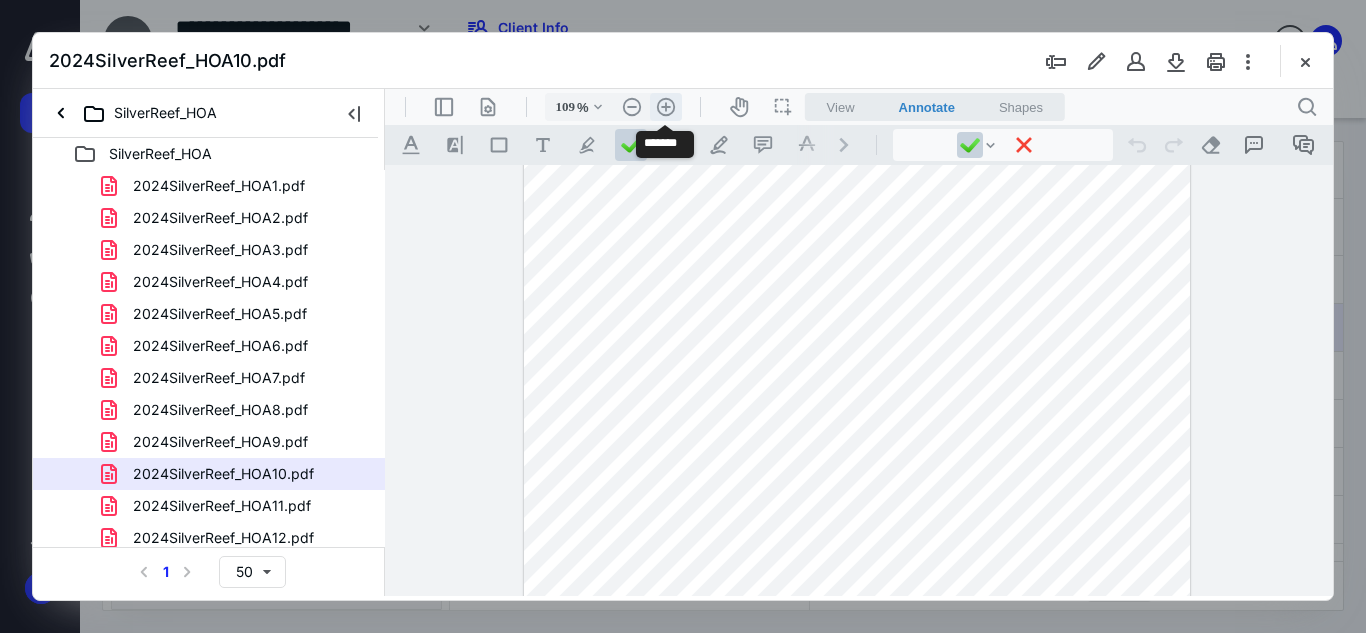 scroll, scrollTop: 181, scrollLeft: 0, axis: vertical 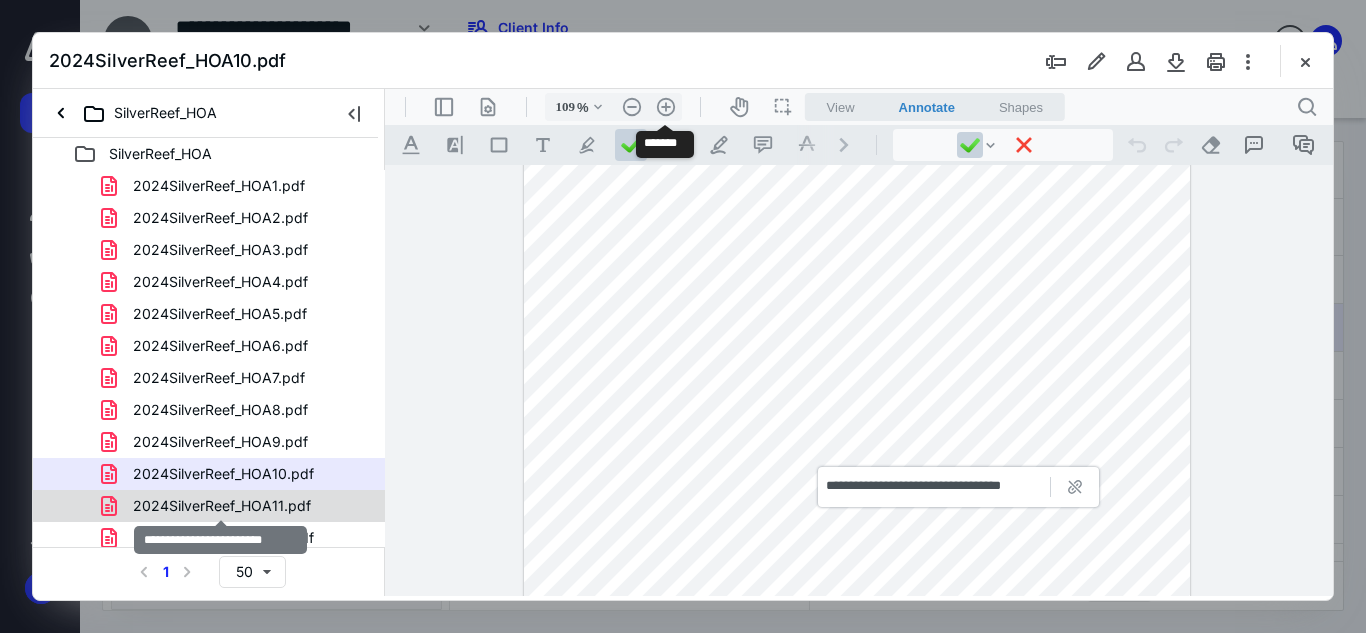 click on "2024SilverReef_HOA11.pdf" at bounding box center (222, 506) 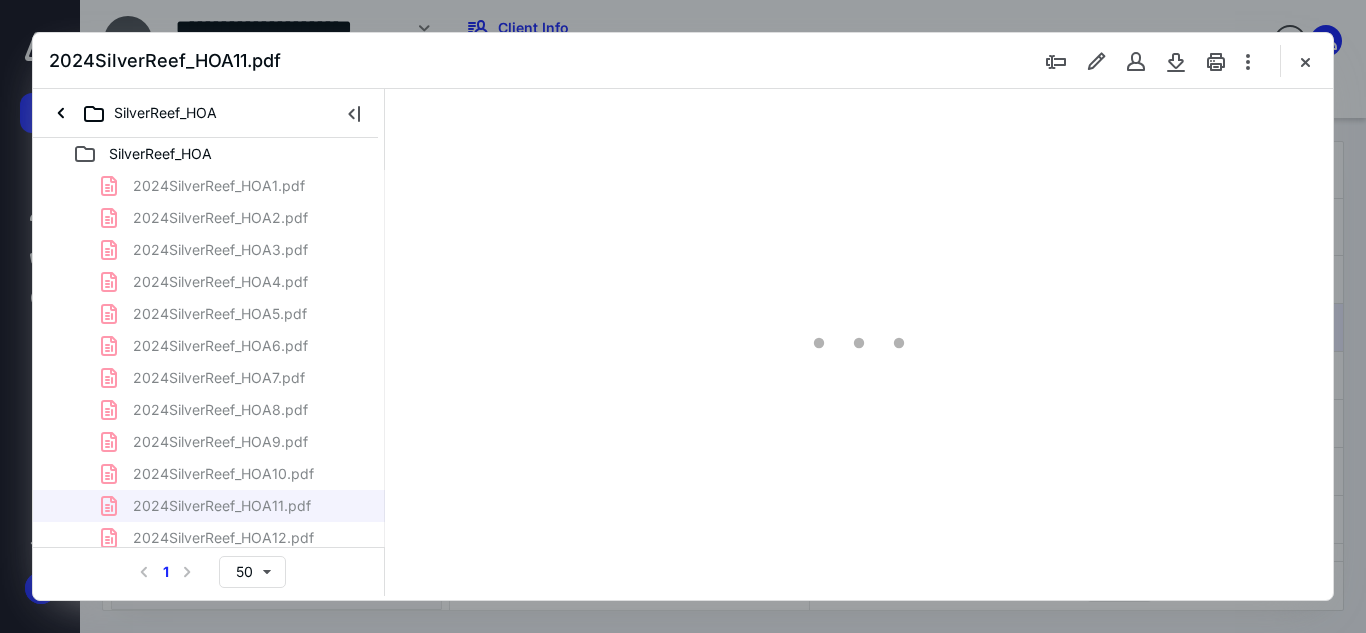 scroll, scrollTop: 0, scrollLeft: 0, axis: both 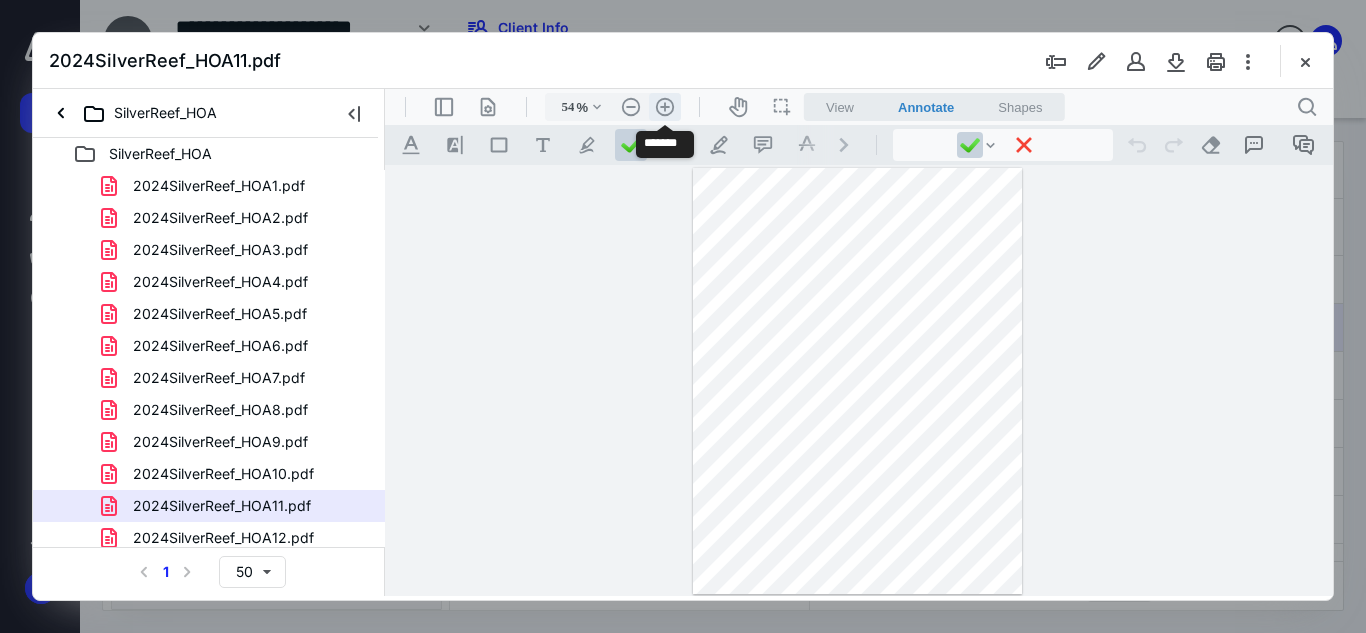 click on ".cls-1{fill:#abb0c4;} icon - header - zoom - in - line" at bounding box center [665, 107] 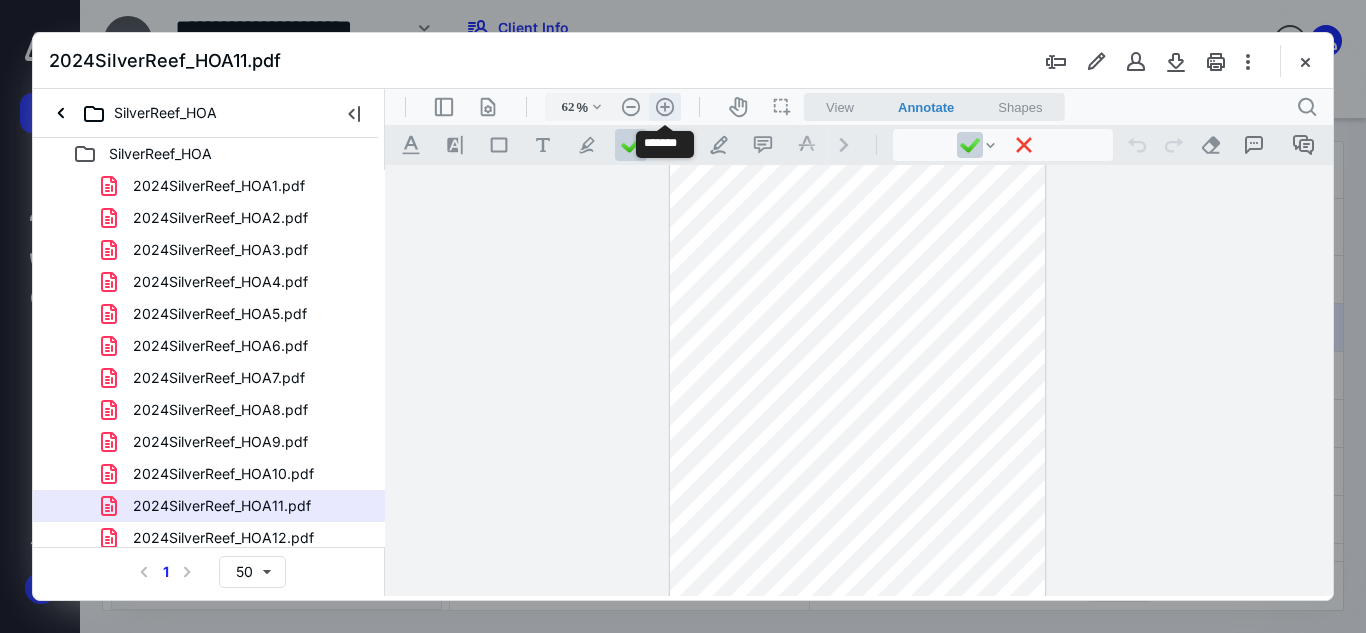 click on ".cls-1{fill:#abb0c4;} icon - header - zoom - in - line" at bounding box center [665, 107] 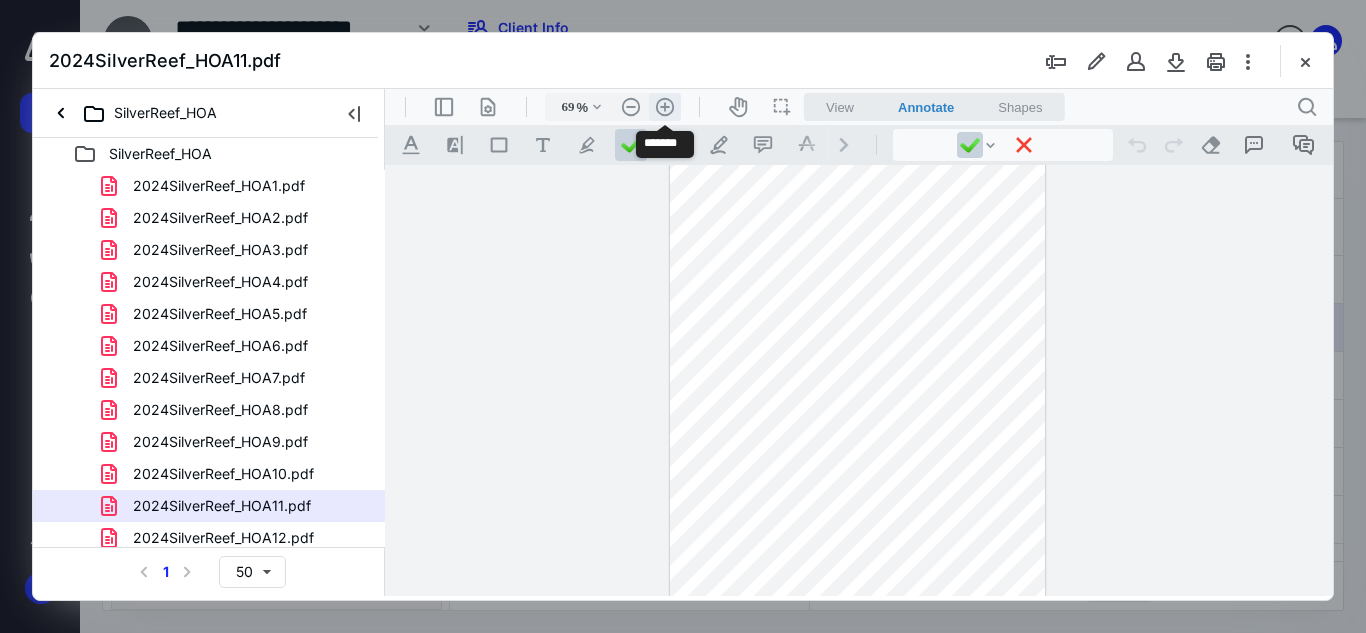 click on ".cls-1{fill:#abb0c4;} icon - header - zoom - in - line" at bounding box center [665, 107] 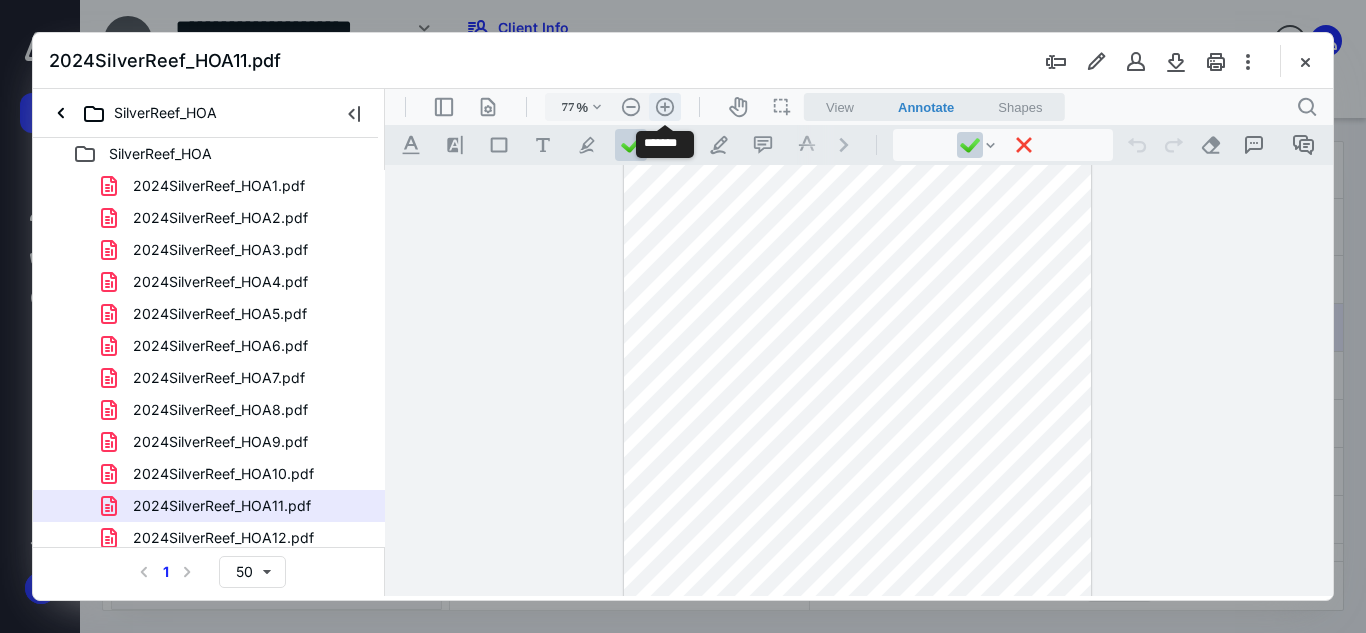 click on ".cls-1{fill:#abb0c4;} icon - header - zoom - in - line" at bounding box center (665, 107) 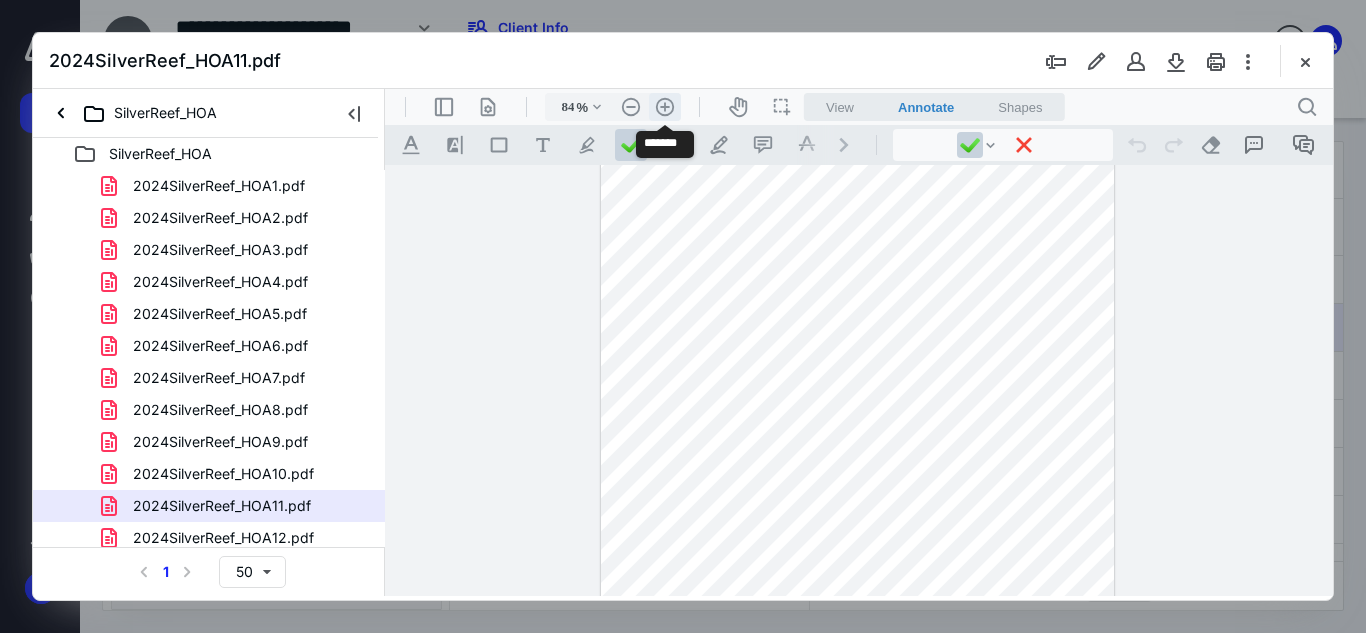 click on ".cls-1{fill:#abb0c4;} icon - header - zoom - in - line" at bounding box center (665, 107) 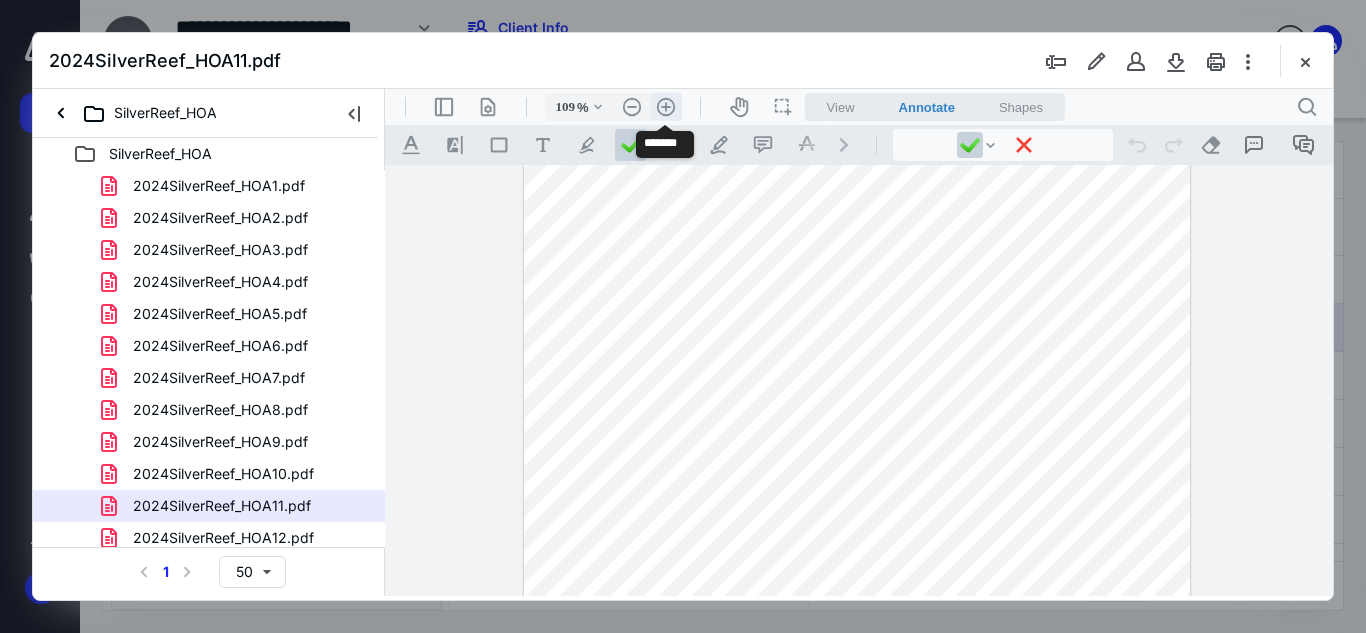 scroll, scrollTop: 181, scrollLeft: 0, axis: vertical 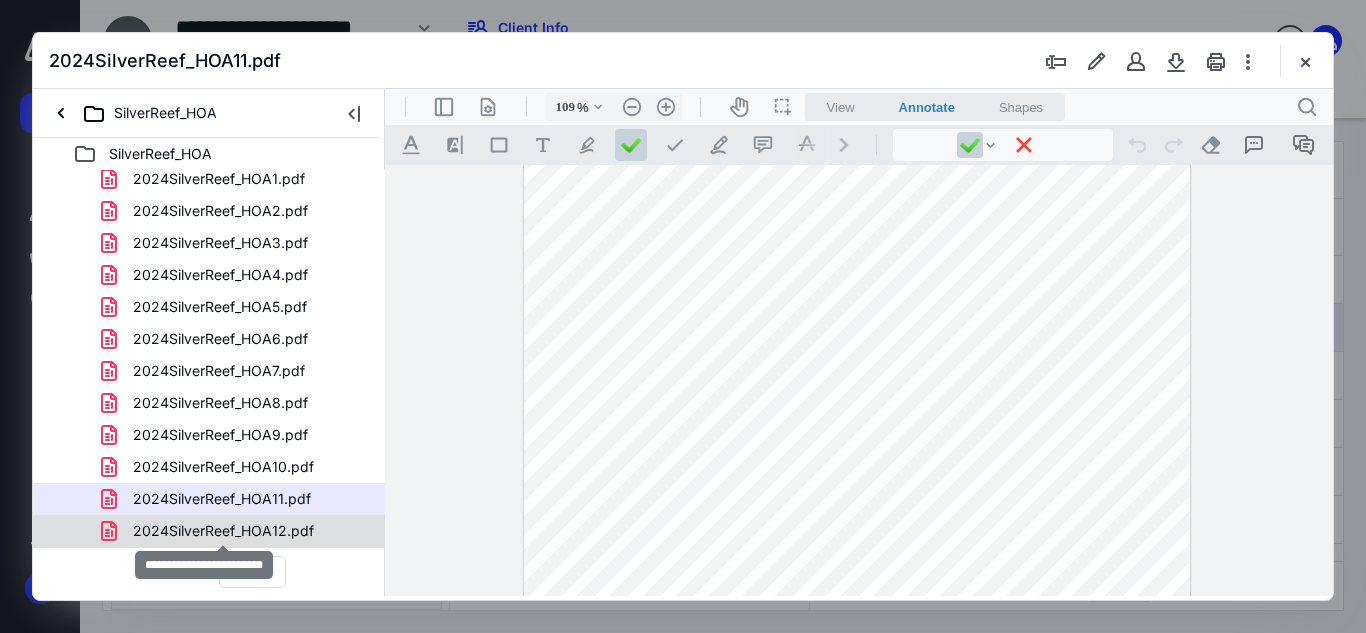 click on "2024SilverReef_HOA12.pdf" at bounding box center [223, 531] 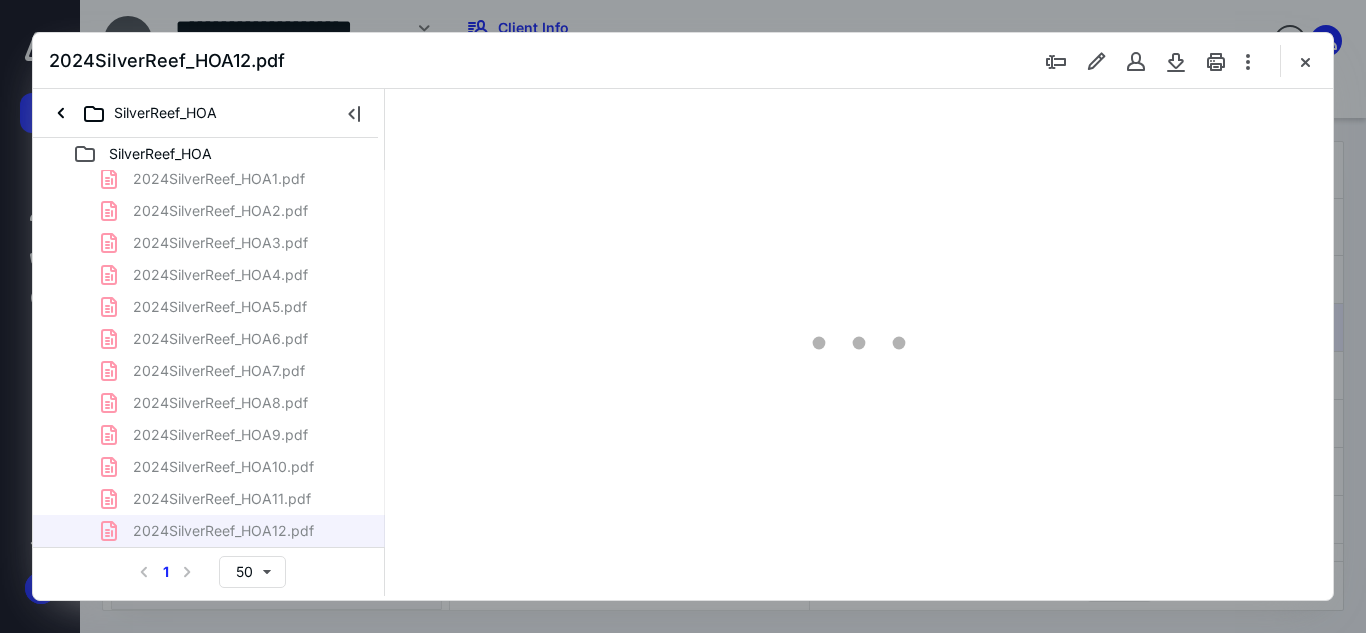 scroll, scrollTop: 0, scrollLeft: 0, axis: both 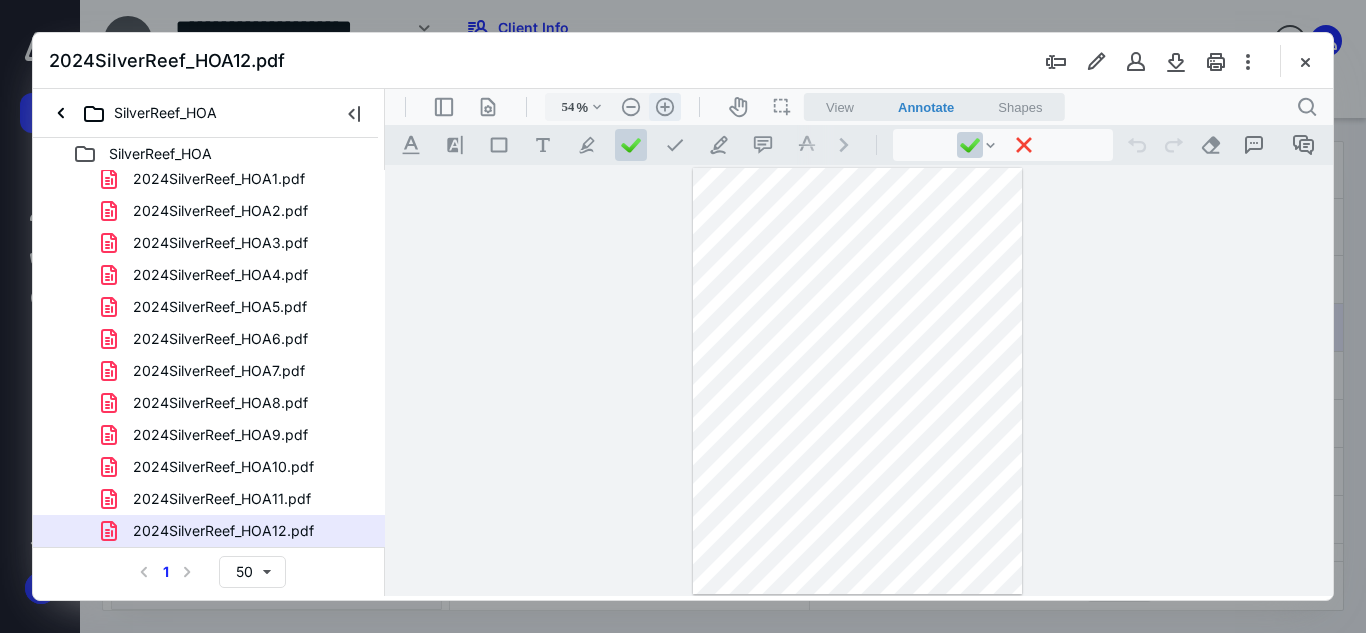 click on ".cls-1{fill:#abb0c4;} icon - header - zoom - in - line" at bounding box center [665, 107] 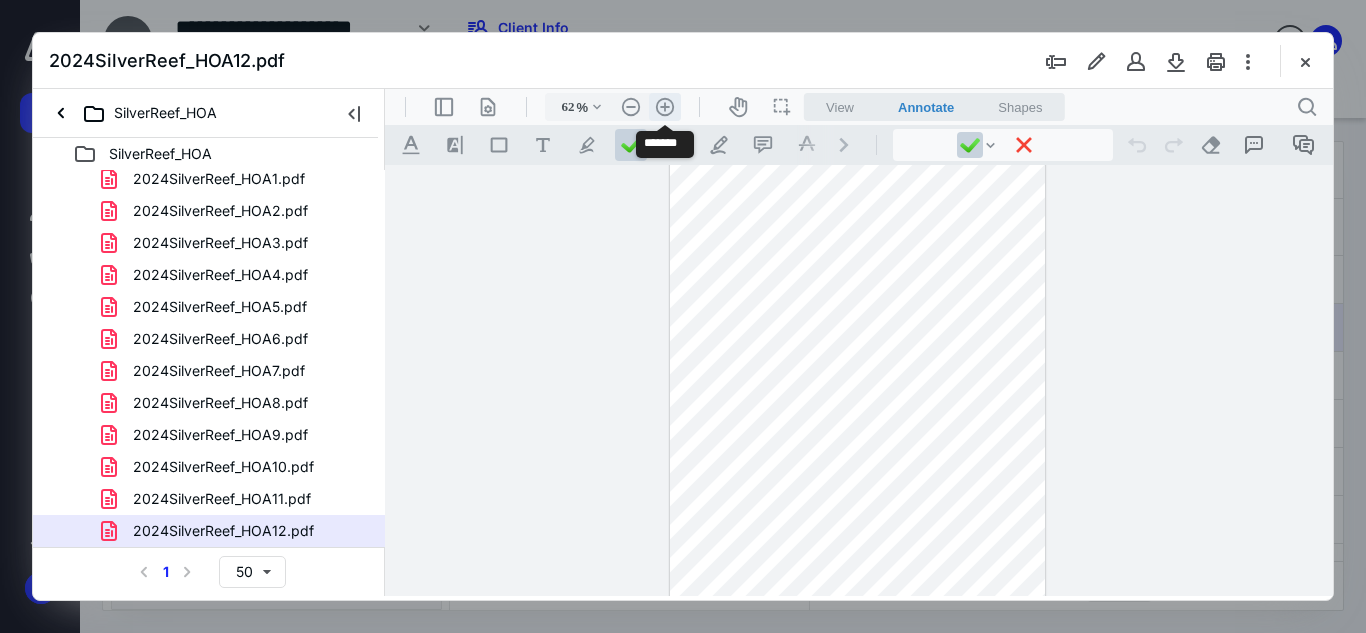 click on ".cls-1{fill:#abb0c4;} icon - header - zoom - in - line" at bounding box center (665, 107) 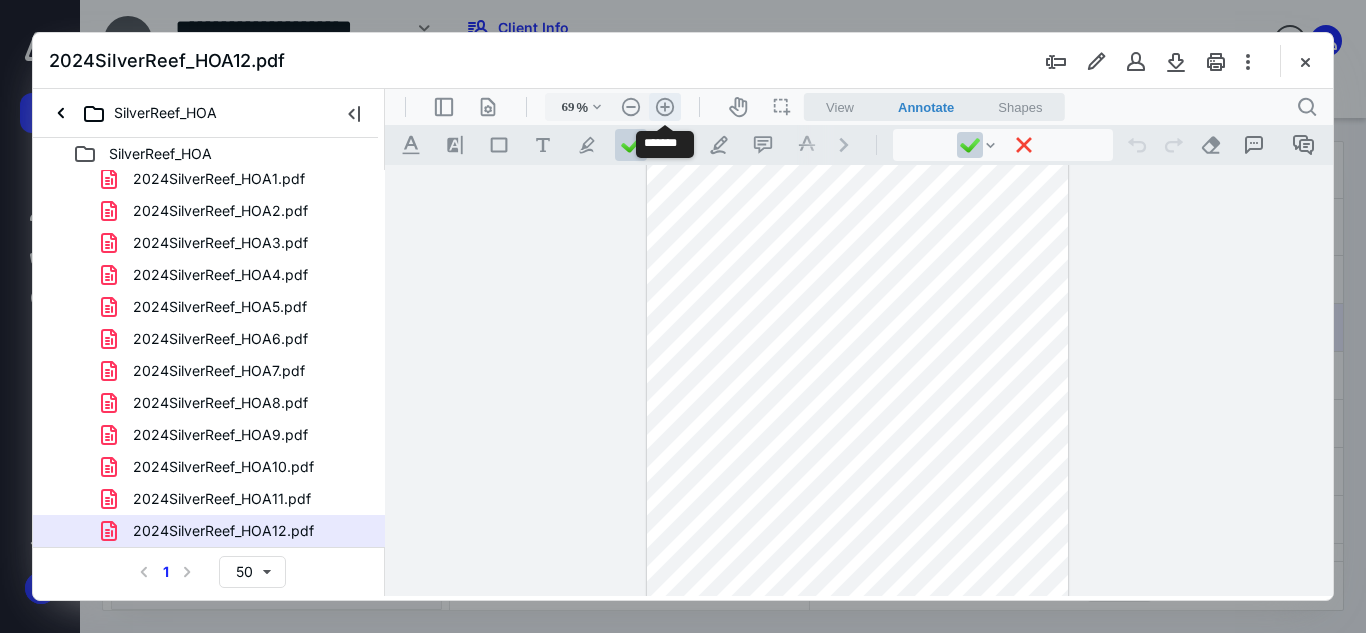 click on ".cls-1{fill:#abb0c4;} icon - header - zoom - in - line" at bounding box center (665, 107) 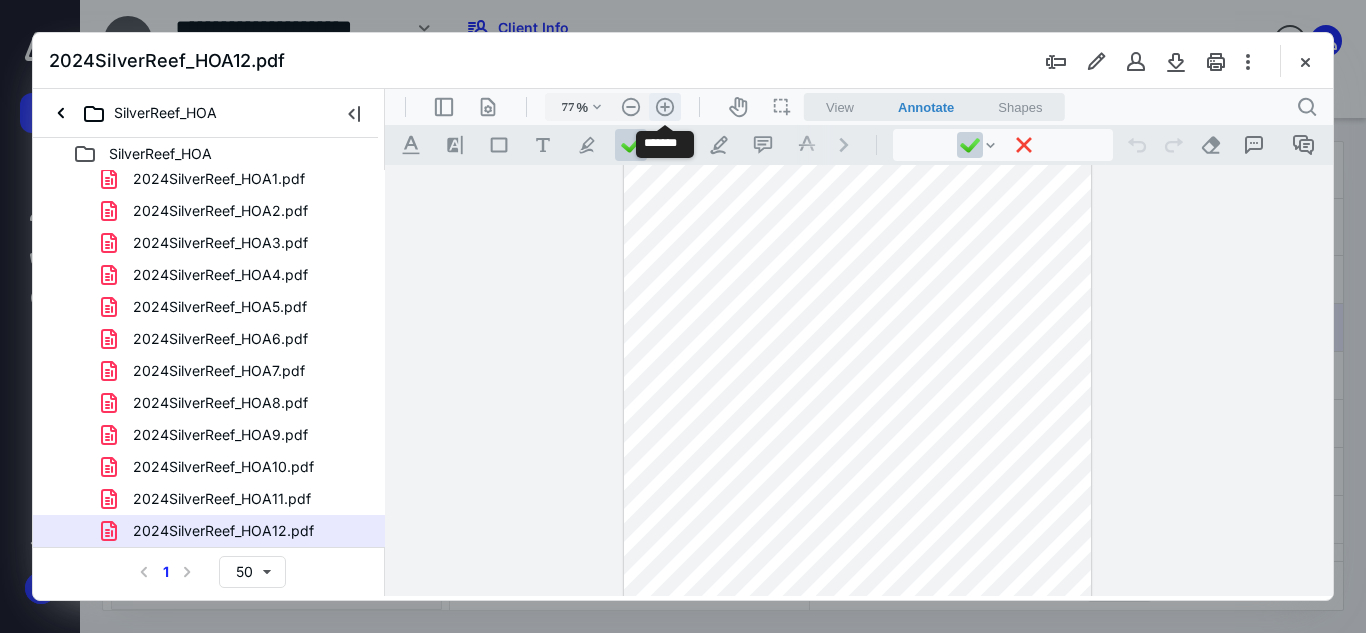 click on ".cls-1{fill:#abb0c4;} icon - header - zoom - in - line" at bounding box center (665, 107) 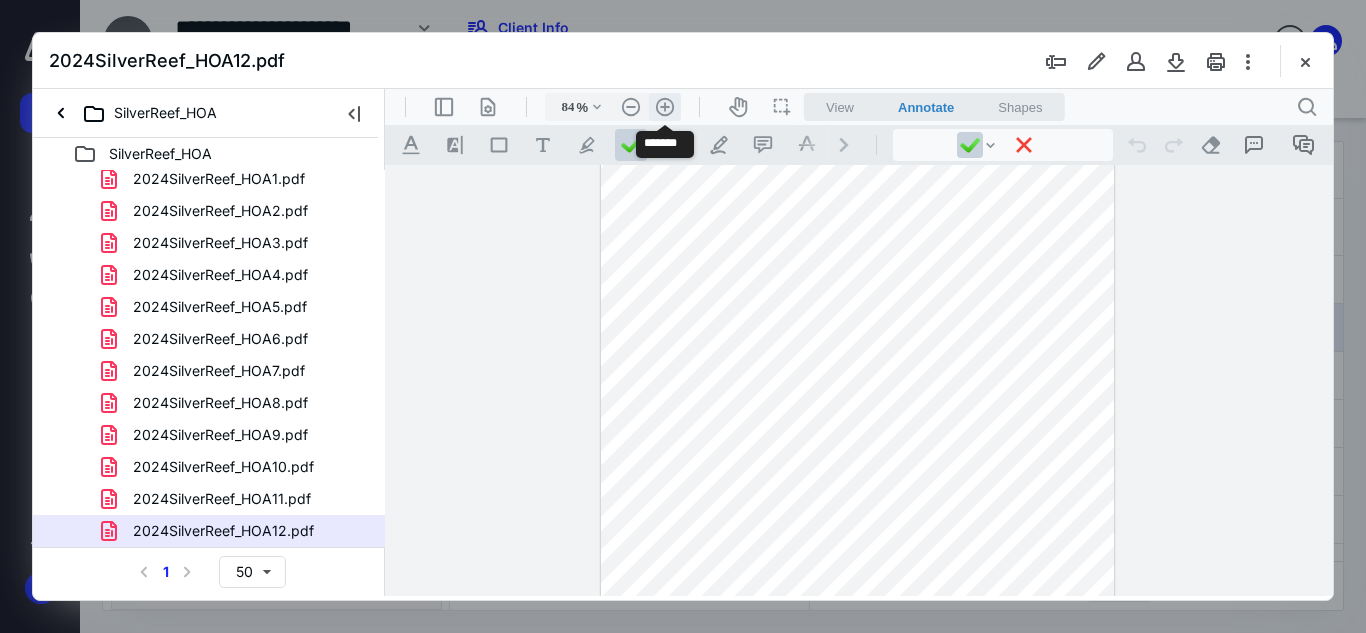 click on ".cls-1{fill:#abb0c4;} icon - header - zoom - in - line" at bounding box center [665, 107] 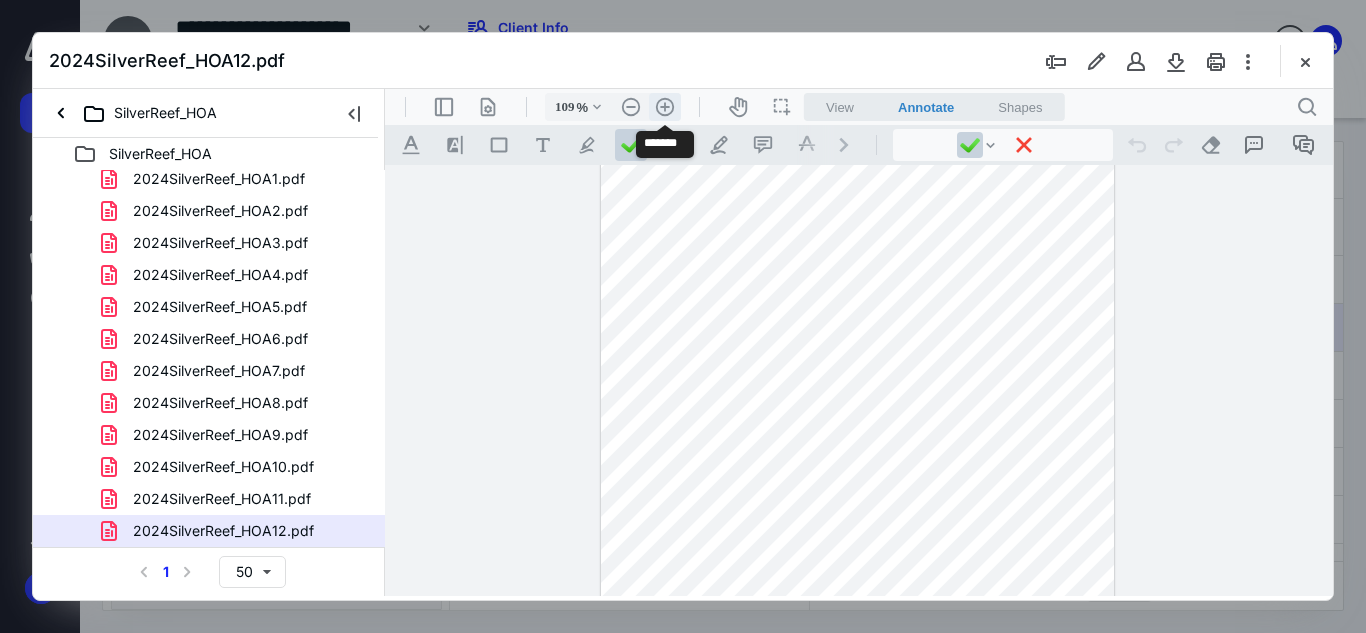 scroll, scrollTop: 181, scrollLeft: 0, axis: vertical 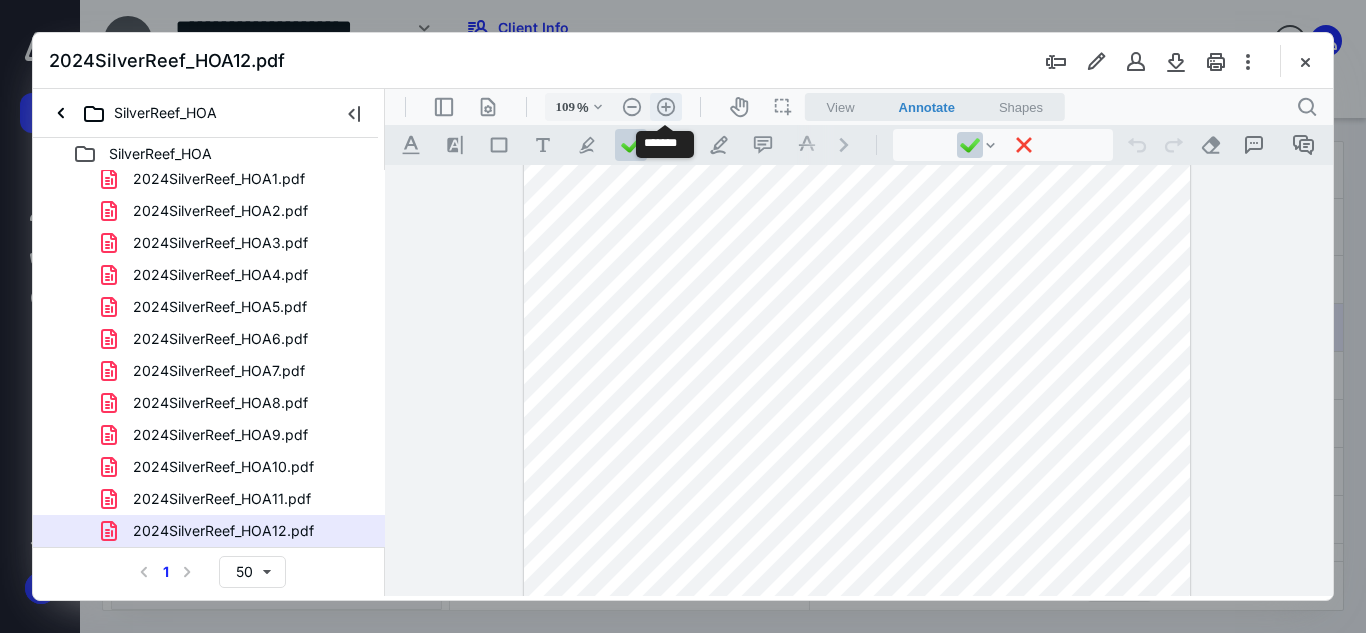 click on ".cls-1{fill:#abb0c4;} icon - header - zoom - in - line" at bounding box center [666, 107] 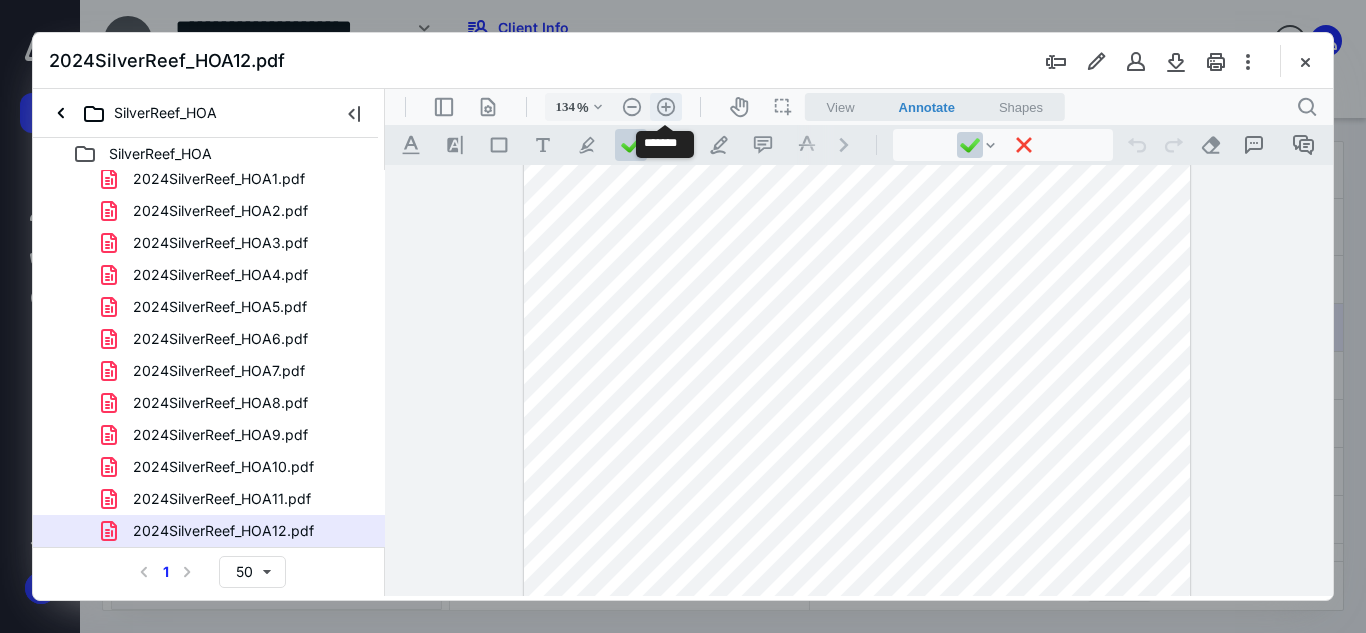 scroll, scrollTop: 263, scrollLeft: 0, axis: vertical 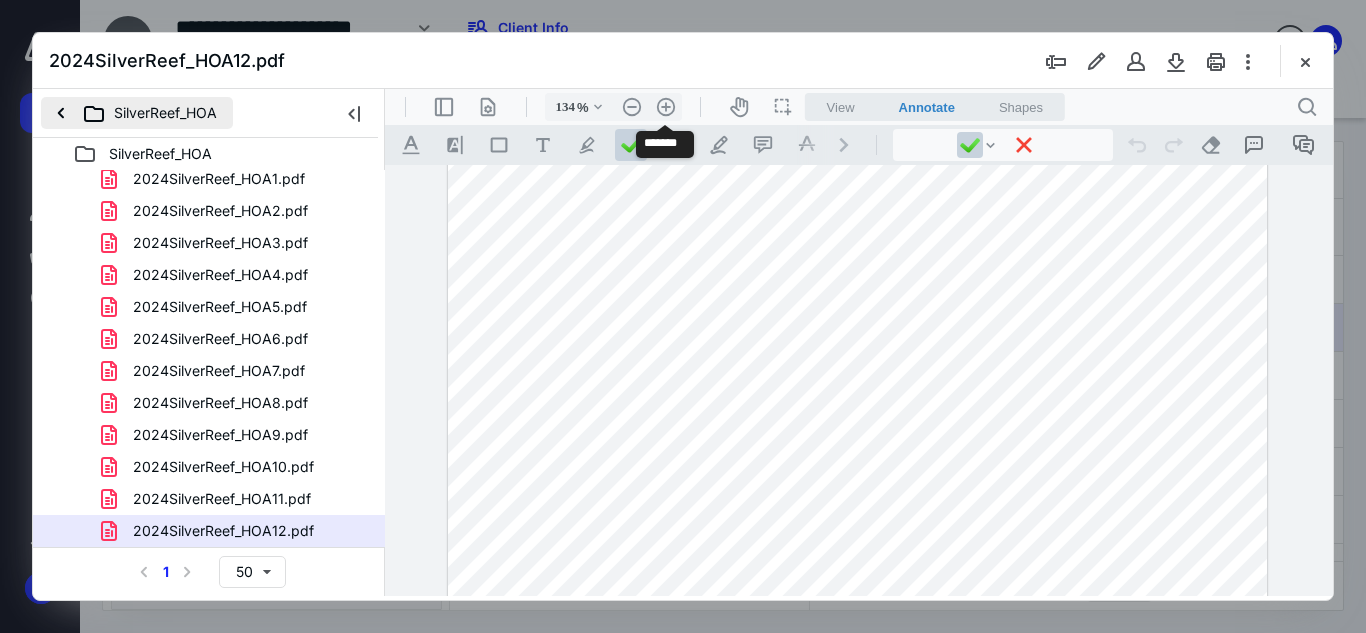 click on "SilverReef_HOA" at bounding box center (137, 113) 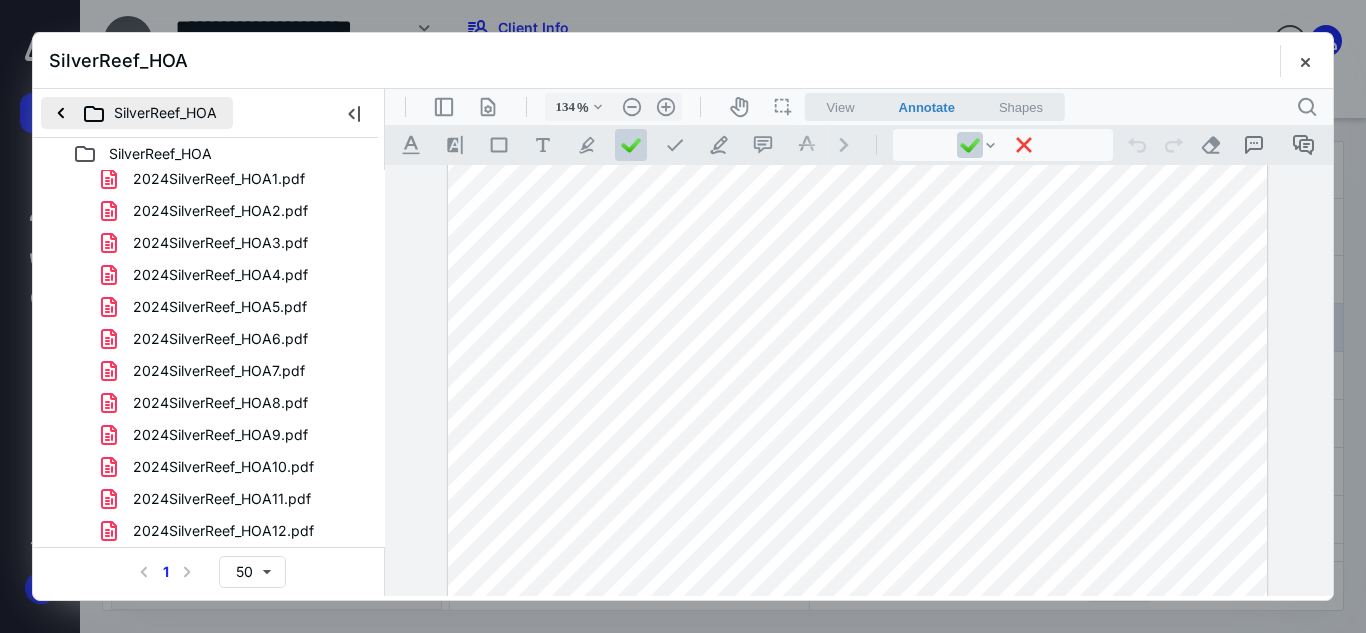 scroll, scrollTop: 0, scrollLeft: 0, axis: both 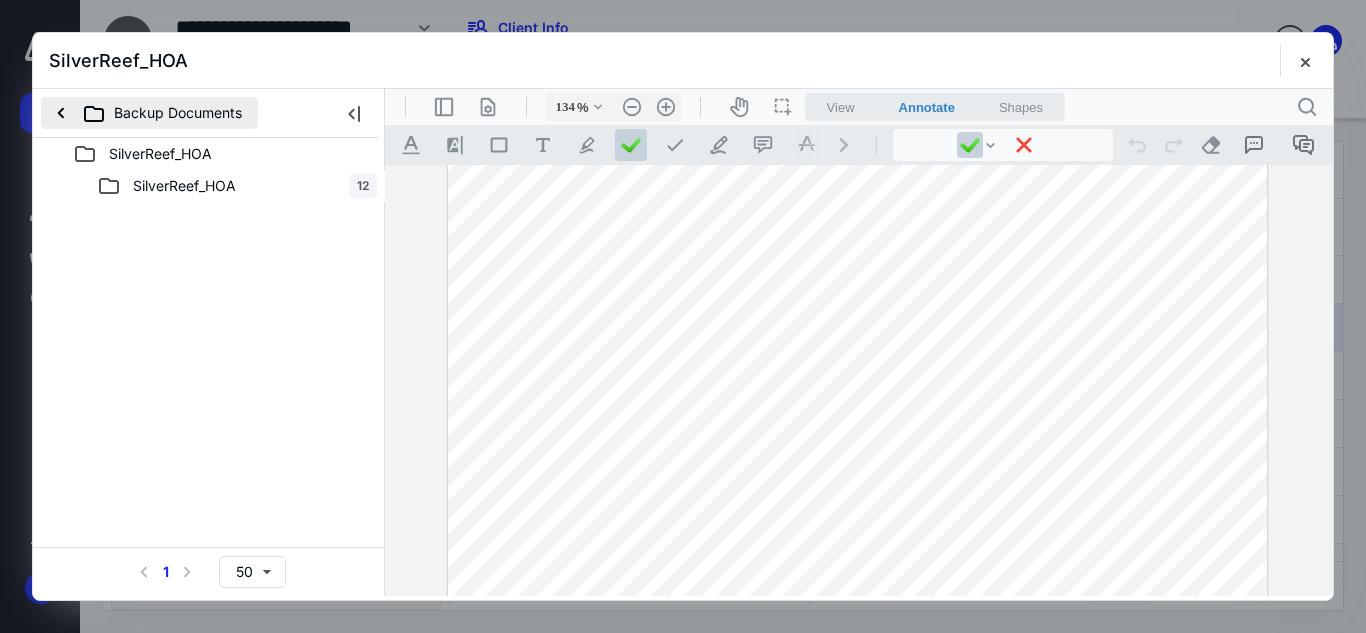 click on "Backup Documents" at bounding box center (149, 113) 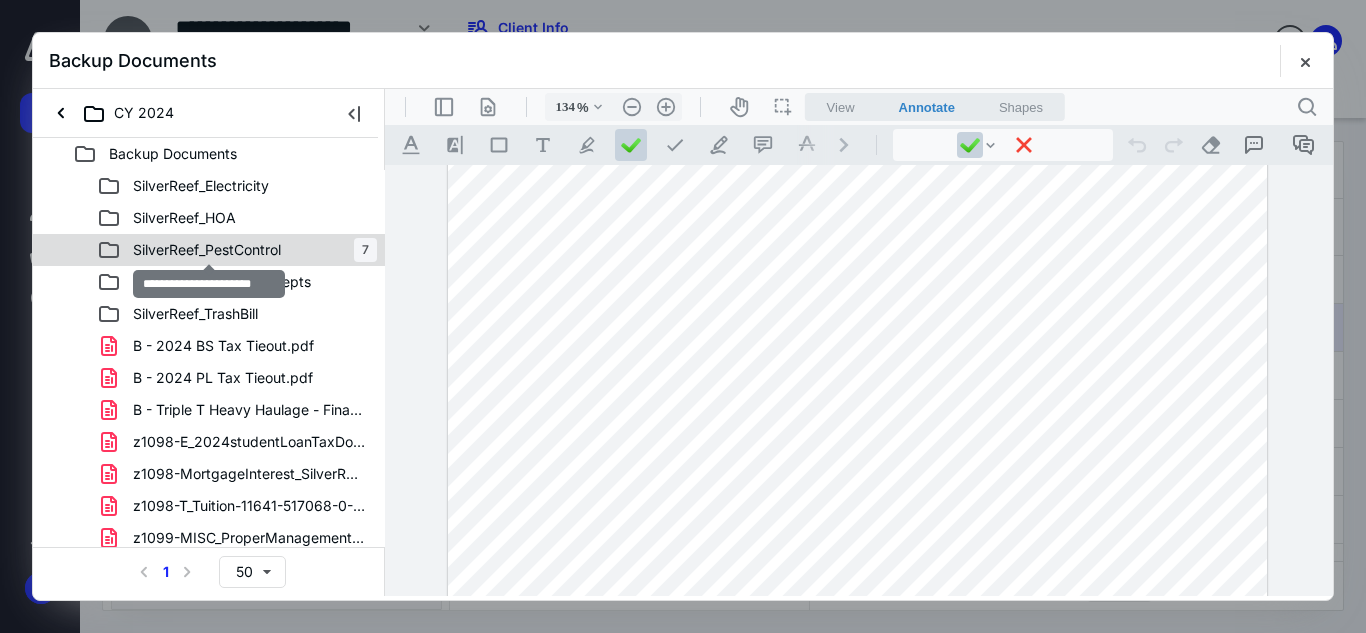 click on "SilverReef_PestControl" at bounding box center (207, 250) 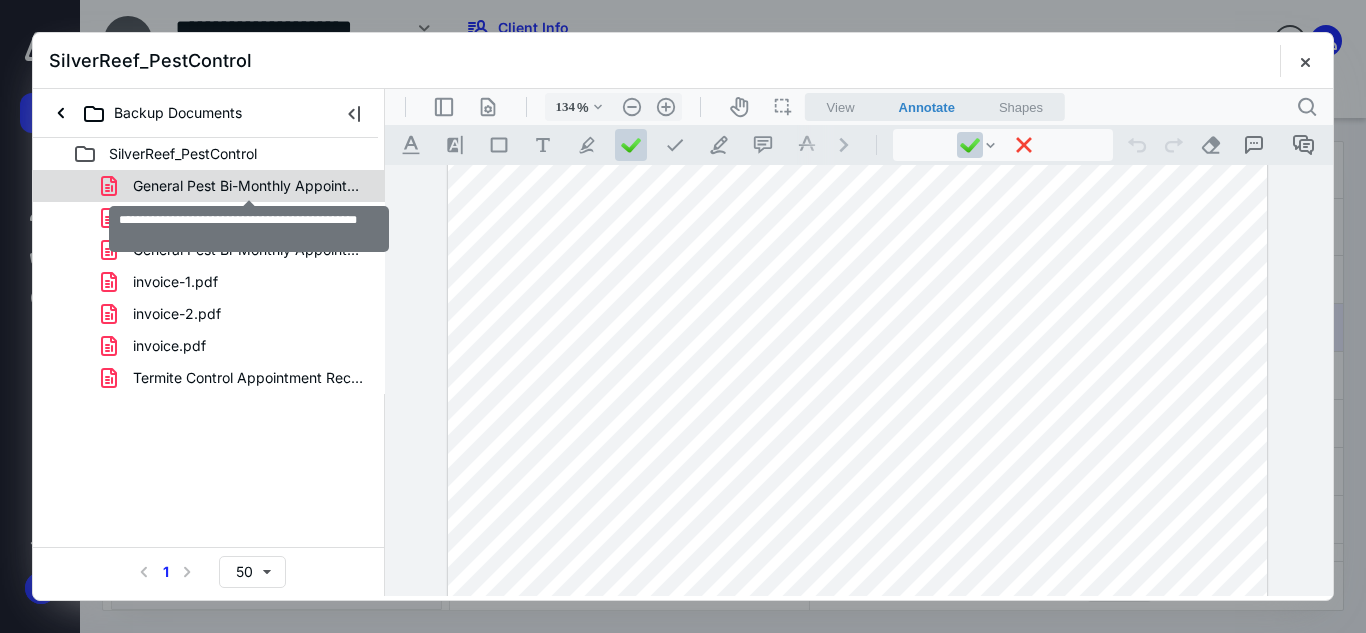 click on "General Pest Bi-Monthly Appointment Record-1.pdf" at bounding box center [249, 186] 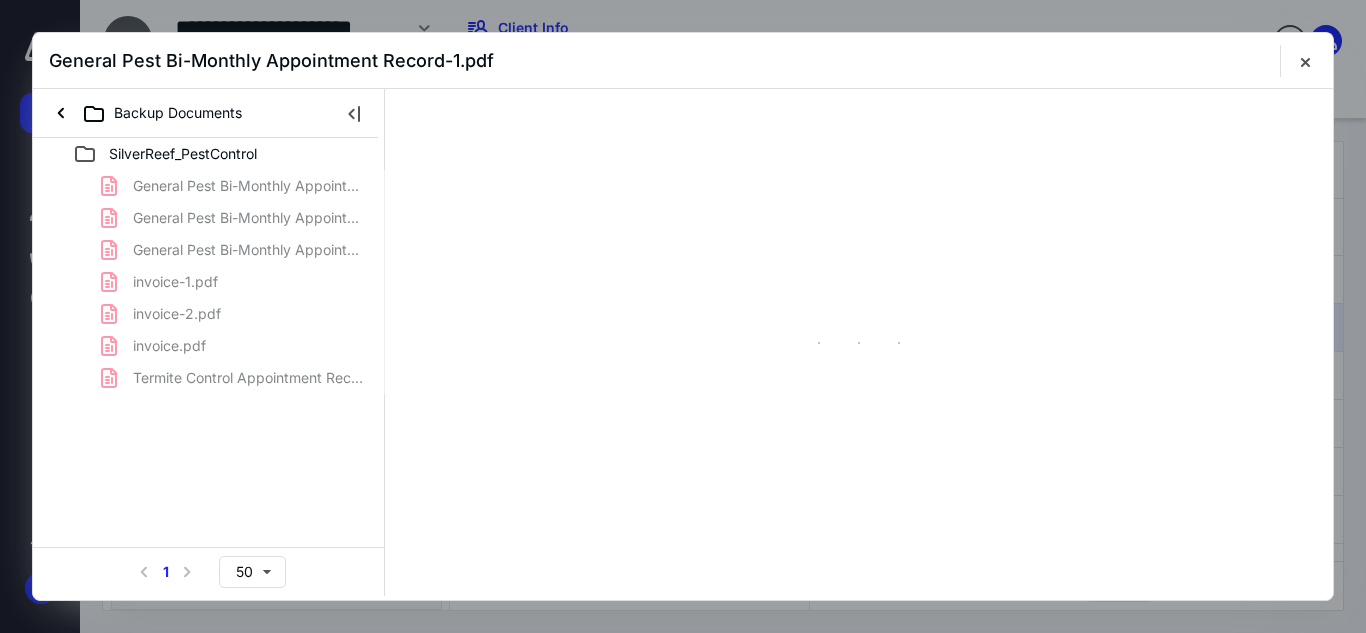 click on "General Pest Bi-Monthly Appointment Record-1.pdf General Pest Bi-Monthly Appointment Record-2.pdf General Pest Bi-Monthly Appointment Record.pdf invoice-1.pdf invoice-2.pdf invoice.pdf Termite Control Appointment Record.pdf" at bounding box center (209, 282) 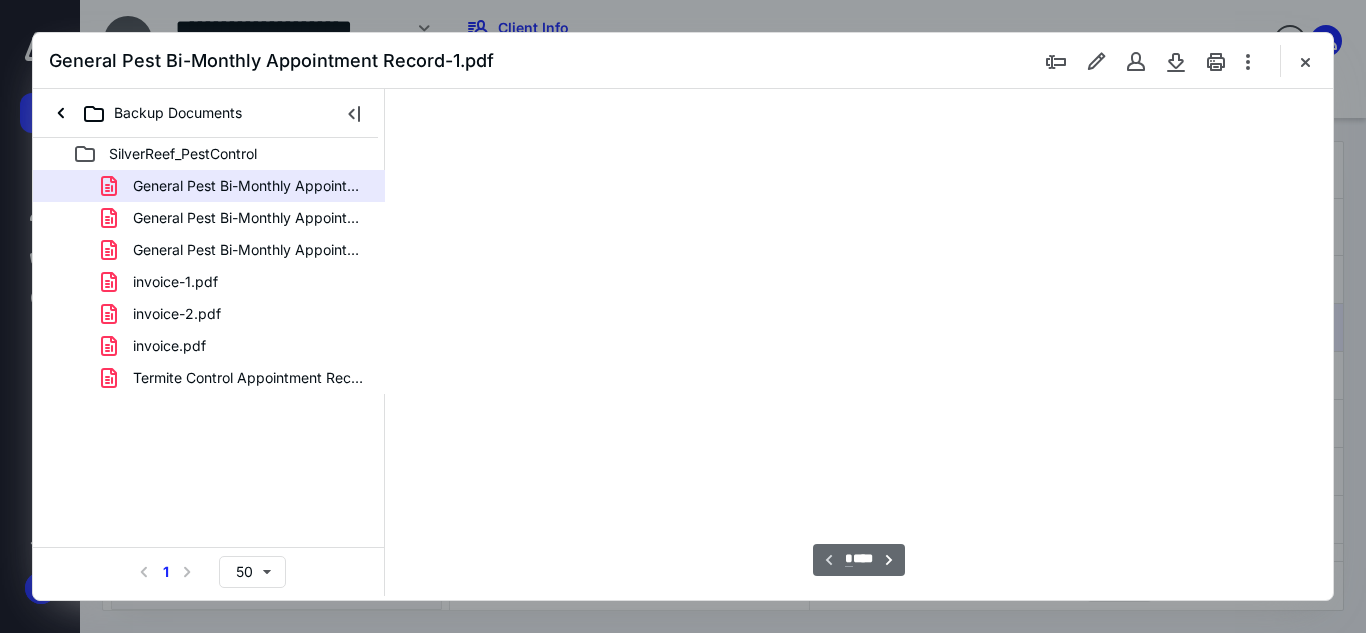 scroll, scrollTop: 78, scrollLeft: 0, axis: vertical 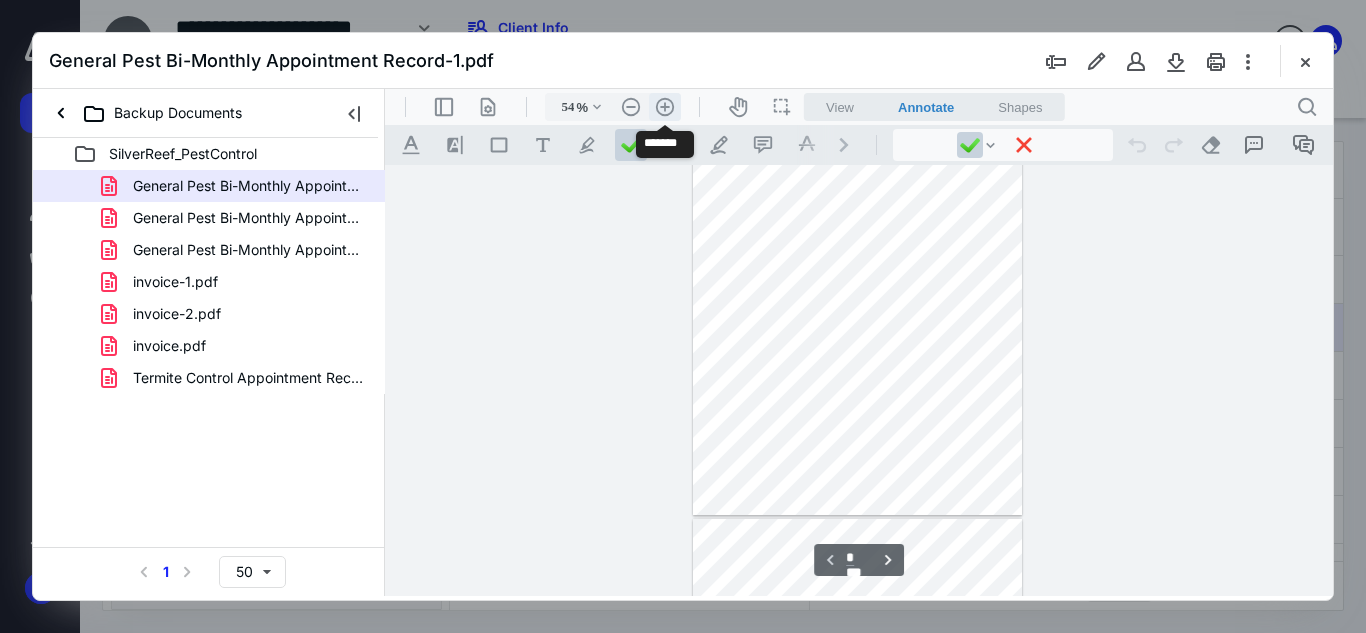 click on ".cls-1{fill:#abb0c4;} icon - header - zoom - in - line" at bounding box center [665, 107] 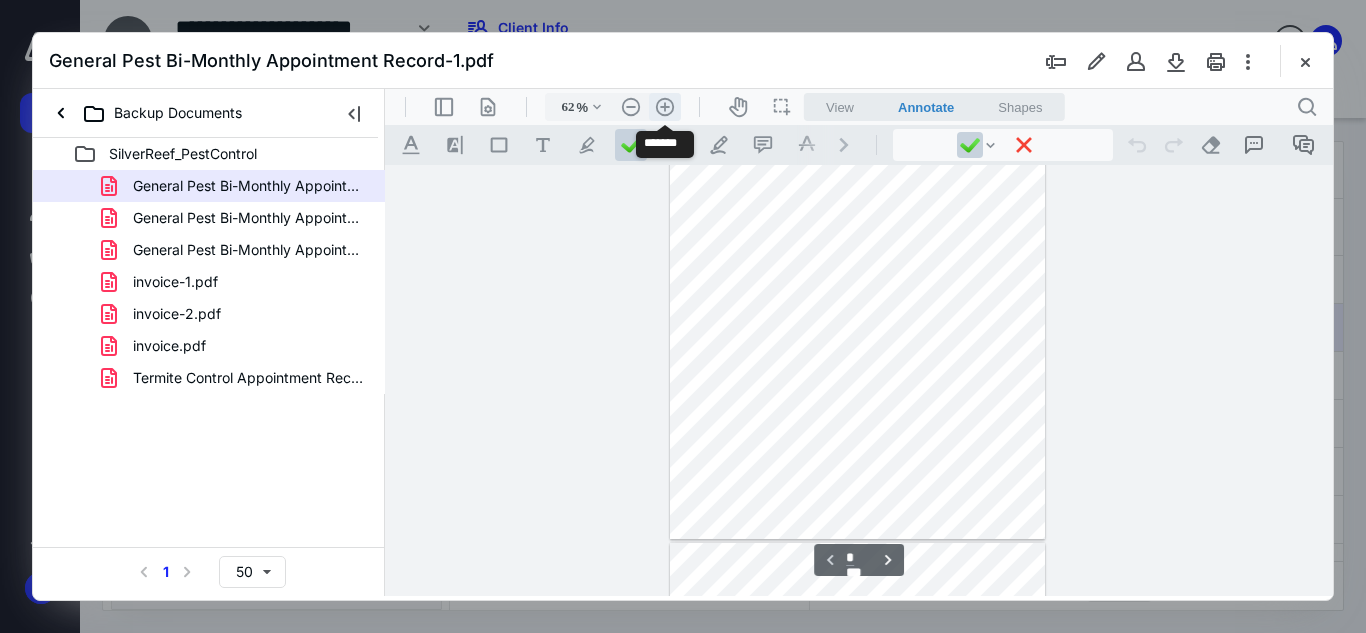 click on ".cls-1{fill:#abb0c4;} icon - header - zoom - in - line" at bounding box center [665, 107] 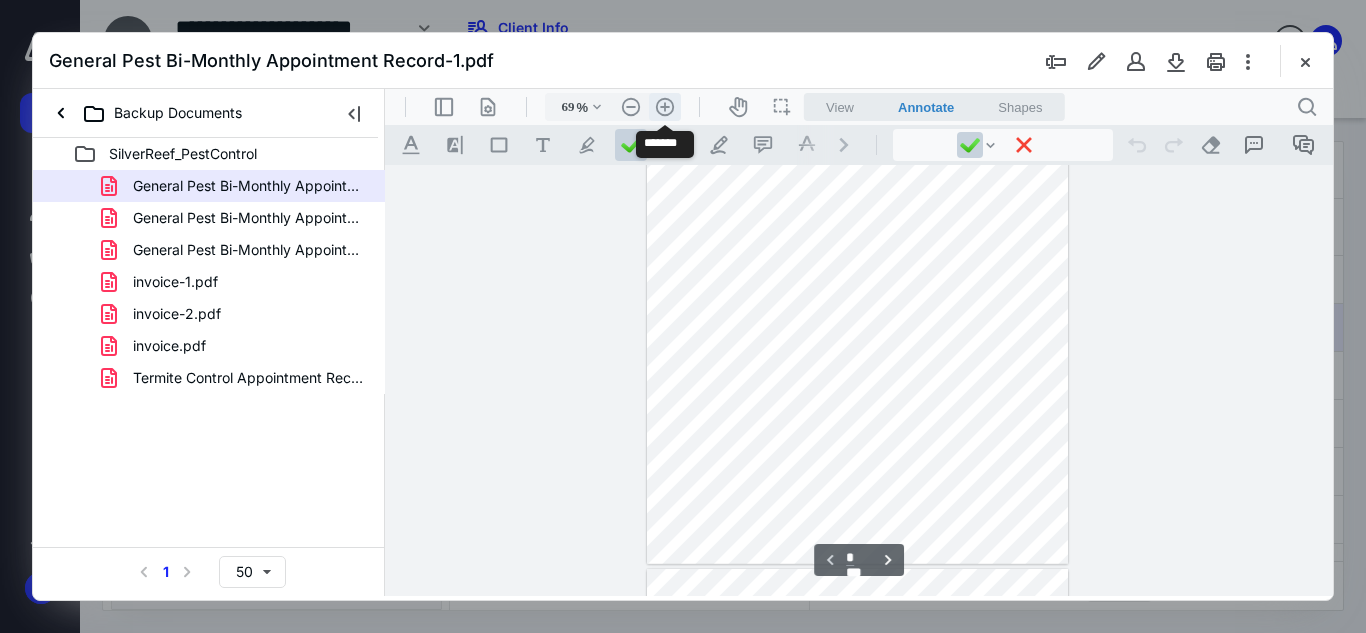 click on ".cls-1{fill:#abb0c4;} icon - header - zoom - in - line" at bounding box center (665, 107) 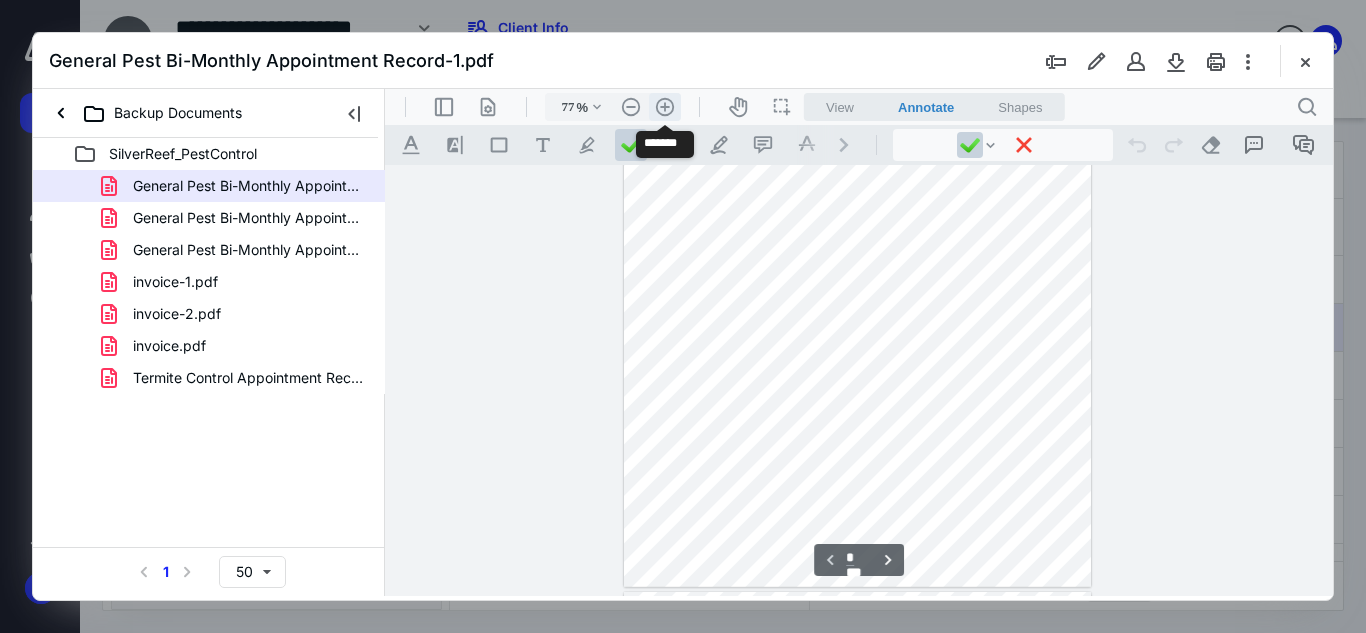 click on ".cls-1{fill:#abb0c4;} icon - header - zoom - in - line" at bounding box center [665, 107] 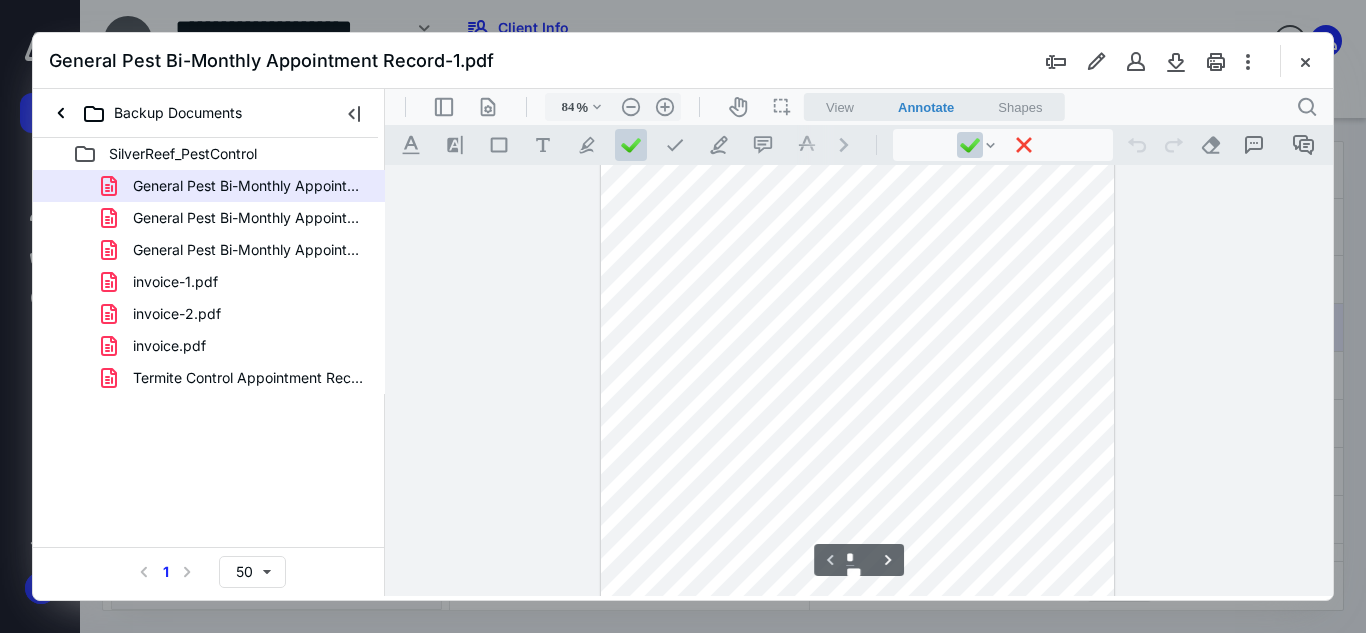 scroll, scrollTop: 0, scrollLeft: 0, axis: both 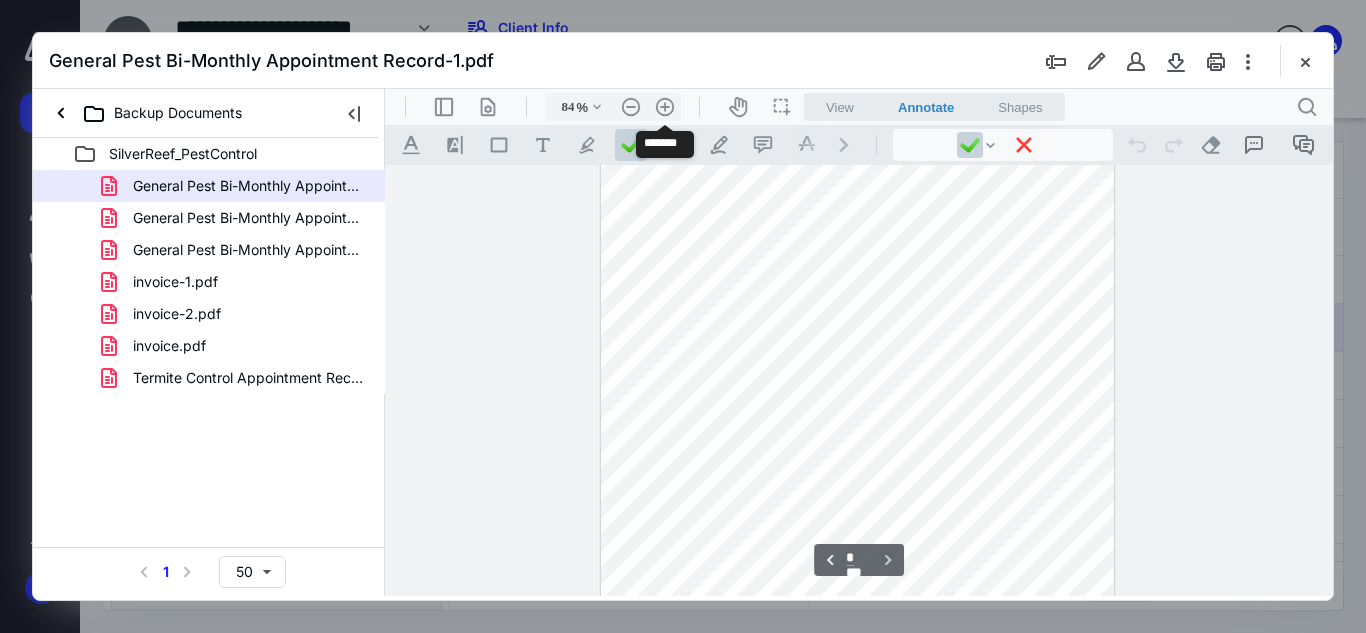 type on "*" 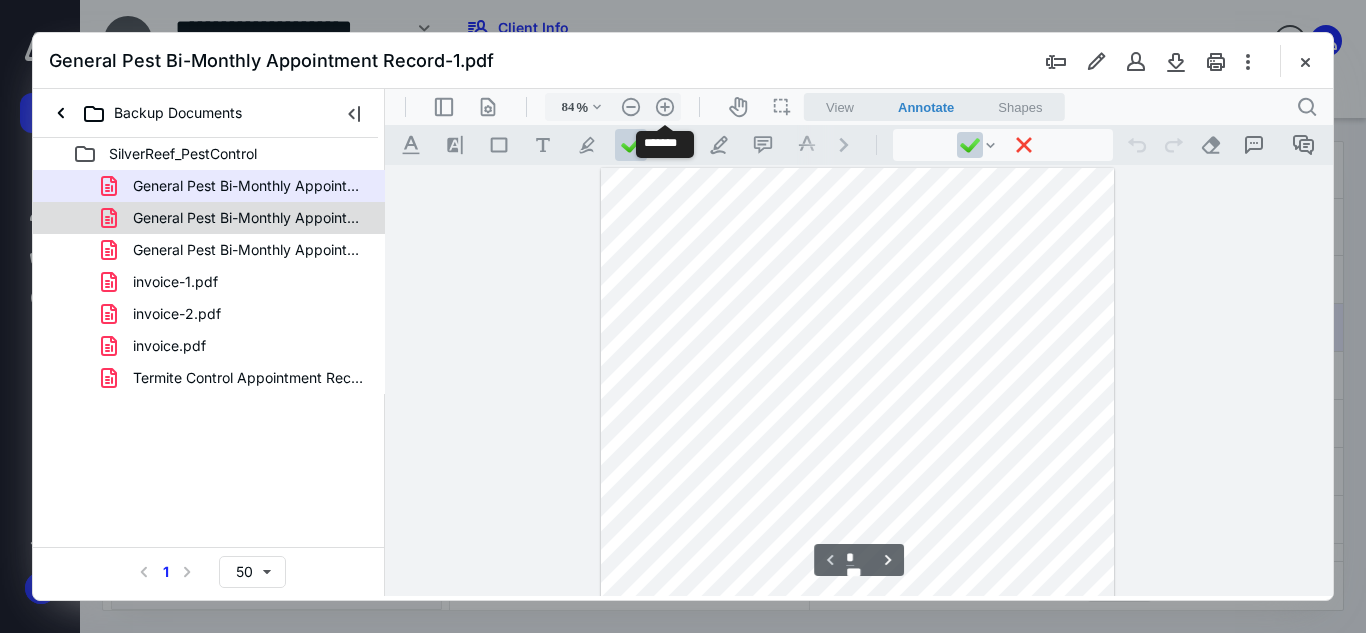 click on "General Pest Bi-Monthly Appointment Record-2.pdf" at bounding box center (249, 218) 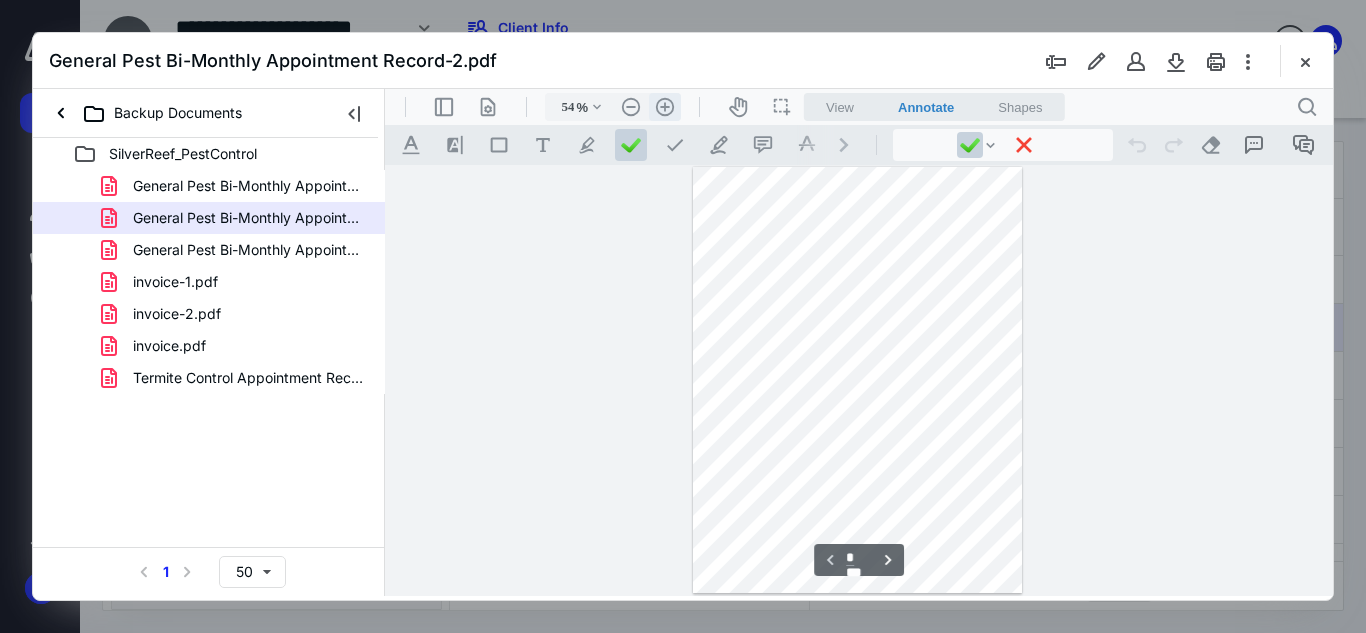 click on ".cls-1{fill:#abb0c4;} icon - header - zoom - in - line" at bounding box center (665, 107) 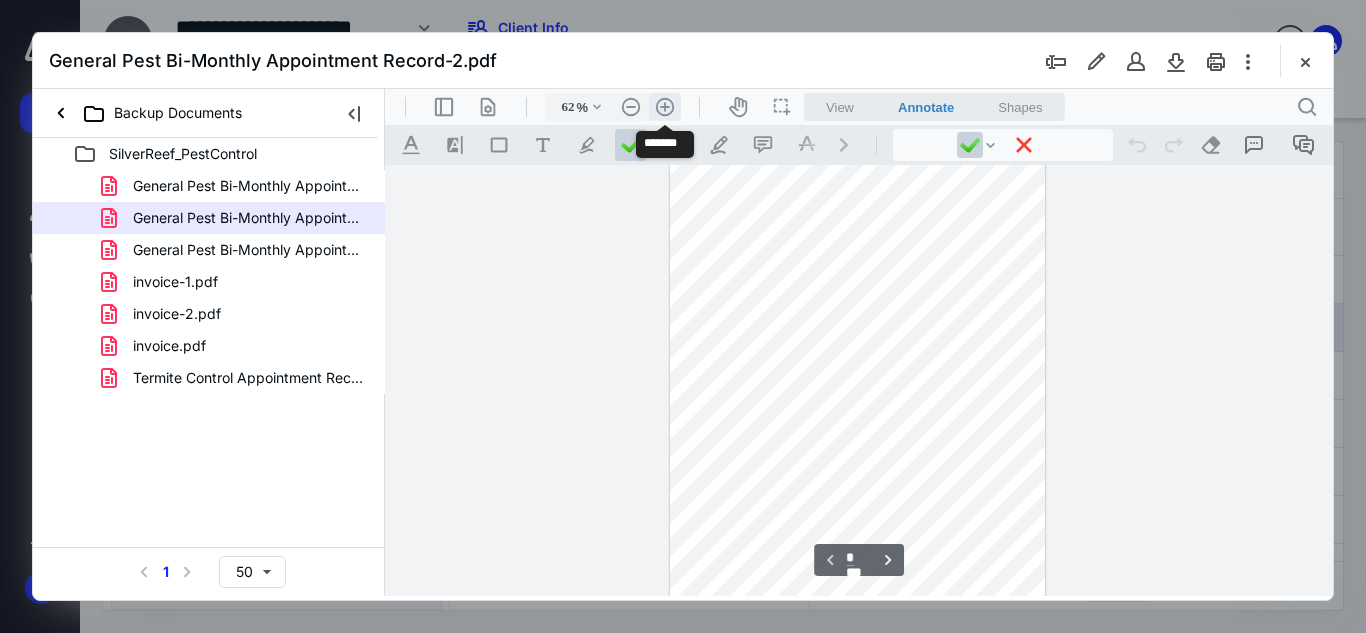 click on ".cls-1{fill:#abb0c4;} icon - header - zoom - in - line" at bounding box center (665, 107) 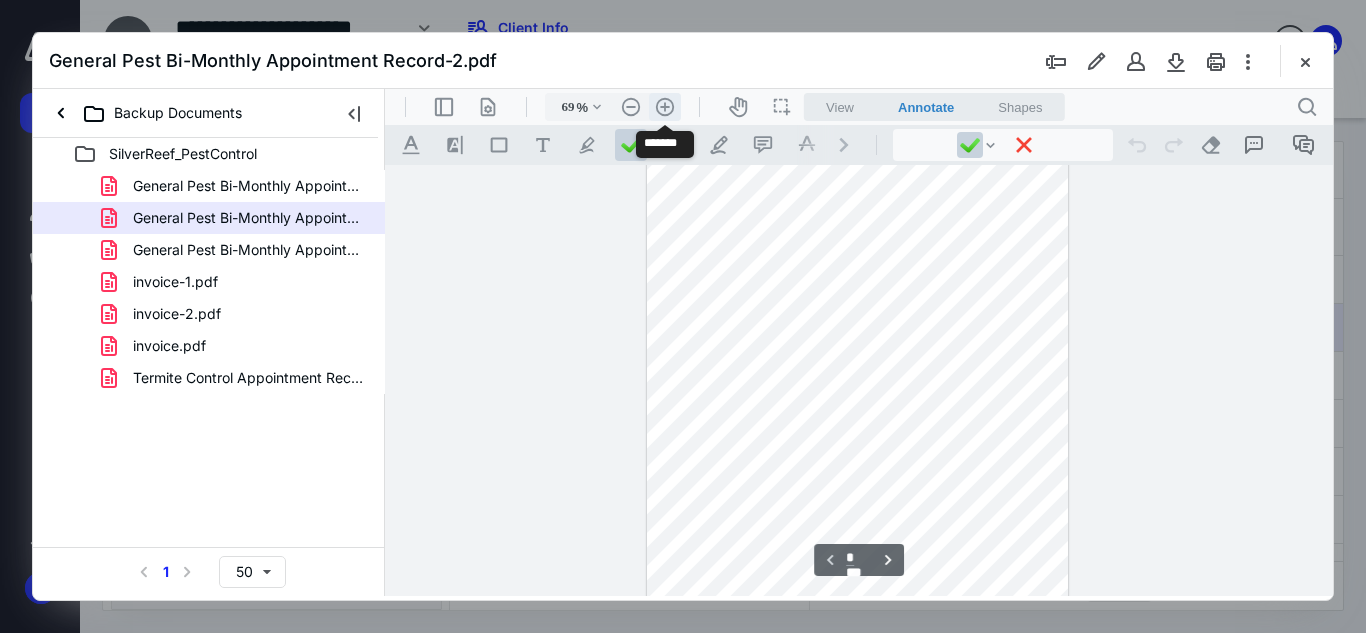 click on ".cls-1{fill:#abb0c4;} icon - header - zoom - in - line" at bounding box center [665, 107] 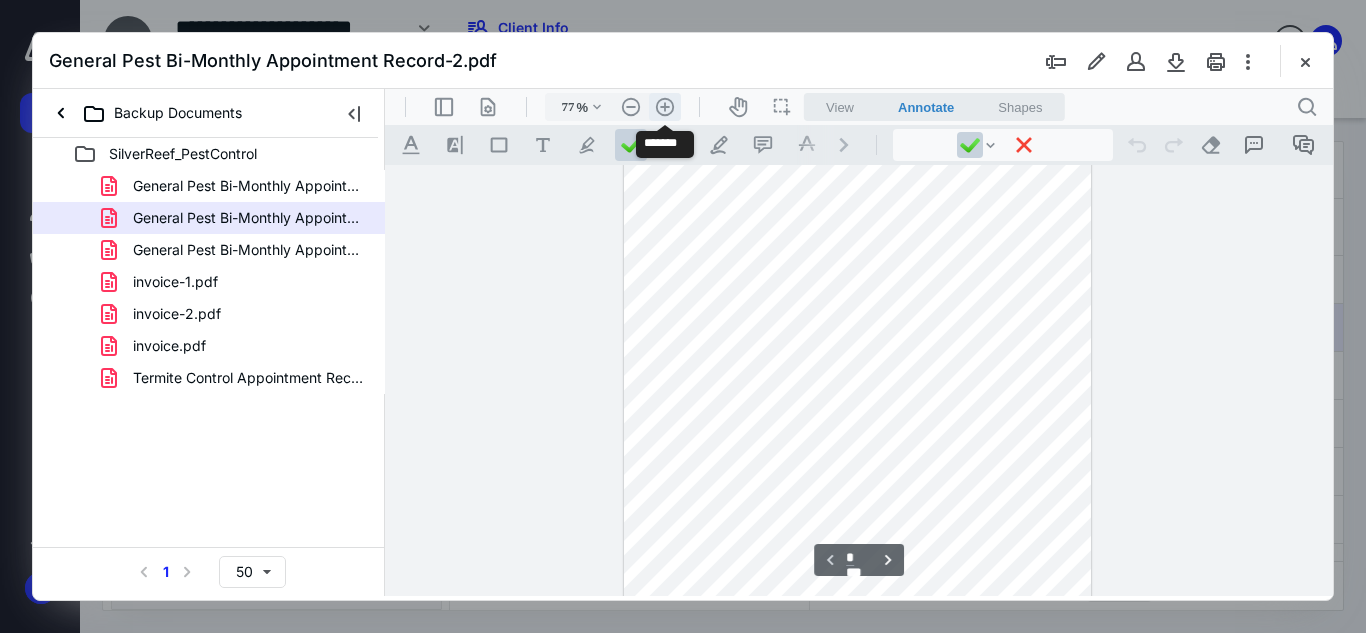 click on ".cls-1{fill:#abb0c4;} icon - header - zoom - in - line" at bounding box center (665, 107) 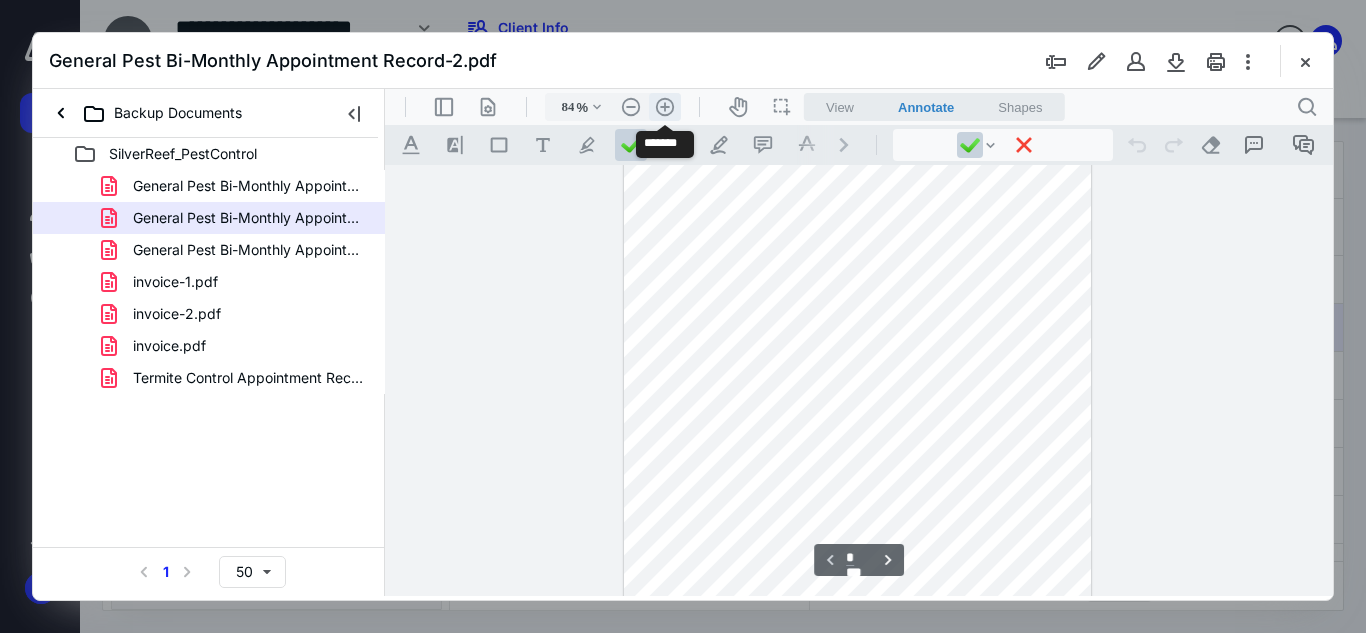 scroll, scrollTop: 100, scrollLeft: 0, axis: vertical 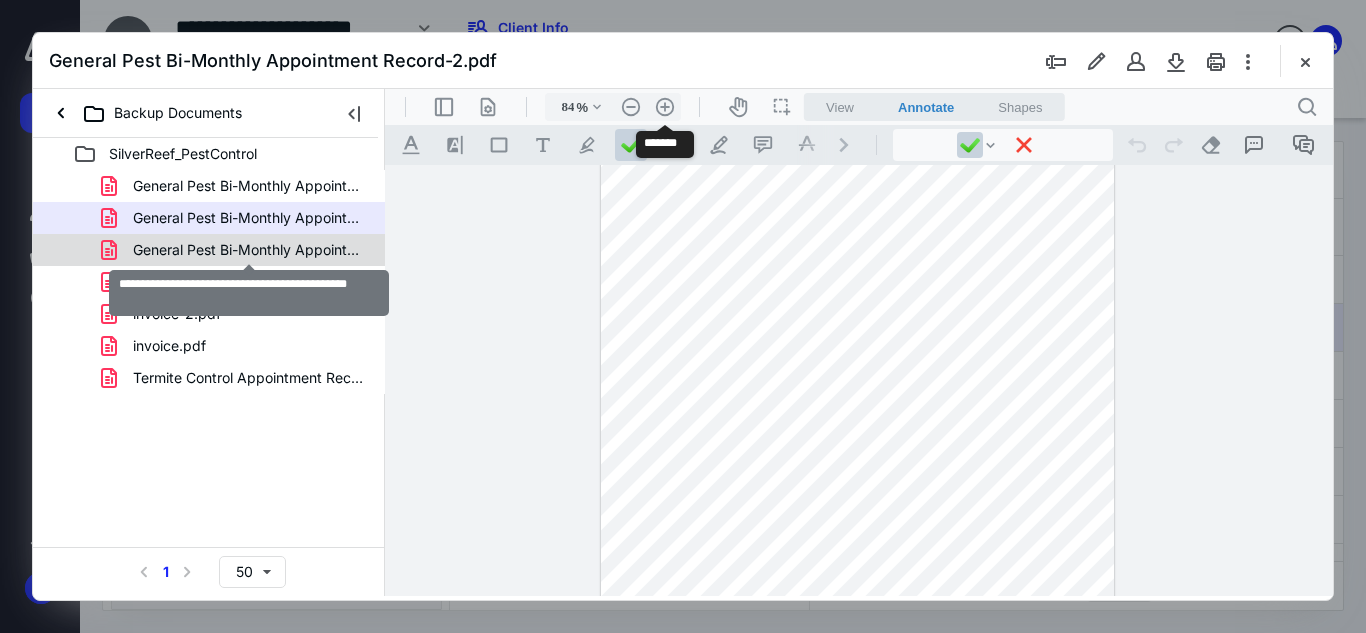 click on "General Pest Bi-Monthly Appointment Record.pdf" at bounding box center (249, 250) 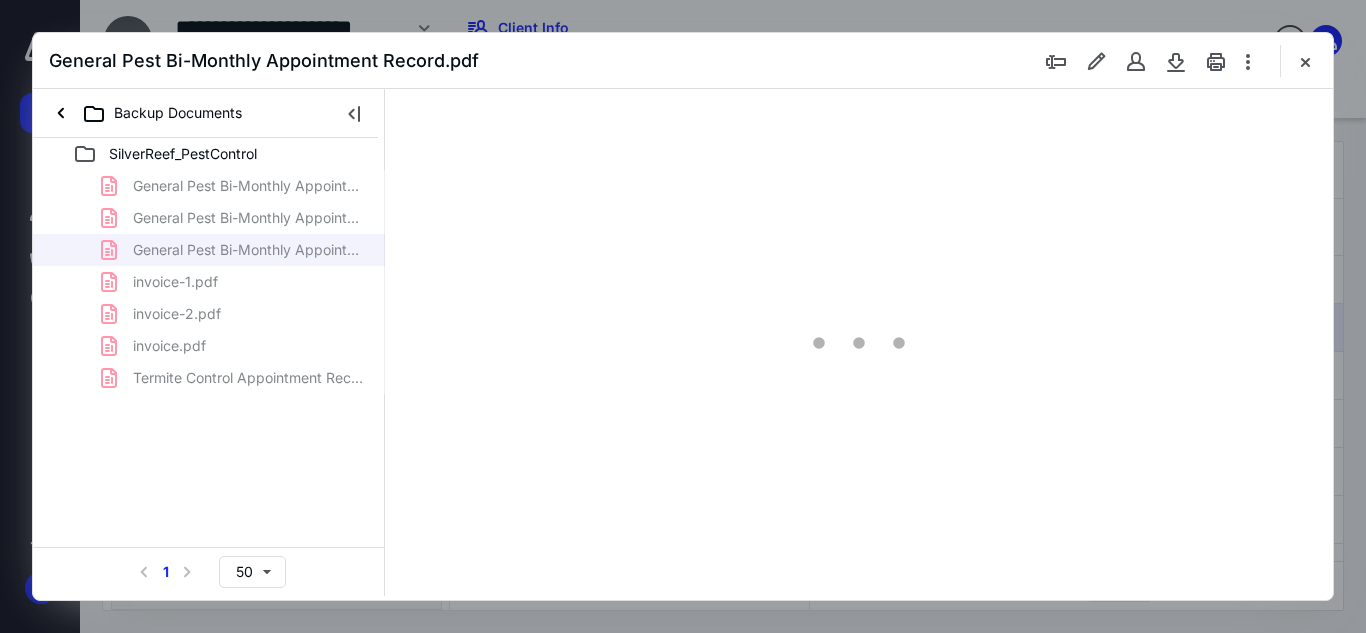 scroll, scrollTop: 0, scrollLeft: 0, axis: both 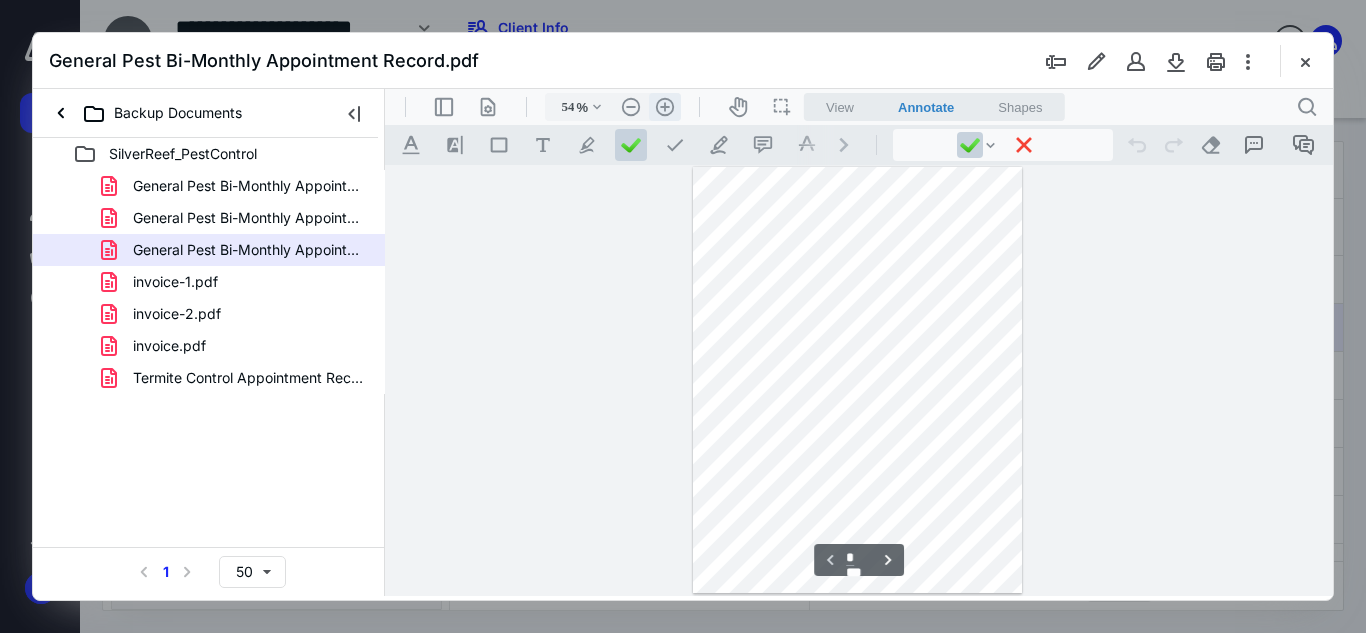 click on ".cls-1{fill:#abb0c4;} icon - header - zoom - in - line" at bounding box center (665, 107) 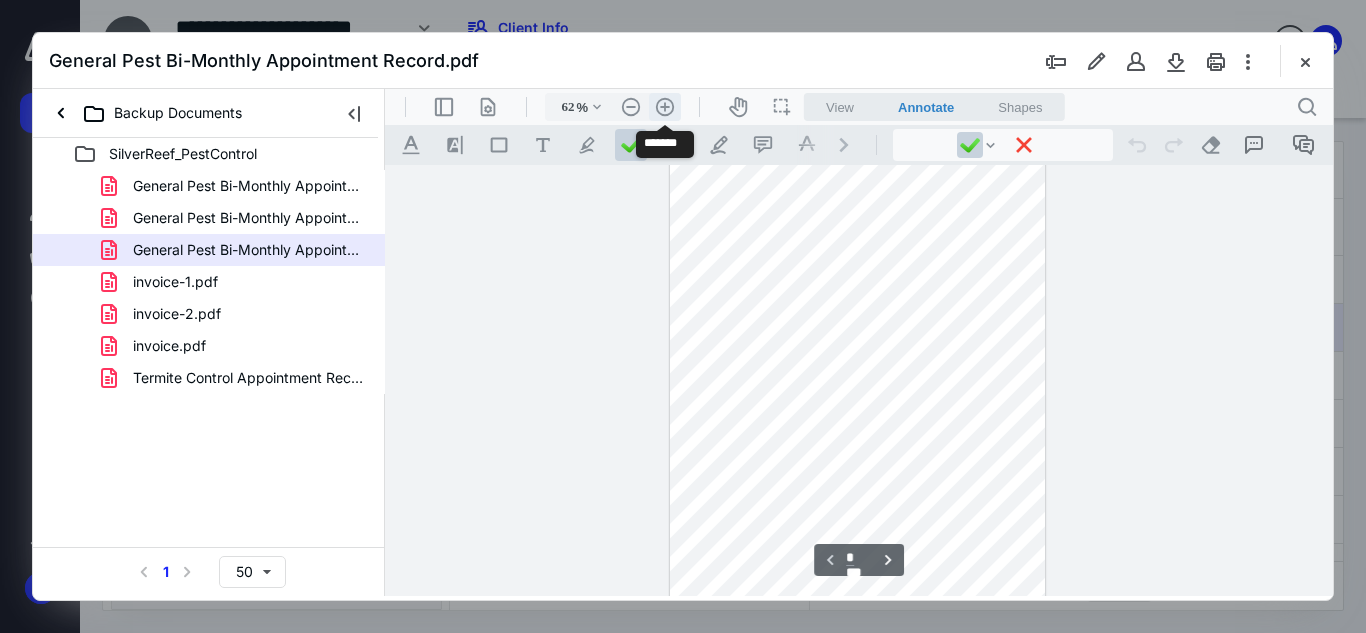 click on ".cls-1{fill:#abb0c4;} icon - header - zoom - in - line" at bounding box center [665, 107] 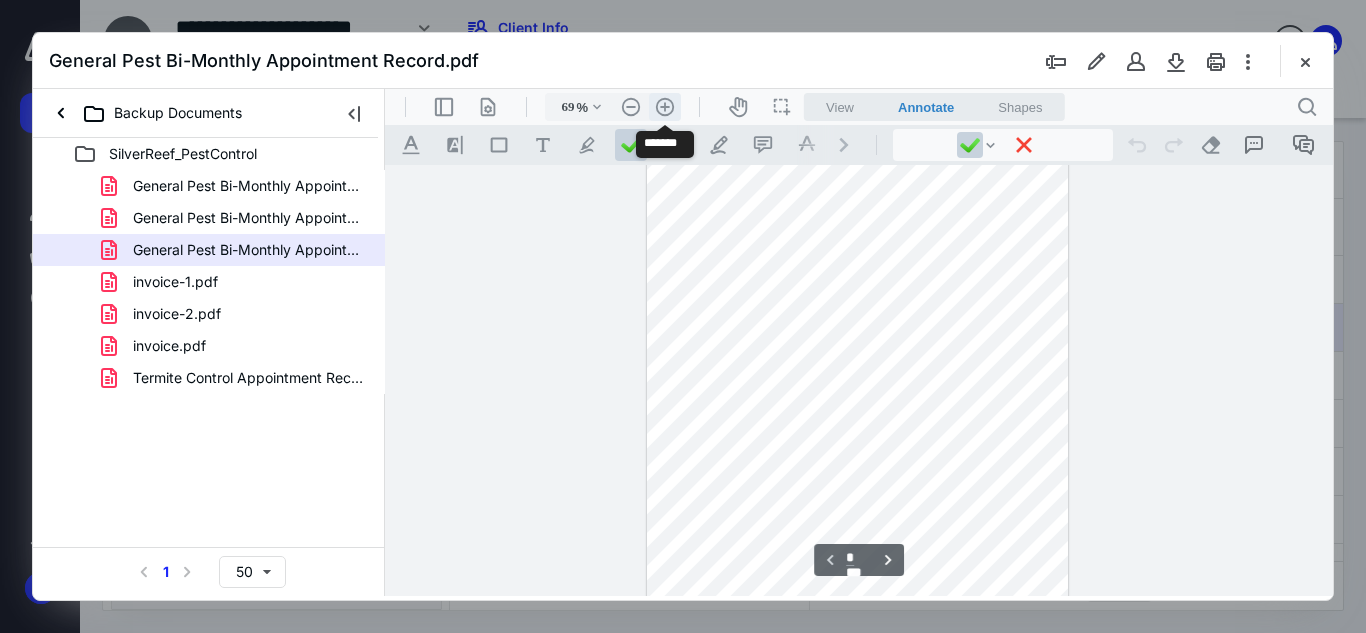 click on ".cls-1{fill:#abb0c4;} icon - header - zoom - in - line" at bounding box center [665, 107] 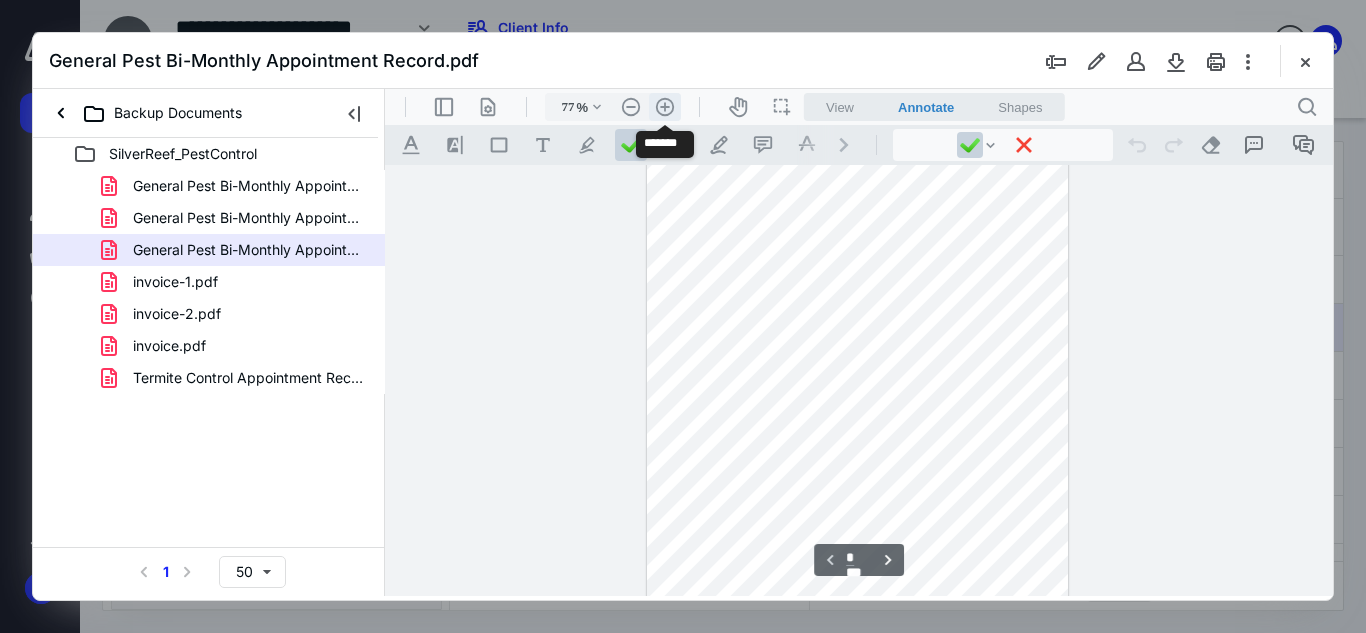scroll, scrollTop: 75, scrollLeft: 0, axis: vertical 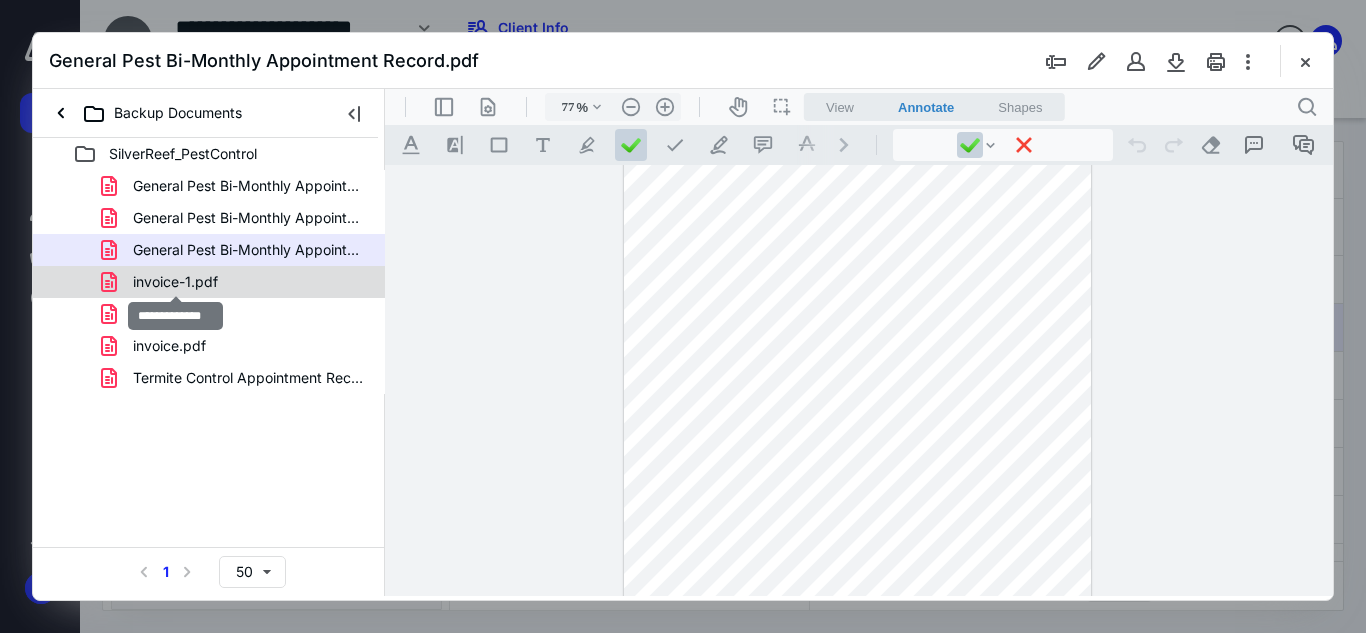 click on "invoice-1.pdf" at bounding box center (175, 282) 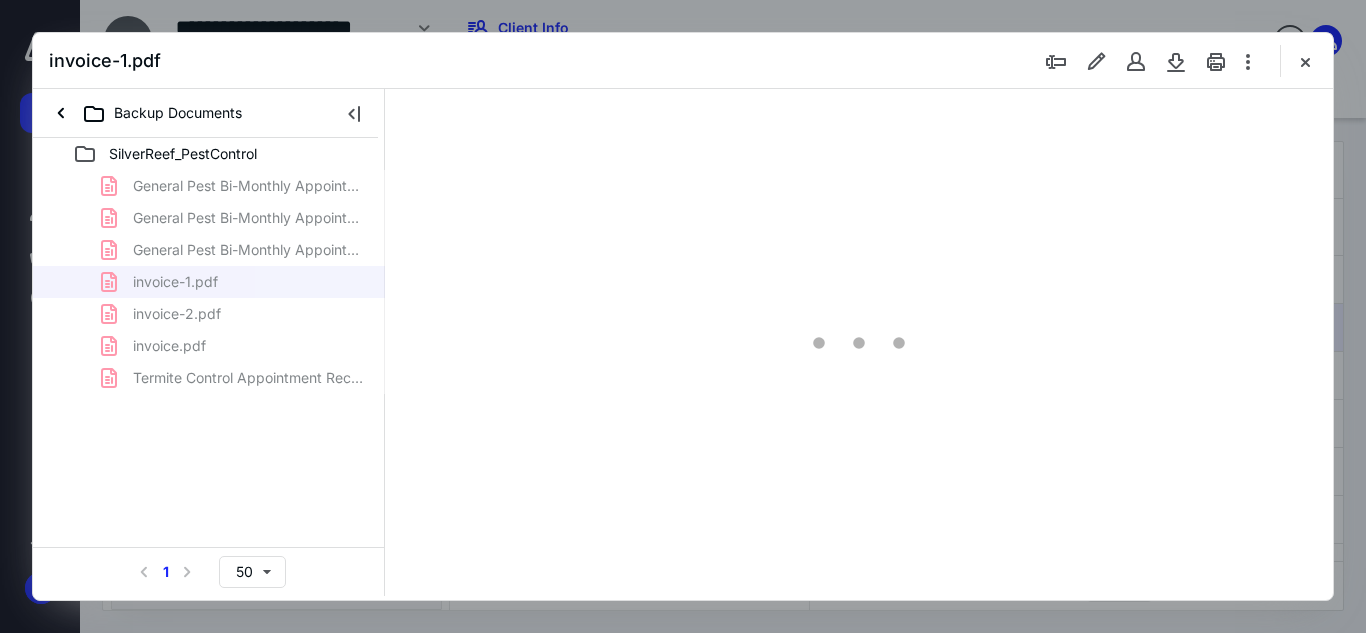 scroll, scrollTop: 0, scrollLeft: 0, axis: both 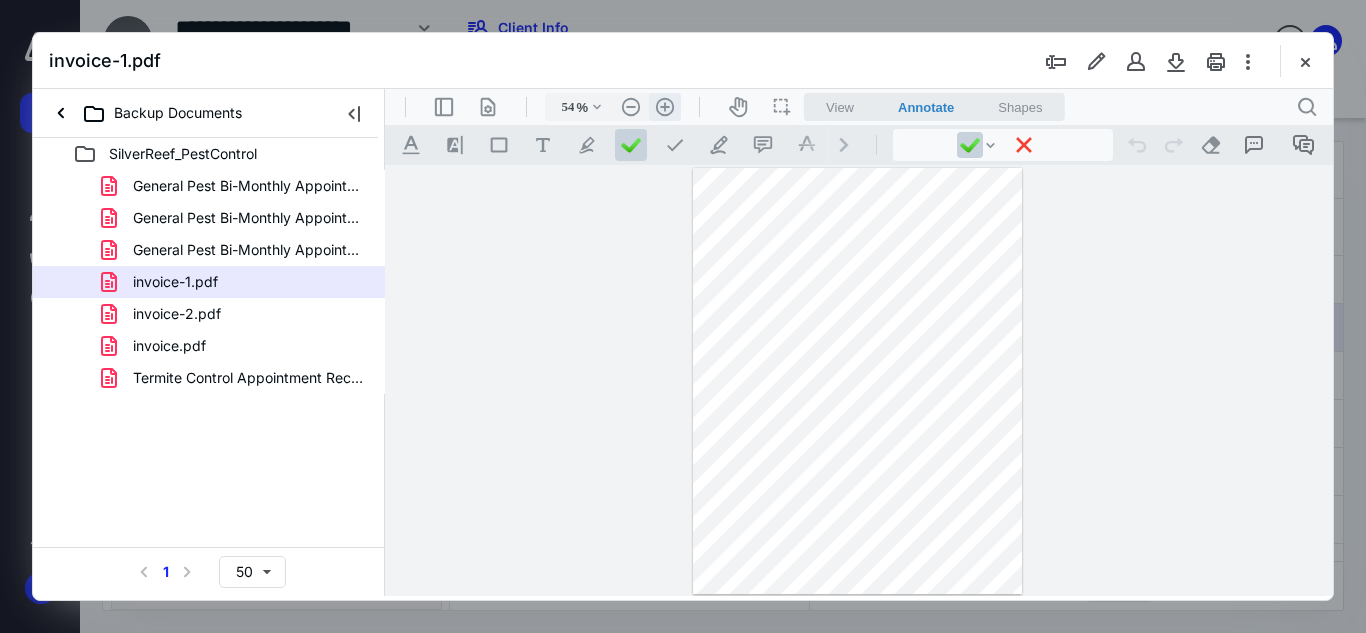 click on ".cls-1{fill:#abb0c4;} icon - header - zoom - in - line" at bounding box center [665, 107] 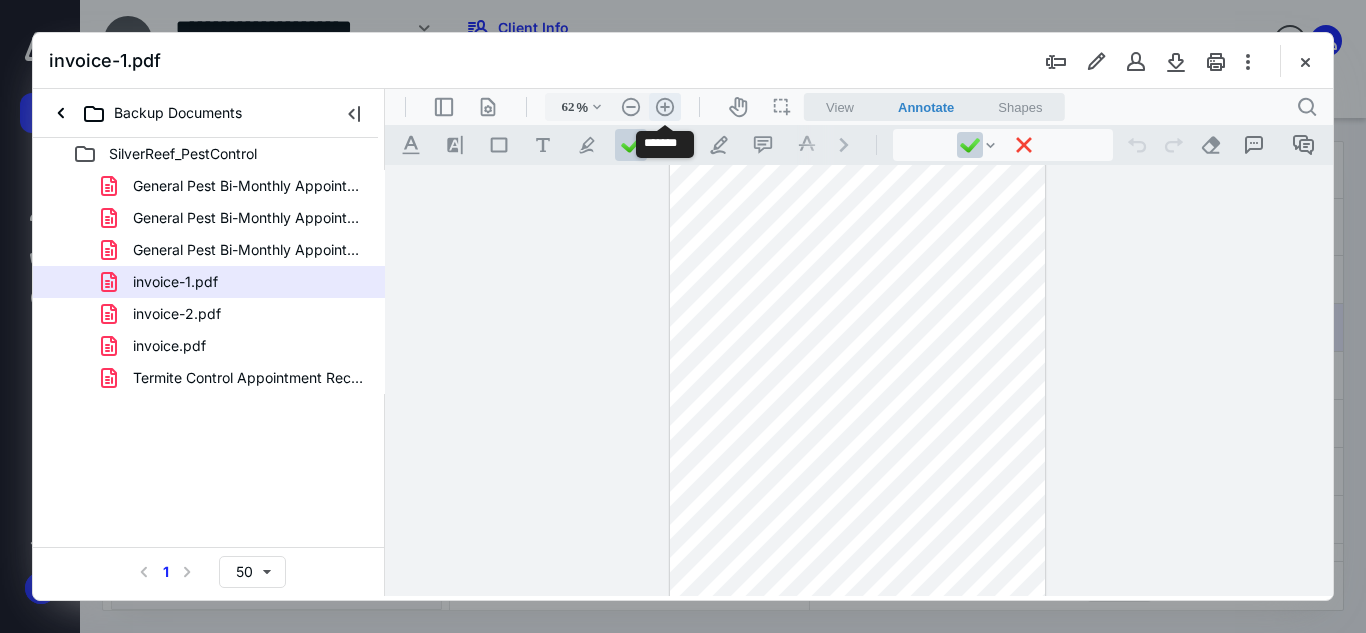 click on ".cls-1{fill:#abb0c4;} icon - header - zoom - in - line" at bounding box center [665, 107] 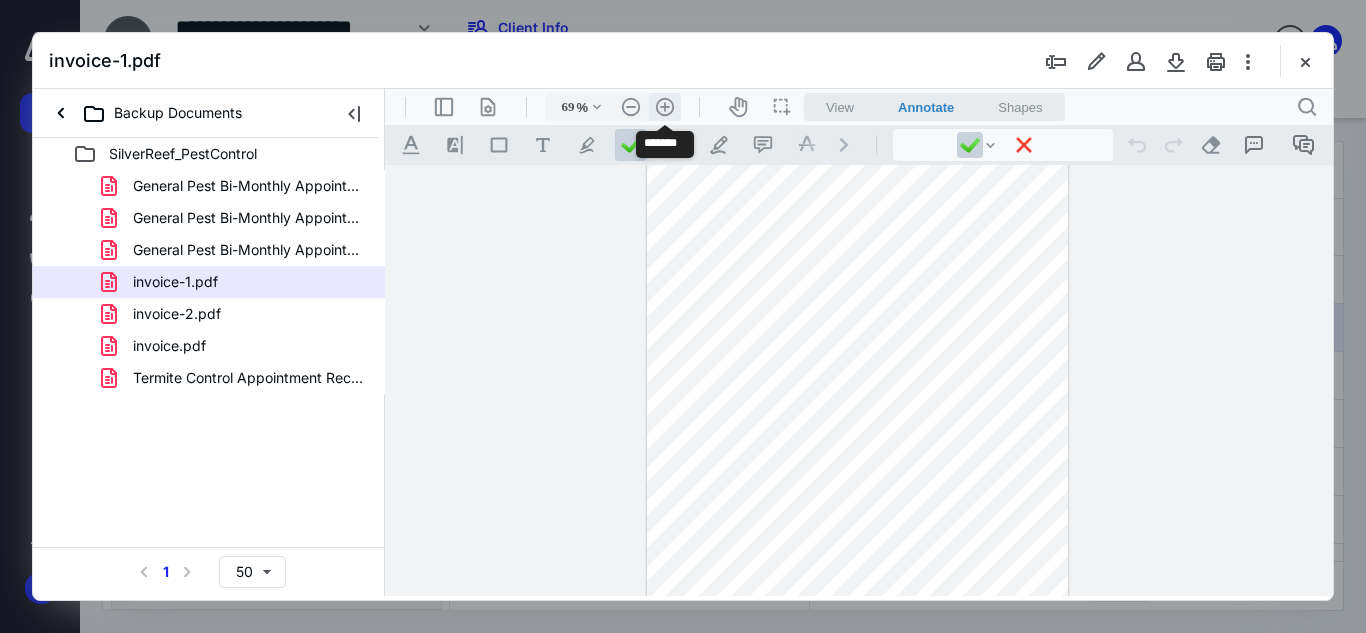 click on ".cls-1{fill:#abb0c4;} icon - header - zoom - in - line" at bounding box center (665, 107) 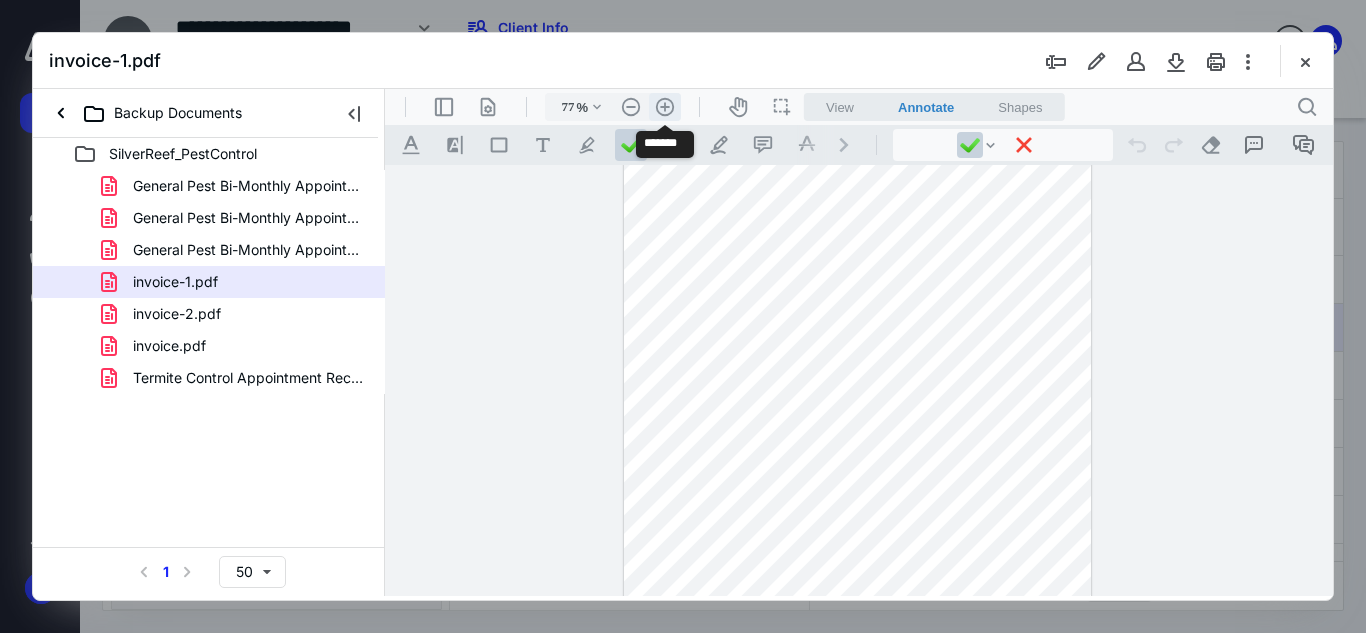 scroll, scrollTop: 74, scrollLeft: 0, axis: vertical 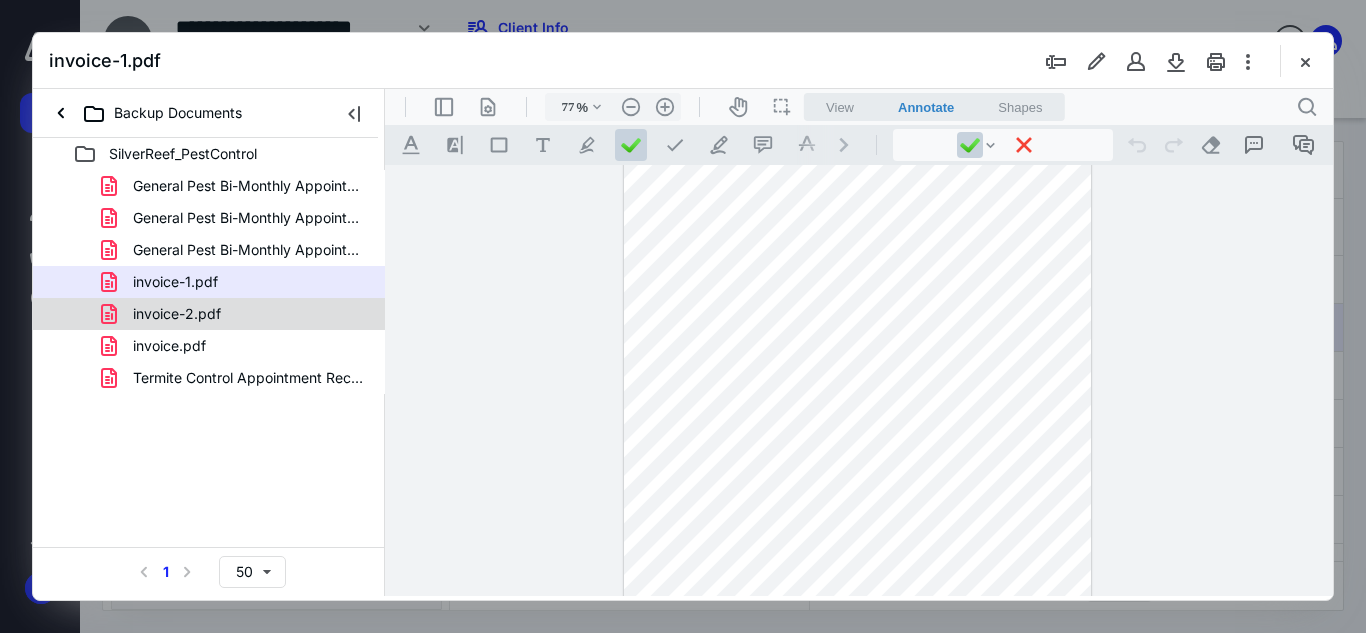 click on "invoice-2.pdf" at bounding box center (177, 314) 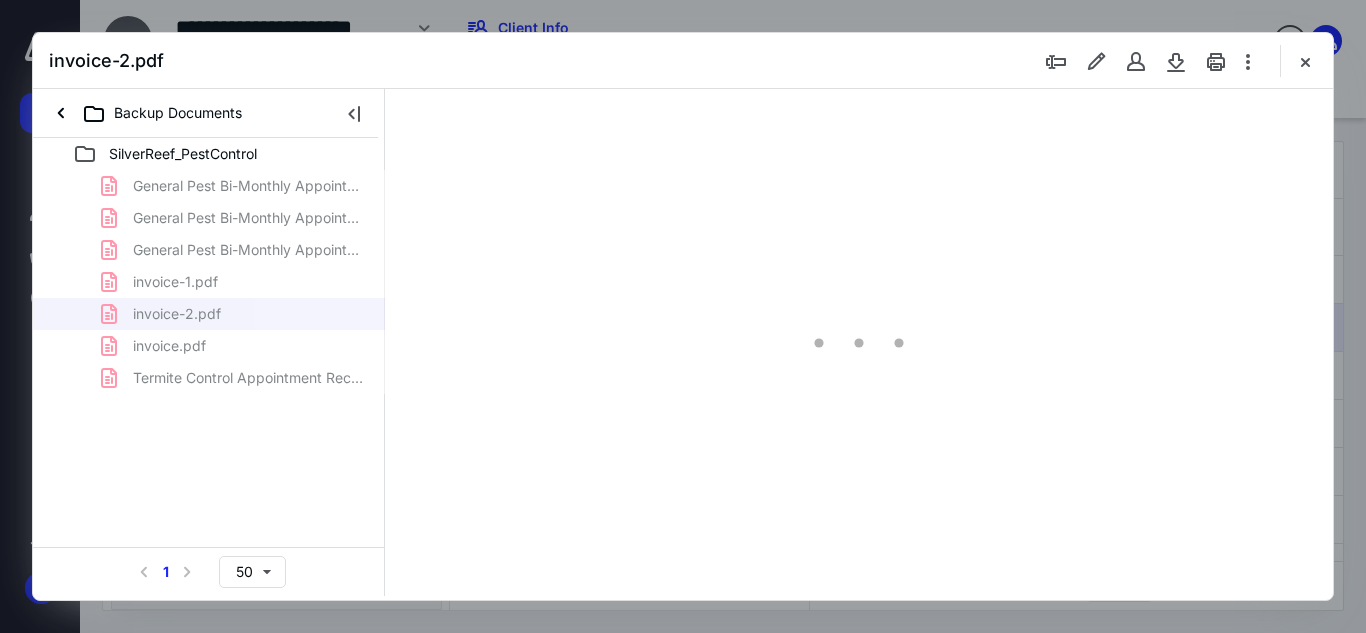 scroll, scrollTop: 0, scrollLeft: 0, axis: both 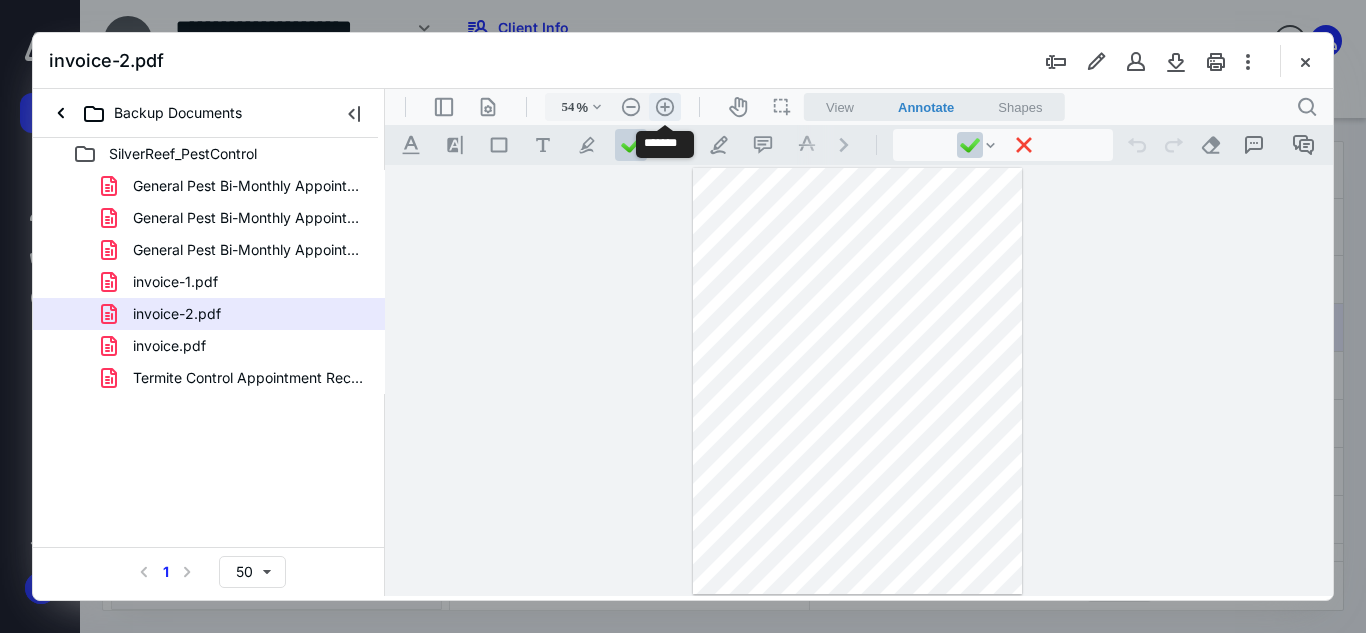 click on ".cls-1{fill:#abb0c4;} icon - header - zoom - in - line" at bounding box center (665, 107) 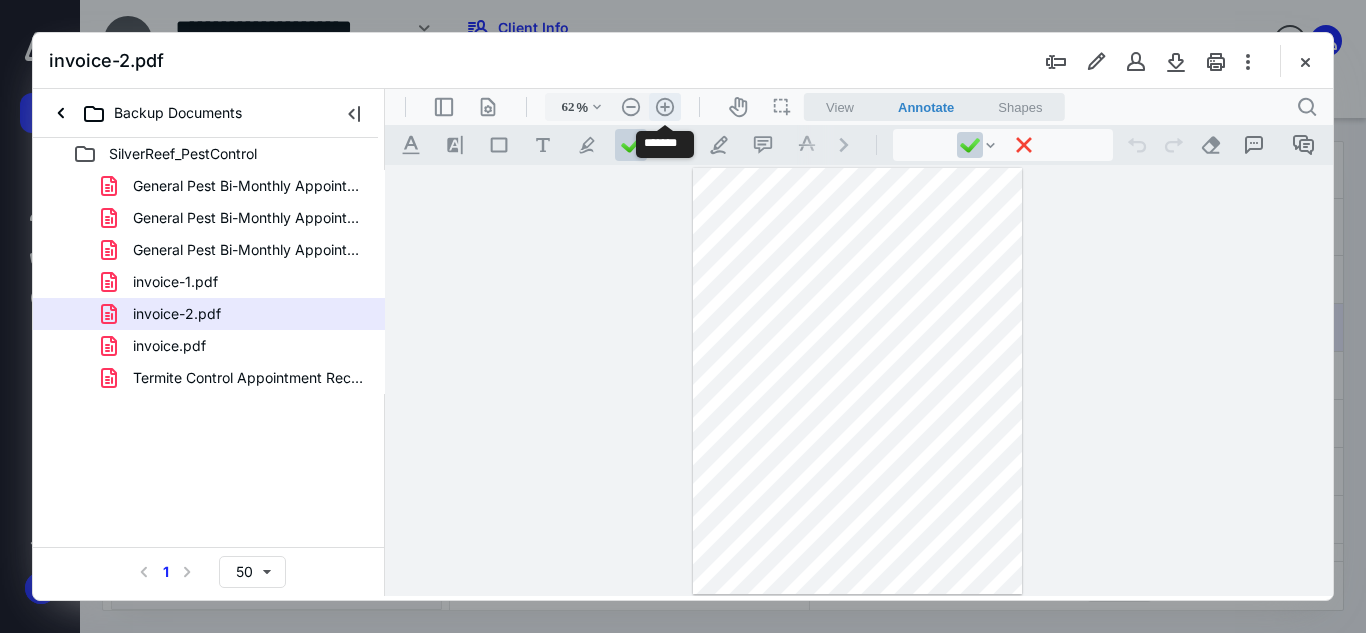 click on ".cls-1{fill:#abb0c4;} icon - header - zoom - in - line" at bounding box center (665, 107) 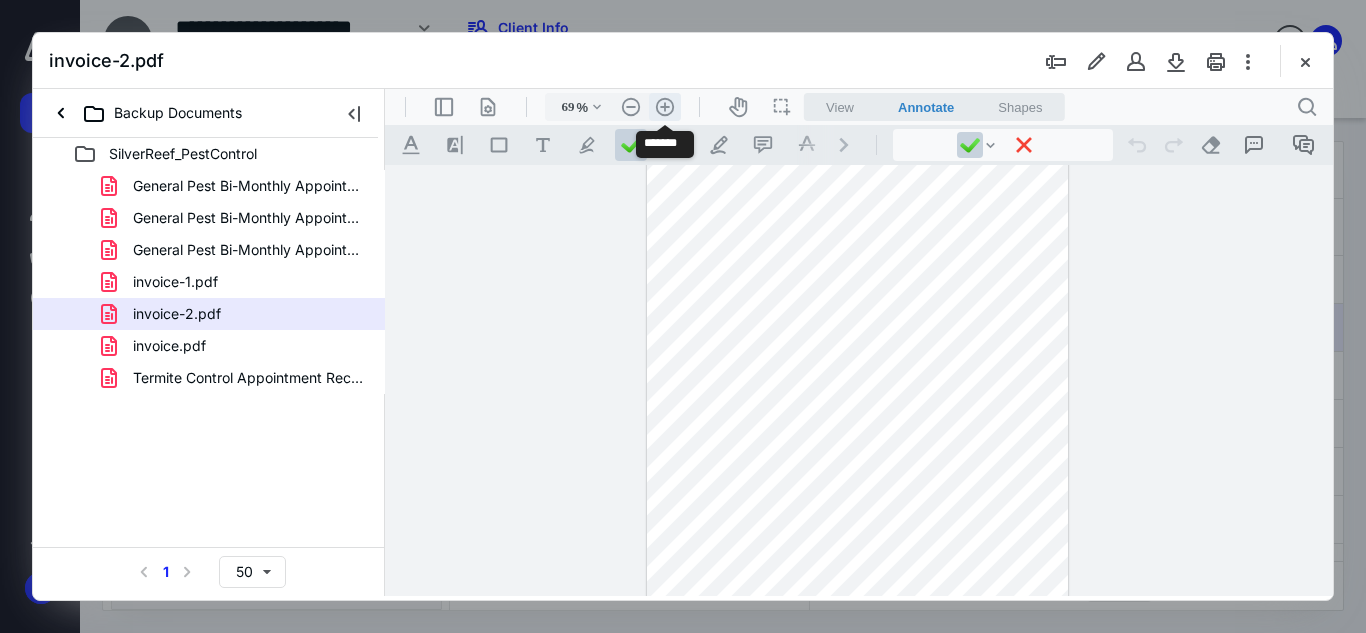 click on ".cls-1{fill:#abb0c4;} icon - header - zoom - in - line" at bounding box center (665, 107) 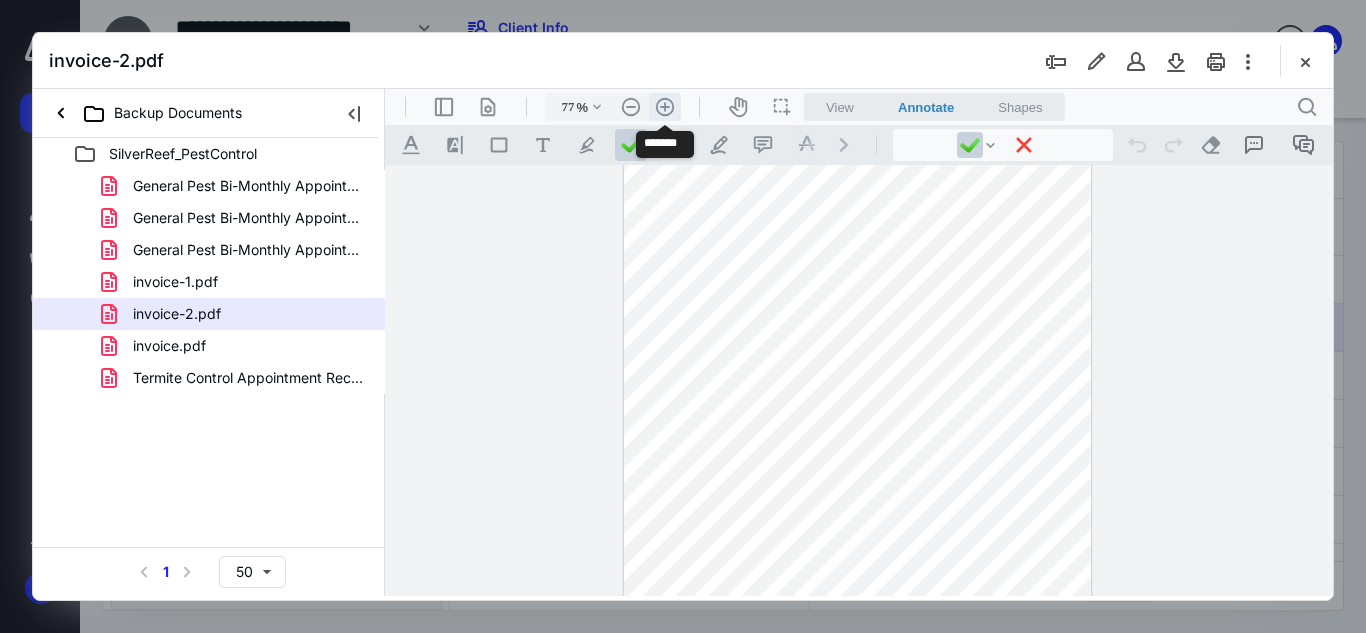 scroll, scrollTop: 74, scrollLeft: 0, axis: vertical 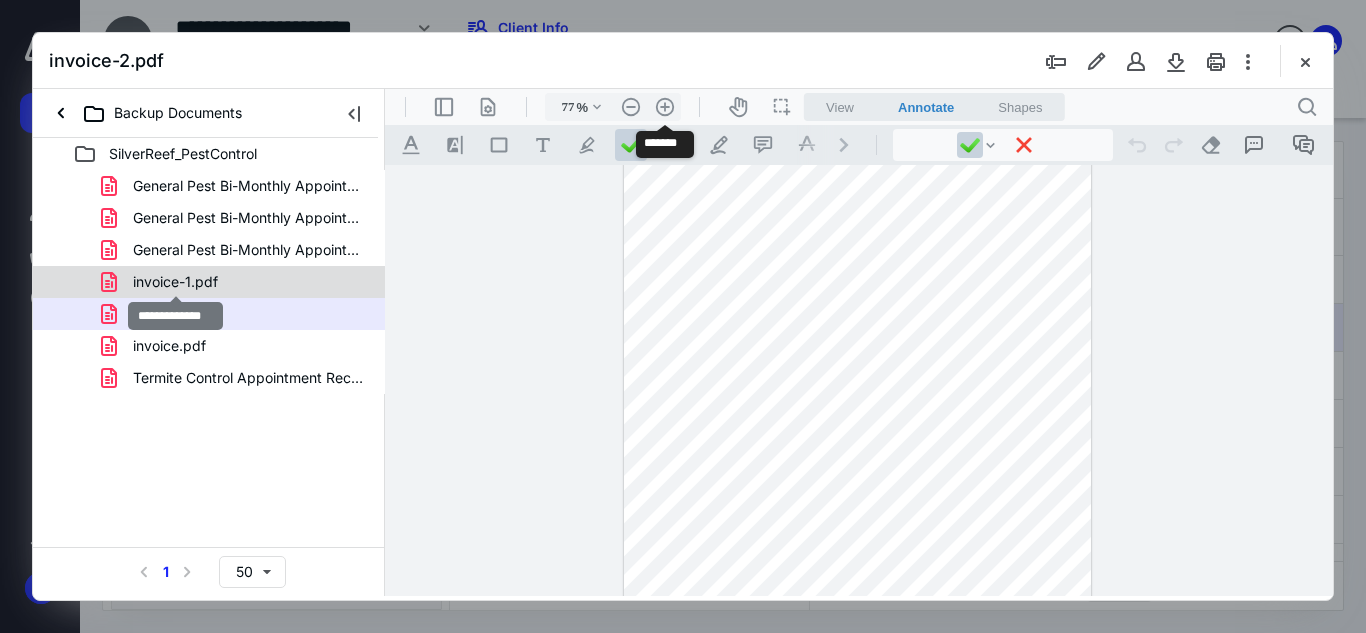 click on "invoice-1.pdf" at bounding box center [175, 282] 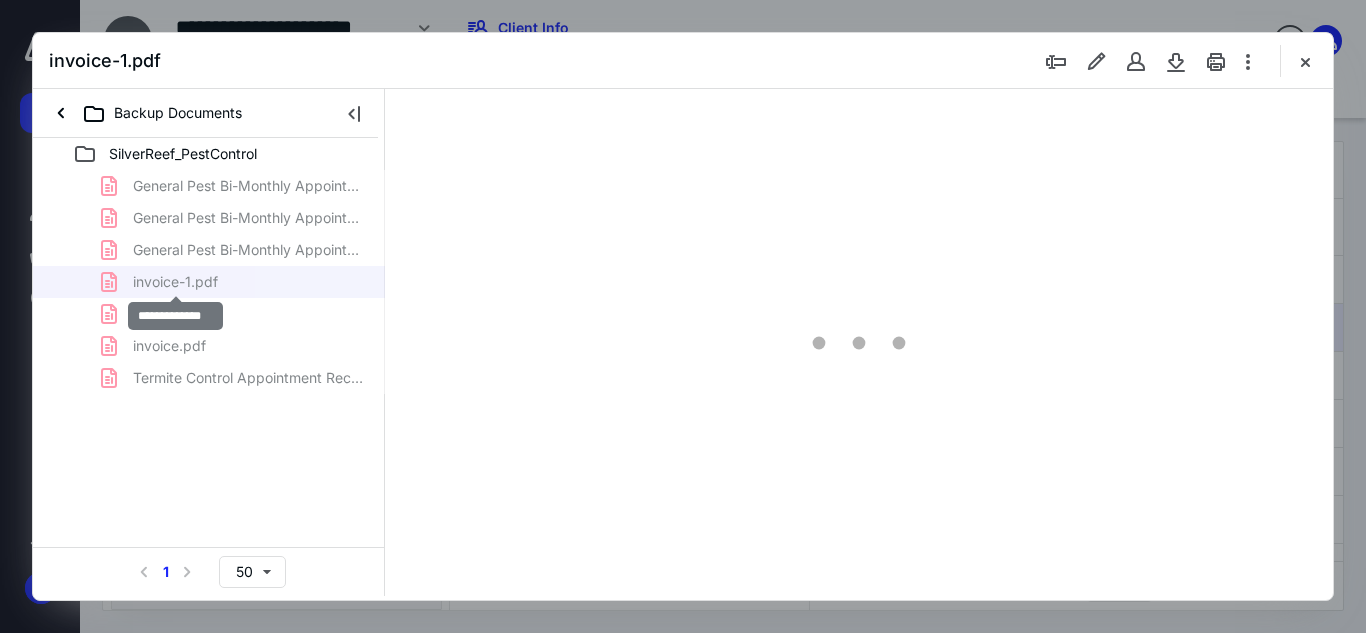 scroll, scrollTop: 0, scrollLeft: 0, axis: both 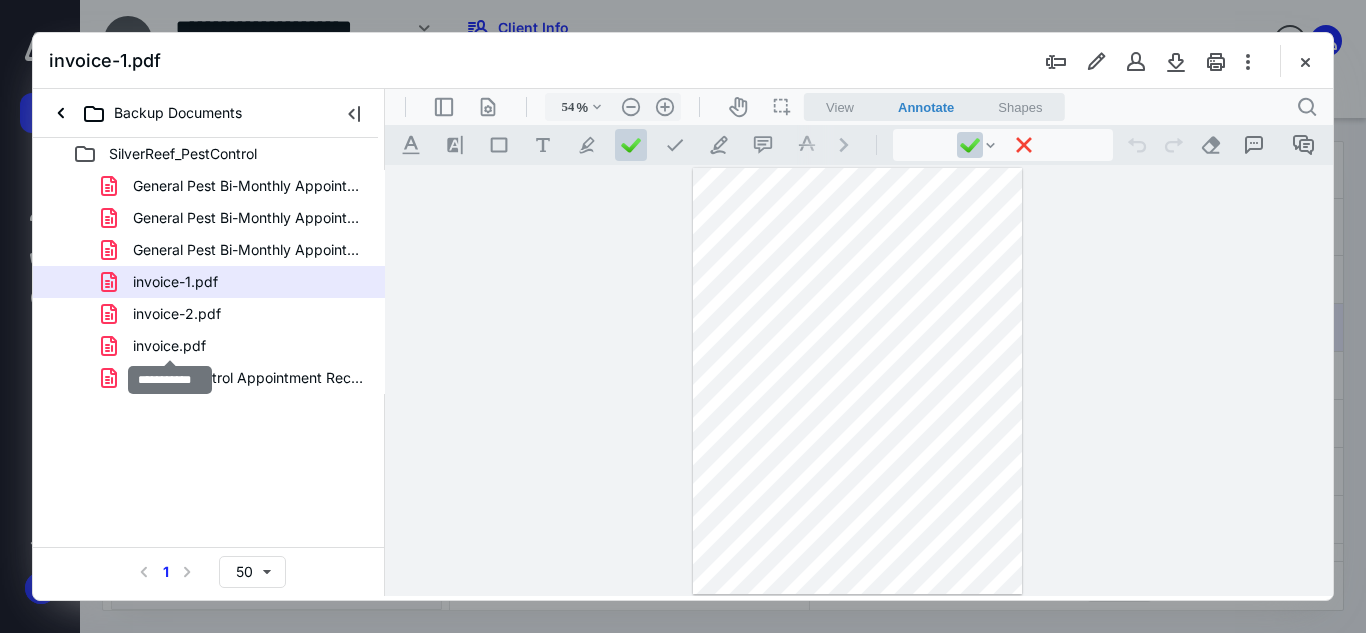 click on "invoice.pdf" at bounding box center (169, 346) 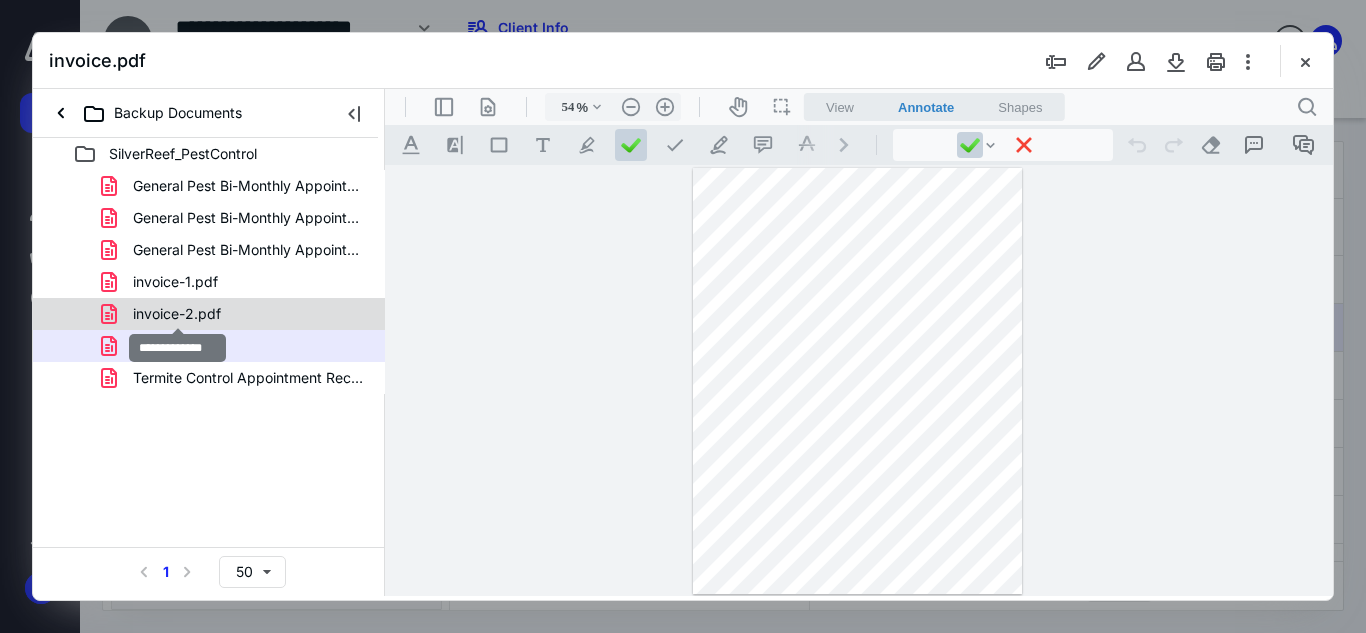 click on "invoice-2.pdf" at bounding box center (177, 314) 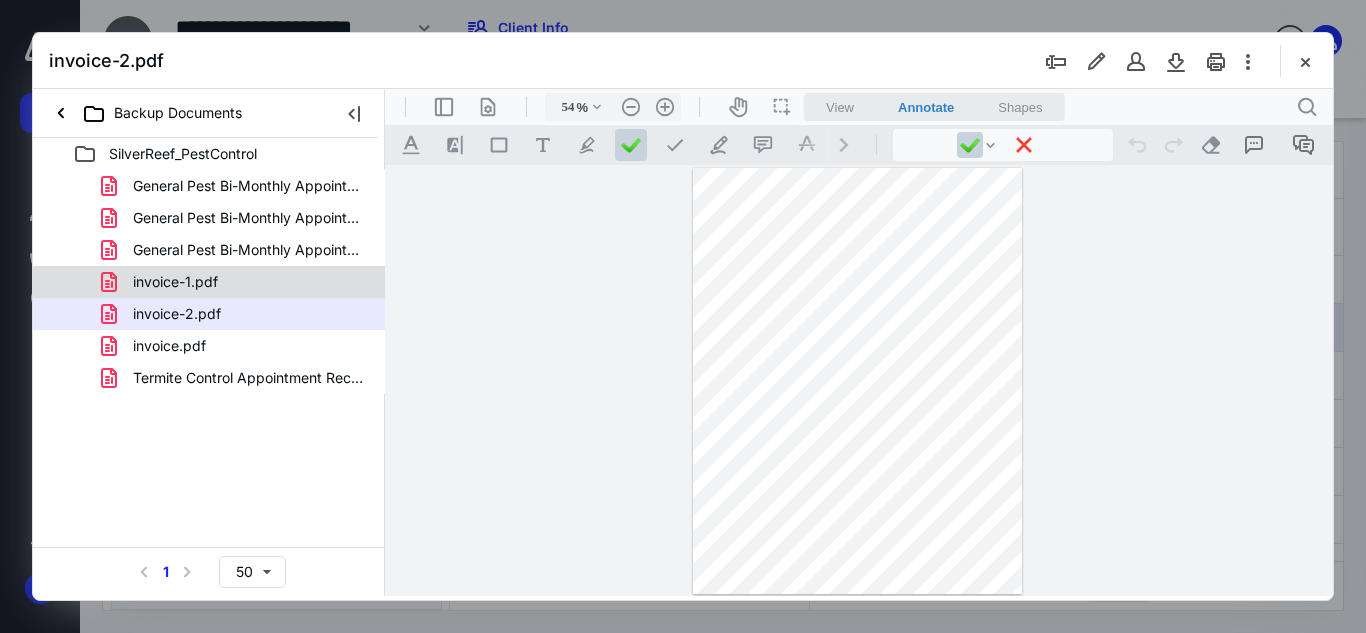 click on "invoice-1.pdf" at bounding box center (175, 282) 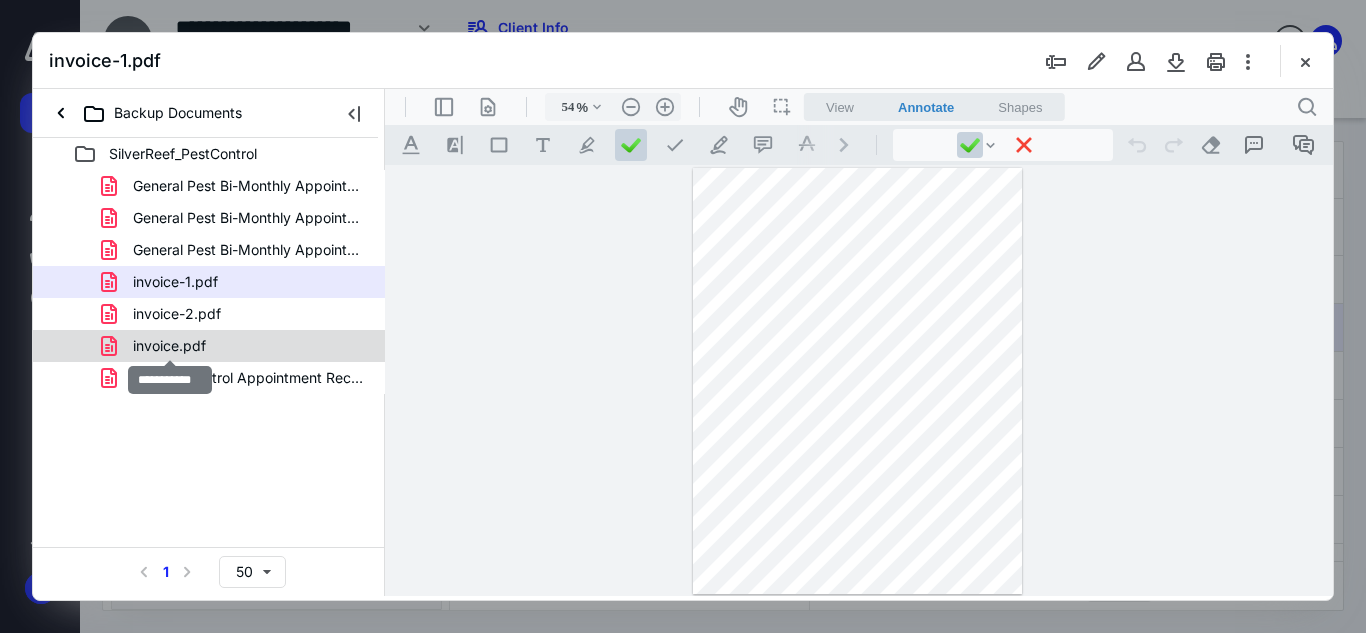 click on "invoice.pdf" at bounding box center [169, 346] 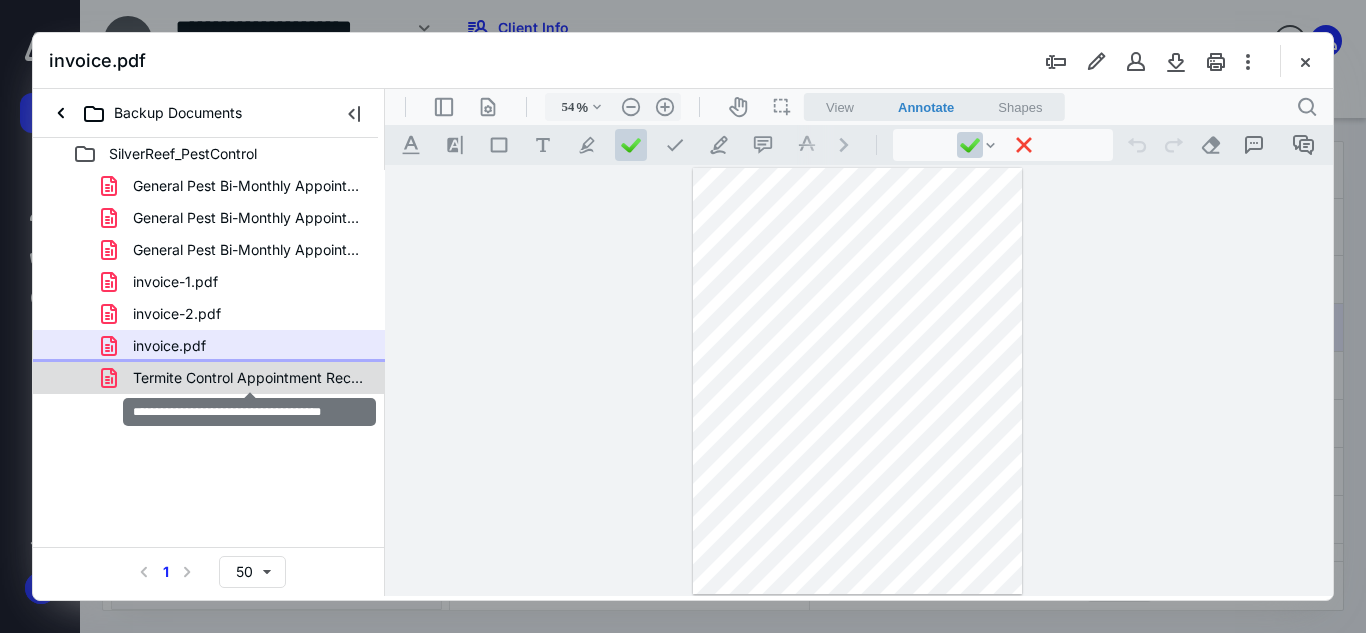 click on "Termite Control Appointment Record.pdf" at bounding box center (249, 378) 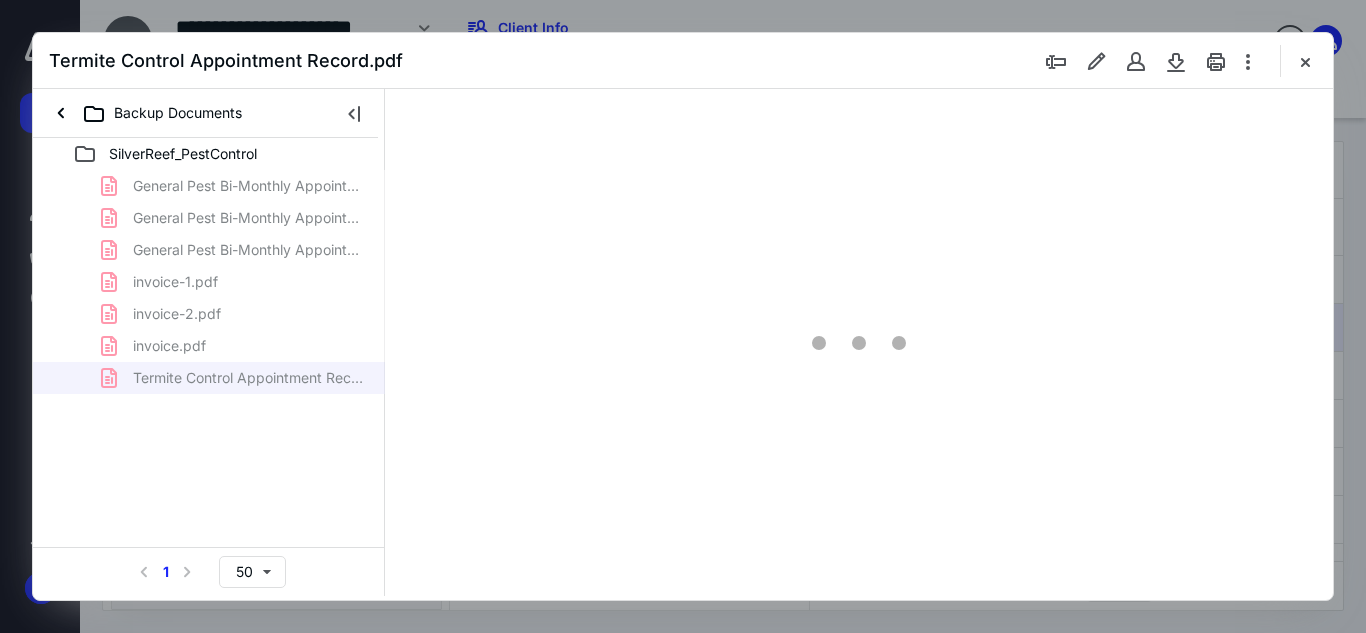 scroll, scrollTop: 78, scrollLeft: 0, axis: vertical 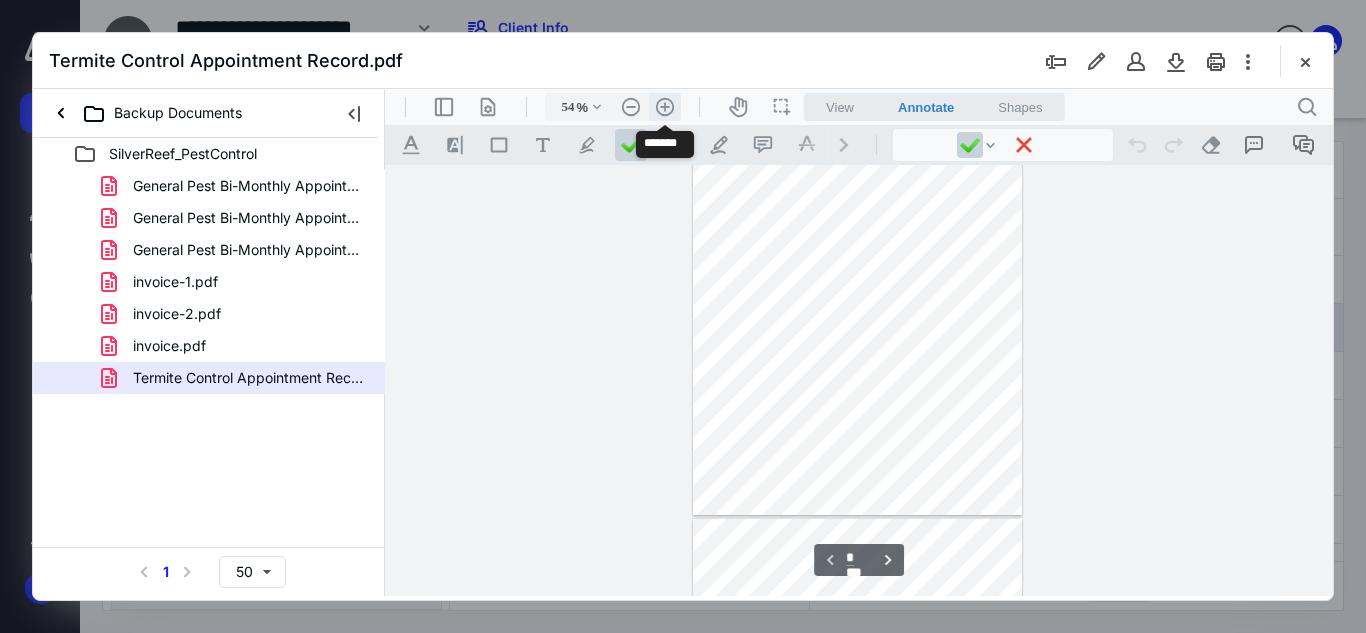 click on ".cls-1{fill:#abb0c4;} icon - header - zoom - in - line" at bounding box center [665, 107] 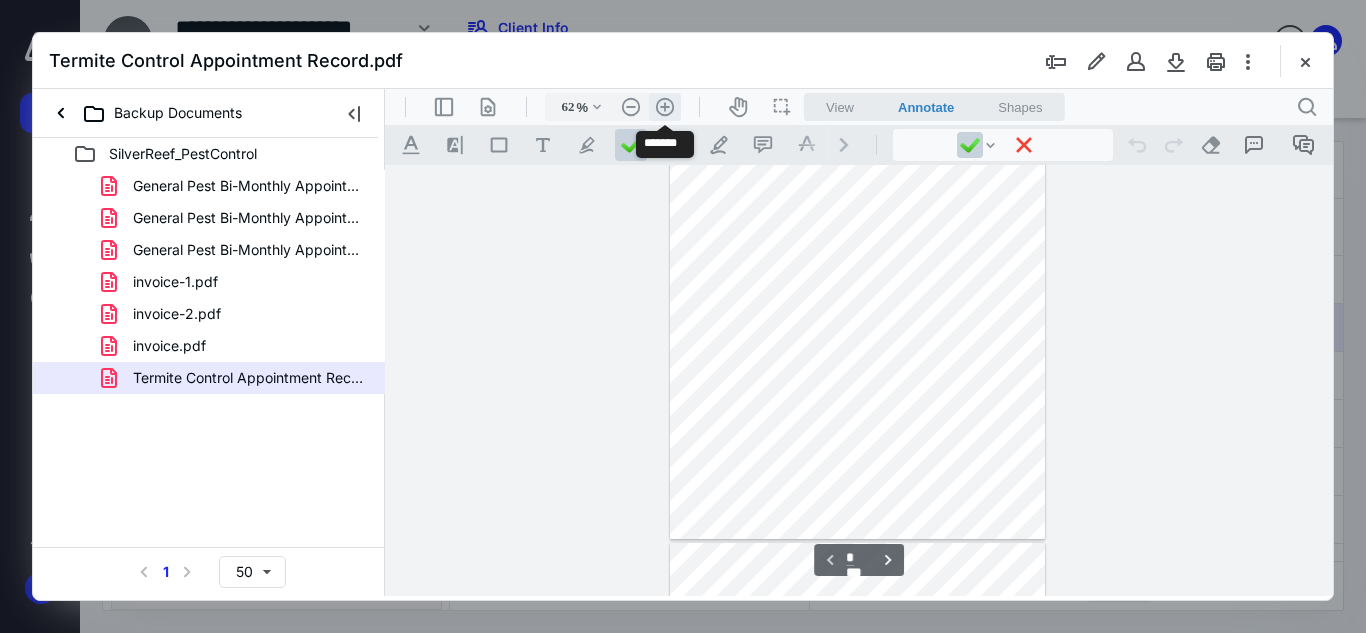 click on ".cls-1{fill:#abb0c4;} icon - header - zoom - in - line" at bounding box center (665, 107) 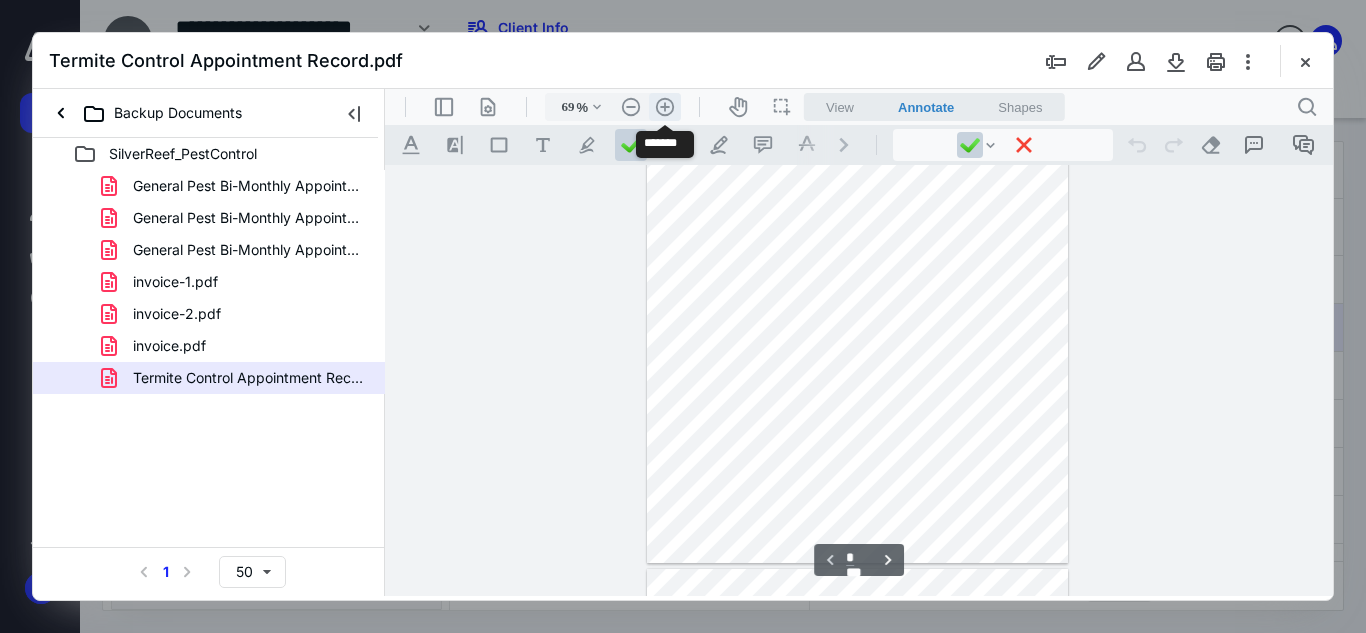 click on ".cls-1{fill:#abb0c4;} icon - header - zoom - in - line" at bounding box center [665, 107] 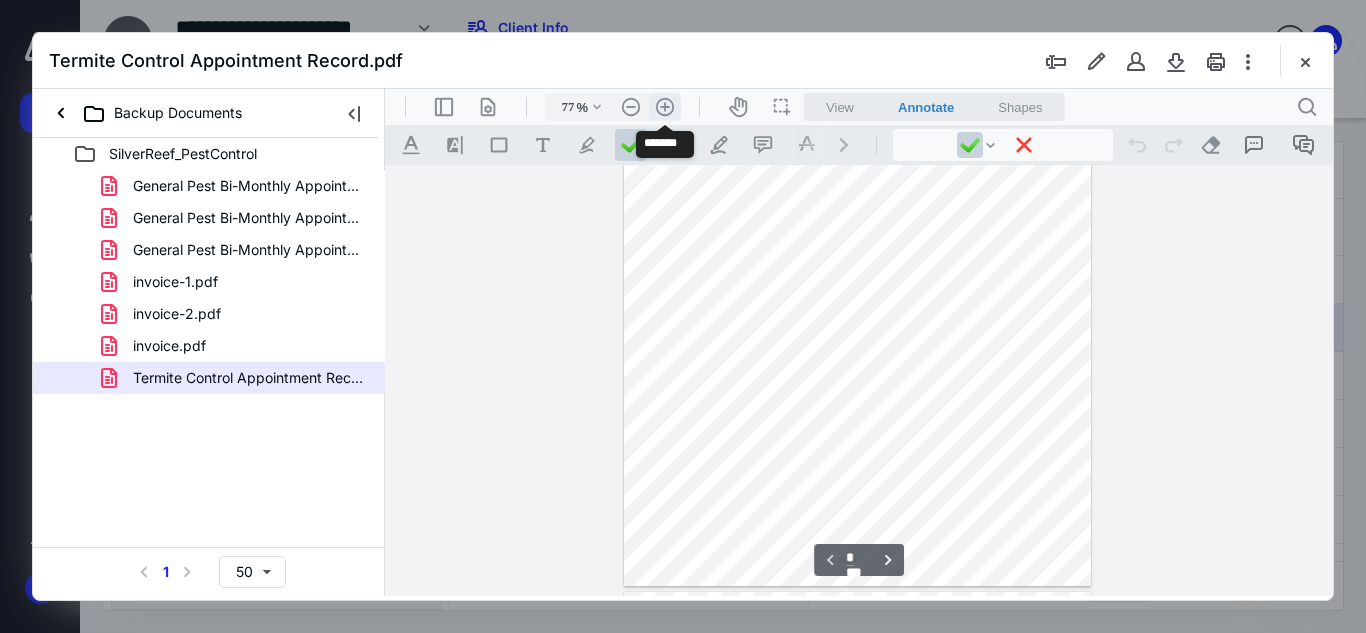click on ".cls-1{fill:#abb0c4;} icon - header - zoom - in - line" at bounding box center (665, 107) 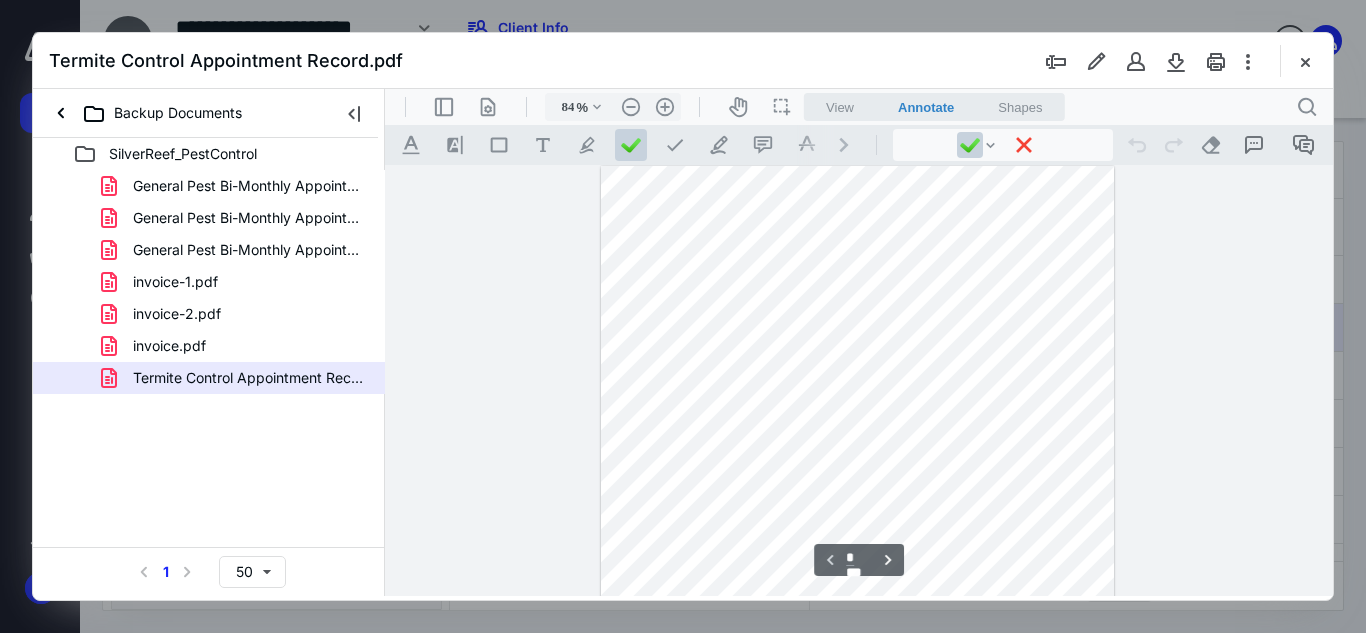 scroll, scrollTop: 0, scrollLeft: 0, axis: both 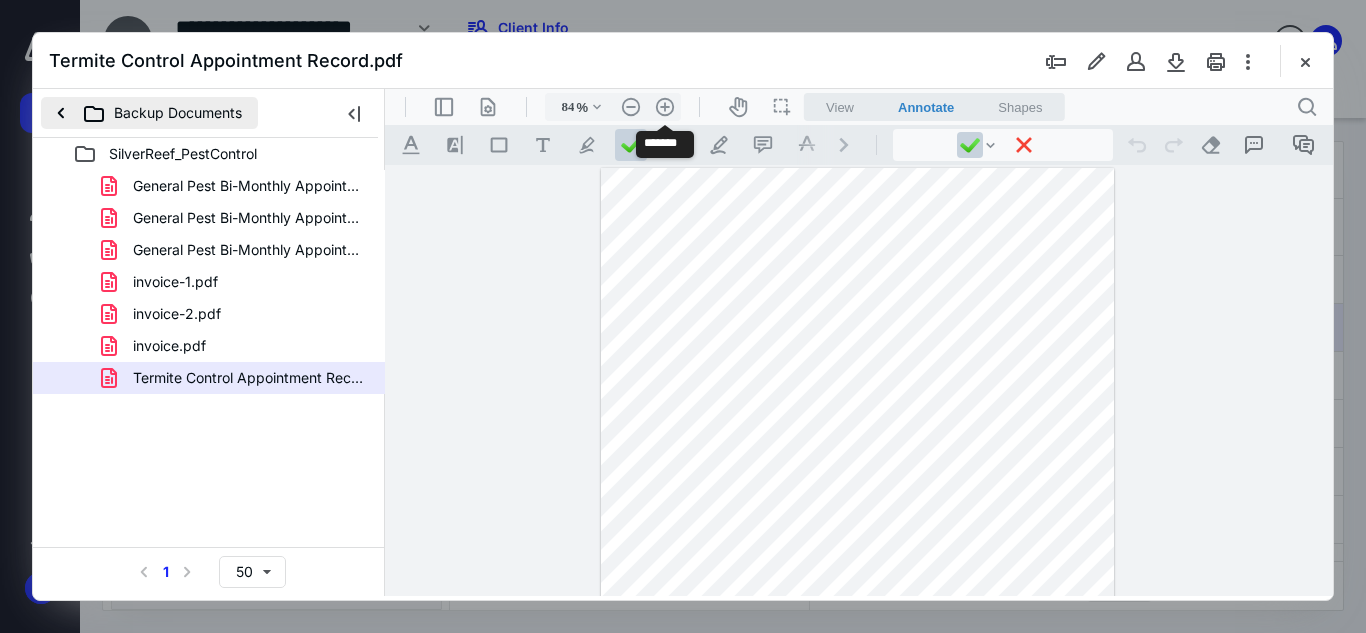 click on "Backup Documents" at bounding box center (149, 113) 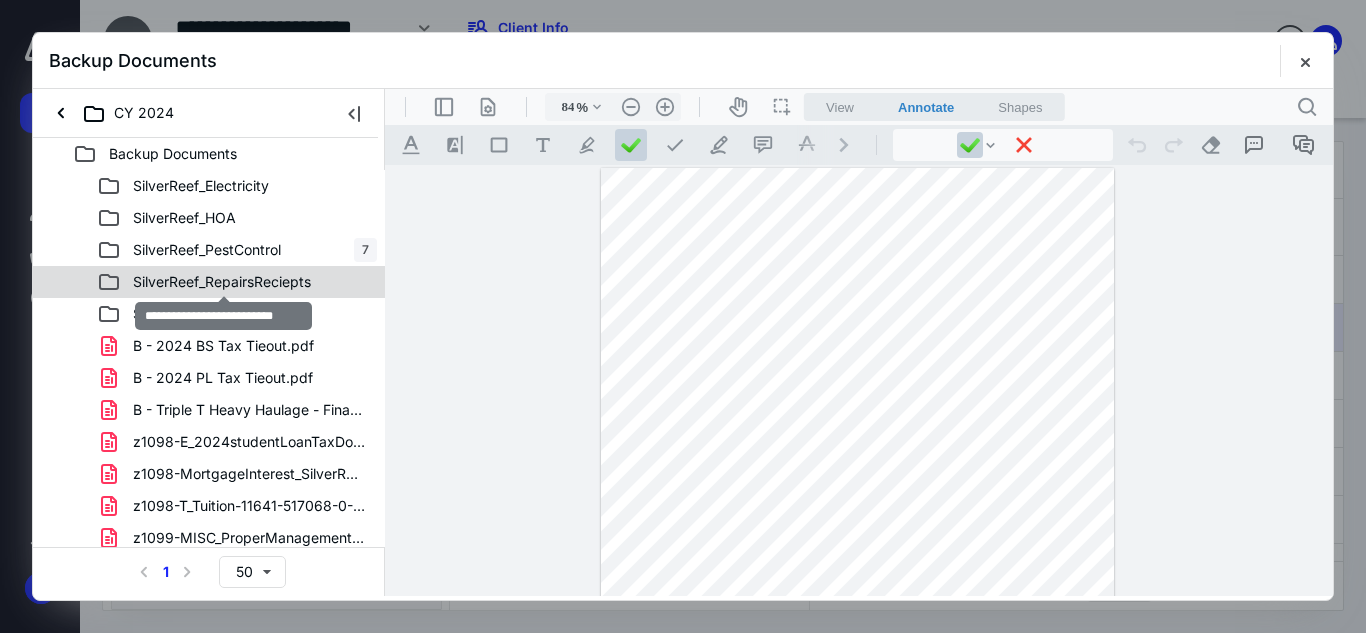 click on "SilverReef_RepairsReciepts" at bounding box center (222, 282) 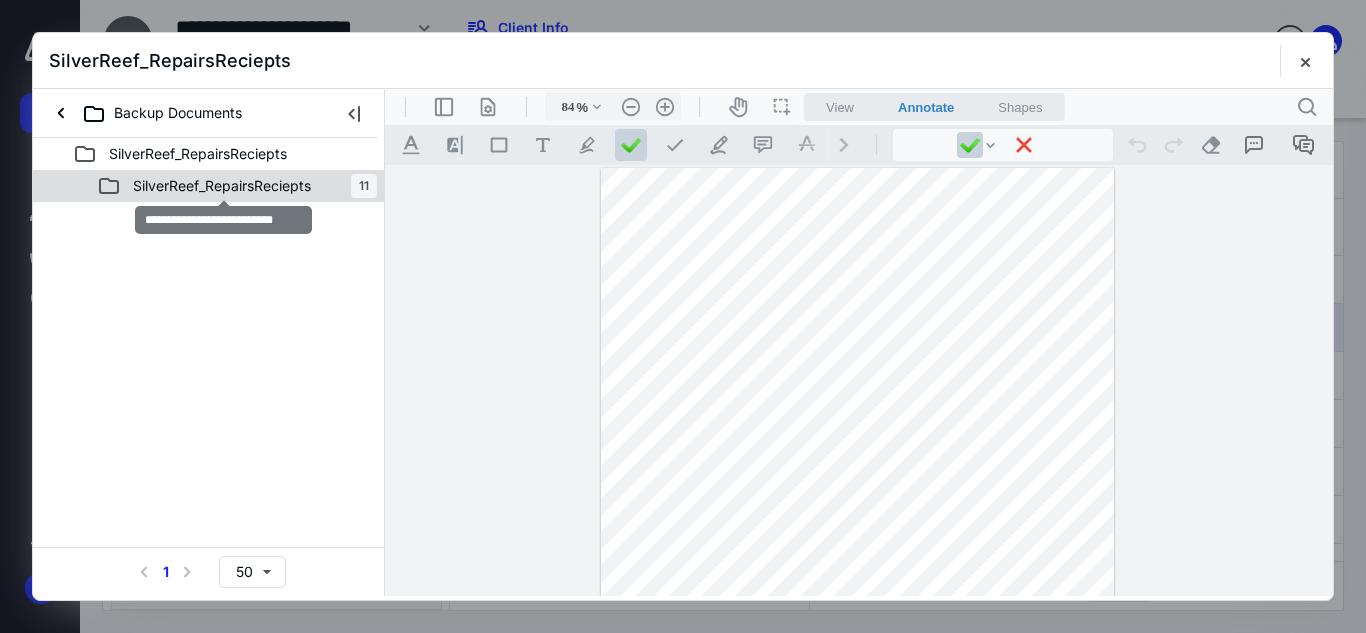 click on "SilverReef_RepairsReciepts" at bounding box center [222, 186] 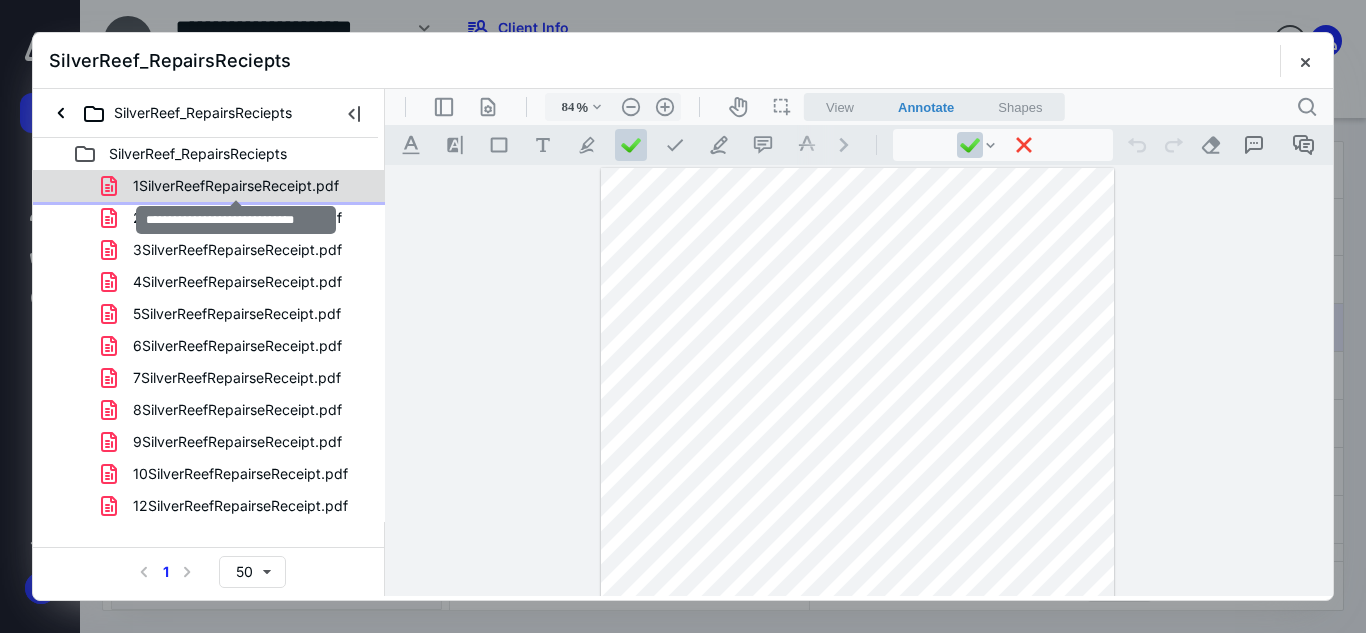 click on "1SilverReefRepairseReceipt.pdf" at bounding box center [236, 186] 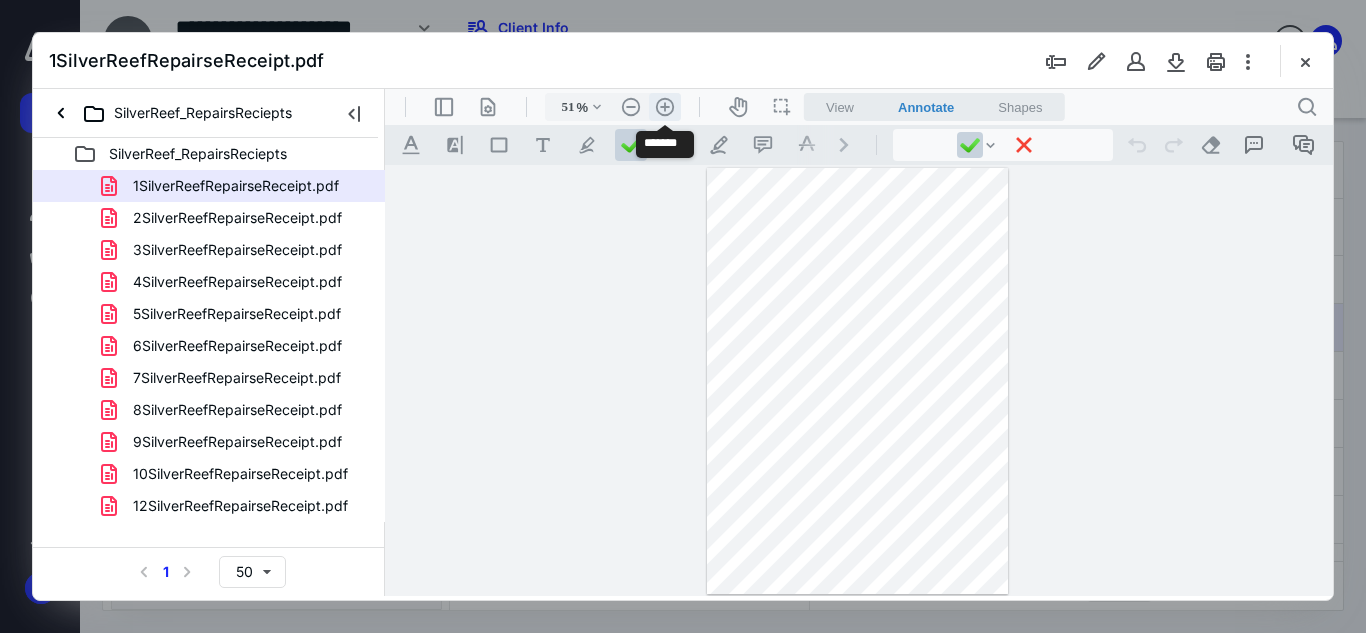 click on ".cls-1{fill:#abb0c4;} icon - header - zoom - in - line" at bounding box center (665, 107) 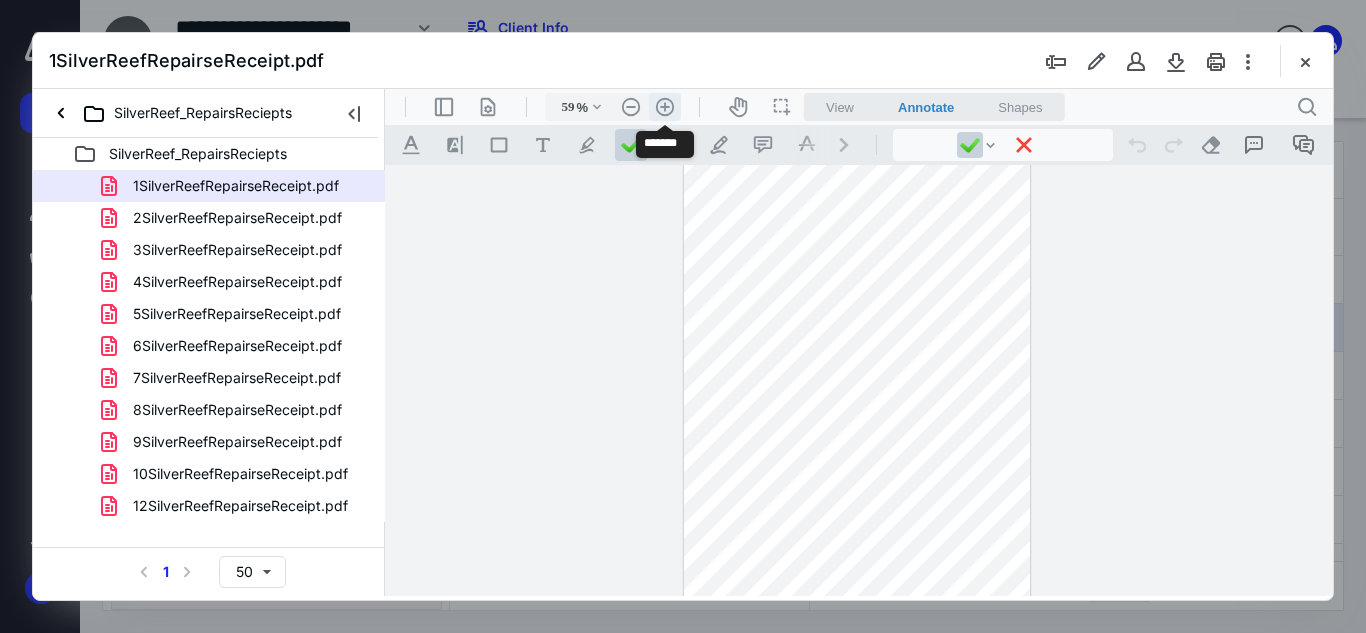 click on ".cls-1{fill:#abb0c4;} icon - header - zoom - in - line" at bounding box center (665, 107) 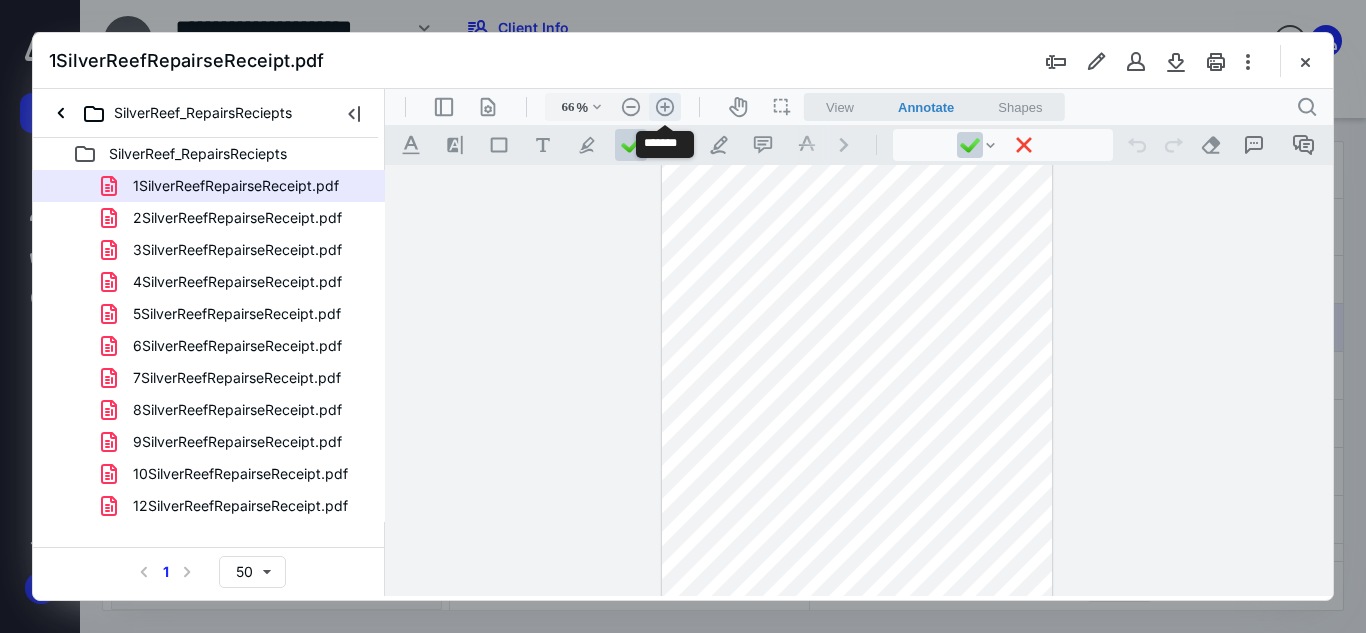 click on ".cls-1{fill:#abb0c4;} icon - header - zoom - in - line" at bounding box center (665, 107) 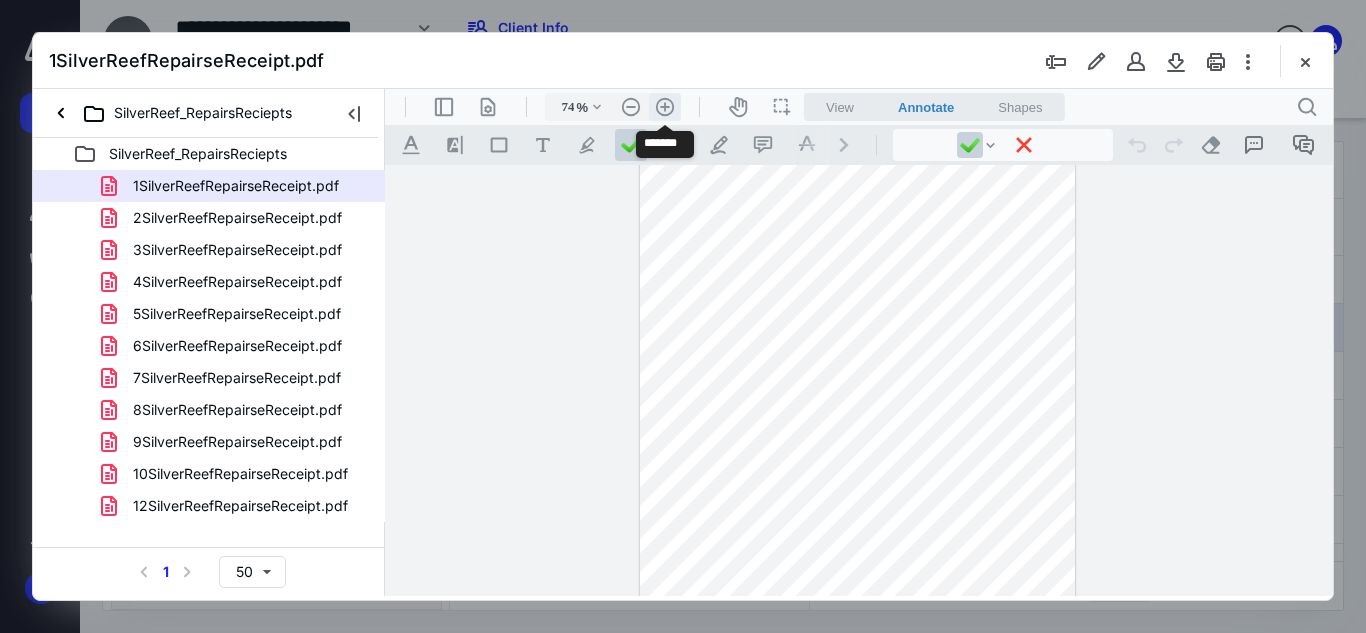 click on ".cls-1{fill:#abb0c4;} icon - header - zoom - in - line" at bounding box center [665, 107] 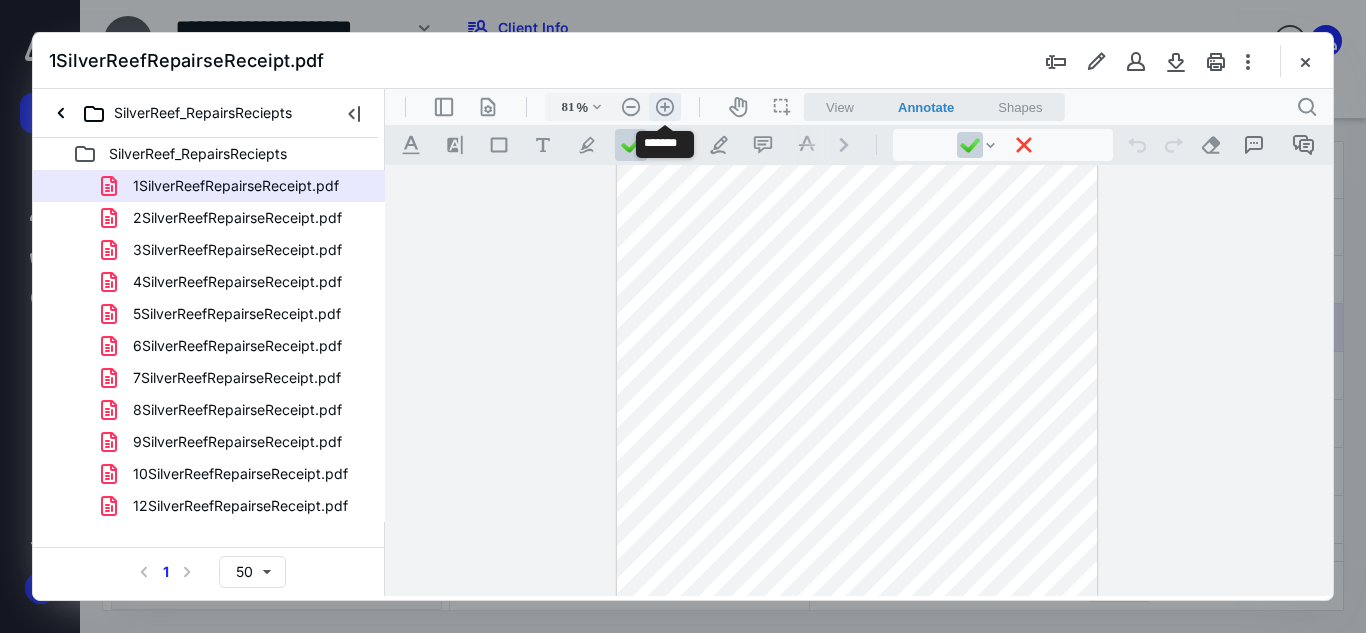 click on ".cls-1{fill:#abb0c4;} icon - header - zoom - in - line" at bounding box center (665, 107) 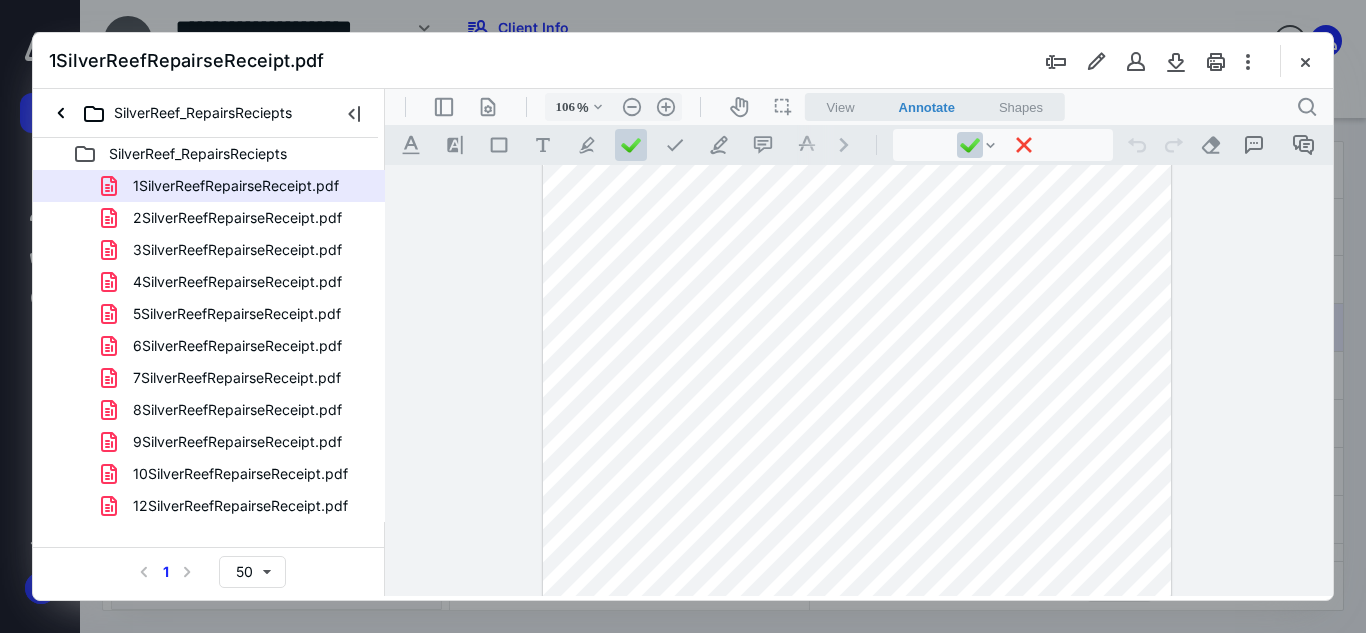scroll, scrollTop: 467, scrollLeft: 0, axis: vertical 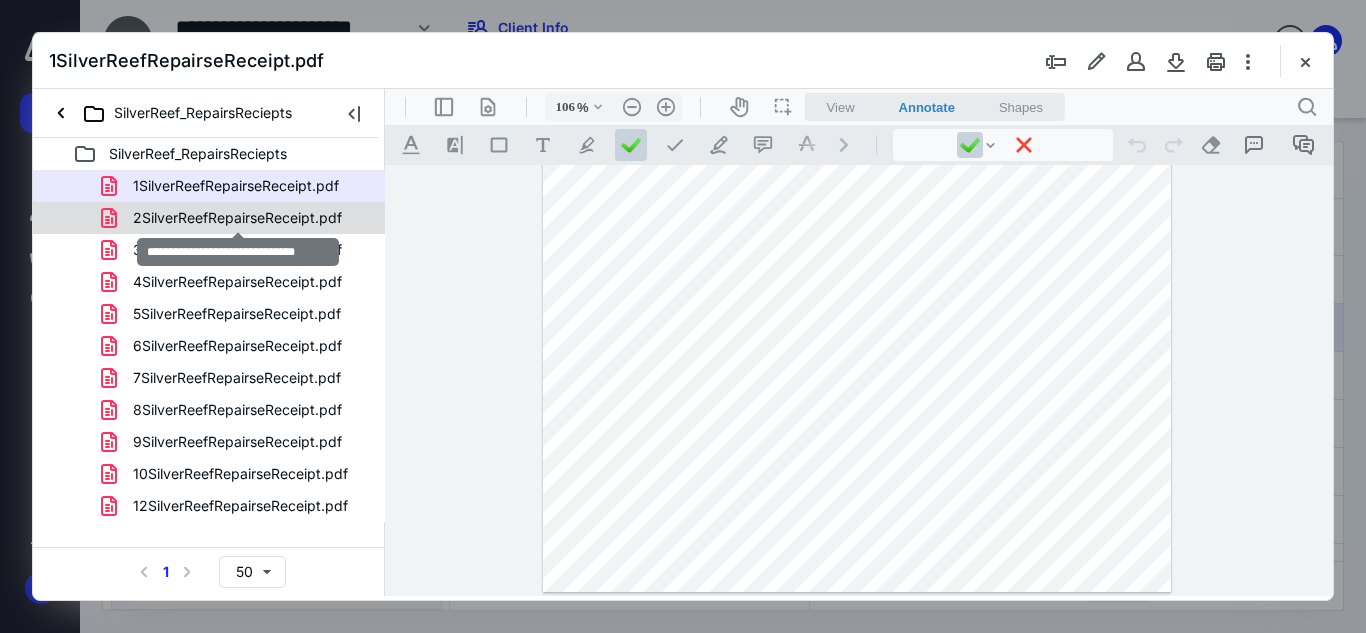 click on "2SilverReefRepairseReceipt.pdf" at bounding box center [237, 218] 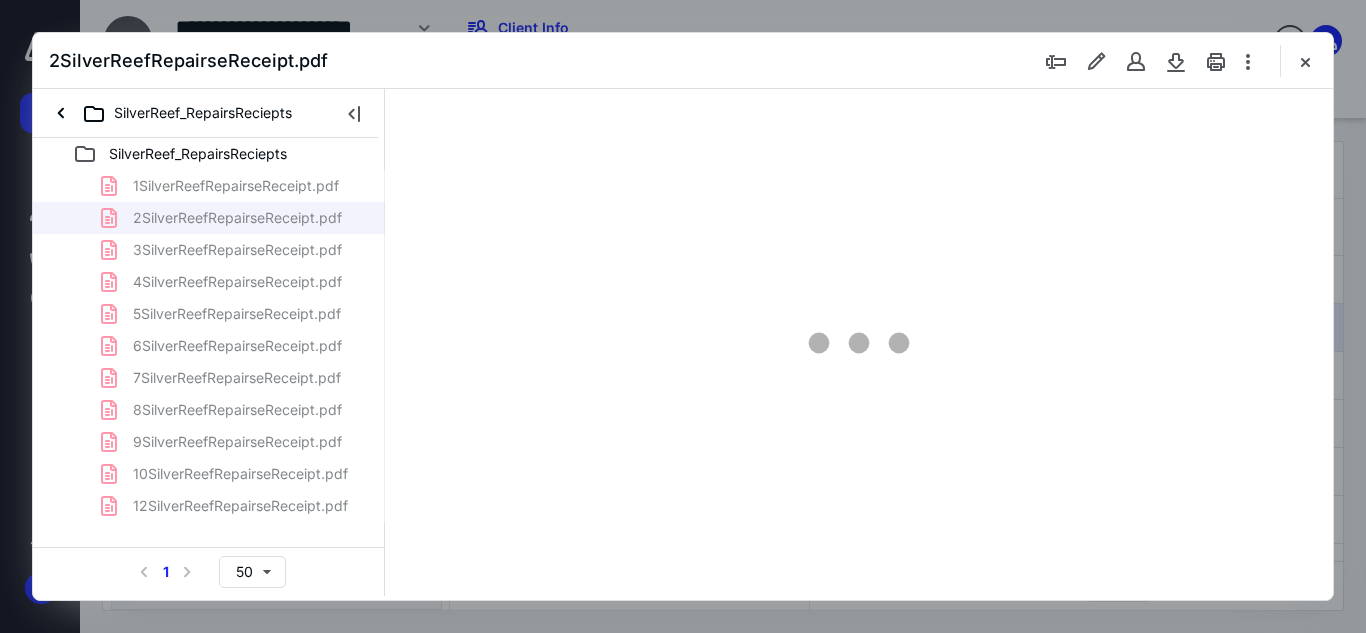 scroll, scrollTop: 0, scrollLeft: 0, axis: both 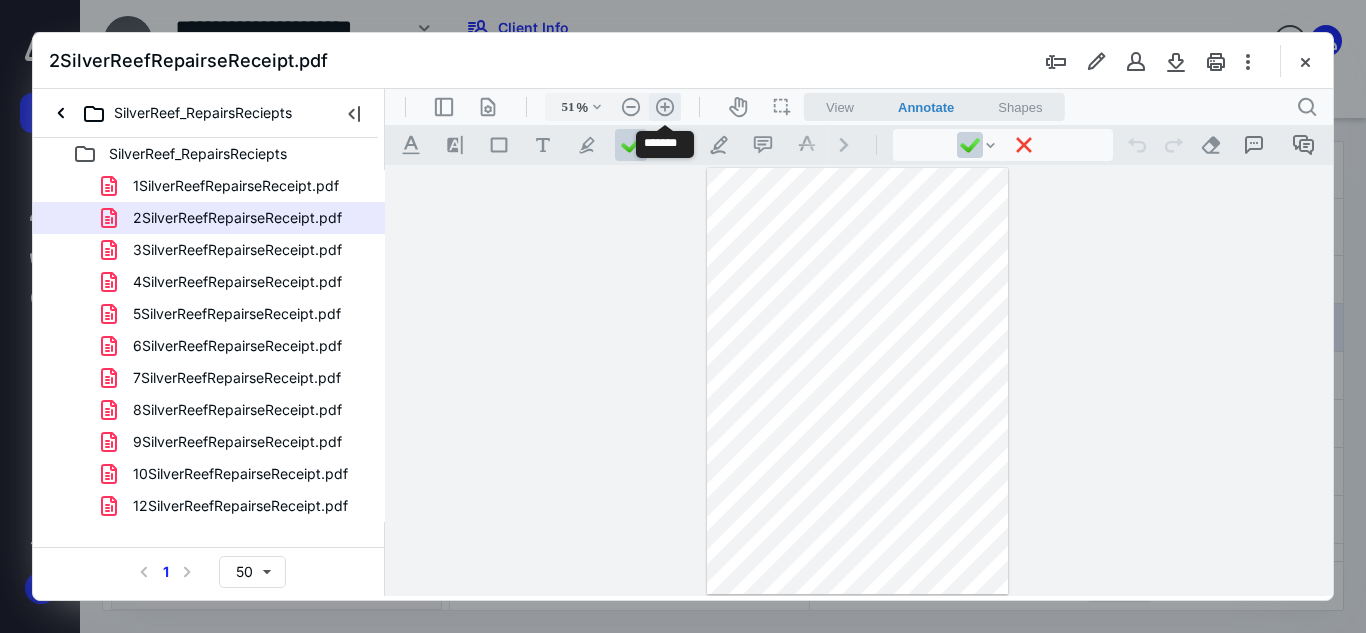 click on ".cls-1{fill:#abb0c4;} icon - header - zoom - in - line" at bounding box center [665, 107] 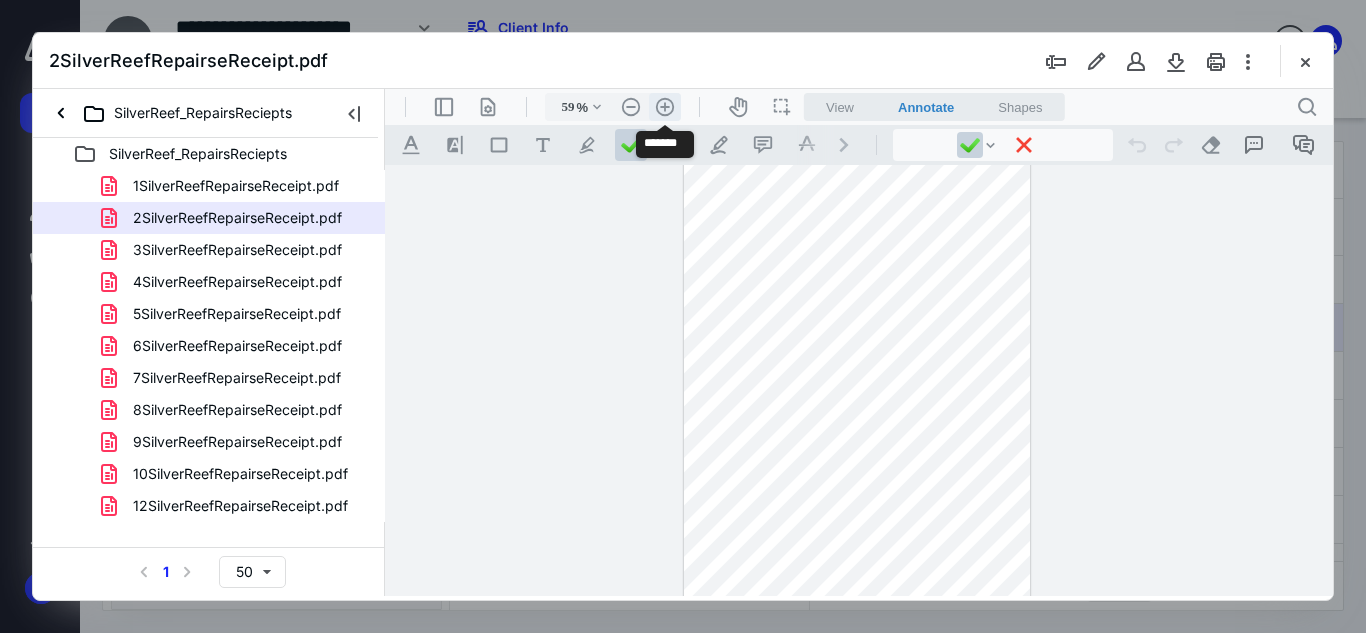click on ".cls-1{fill:#abb0c4;} icon - header - zoom - in - line" at bounding box center [665, 107] 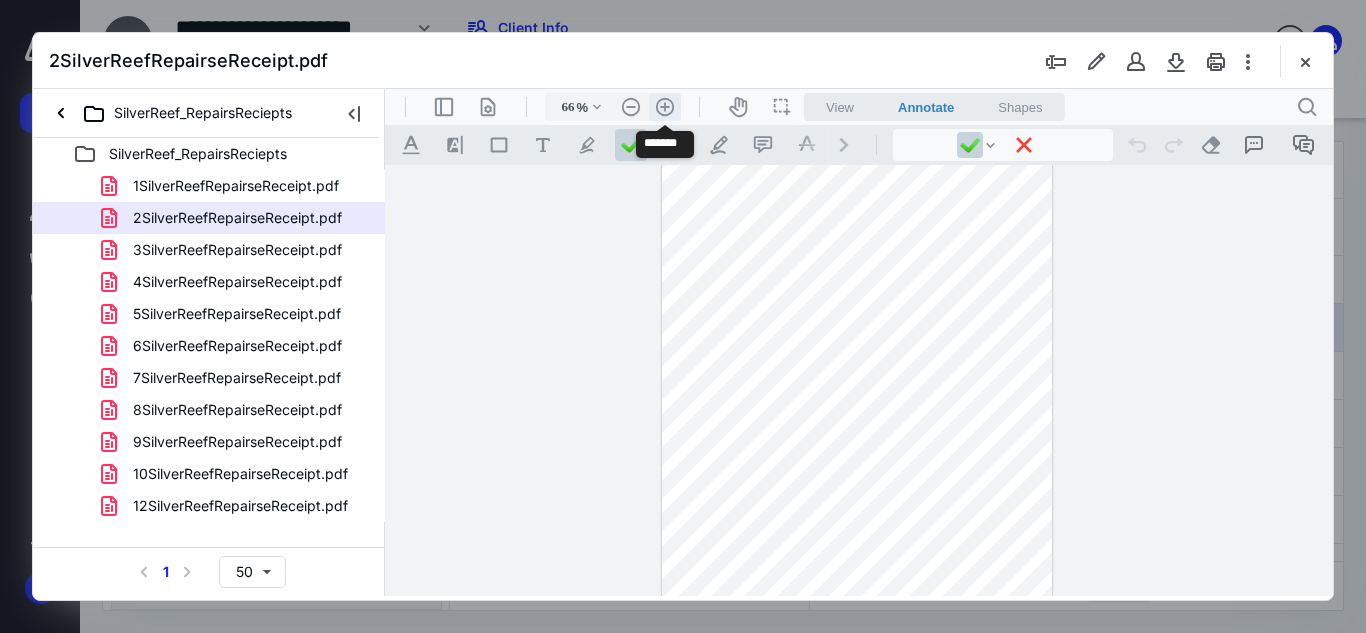 click on ".cls-1{fill:#abb0c4;} icon - header - zoom - in - line" at bounding box center (665, 107) 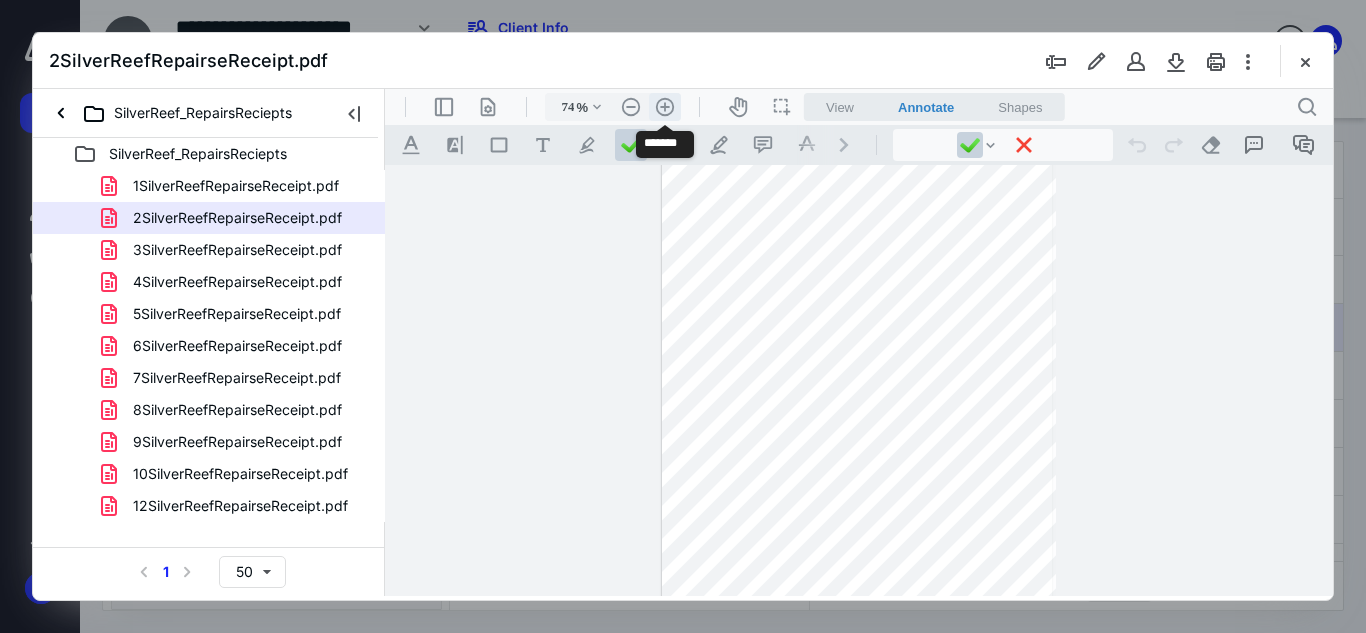 click on ".cls-1{fill:#abb0c4;} icon - header - zoom - in - line" at bounding box center [665, 107] 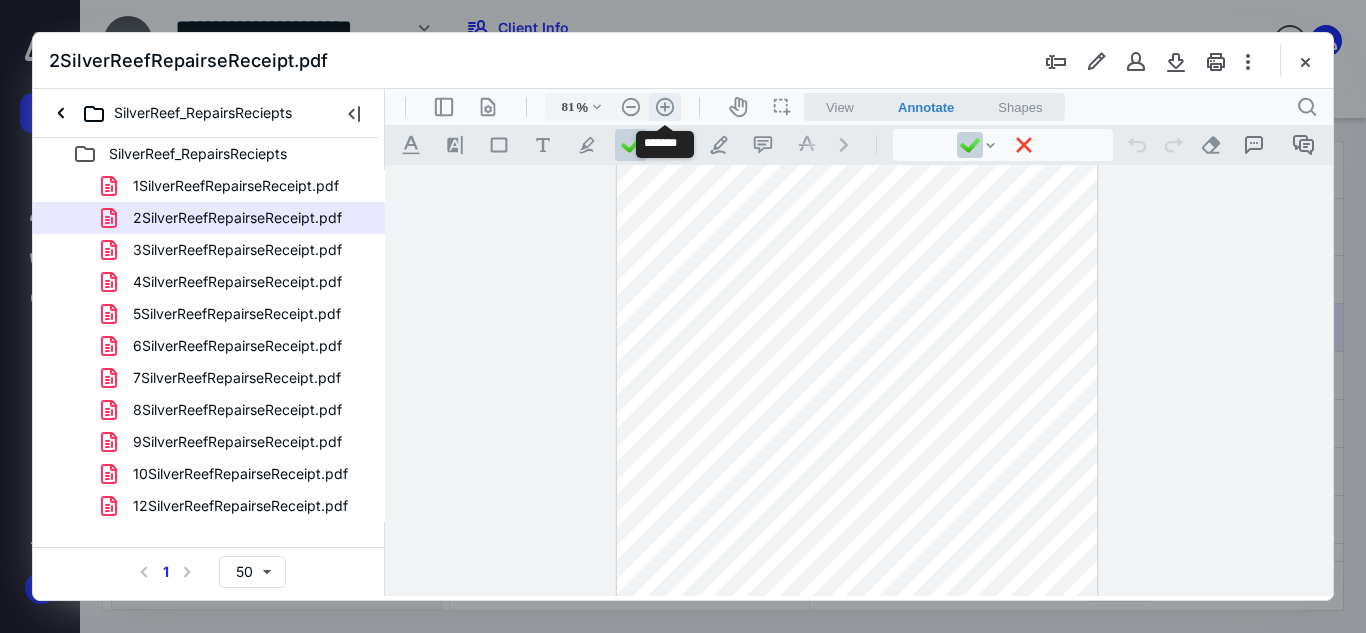 click on ".cls-1{fill:#abb0c4;} icon - header - zoom - in - line" at bounding box center [665, 107] 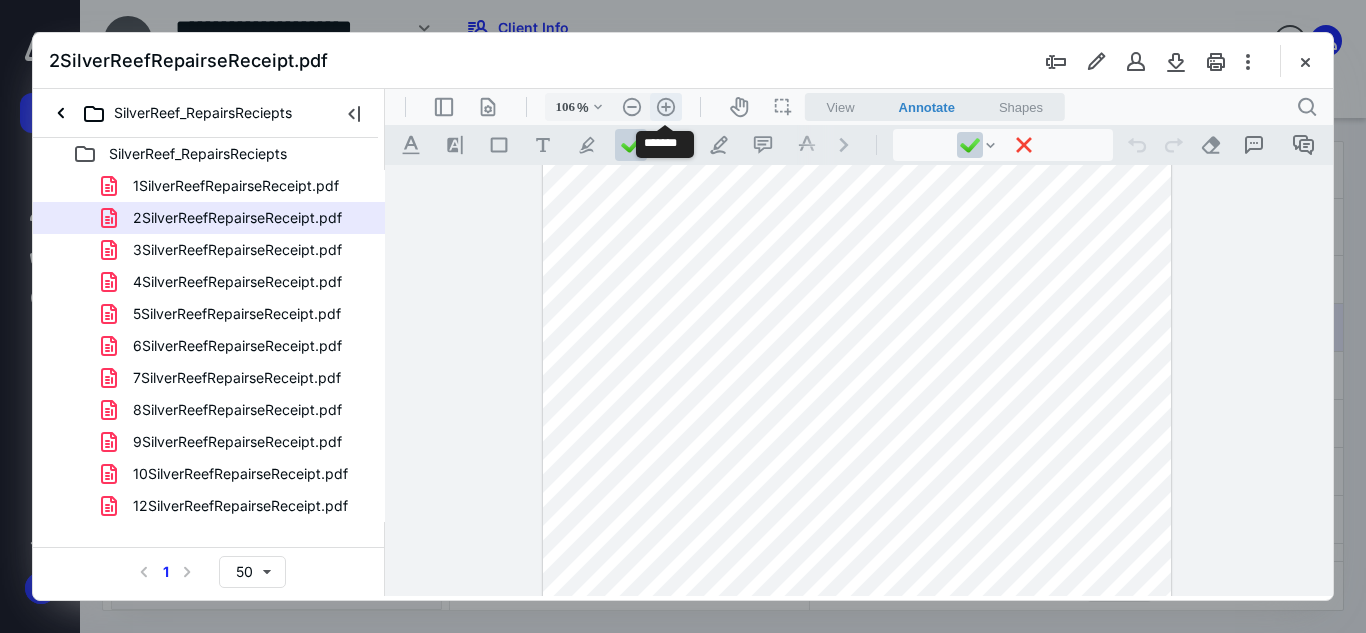 click on ".cls-1{fill:#abb0c4;} icon - header - zoom - in - line" at bounding box center [666, 107] 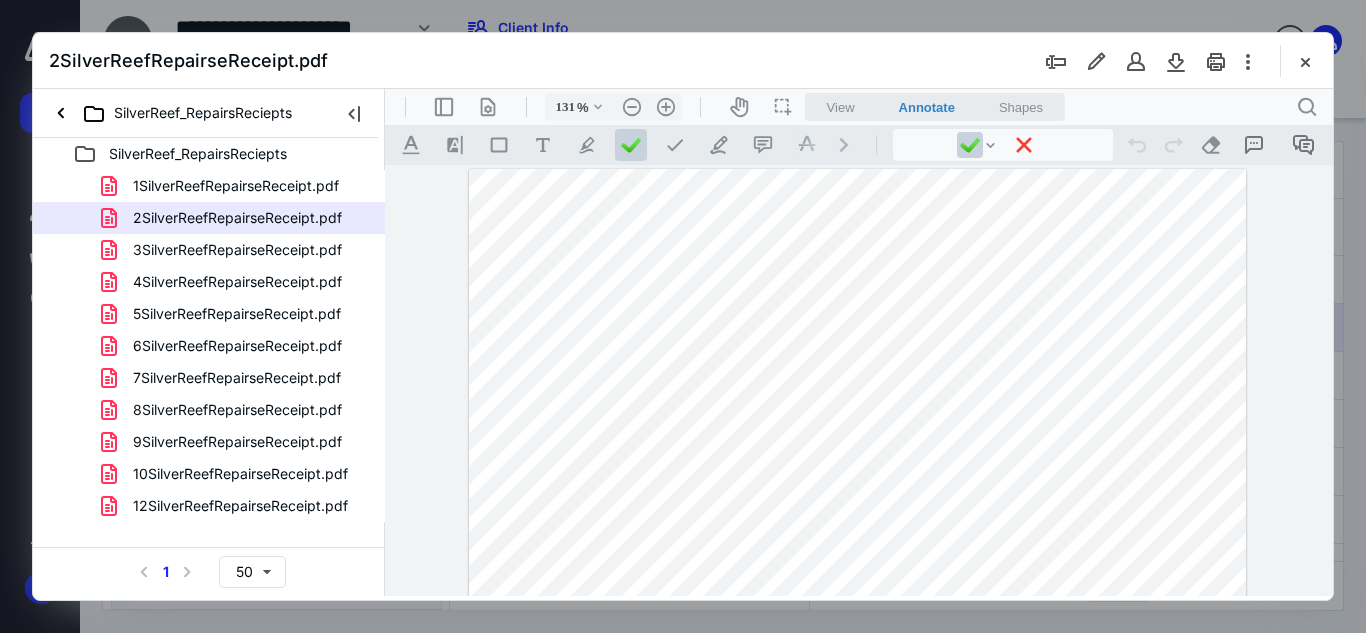 scroll, scrollTop: 0, scrollLeft: 0, axis: both 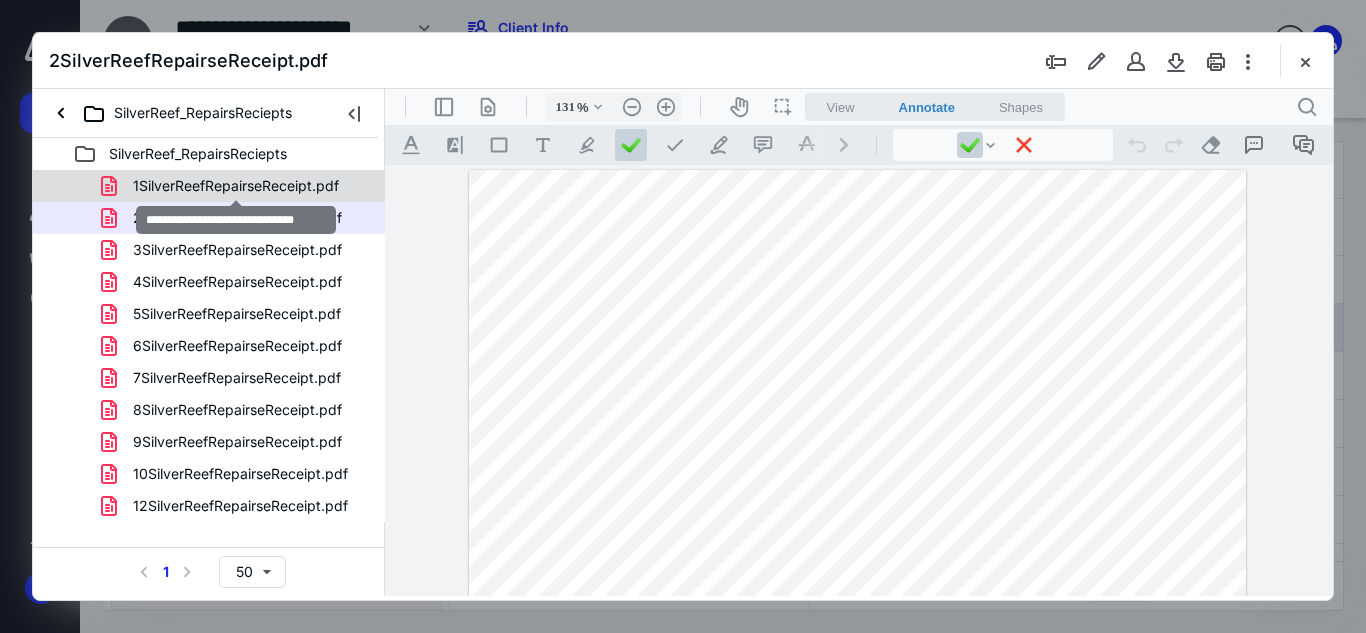 click on "1SilverReefRepairseReceipt.pdf" at bounding box center [236, 186] 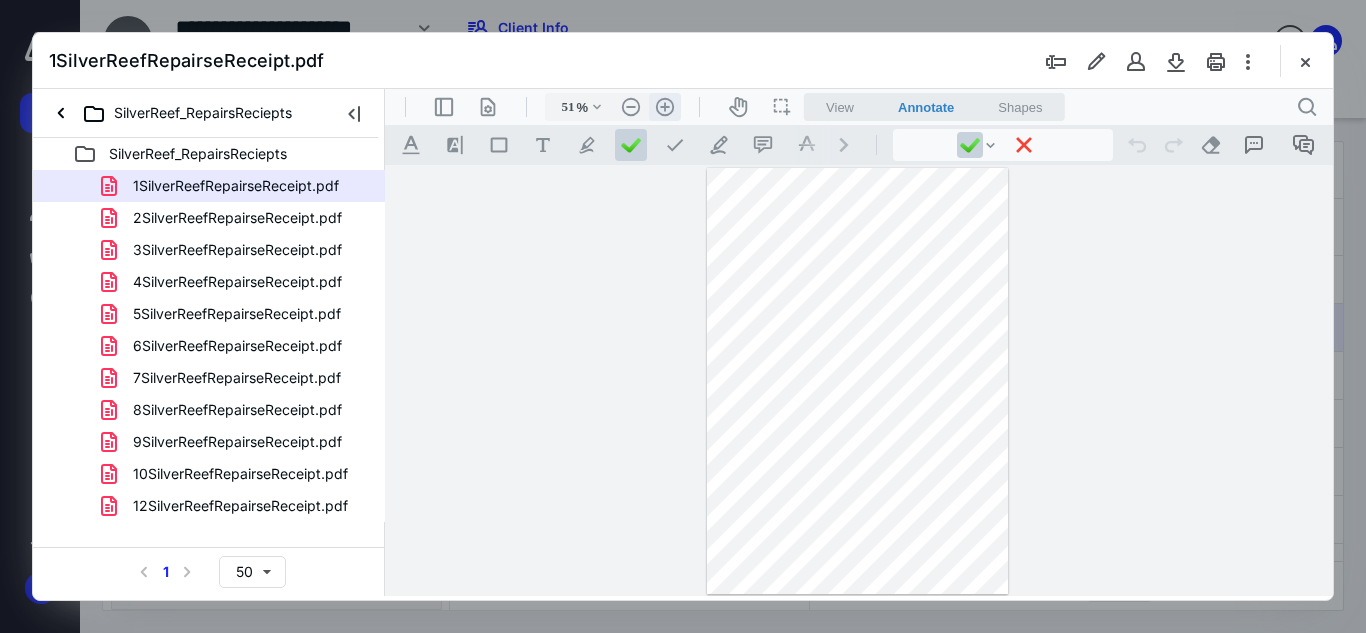 click on ".cls-1{fill:#abb0c4;} icon - header - zoom - in - line" at bounding box center (665, 107) 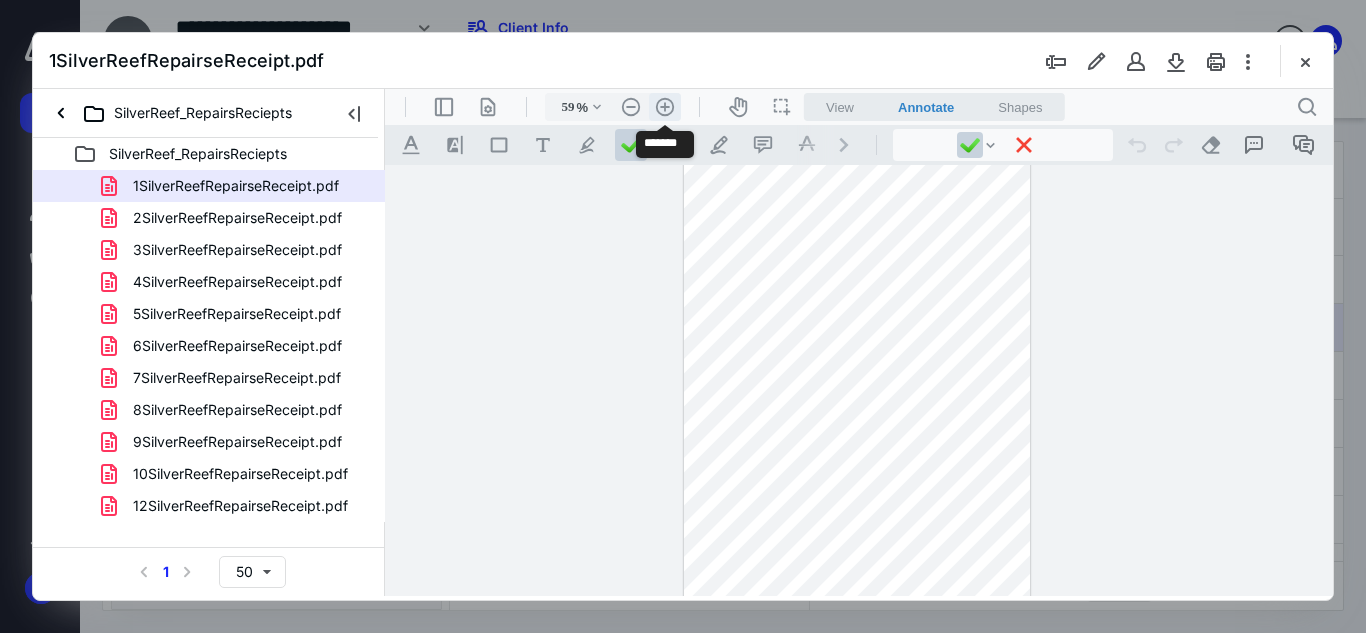click on ".cls-1{fill:#abb0c4;} icon - header - zoom - in - line" at bounding box center (665, 107) 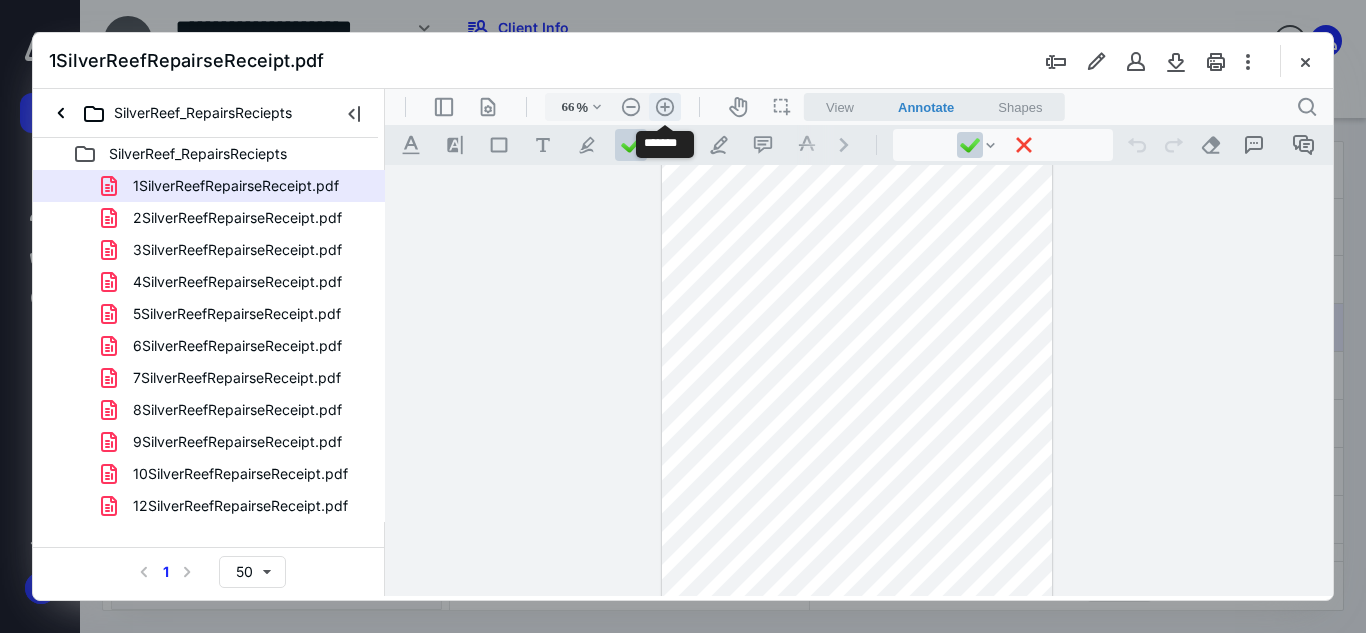 click on ".cls-1{fill:#abb0c4;} icon - header - zoom - in - line" at bounding box center (665, 107) 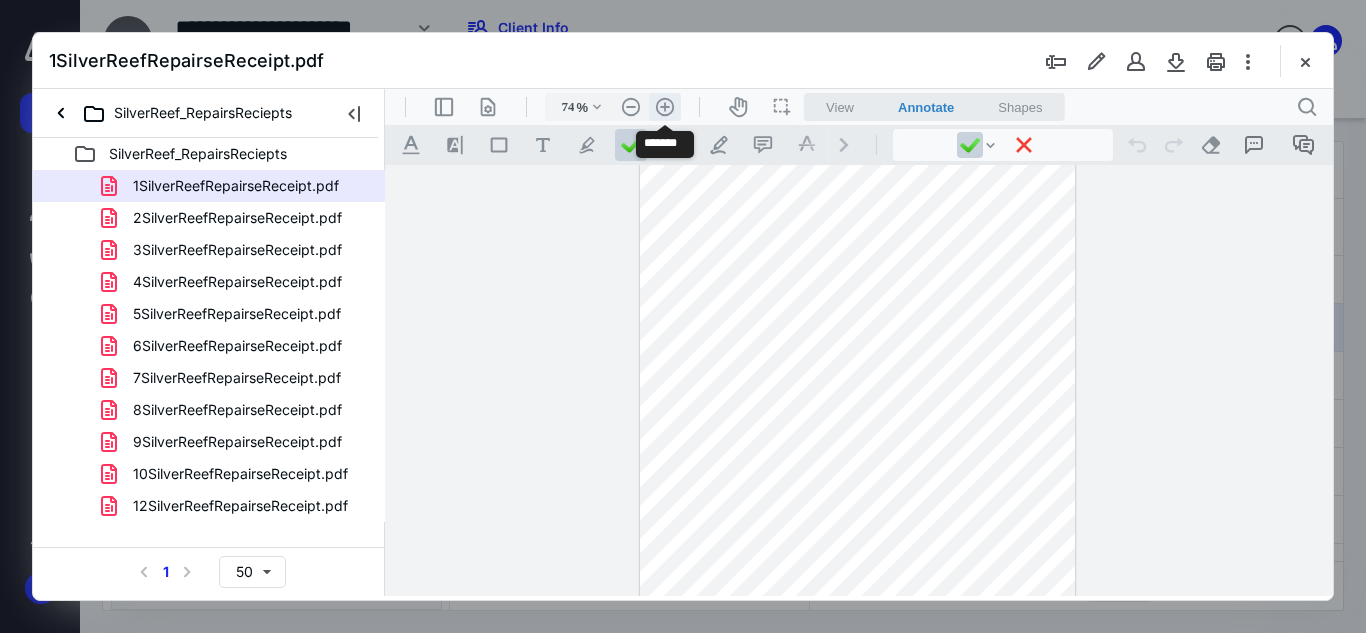 click on ".cls-1{fill:#abb0c4;} icon - header - zoom - in - line" at bounding box center (665, 107) 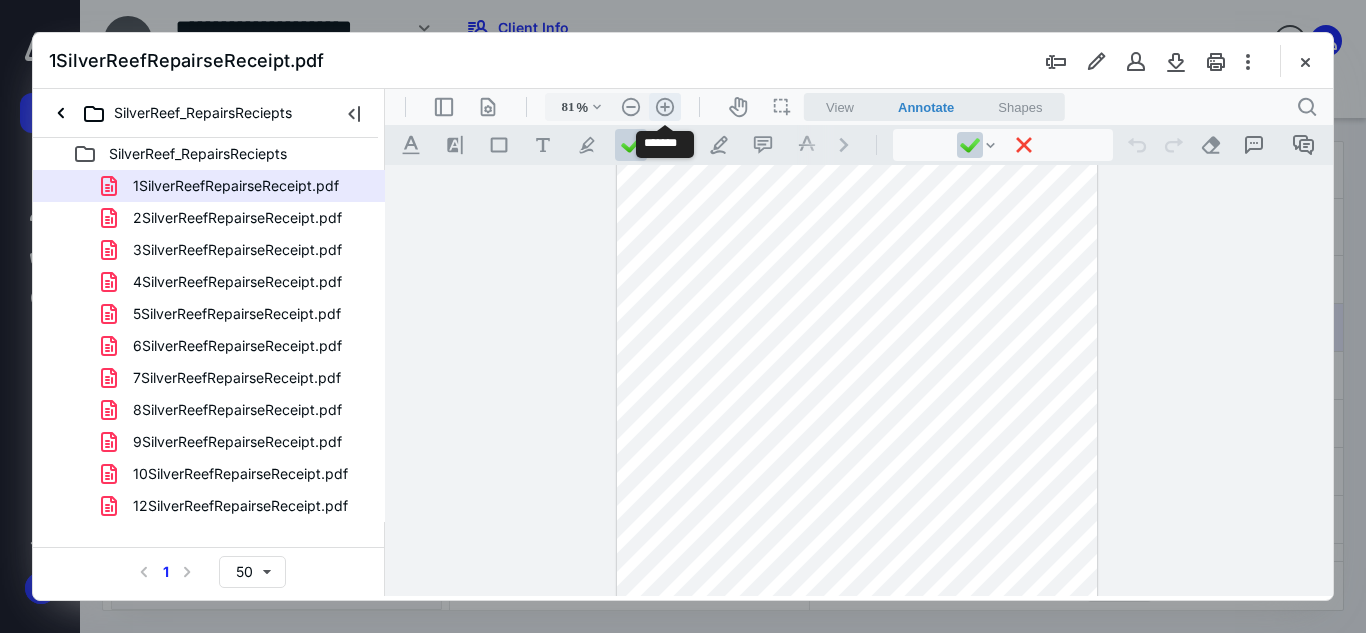 scroll, scrollTop: 103, scrollLeft: 0, axis: vertical 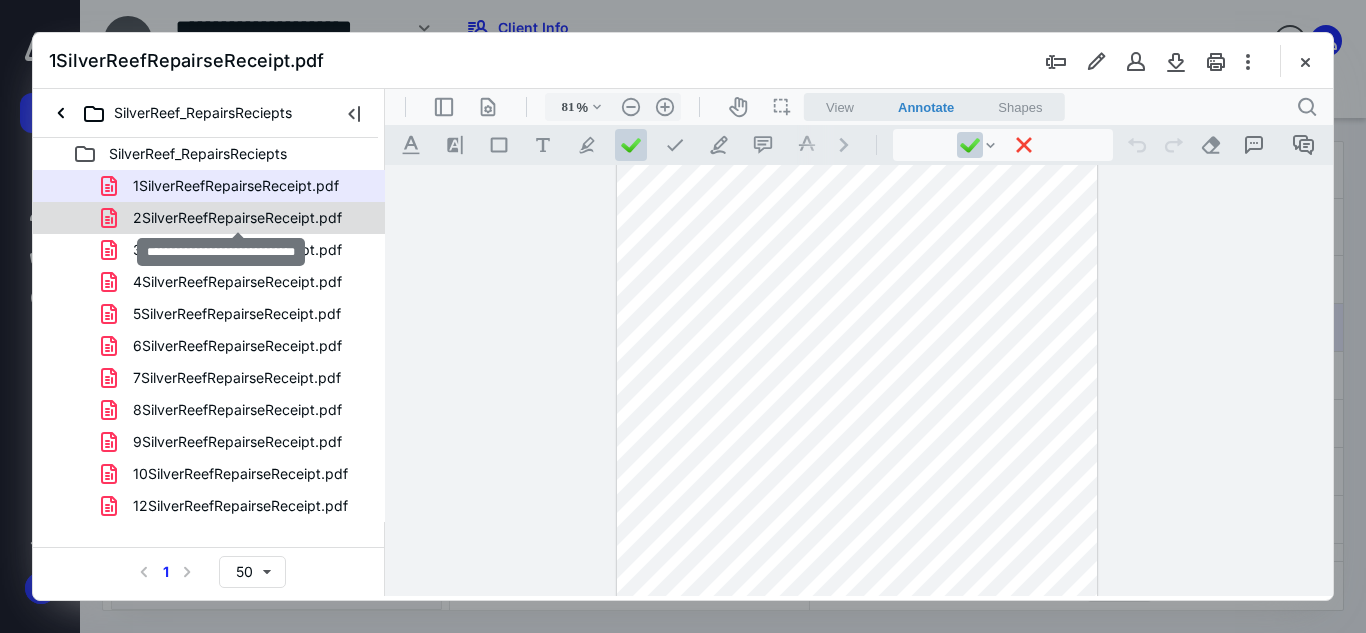 click on "2SilverReefRepairseReceipt.pdf" at bounding box center [237, 218] 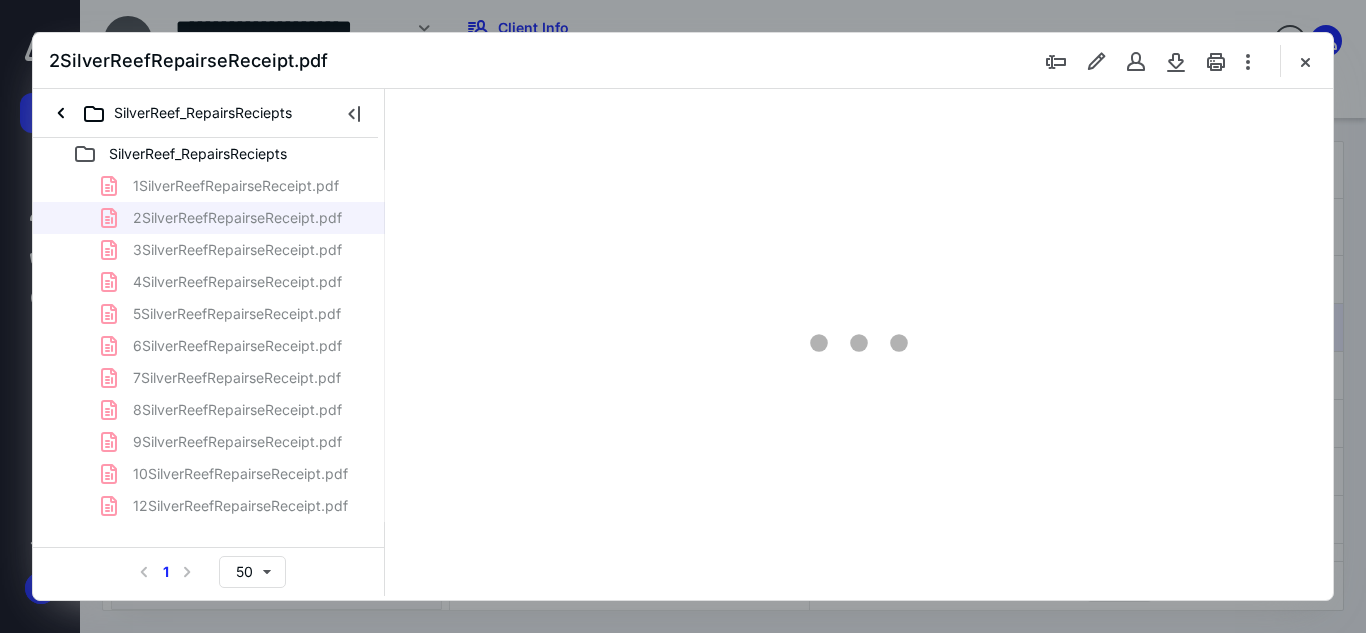 scroll, scrollTop: 0, scrollLeft: 0, axis: both 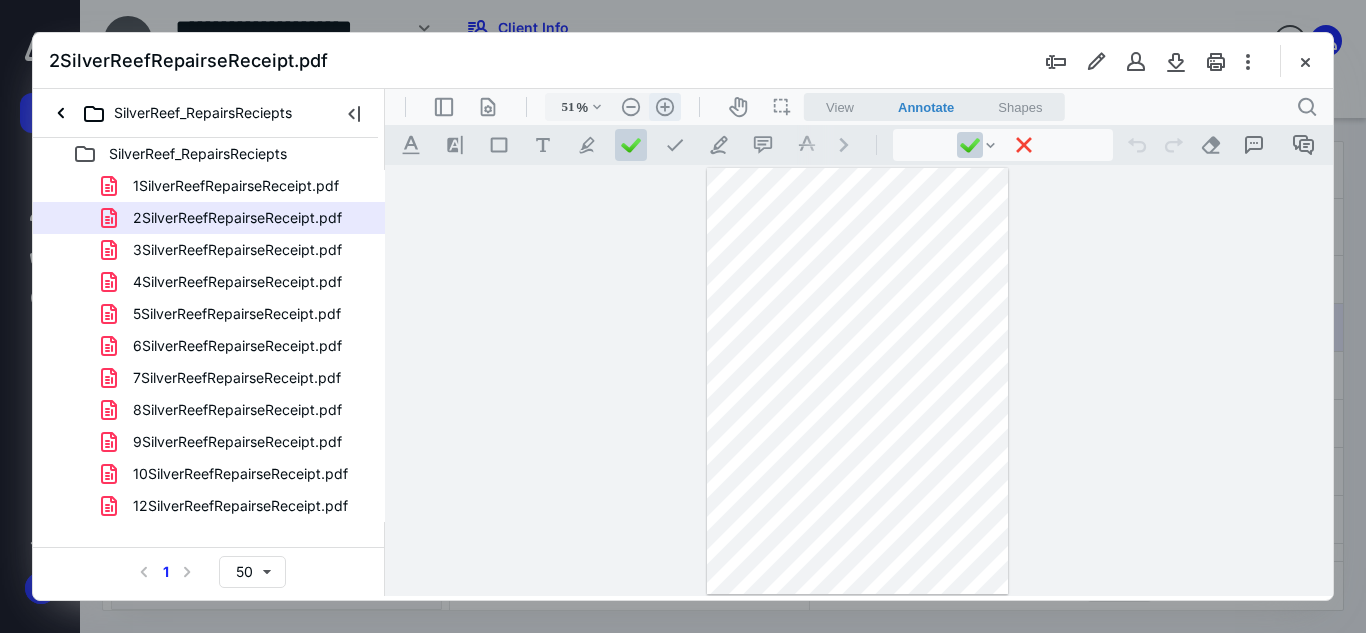 click on ".cls-1{fill:#abb0c4;} icon - header - zoom - in - line" at bounding box center (665, 107) 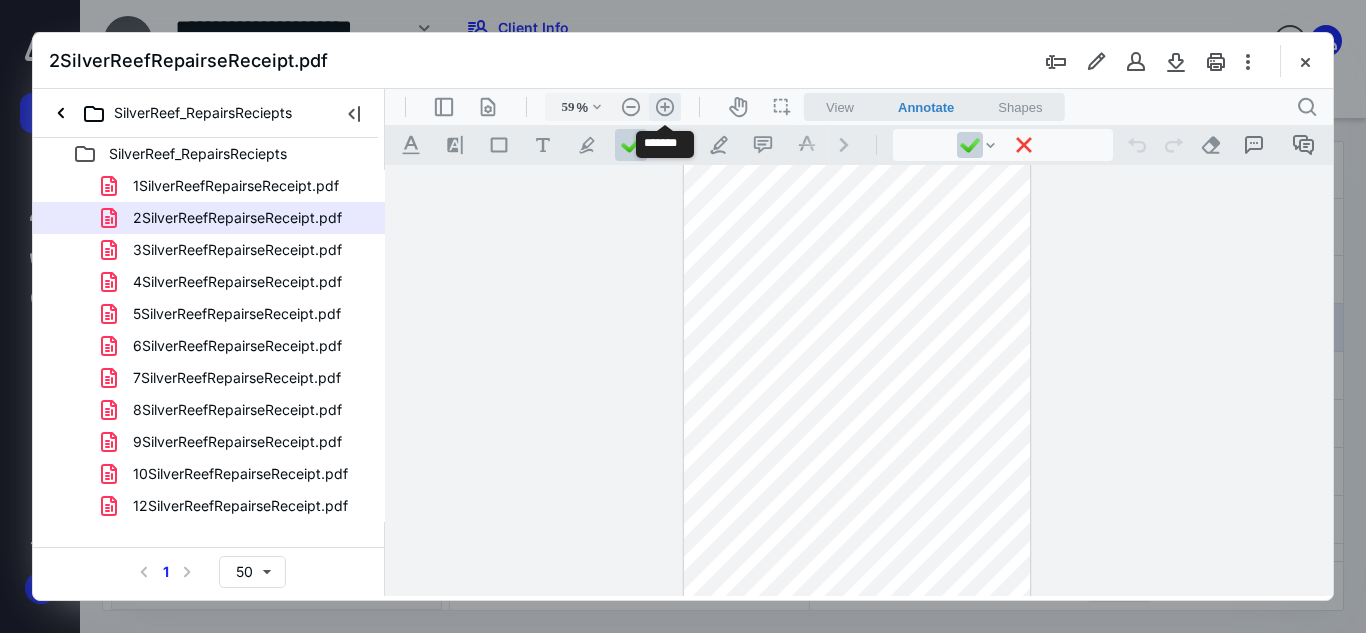 click on ".cls-1{fill:#abb0c4;} icon - header - zoom - in - line" at bounding box center (665, 107) 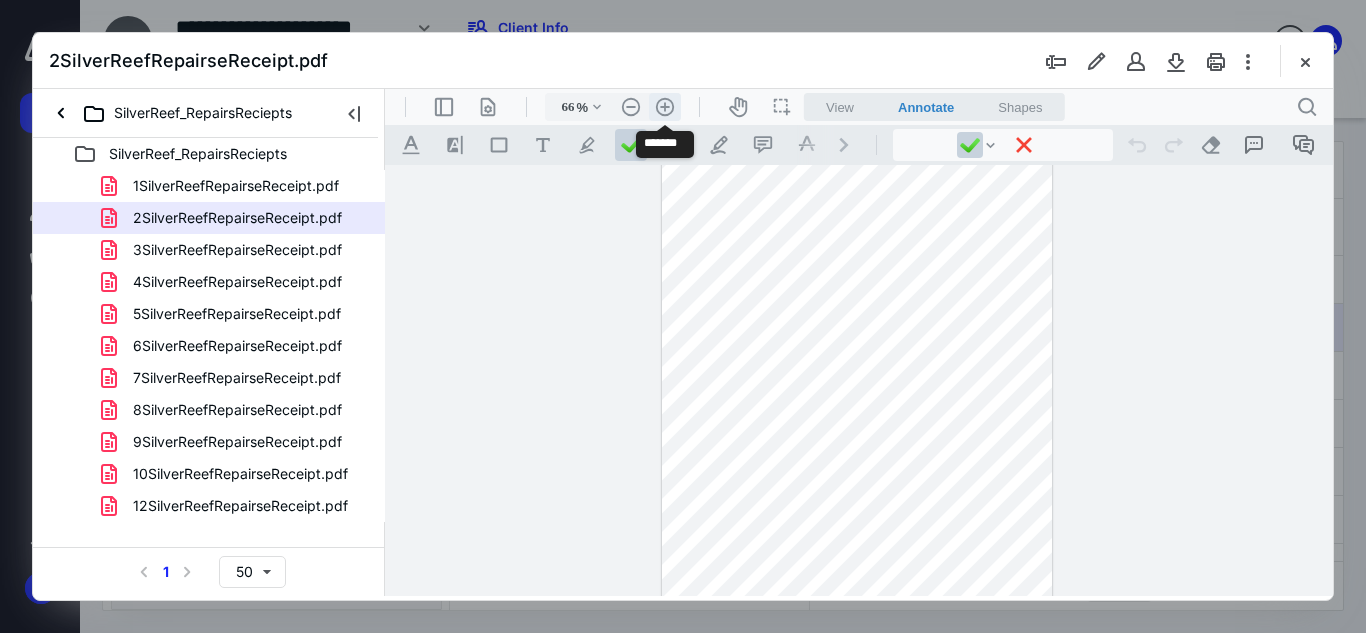 click on ".cls-1{fill:#abb0c4;} icon - header - zoom - in - line" at bounding box center [665, 107] 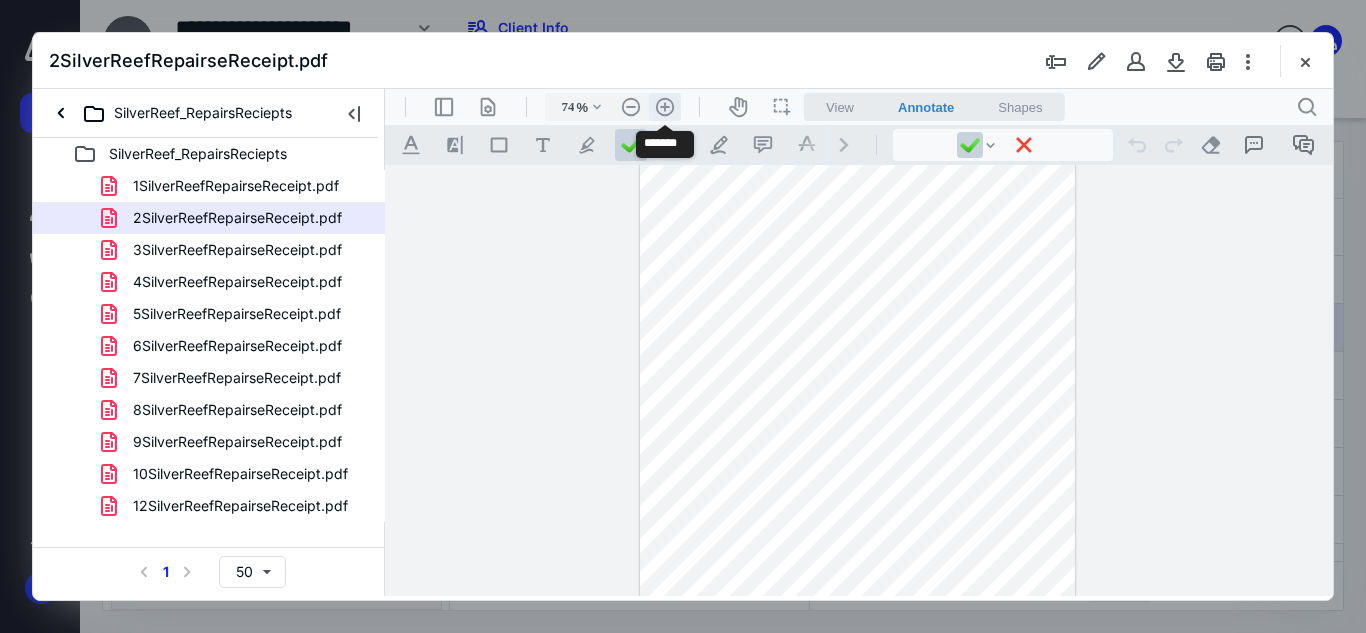 click on ".cls-1{fill:#abb0c4;} icon - header - zoom - in - line" at bounding box center (665, 107) 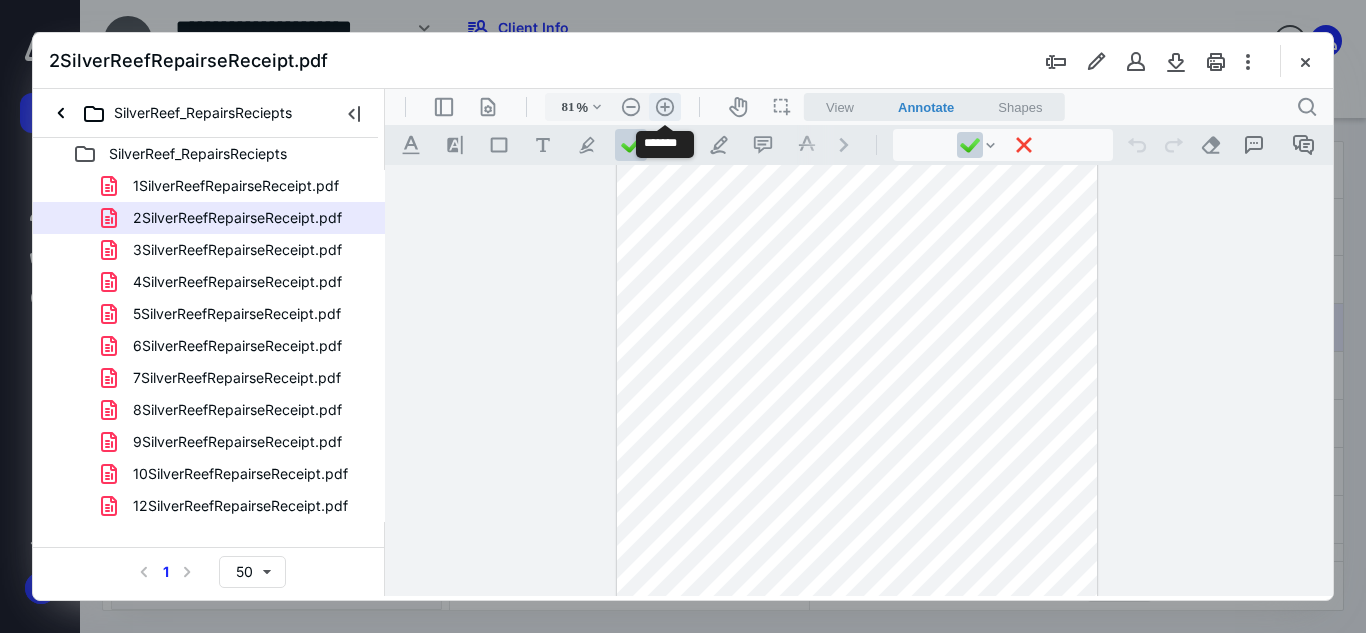 click on ".cls-1{fill:#abb0c4;} icon - header - zoom - in - line" at bounding box center (665, 107) 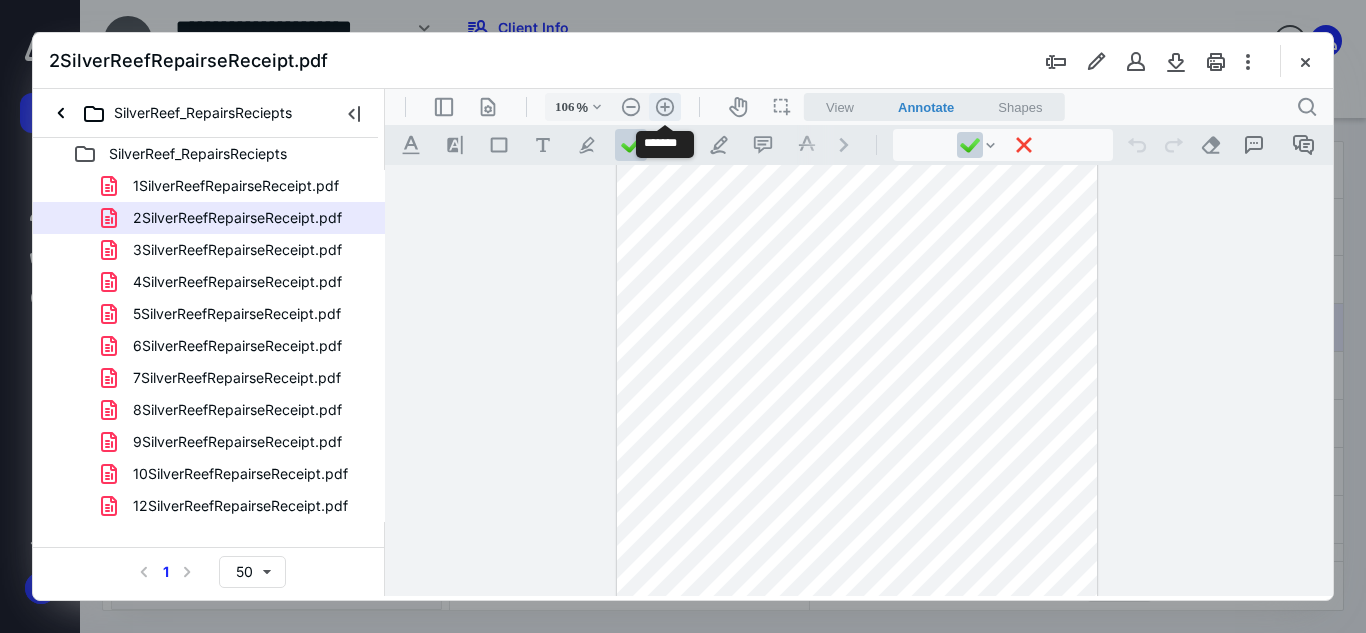 scroll, scrollTop: 190, scrollLeft: 0, axis: vertical 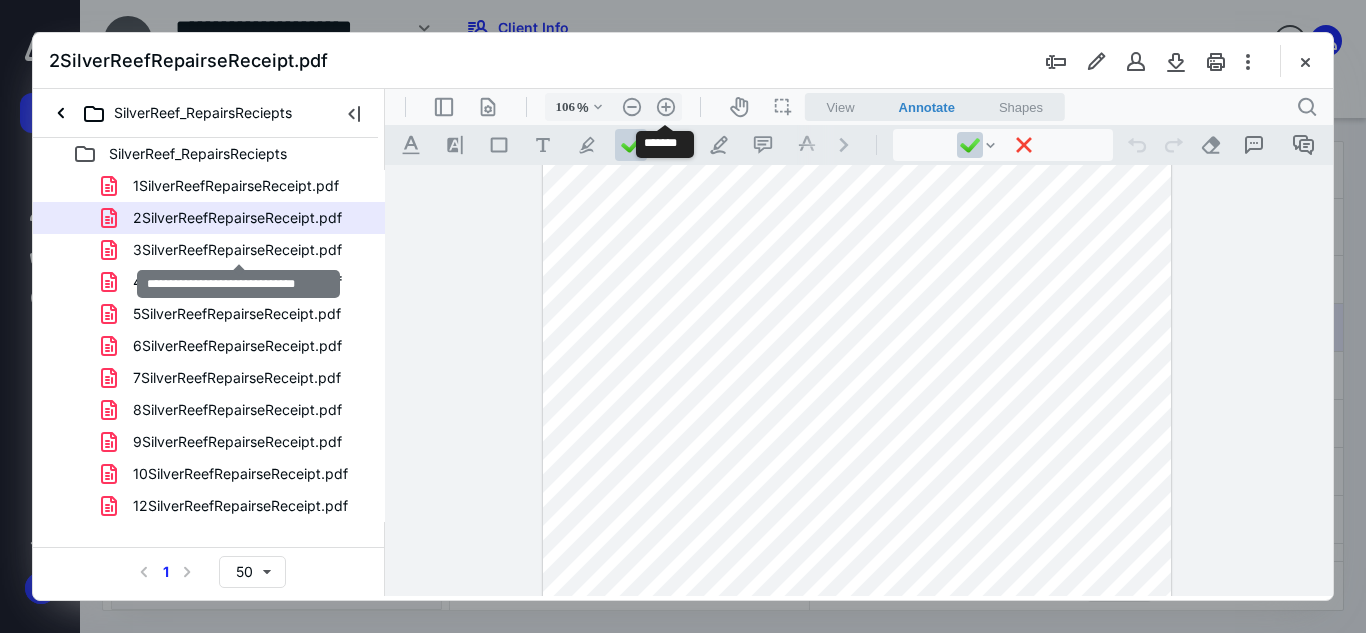 click on "3SilverReefRepairseReceipt.pdf" at bounding box center [237, 250] 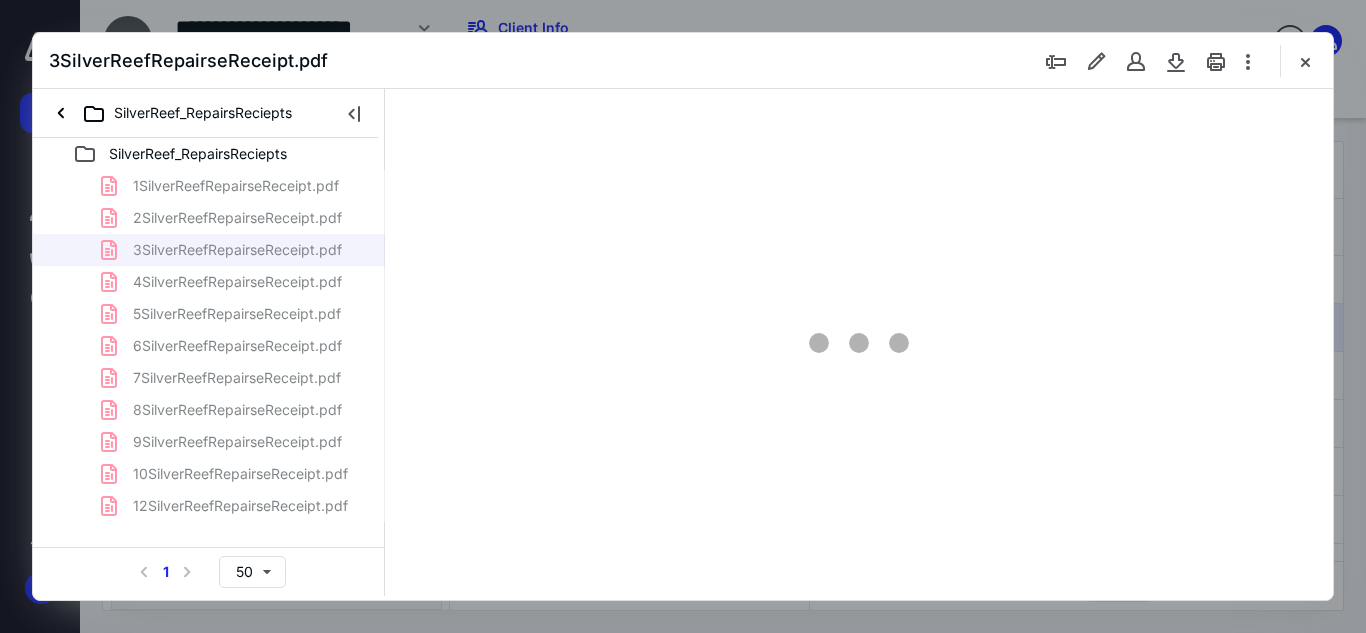 scroll, scrollTop: 0, scrollLeft: 0, axis: both 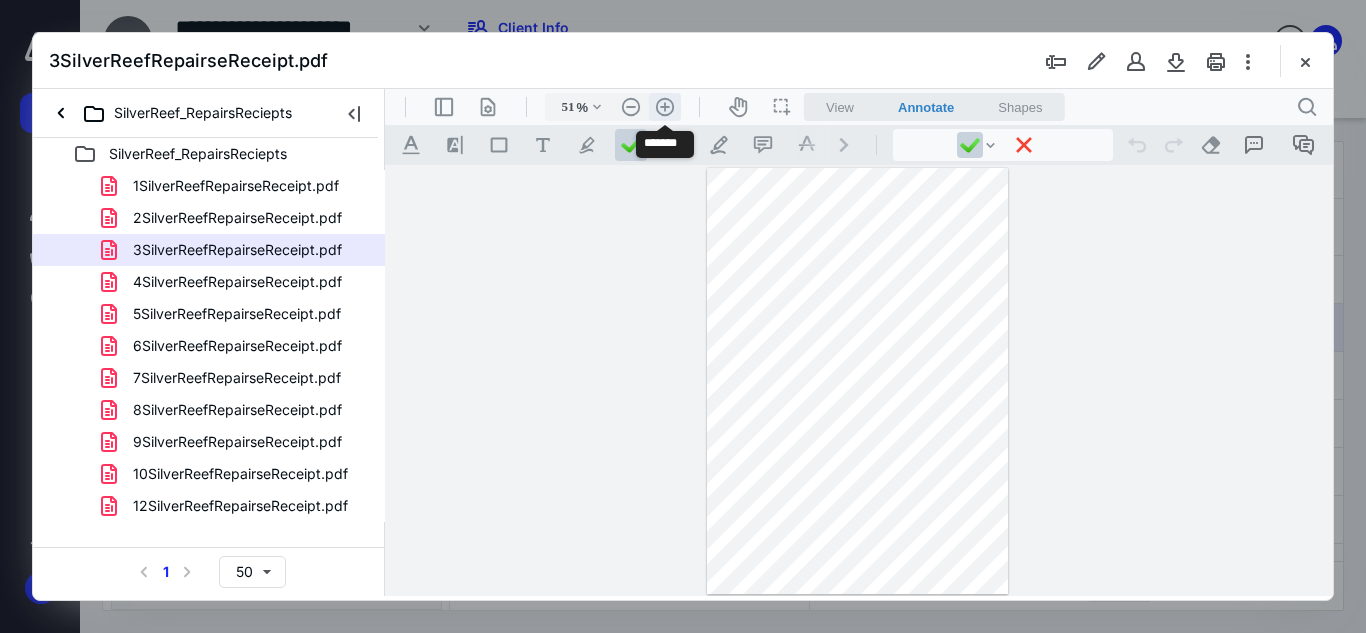 click on ".cls-1{fill:#abb0c4;} icon - header - zoom - in - line" at bounding box center [665, 107] 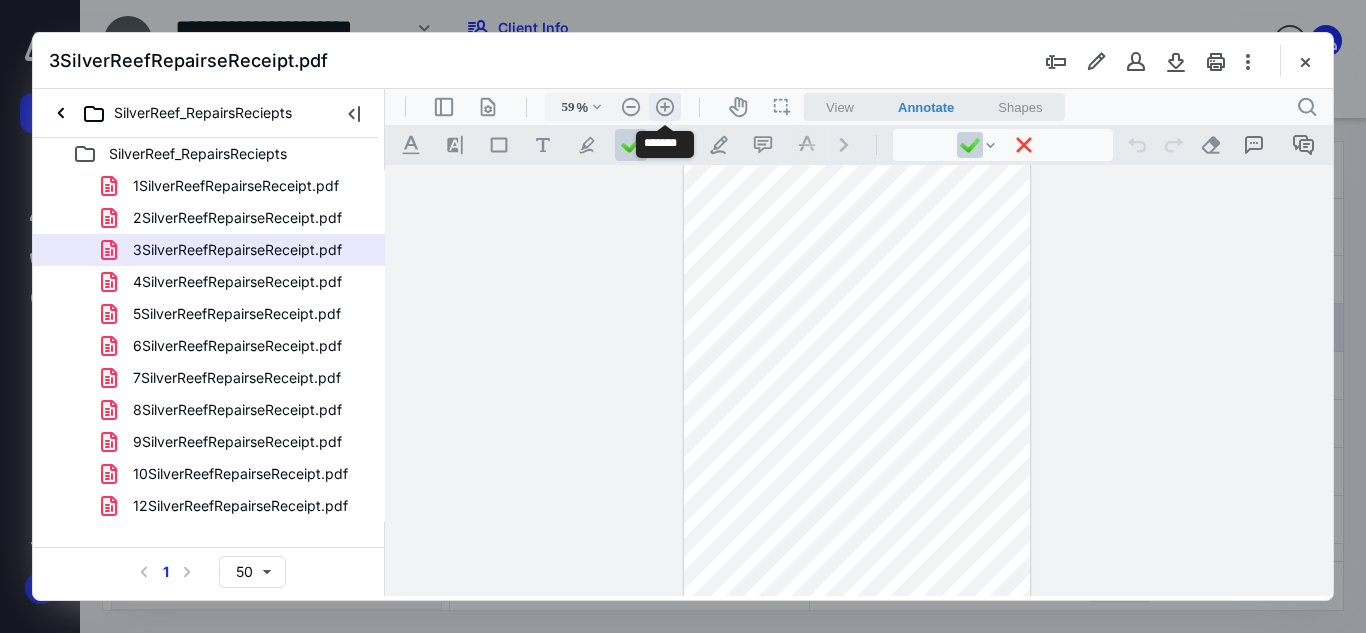 click on ".cls-1{fill:#abb0c4;} icon - header - zoom - in - line" at bounding box center (665, 107) 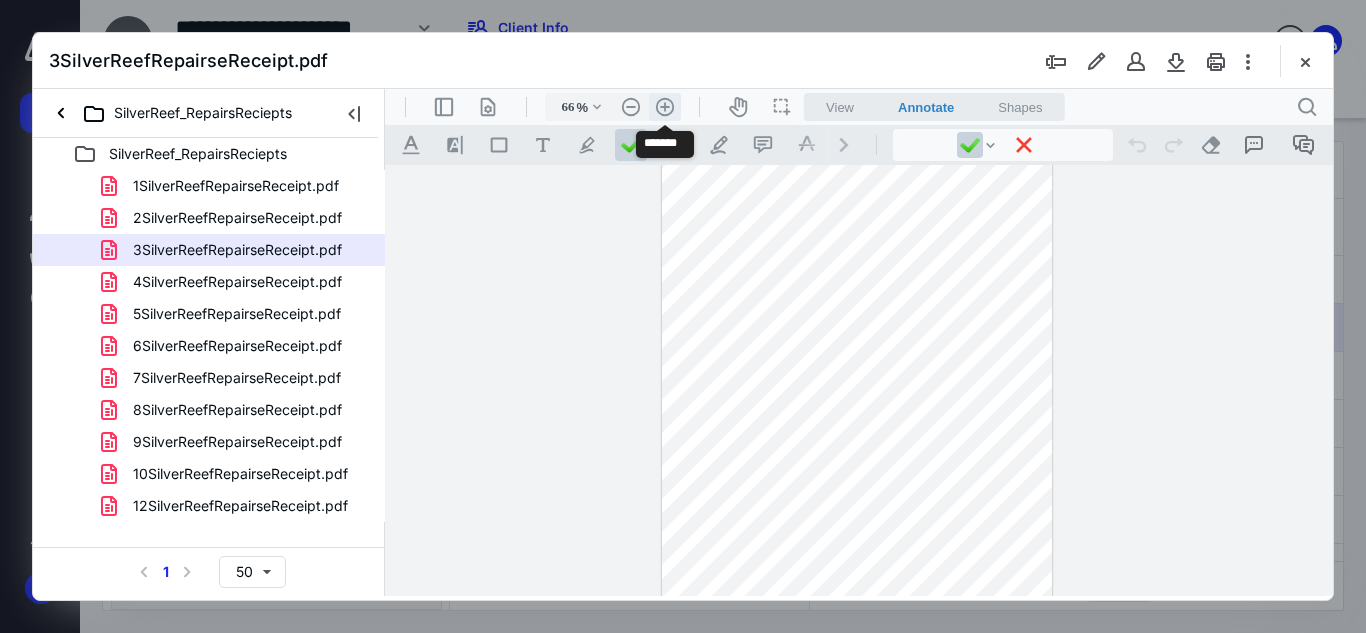 click on ".cls-1{fill:#abb0c4;} icon - header - zoom - in - line" at bounding box center [665, 107] 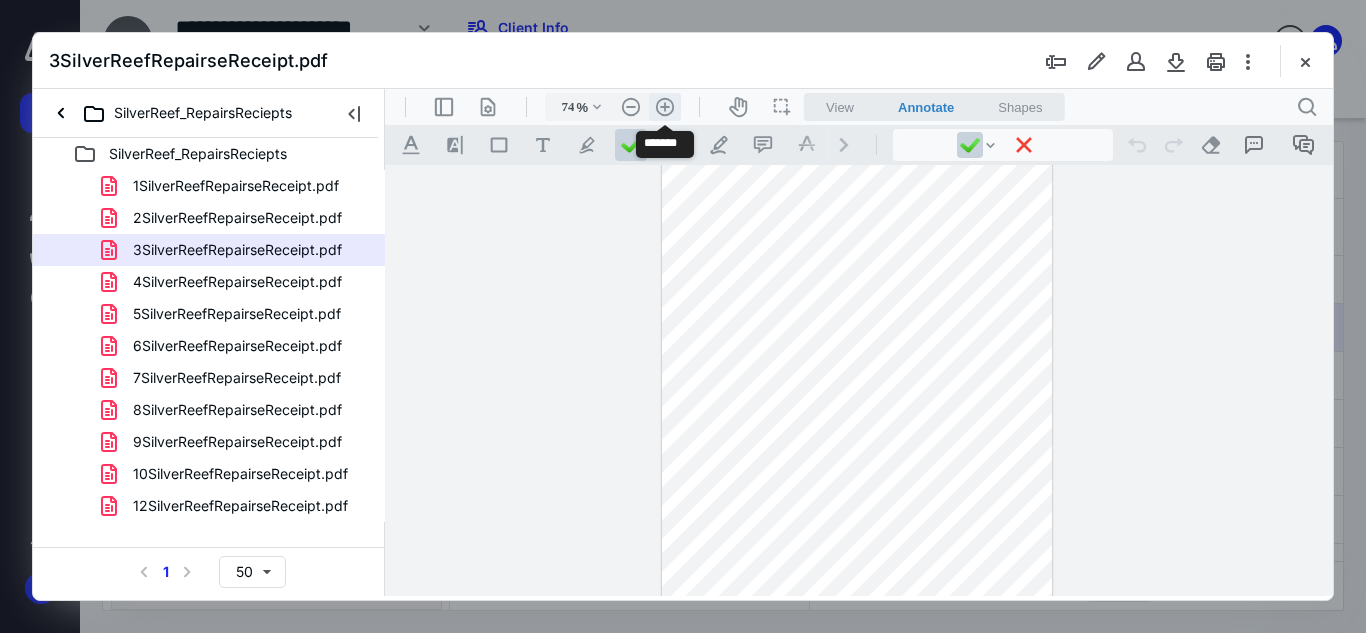 click on ".cls-1{fill:#abb0c4;} icon - header - zoom - in - line" at bounding box center (665, 107) 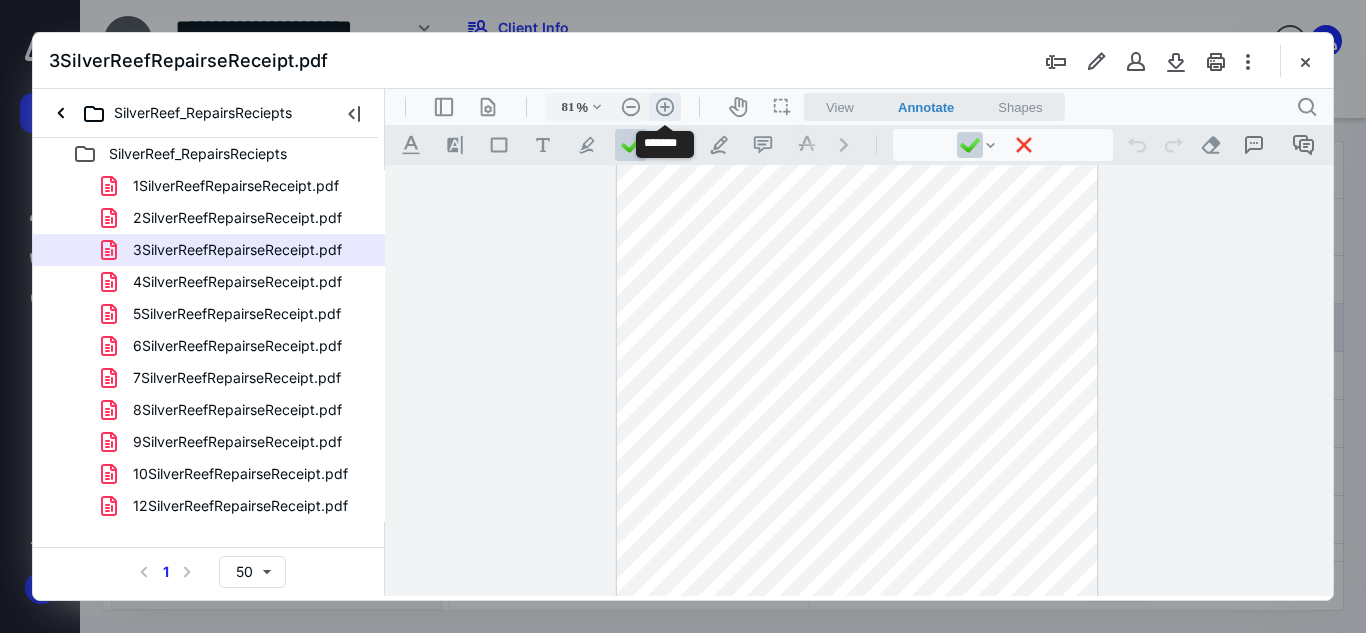click on ".cls-1{fill:#abb0c4;} icon - header - zoom - in - line" at bounding box center [665, 107] 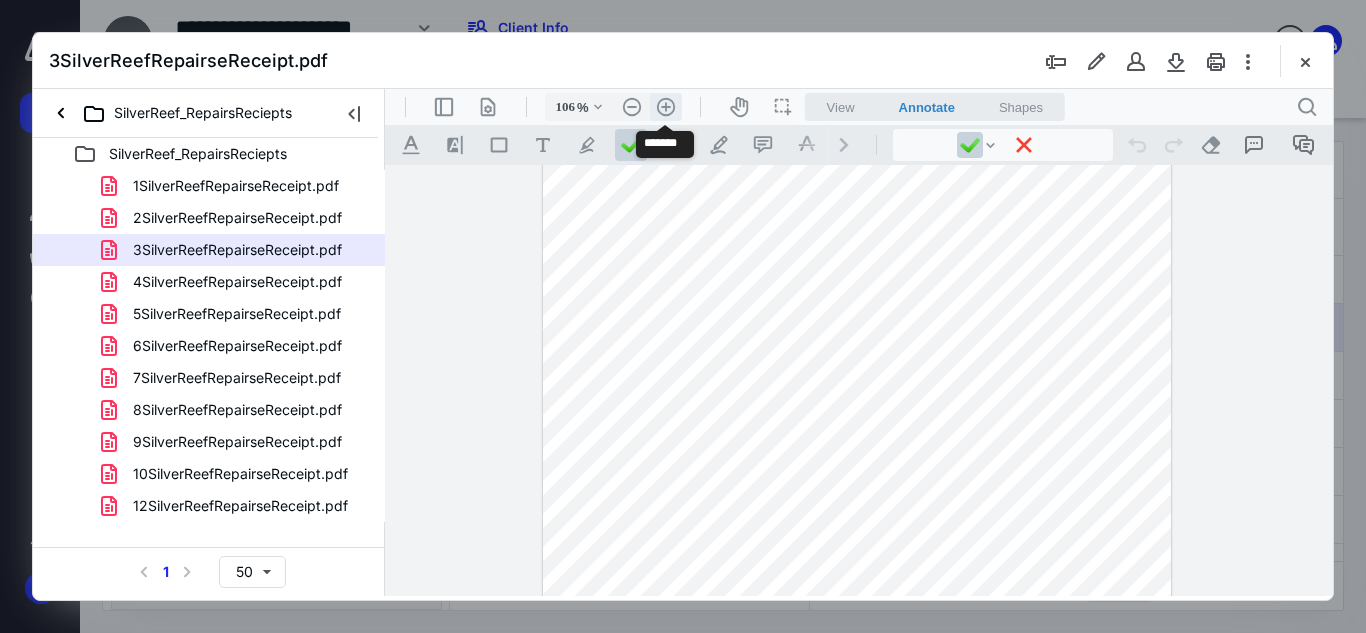scroll, scrollTop: 190, scrollLeft: 0, axis: vertical 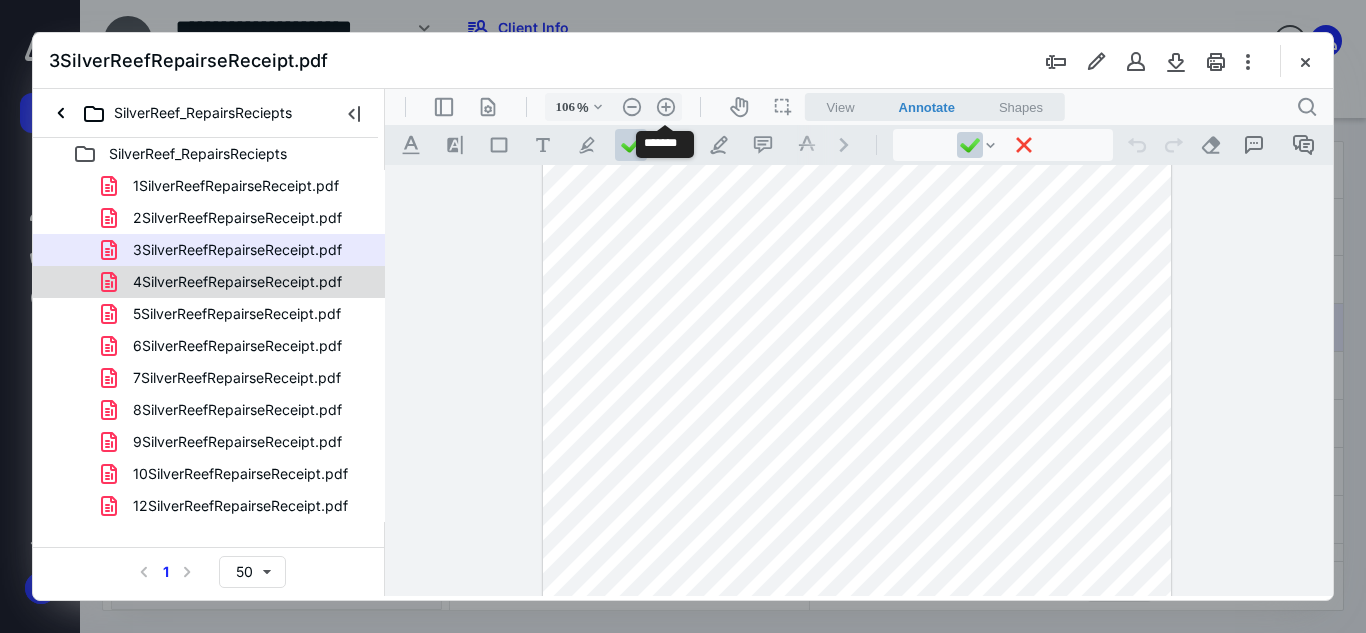 click on "4SilverReefRepairseReceipt.pdf" at bounding box center [209, 282] 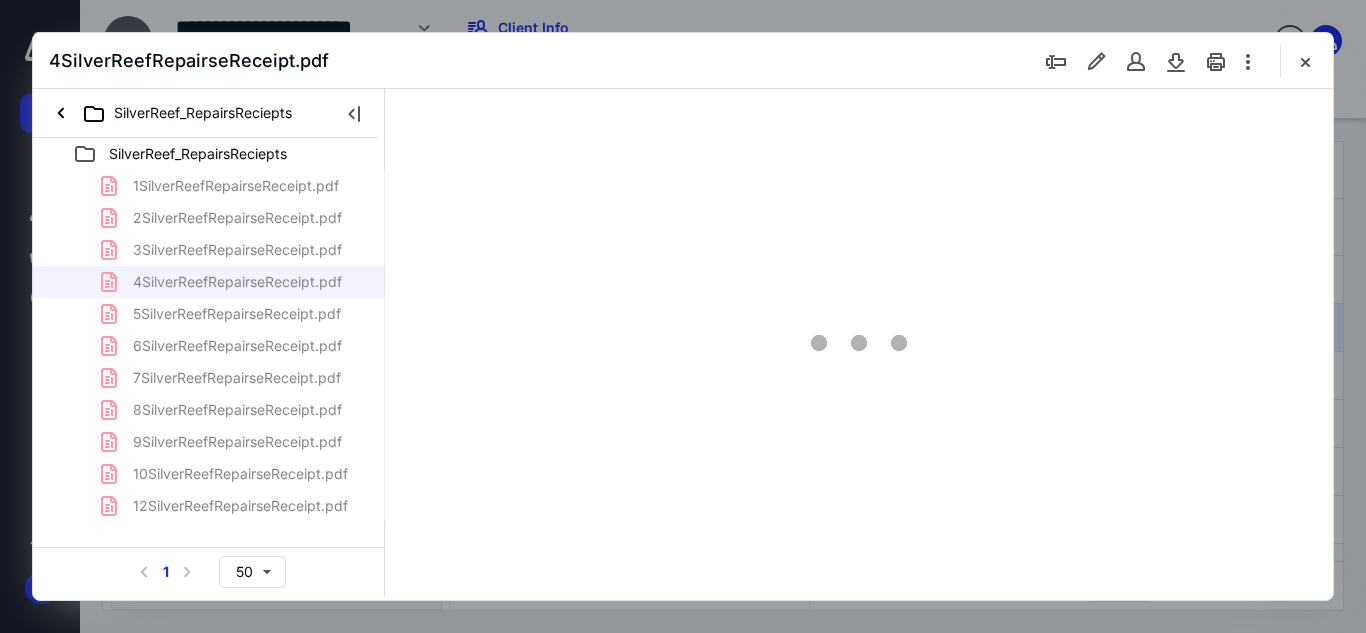 scroll, scrollTop: 0, scrollLeft: 0, axis: both 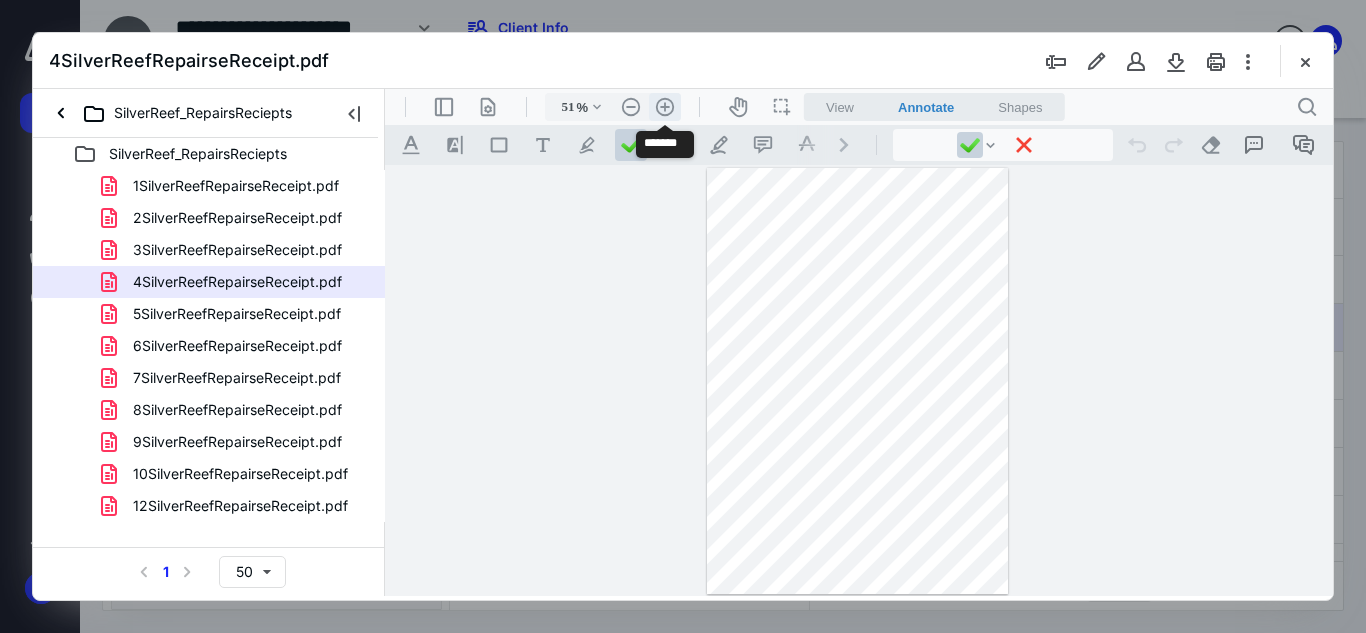 click on ".cls-1{fill:#abb0c4;} icon - header - zoom - in - line" at bounding box center [665, 107] 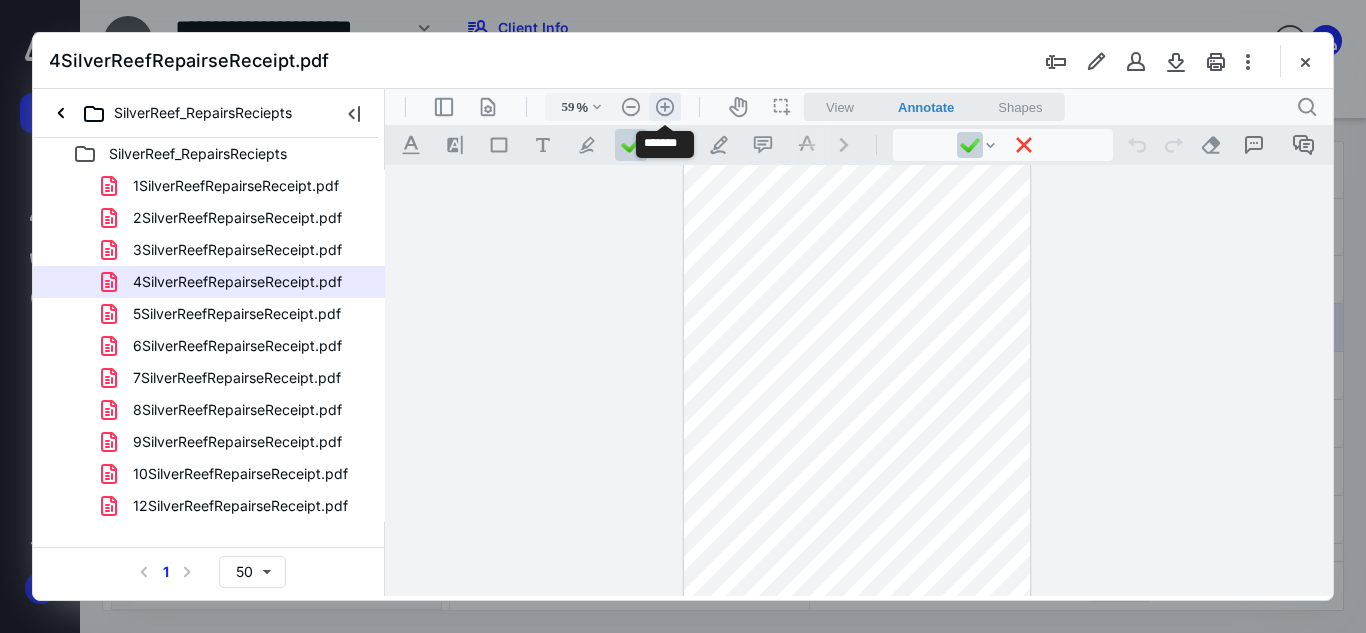 click on ".cls-1{fill:#abb0c4;} icon - header - zoom - in - line" at bounding box center (665, 107) 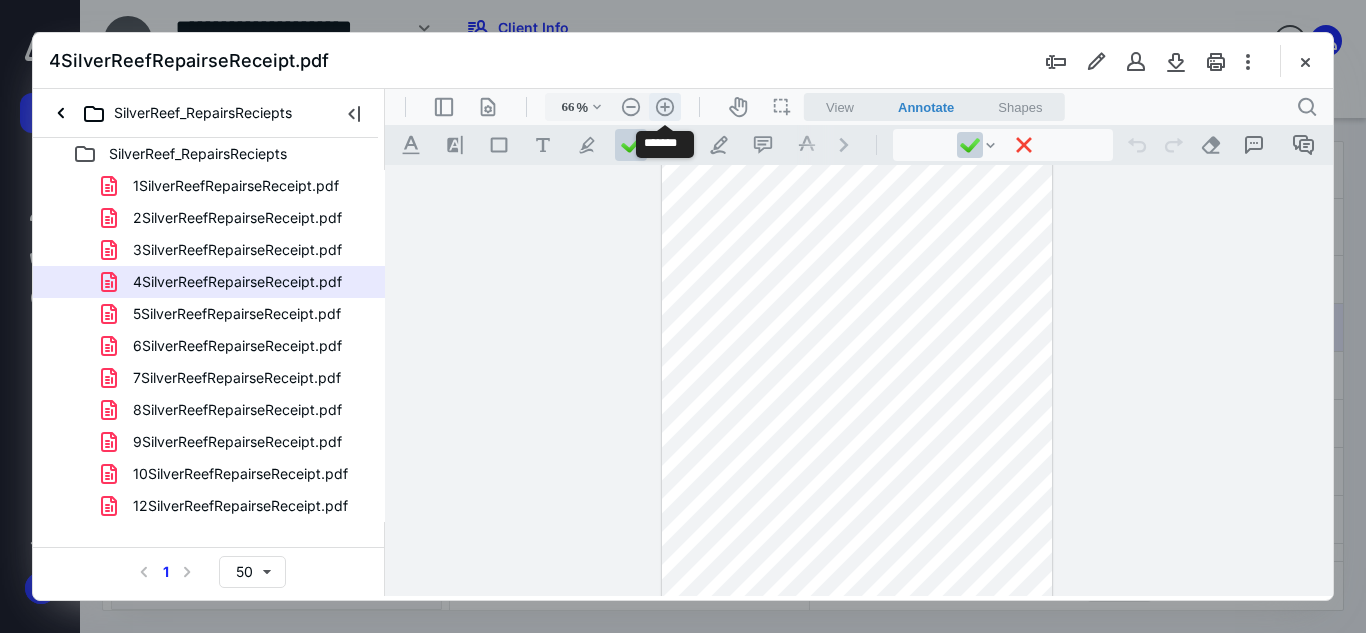 click on ".cls-1{fill:#abb0c4;} icon - header - zoom - in - line" at bounding box center (665, 107) 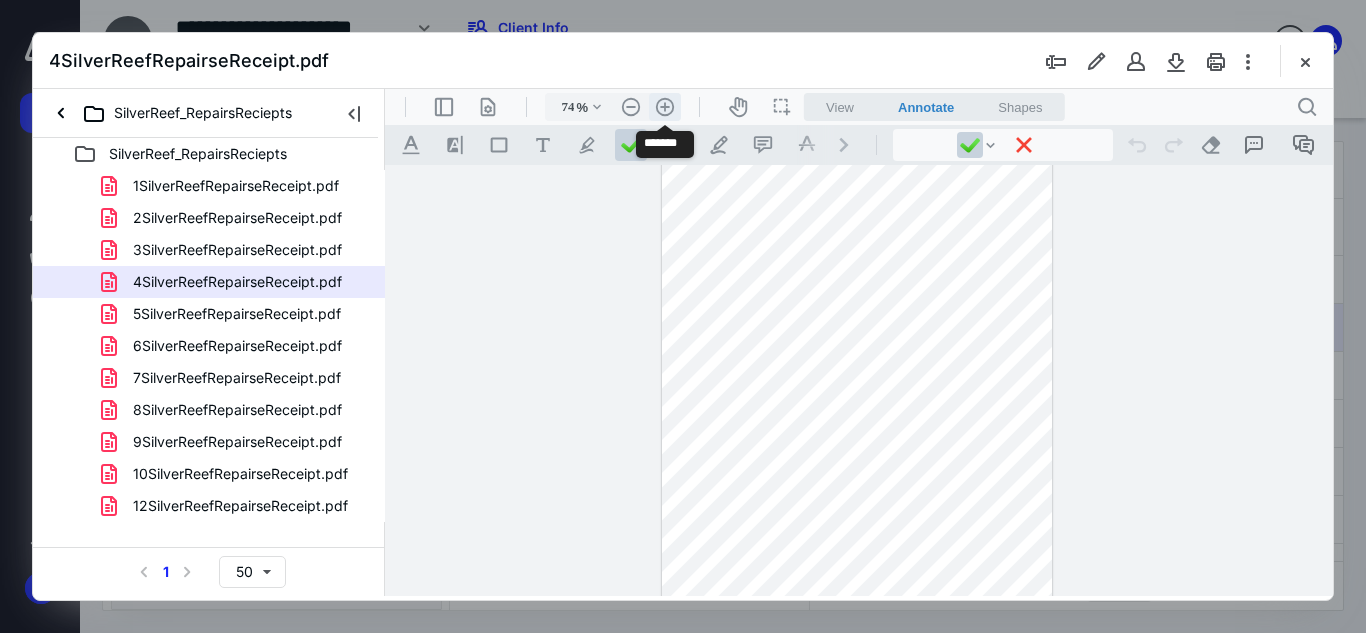 click on ".cls-1{fill:#abb0c4;} icon - header - zoom - in - line" at bounding box center [665, 107] 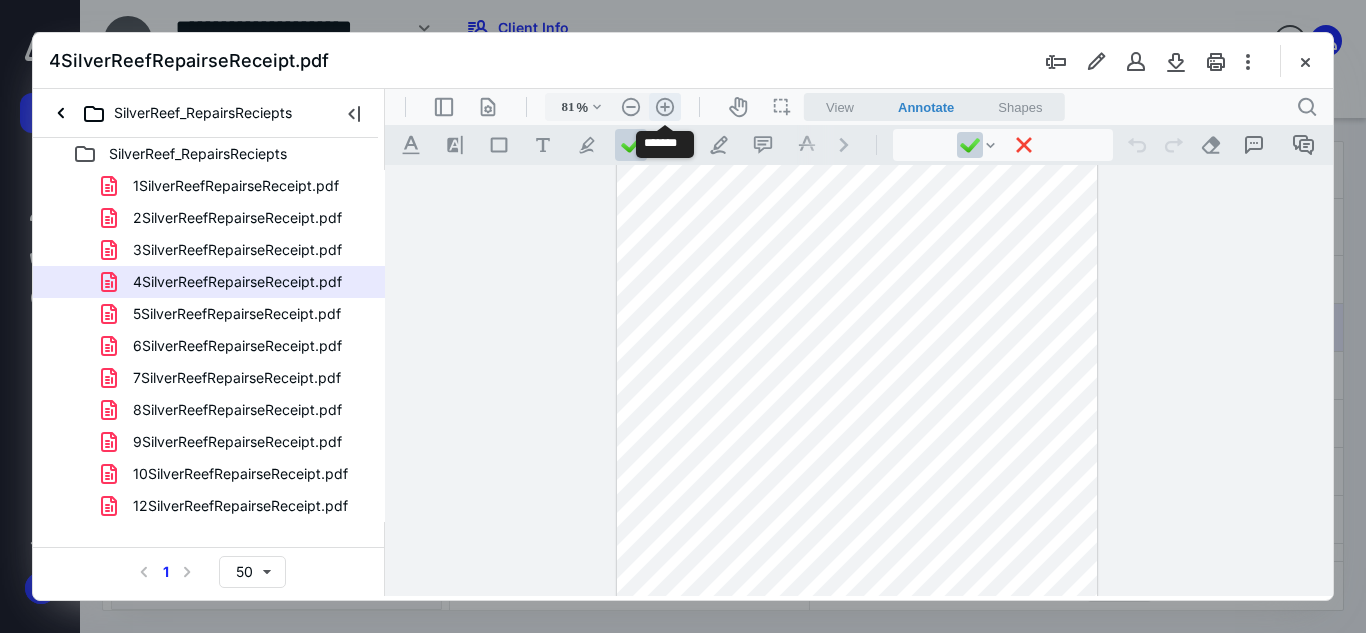 click on ".cls-1{fill:#abb0c4;} icon - header - zoom - in - line" at bounding box center (665, 107) 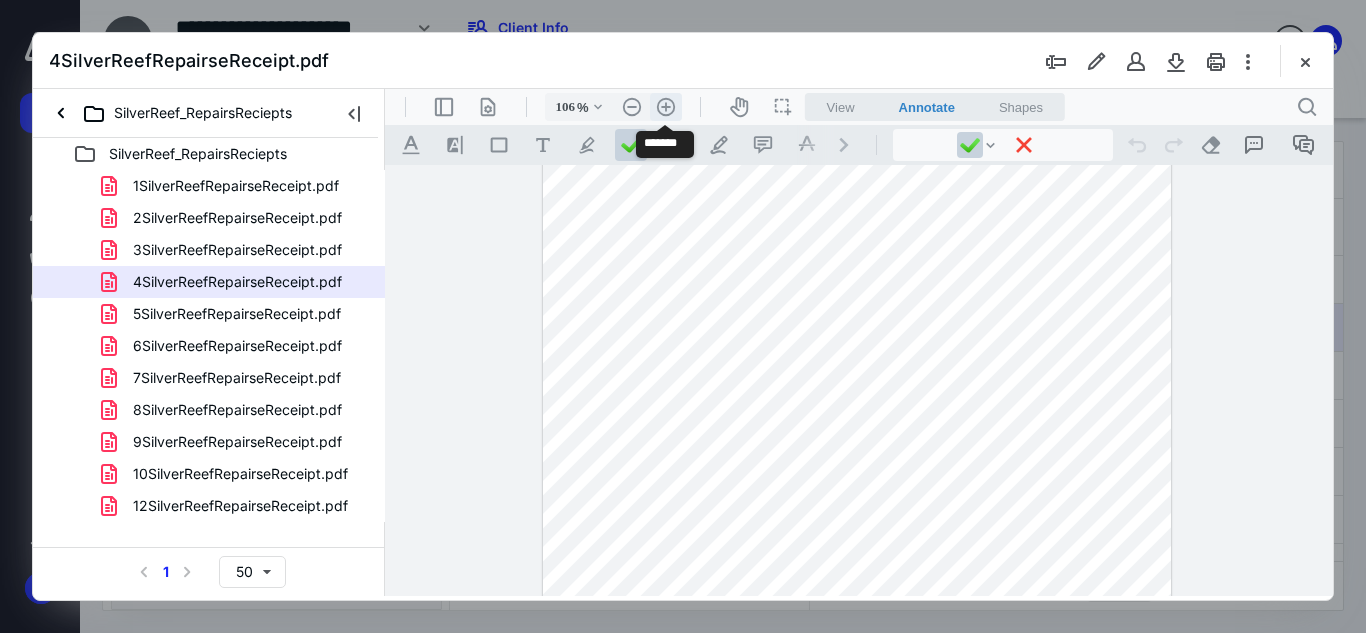 scroll, scrollTop: 190, scrollLeft: 0, axis: vertical 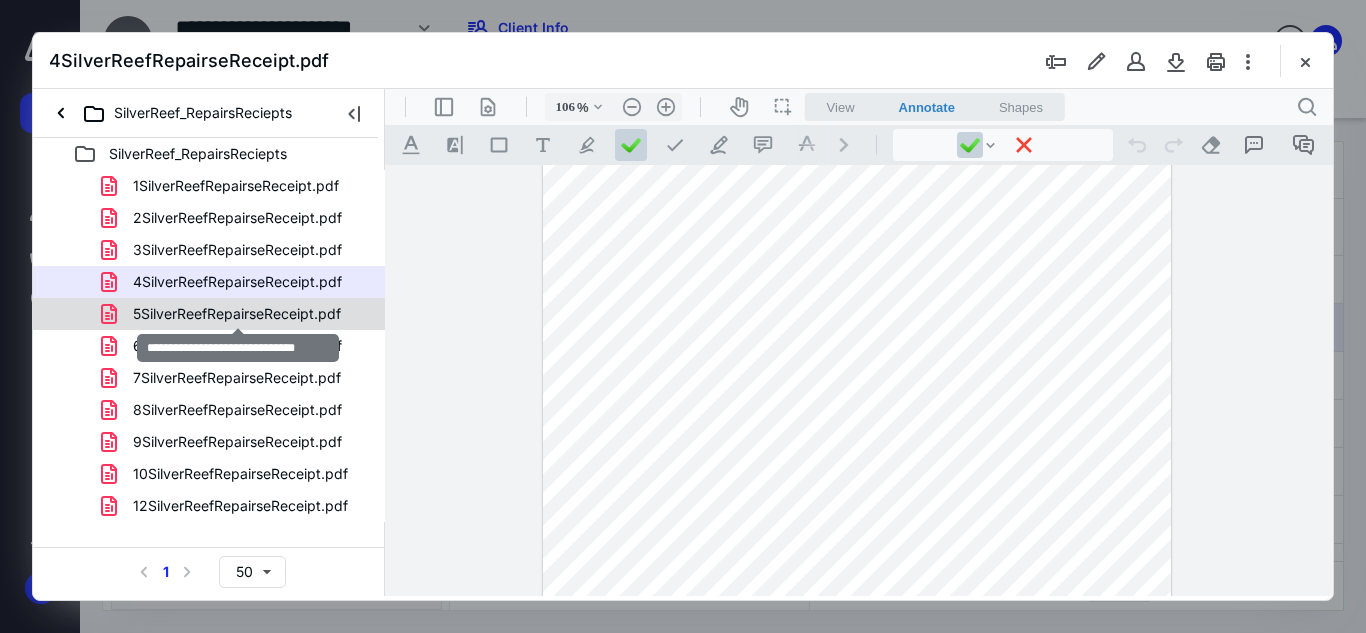 click on "5SilverReefRepairseReceipt.pdf" at bounding box center [237, 314] 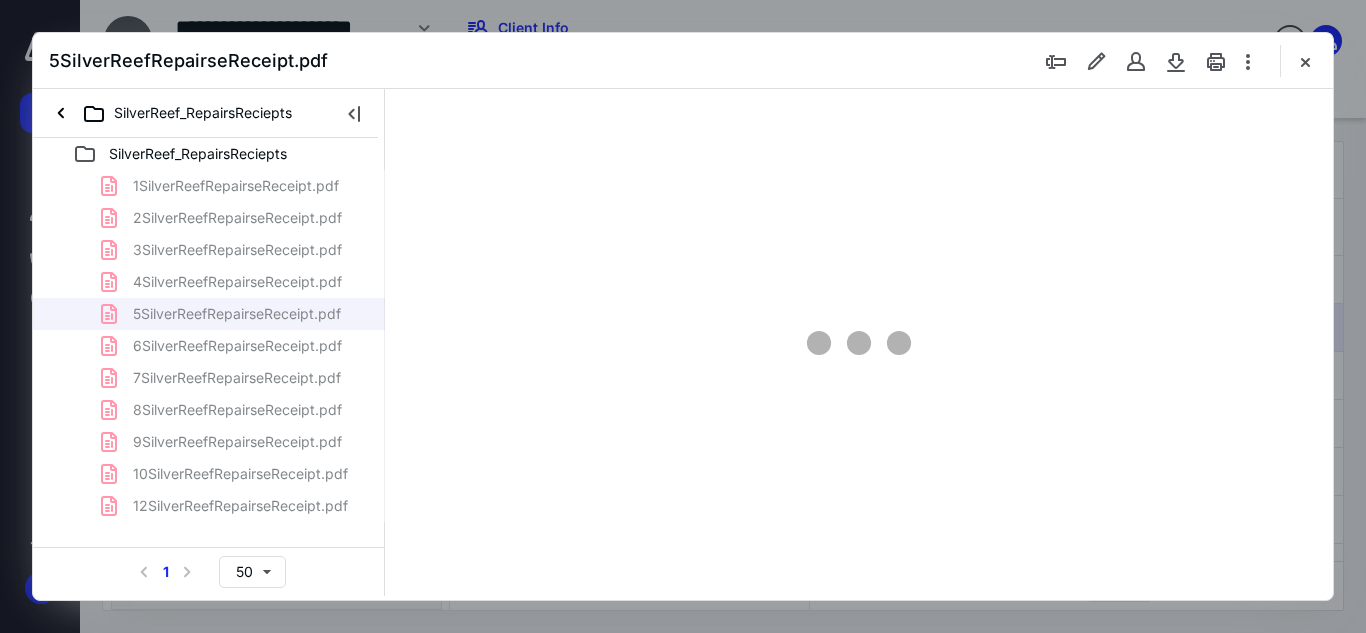scroll, scrollTop: 0, scrollLeft: 0, axis: both 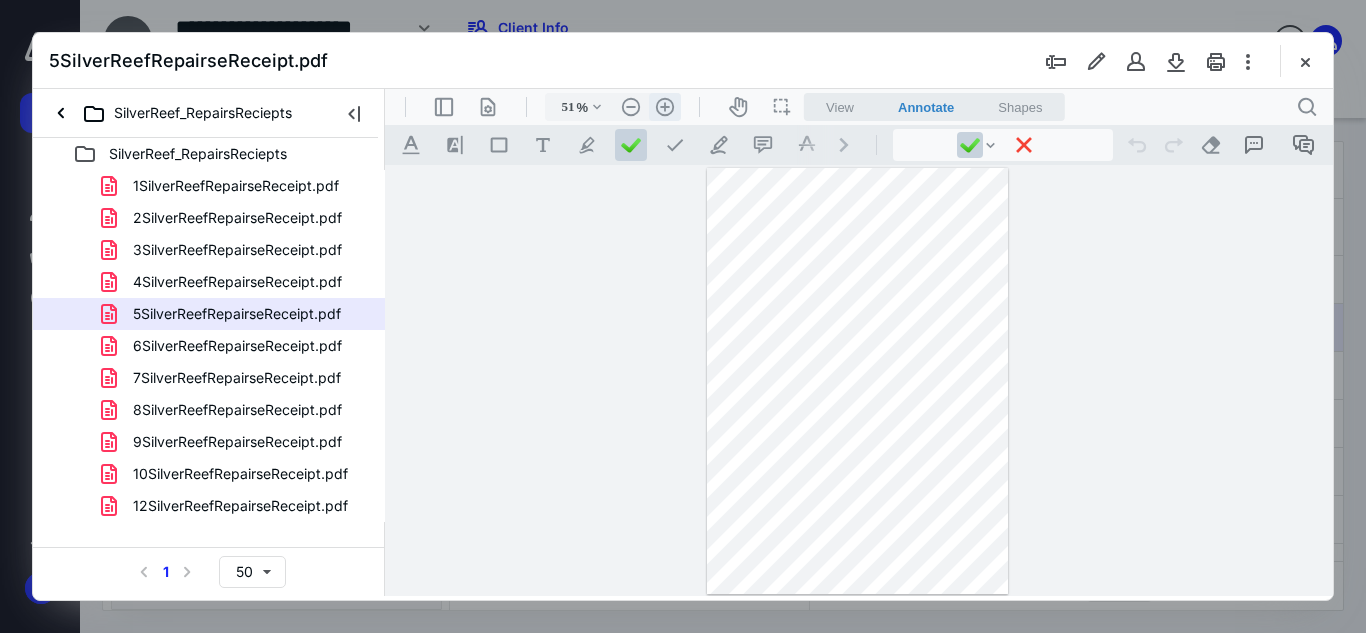 click on ".cls-1{fill:#abb0c4;} icon - header - zoom - in - line" at bounding box center (665, 107) 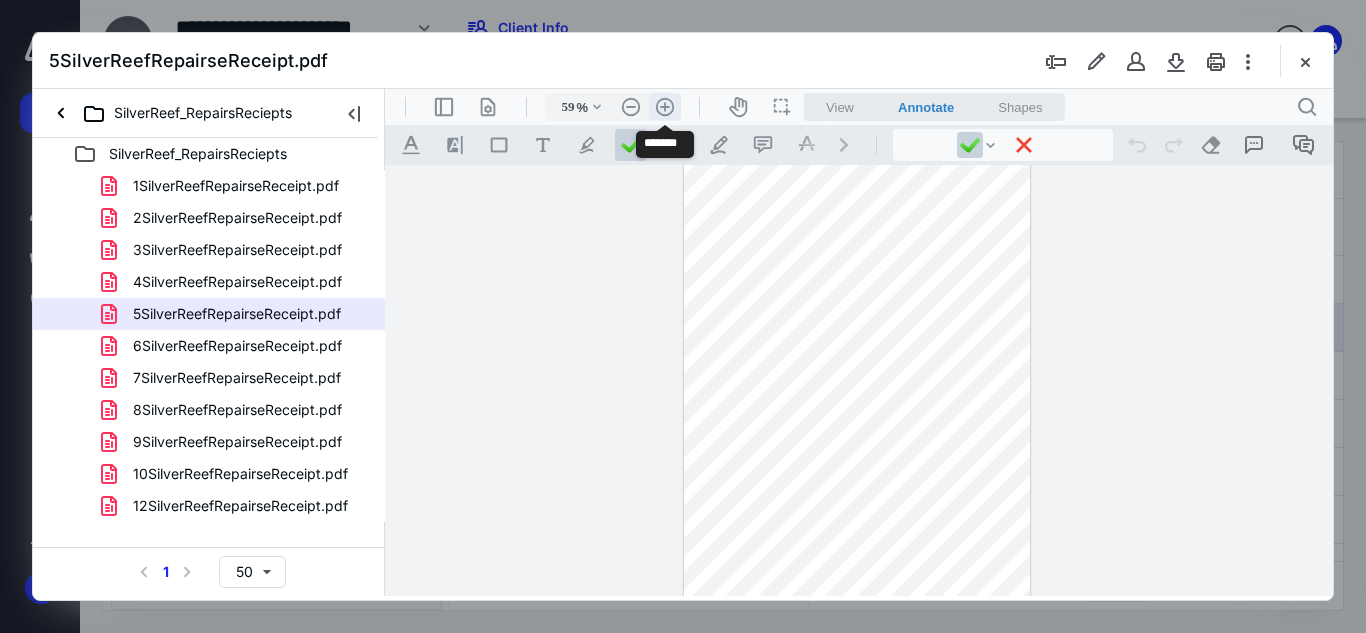 click on ".cls-1{fill:#abb0c4;} icon - header - zoom - in - line" at bounding box center (665, 107) 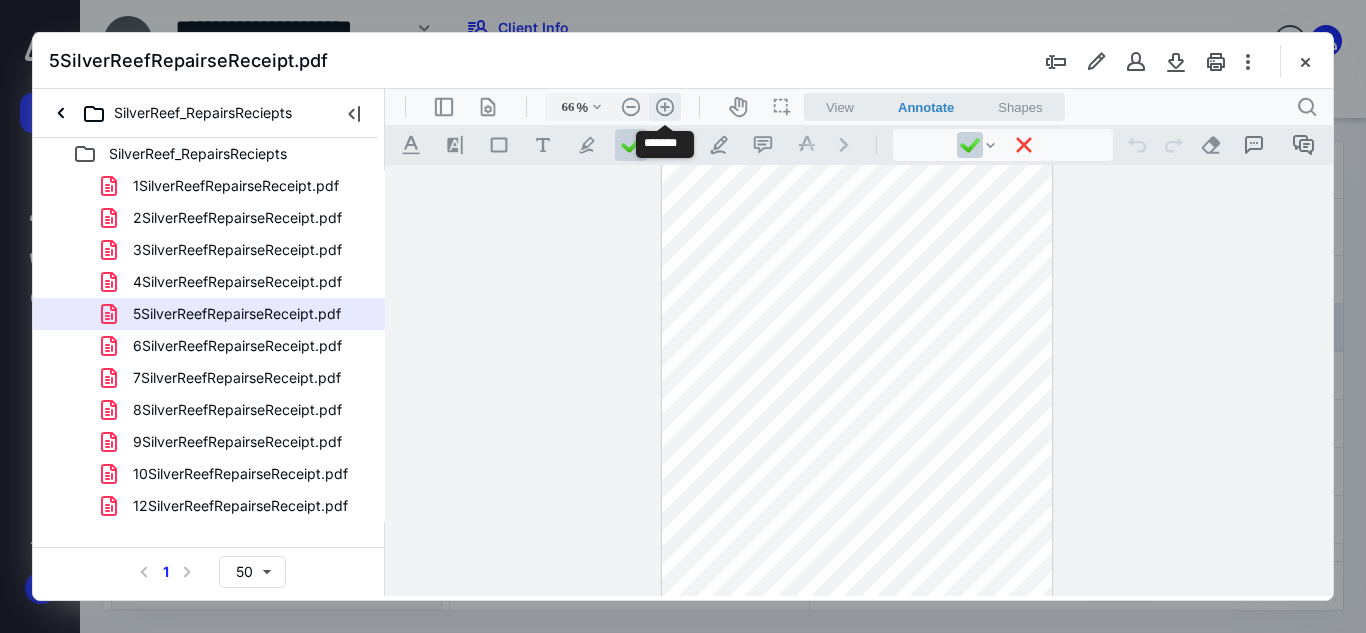 click on ".cls-1{fill:#abb0c4;} icon - header - zoom - in - line" at bounding box center (665, 107) 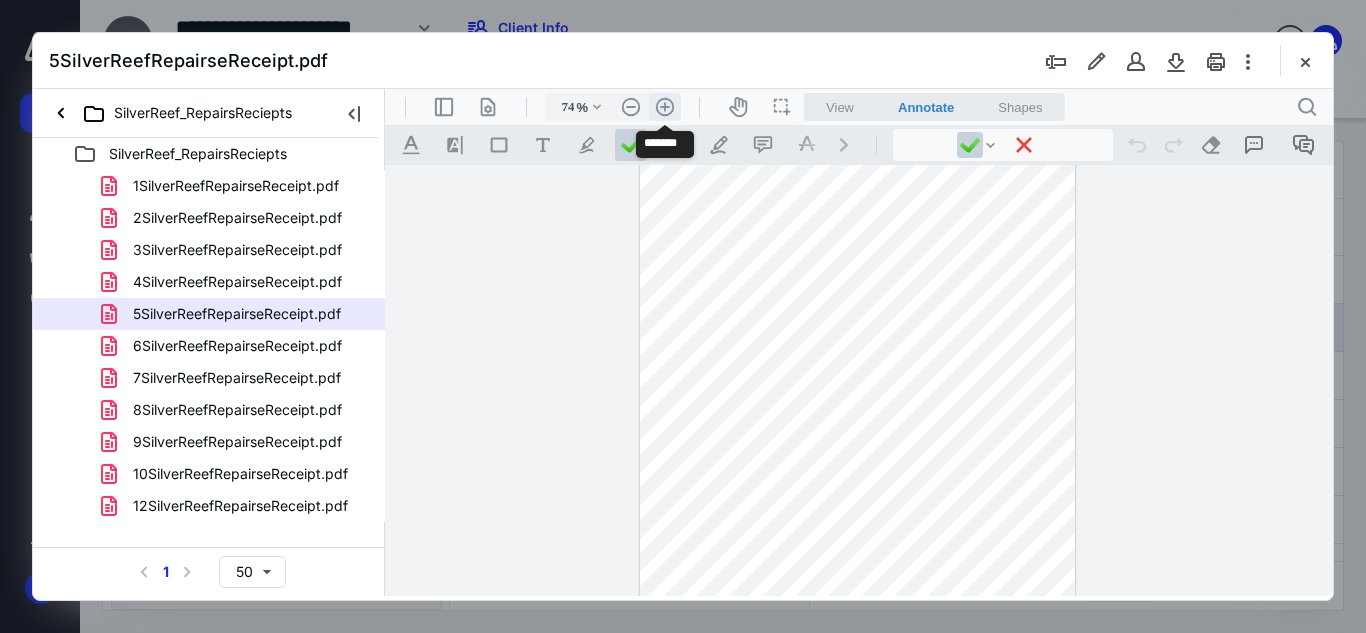 click on ".cls-1{fill:#abb0c4;} icon - header - zoom - in - line" at bounding box center [665, 107] 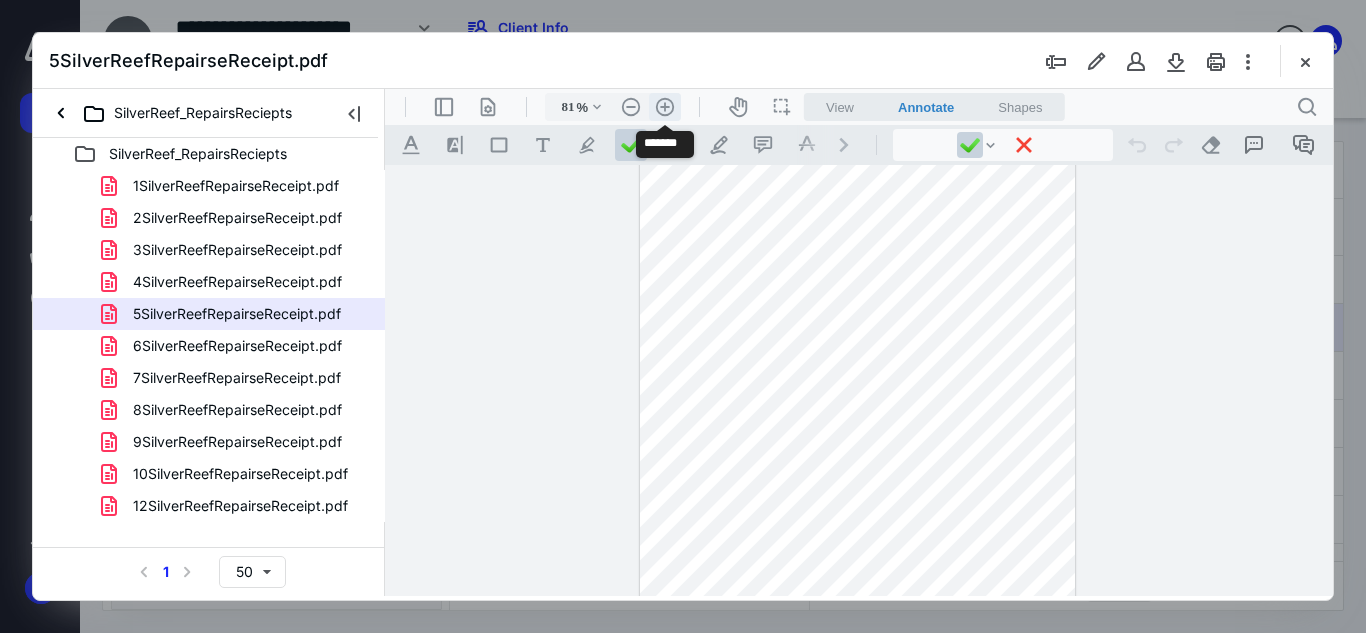click on ".cls-1{fill:#abb0c4;} icon - header - zoom - in - line" at bounding box center (665, 107) 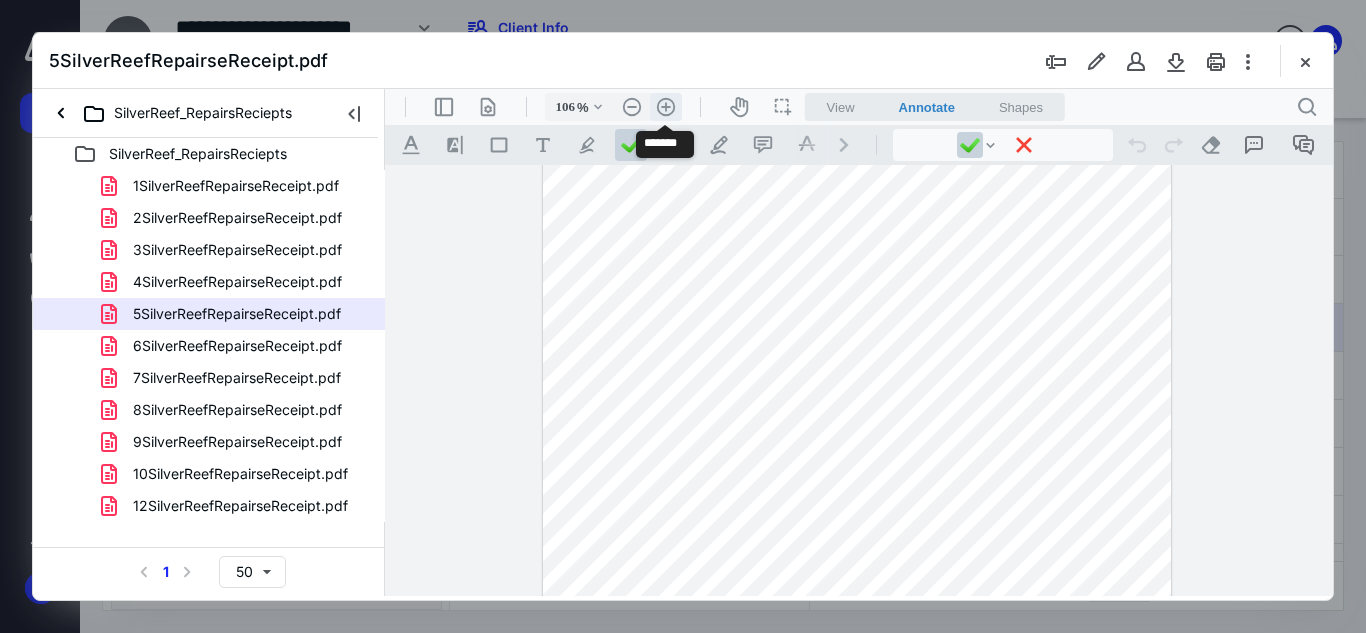 scroll, scrollTop: 190, scrollLeft: 0, axis: vertical 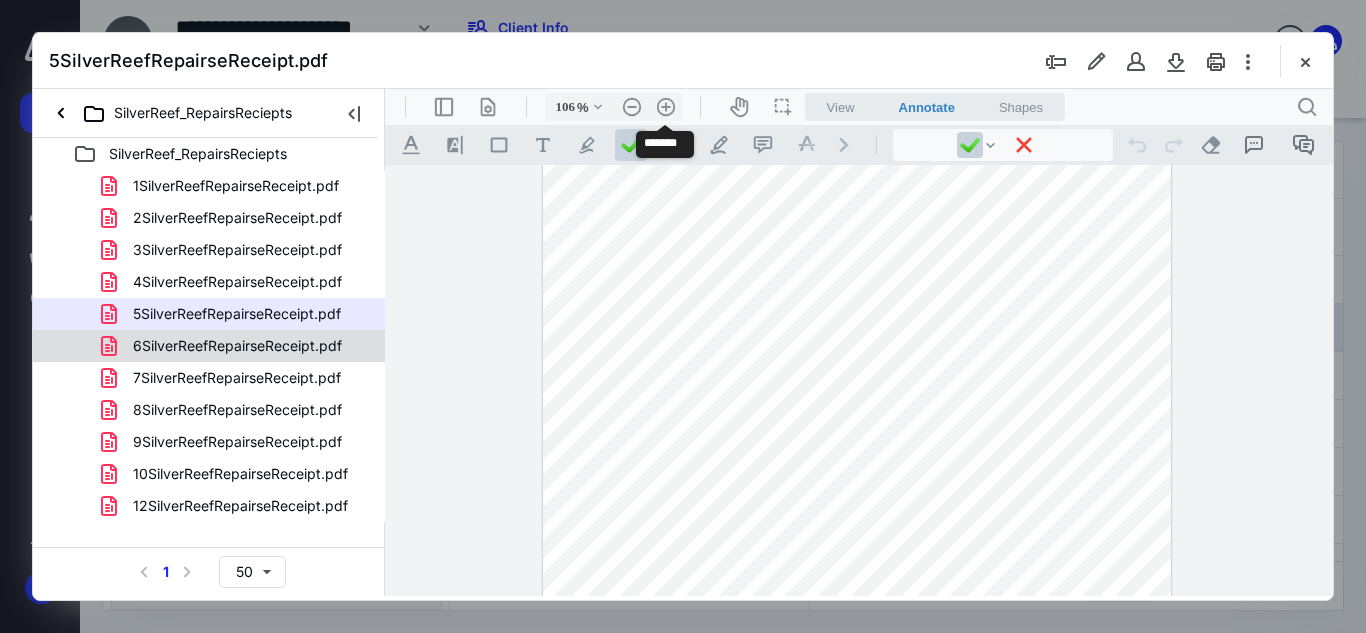click on "6SilverReefRepairseReceipt.pdf" at bounding box center [237, 346] 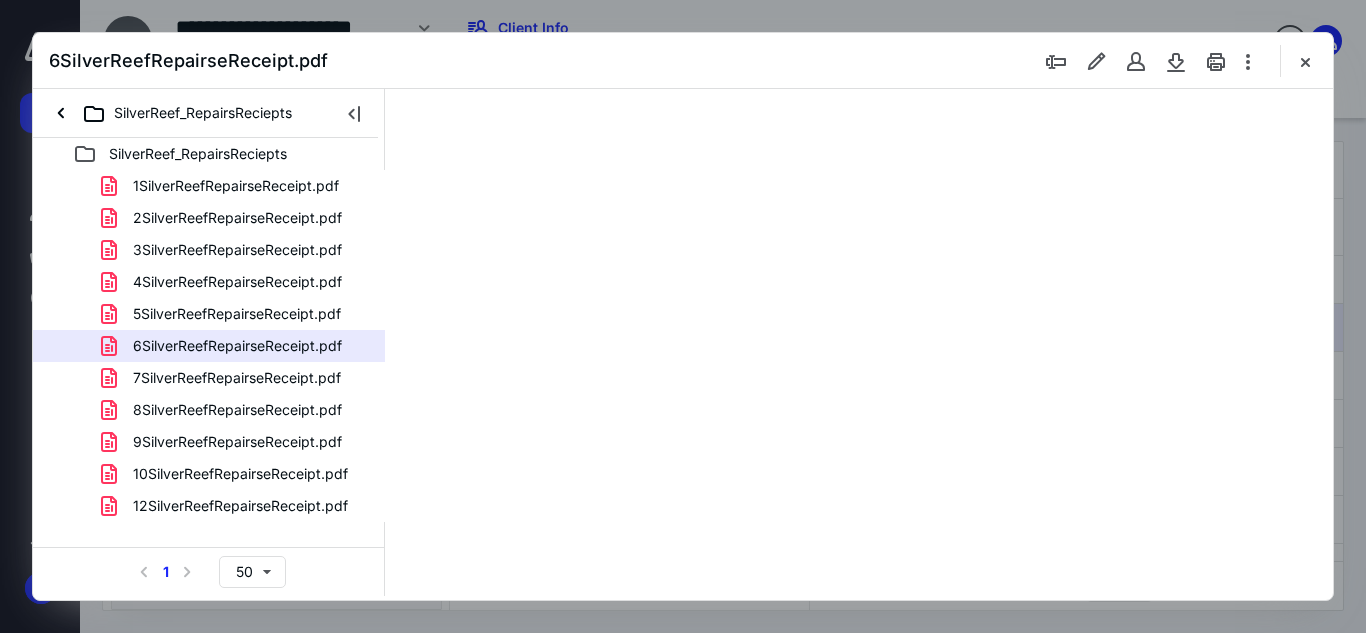 scroll, scrollTop: 0, scrollLeft: 0, axis: both 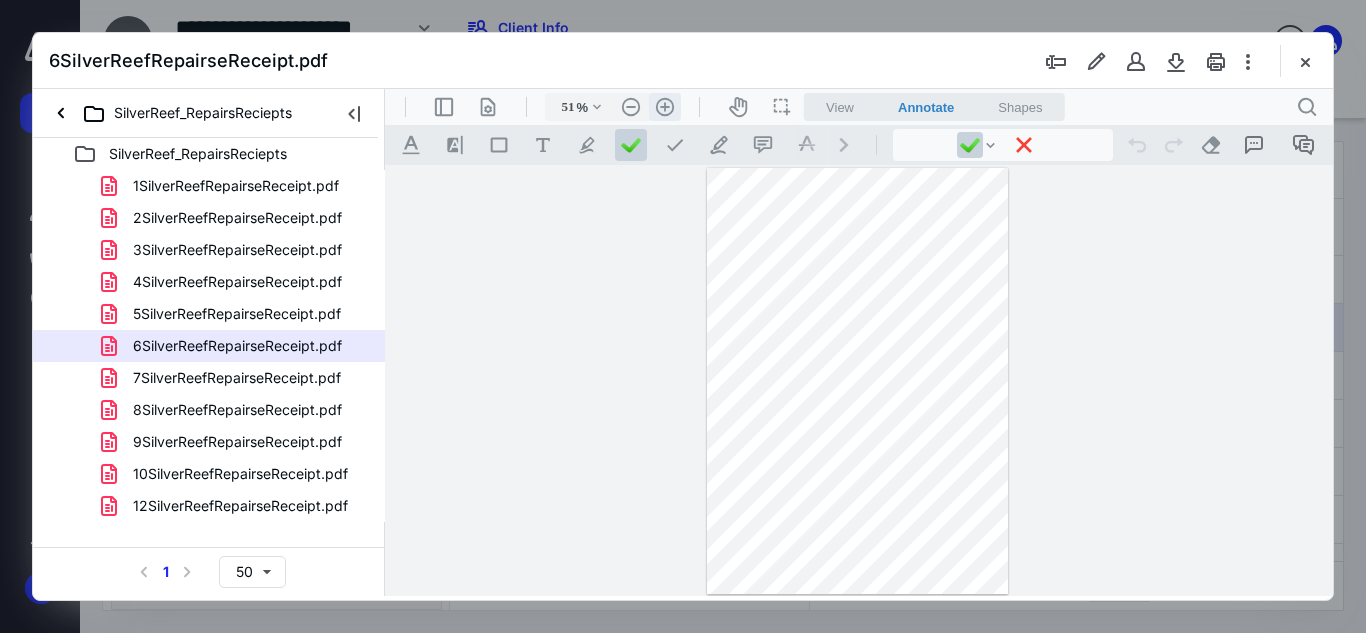 click on ".cls-1{fill:#abb0c4;} icon - header - zoom - in - line" at bounding box center (665, 107) 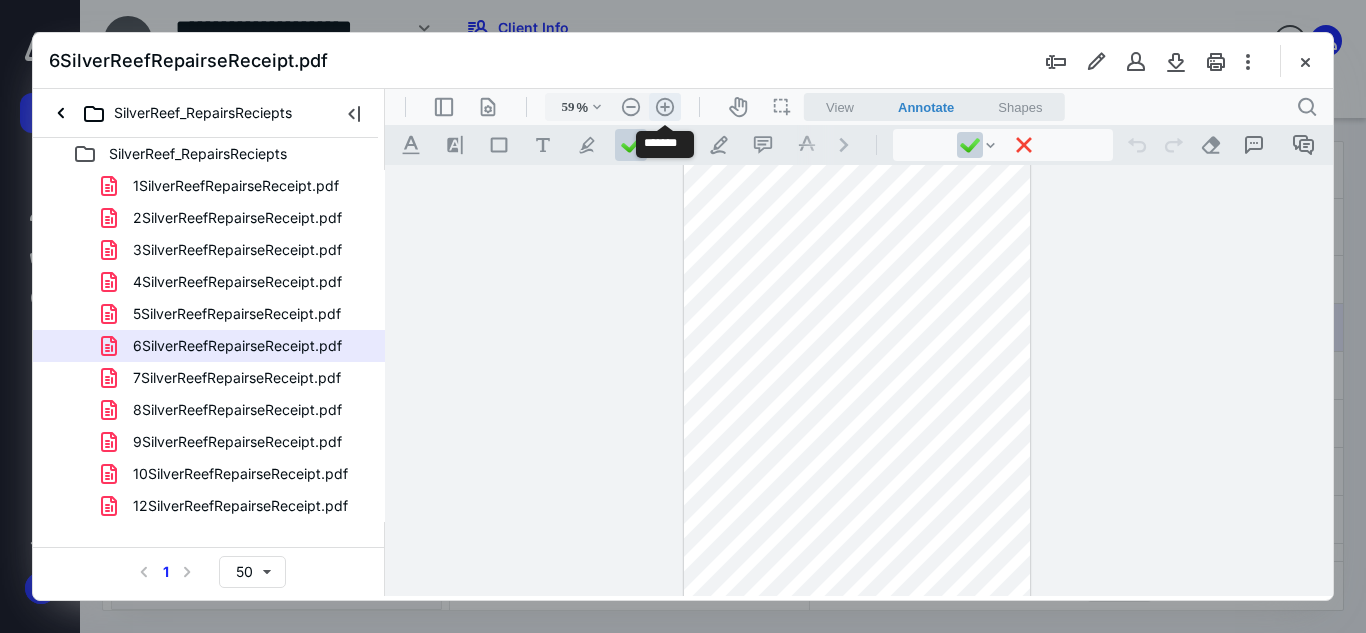 click on ".cls-1{fill:#abb0c4;} icon - header - zoom - in - line" at bounding box center [665, 107] 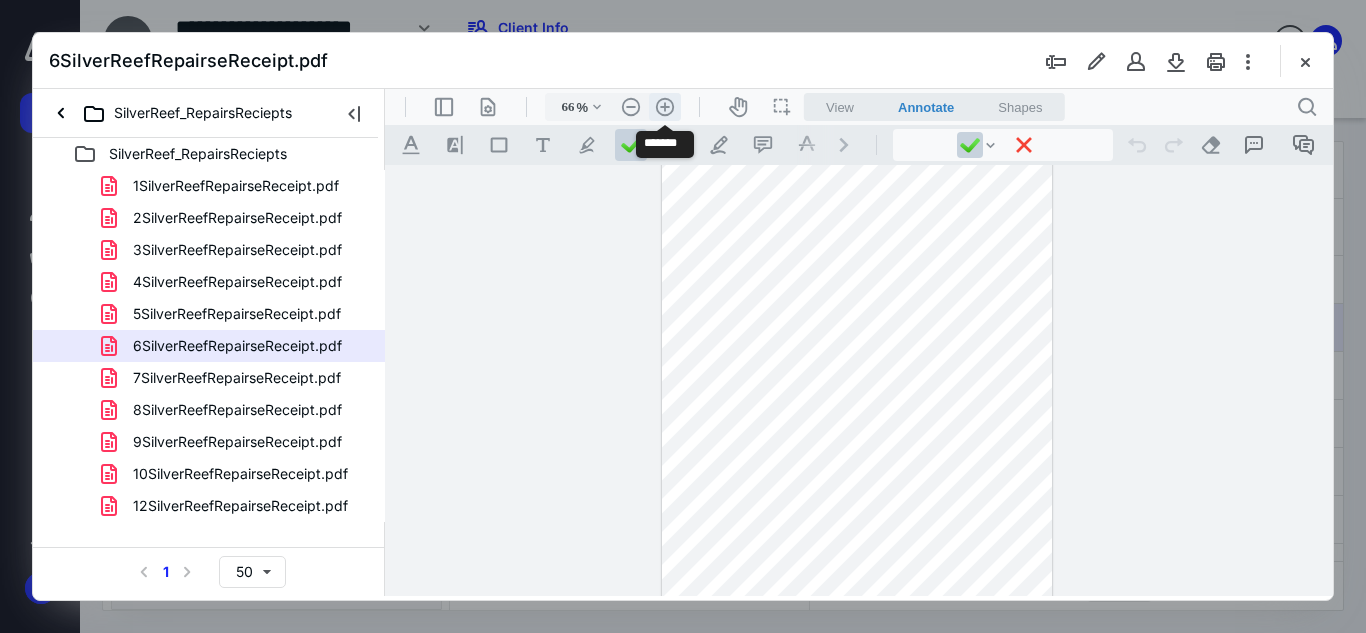 click on ".cls-1{fill:#abb0c4;} icon - header - zoom - in - line" at bounding box center (665, 107) 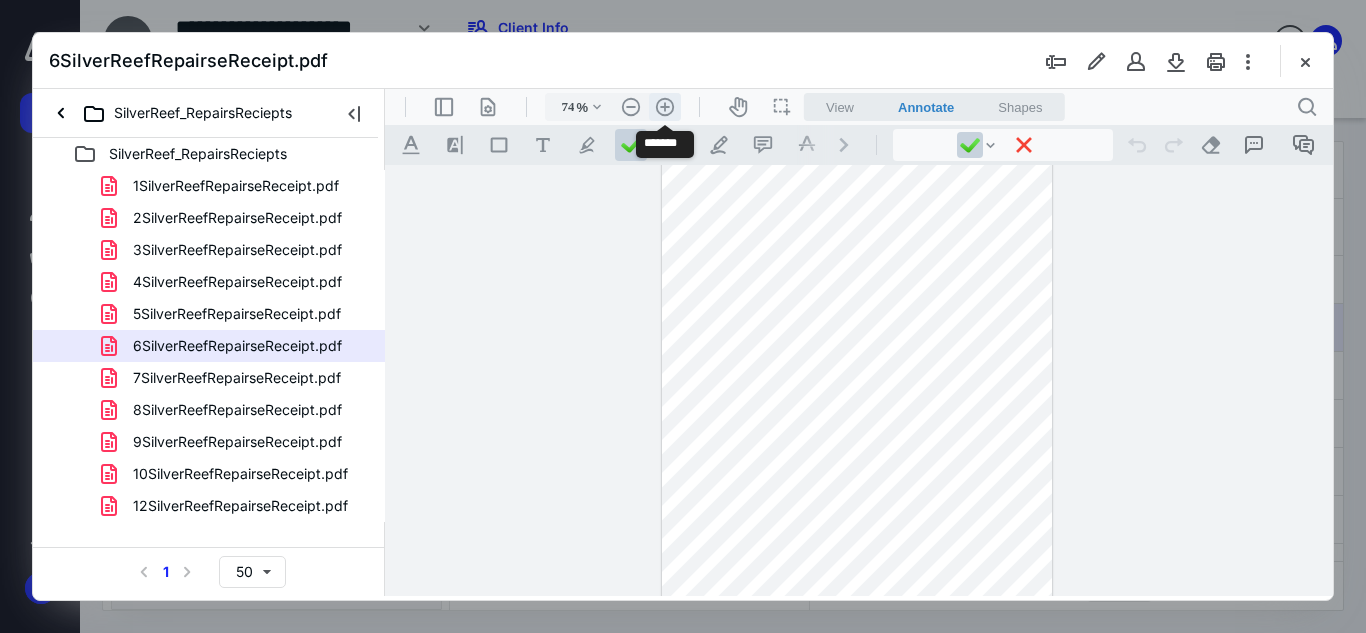 click on ".cls-1{fill:#abb0c4;} icon - header - zoom - in - line" at bounding box center [665, 107] 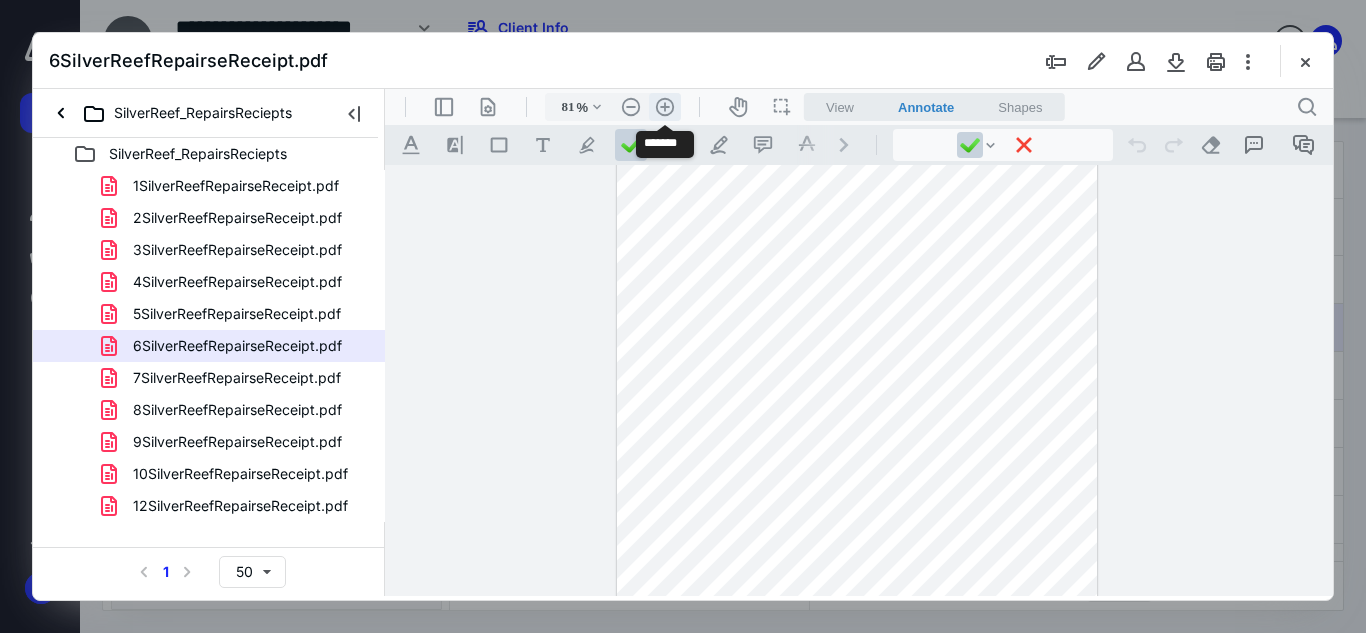 click on ".cls-1{fill:#abb0c4;} icon - header - zoom - in - line" at bounding box center (665, 107) 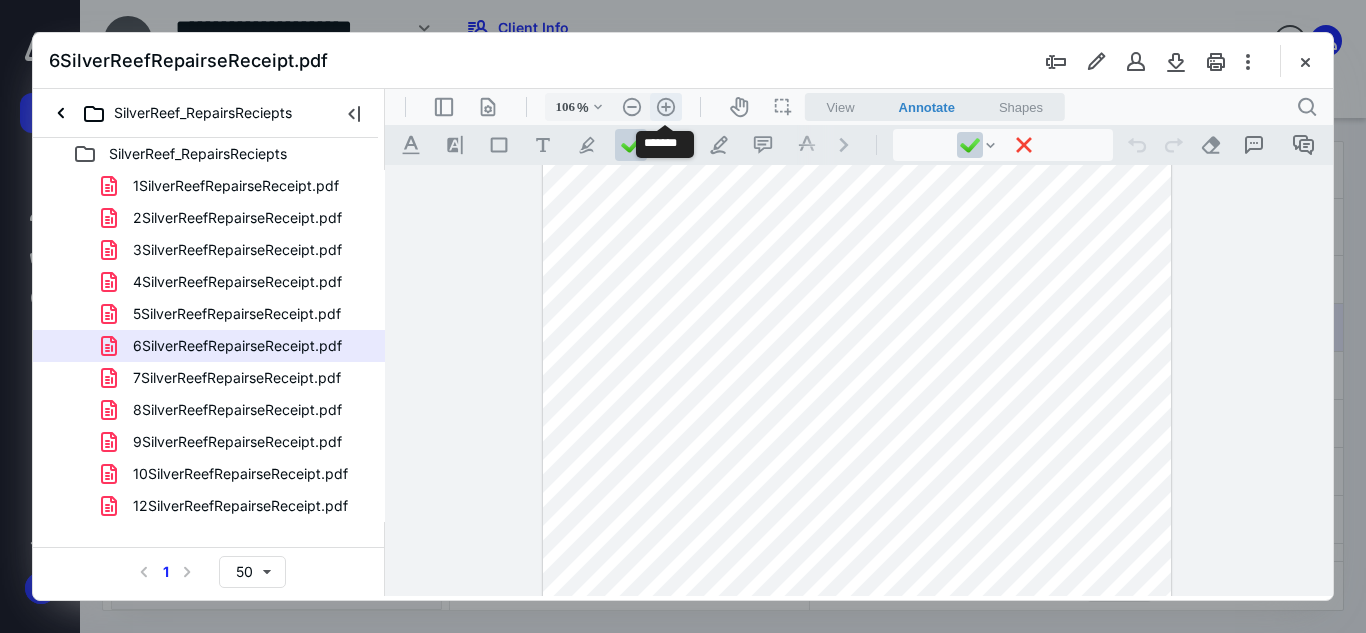 click on ".cls-1{fill:#abb0c4;} icon - header - zoom - in - line" at bounding box center (666, 107) 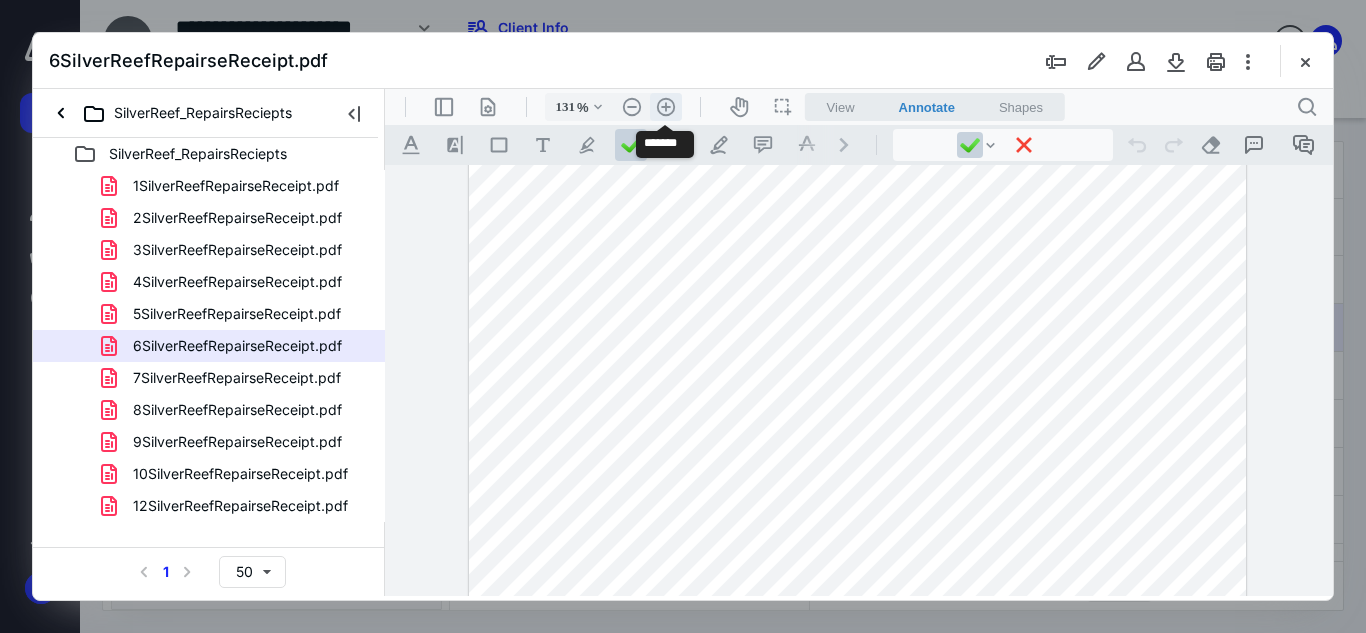 scroll, scrollTop: 277, scrollLeft: 0, axis: vertical 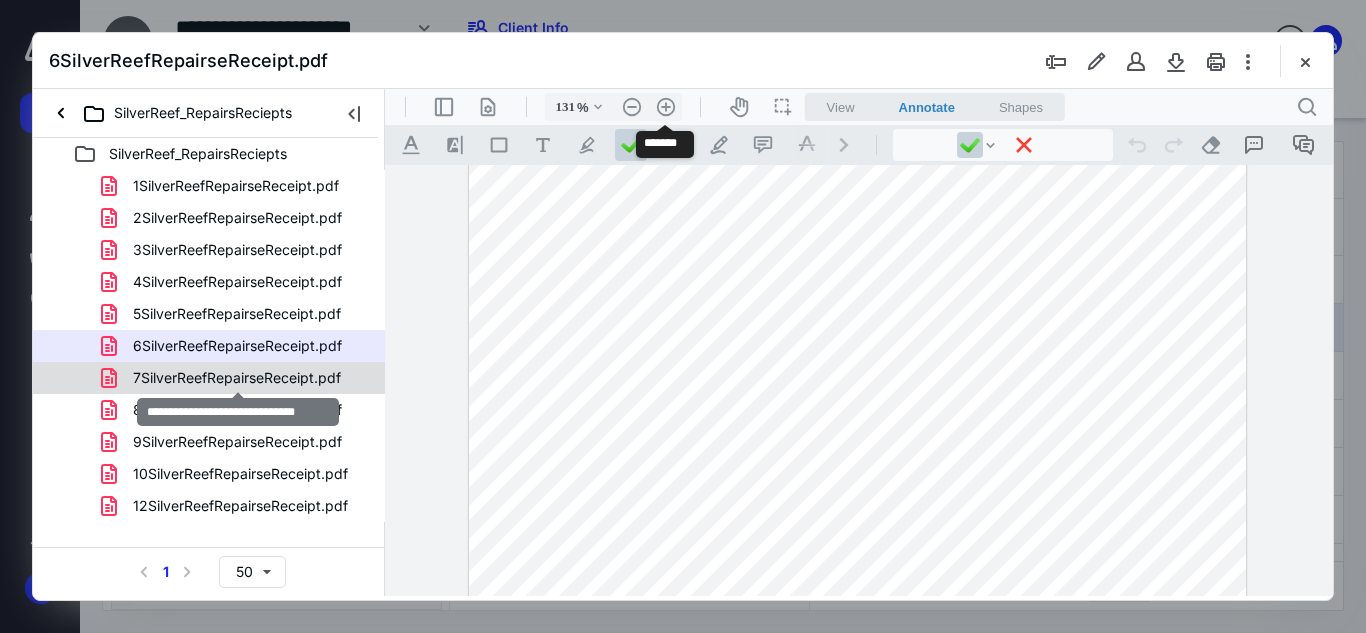 click on "7SilverReefRepairseReceipt.pdf" at bounding box center [237, 378] 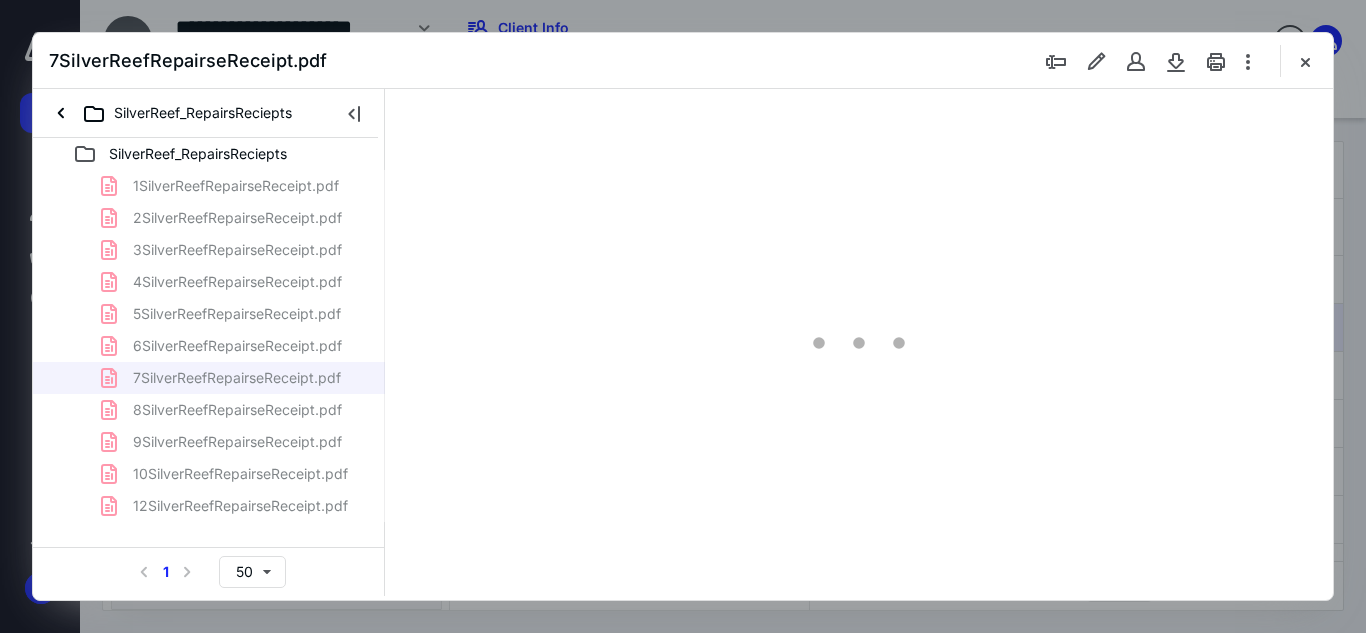 scroll, scrollTop: 0, scrollLeft: 0, axis: both 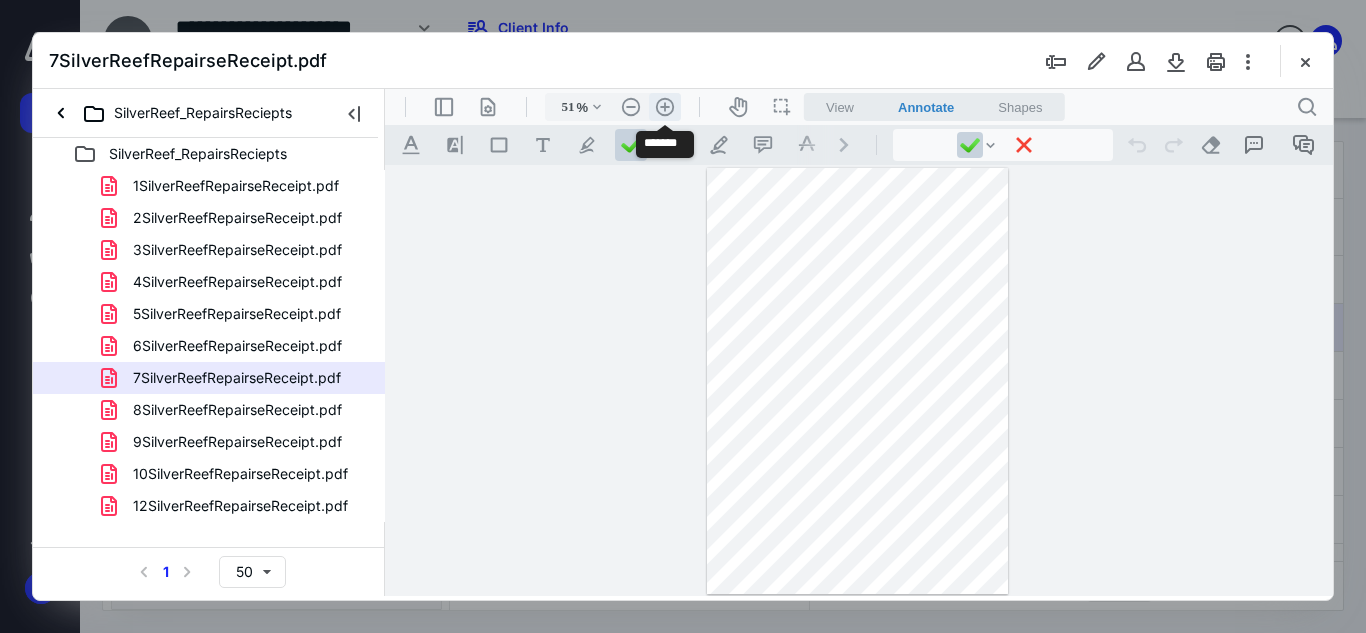 click on ".cls-1{fill:#abb0c4;} icon - header - zoom - in - line" at bounding box center [665, 107] 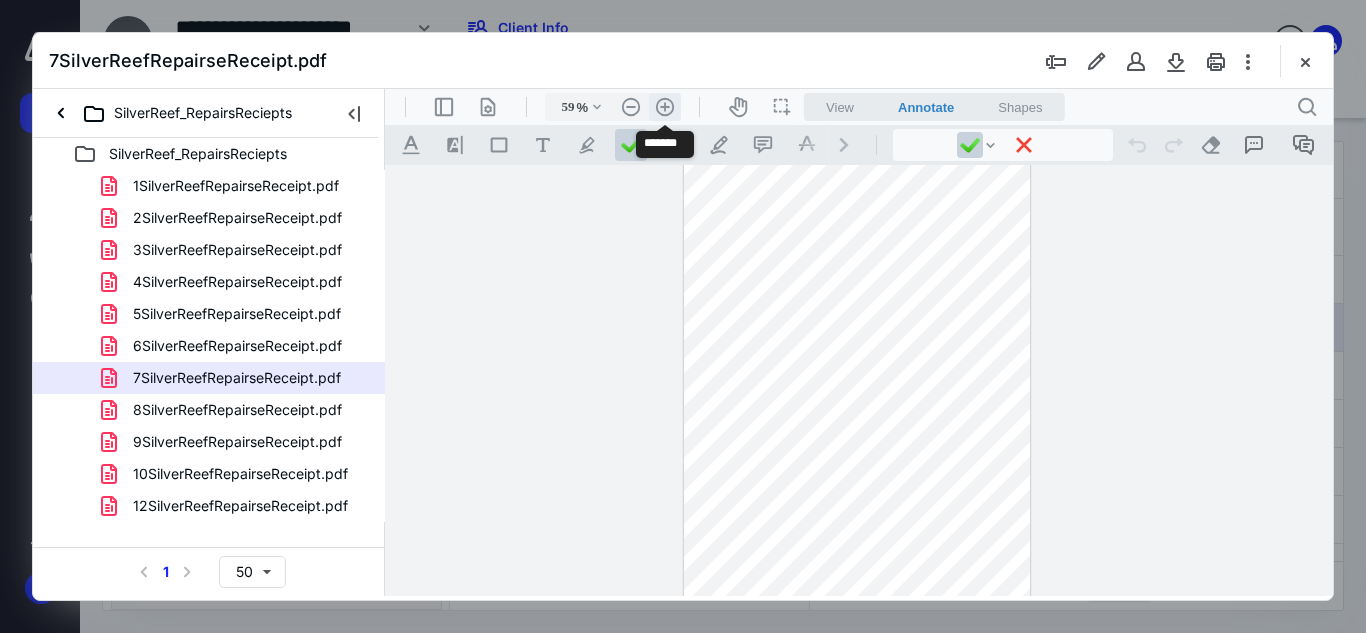 click on ".cls-1{fill:#abb0c4;} icon - header - zoom - in - line" at bounding box center (665, 107) 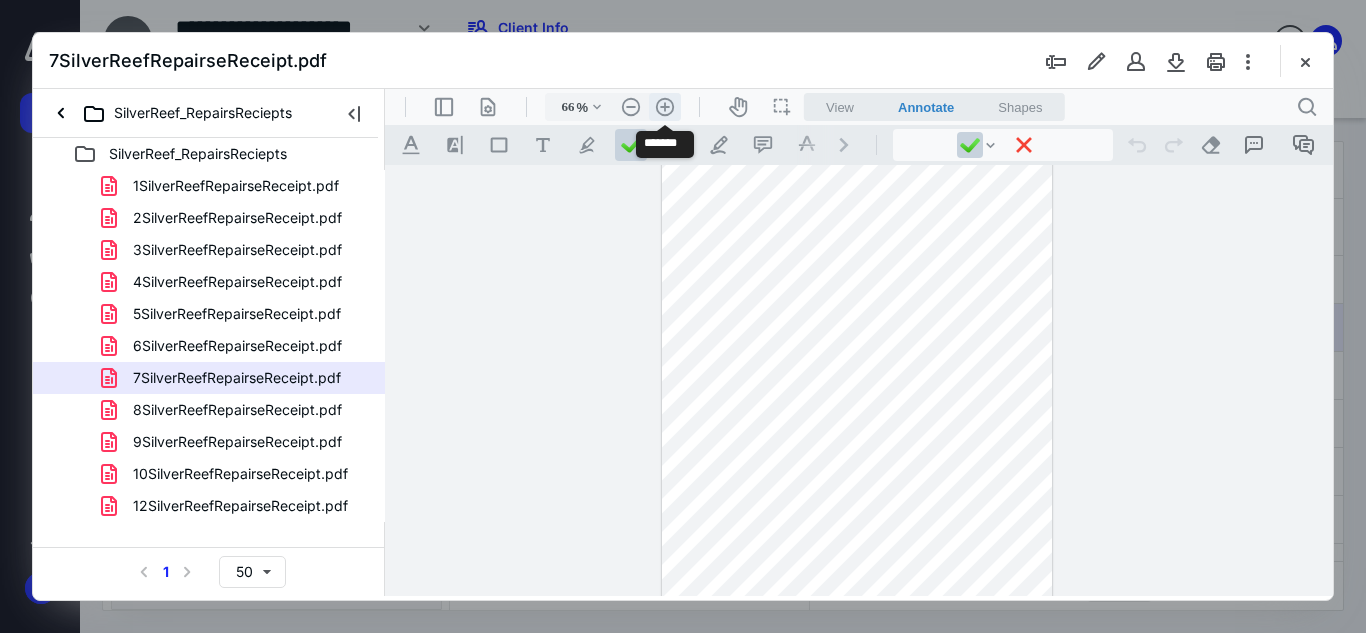 click on ".cls-1{fill:#abb0c4;} icon - header - zoom - in - line" at bounding box center (665, 107) 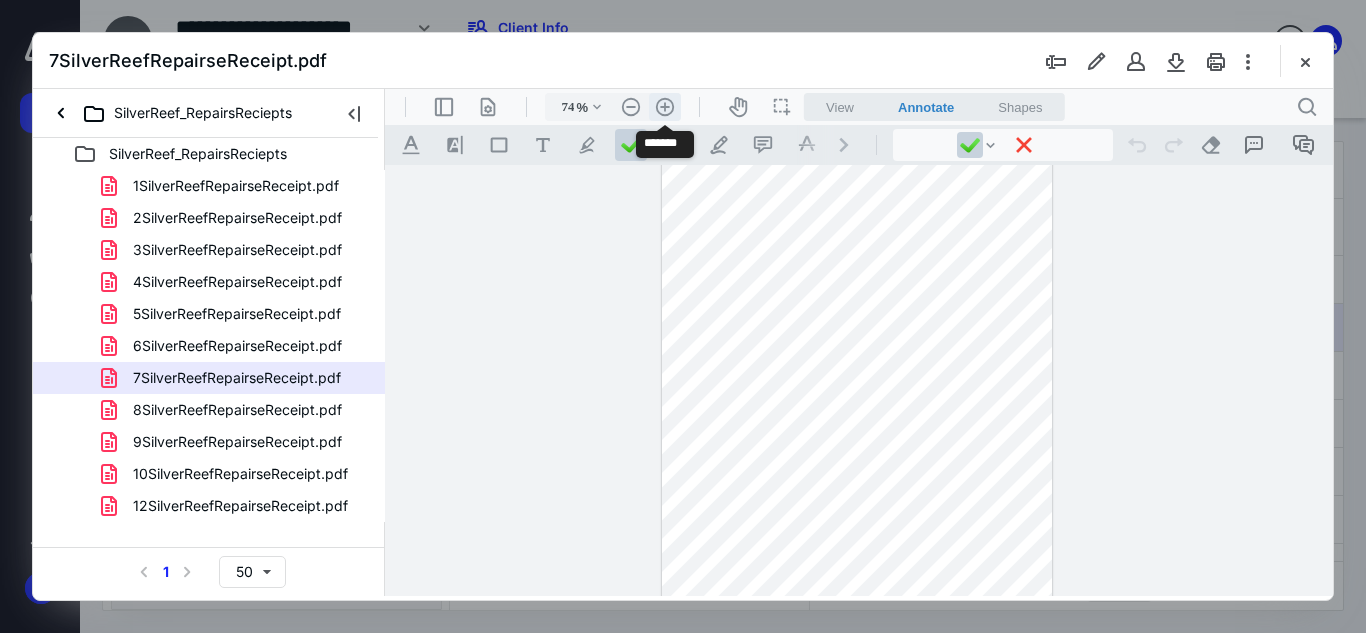 click on ".cls-1{fill:#abb0c4;} icon - header - zoom - in - line" at bounding box center (665, 107) 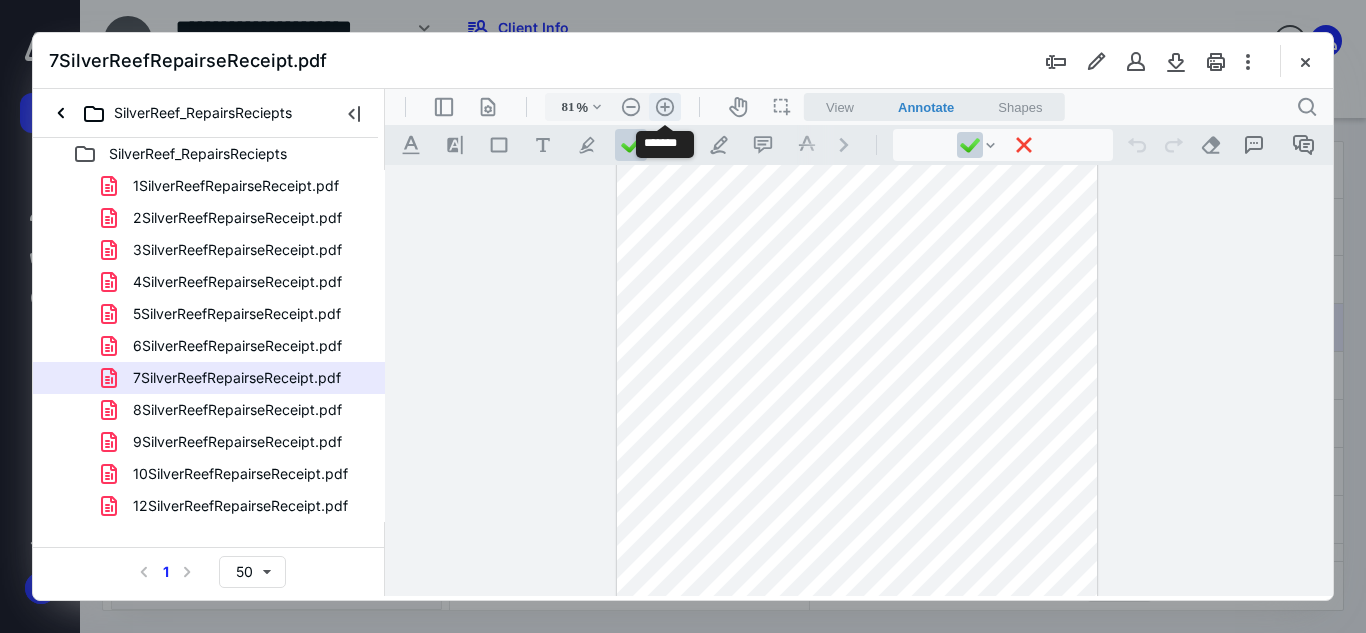 click on ".cls-1{fill:#abb0c4;} icon - header - zoom - in - line" at bounding box center (665, 107) 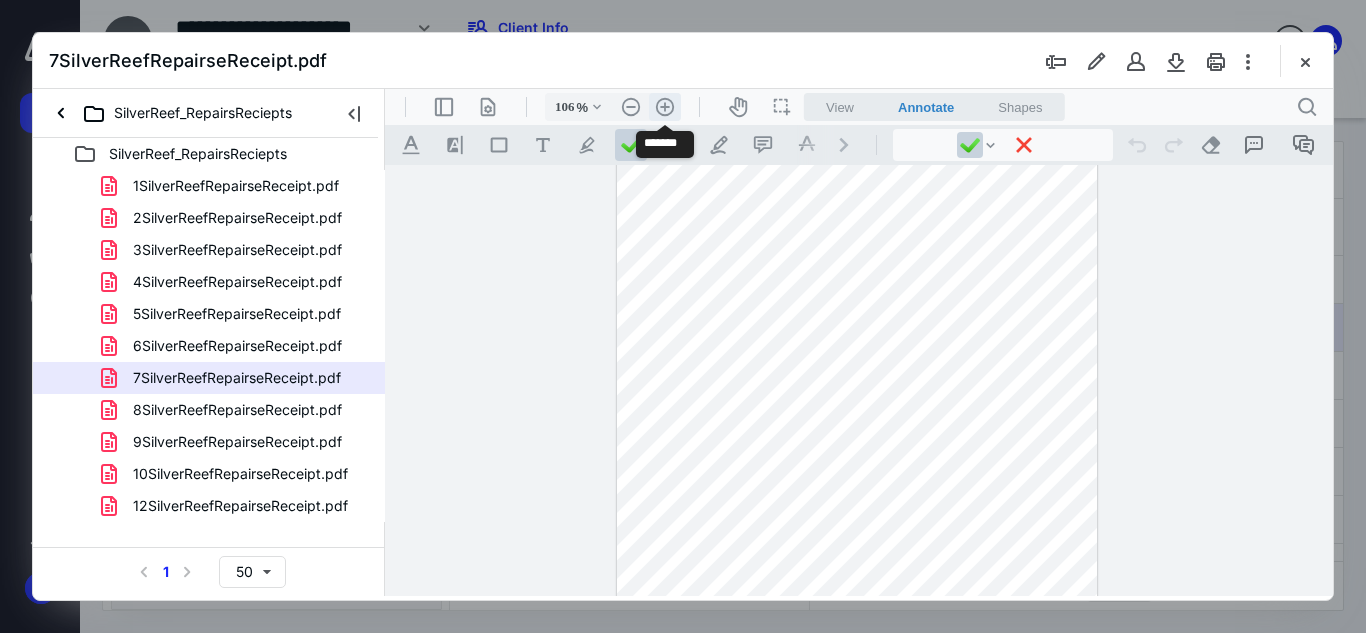 scroll, scrollTop: 190, scrollLeft: 0, axis: vertical 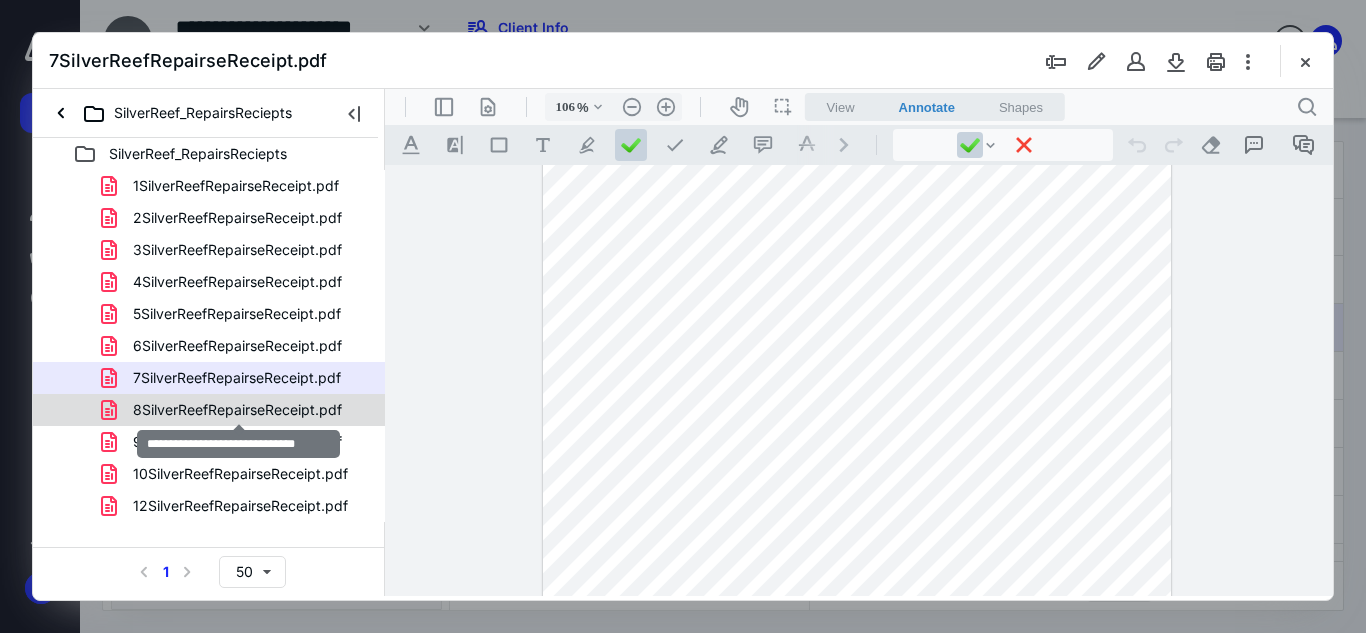 click on "8SilverReefRepairseReceipt.pdf" at bounding box center [237, 410] 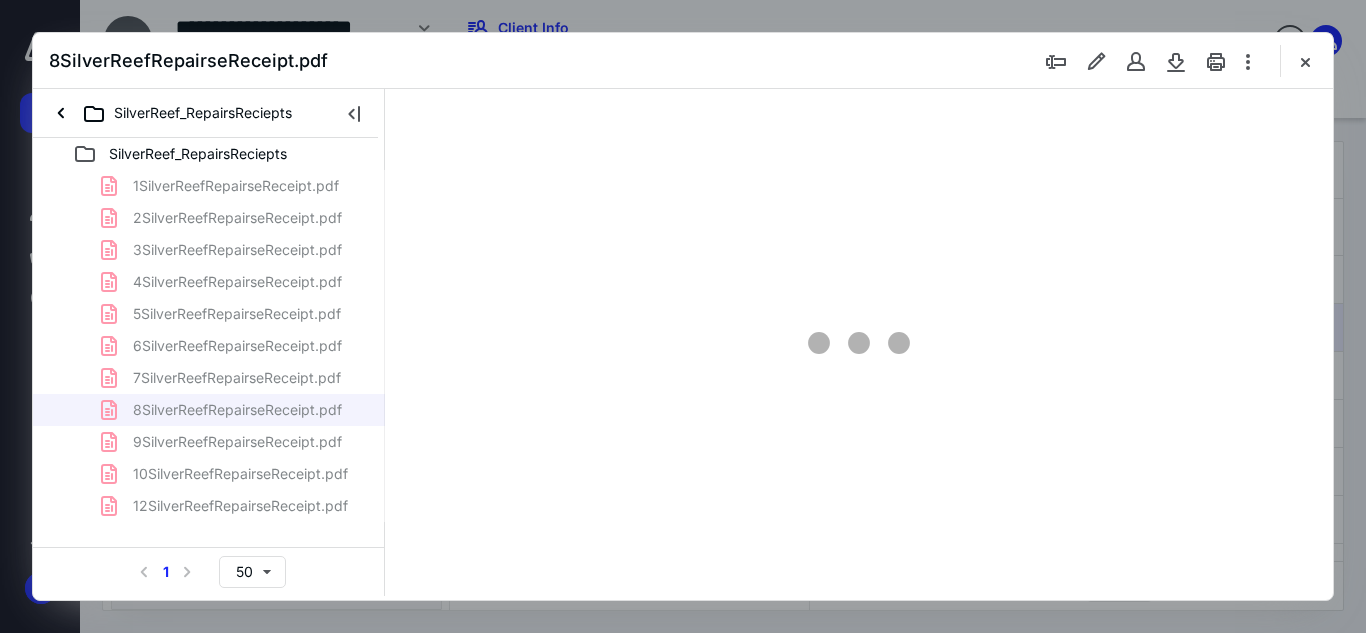 scroll, scrollTop: 0, scrollLeft: 0, axis: both 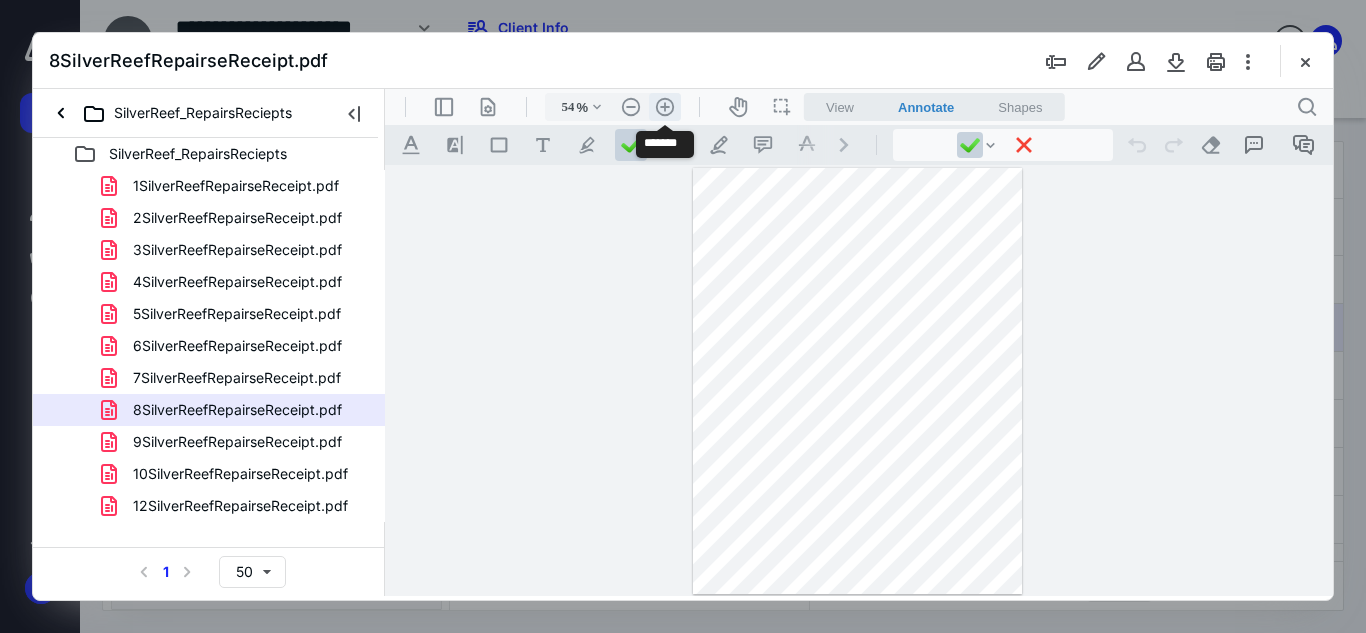 click on ".cls-1{fill:#abb0c4;} icon - header - zoom - in - line" at bounding box center [665, 107] 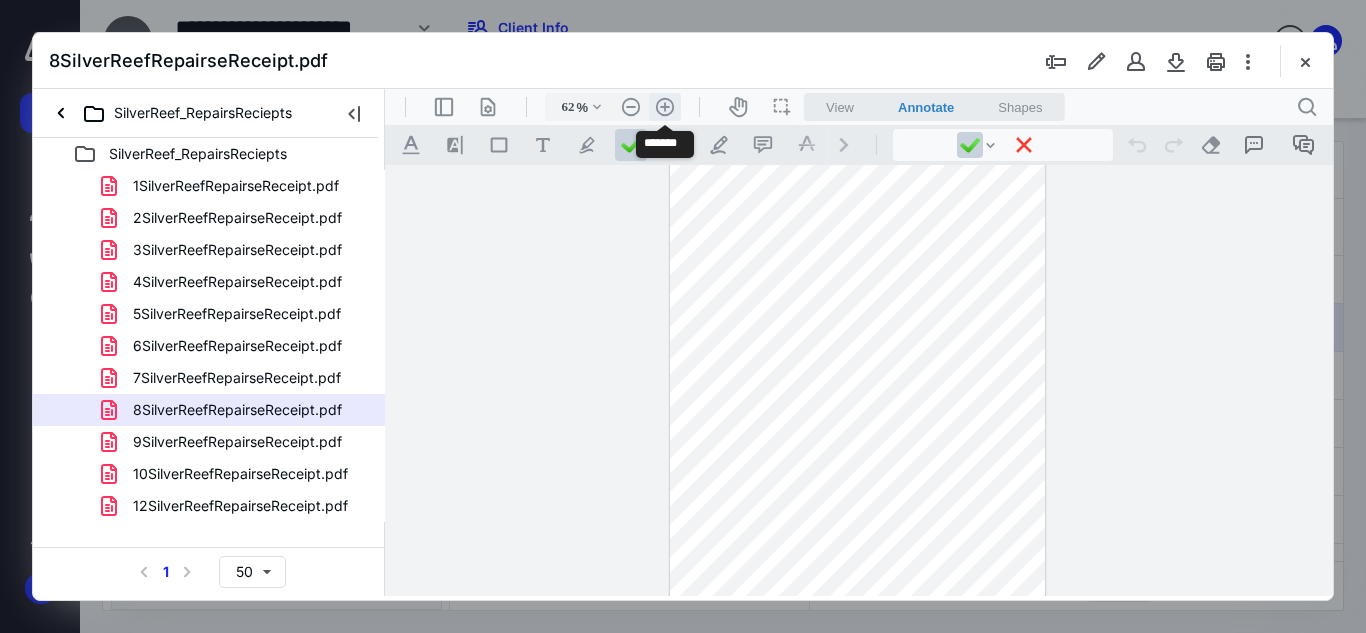 click on ".cls-1{fill:#abb0c4;} icon - header - zoom - in - line" at bounding box center [665, 107] 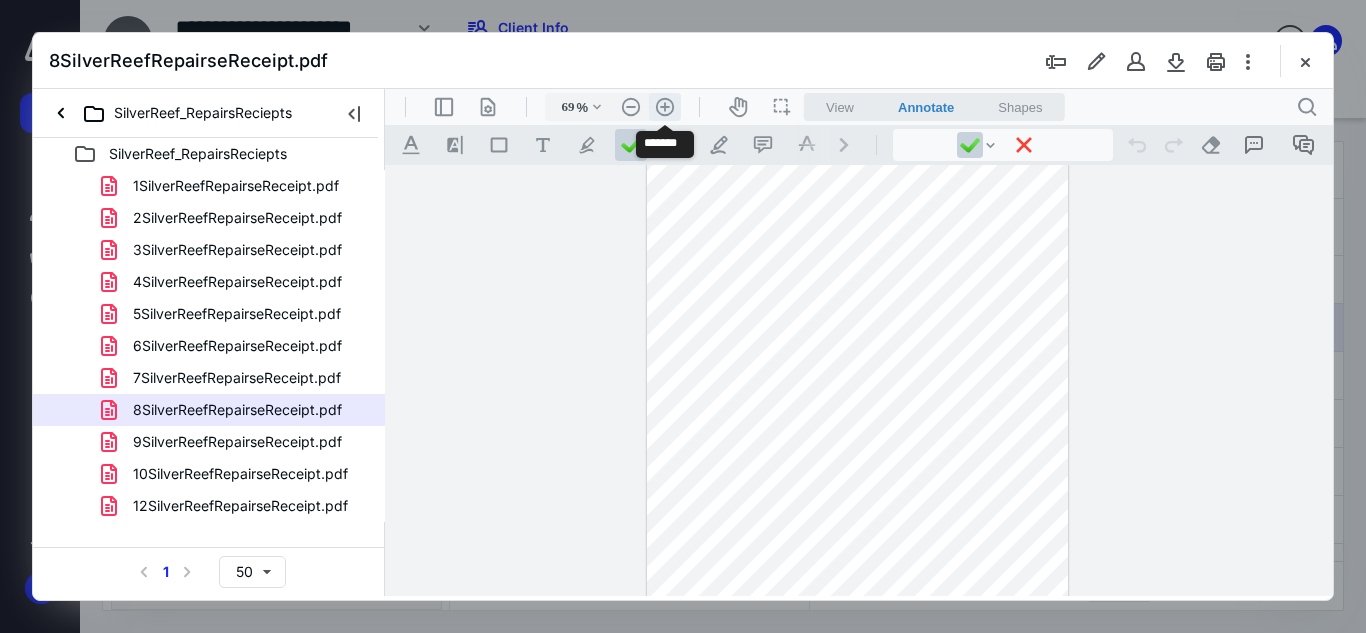 click on ".cls-1{fill:#abb0c4;} icon - header - zoom - in - line" at bounding box center (665, 107) 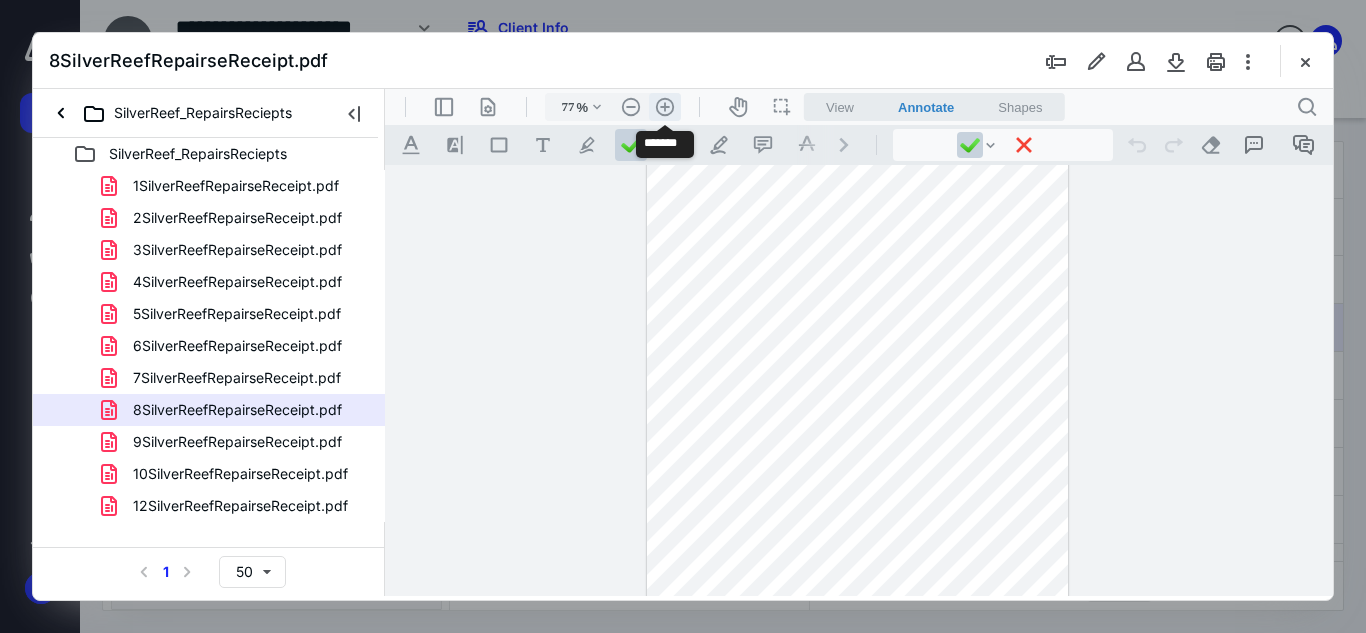 click on ".cls-1{fill:#abb0c4;} icon - header - zoom - in - line" at bounding box center [665, 107] 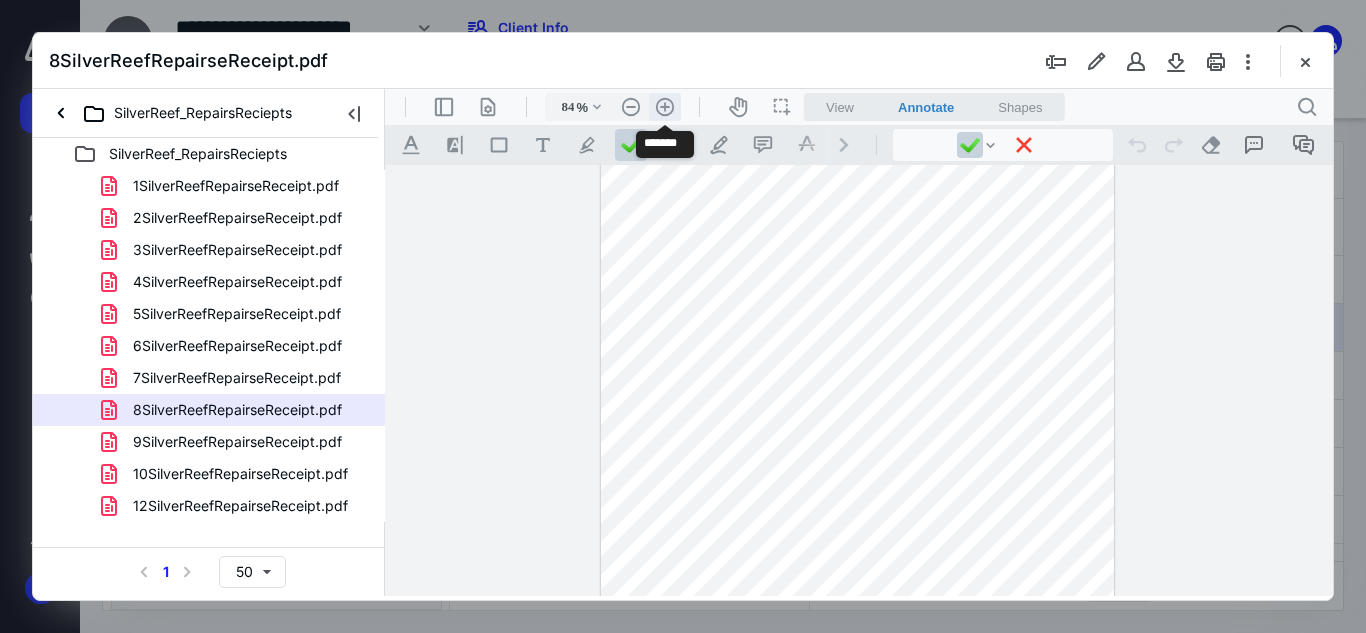 scroll, scrollTop: 99, scrollLeft: 0, axis: vertical 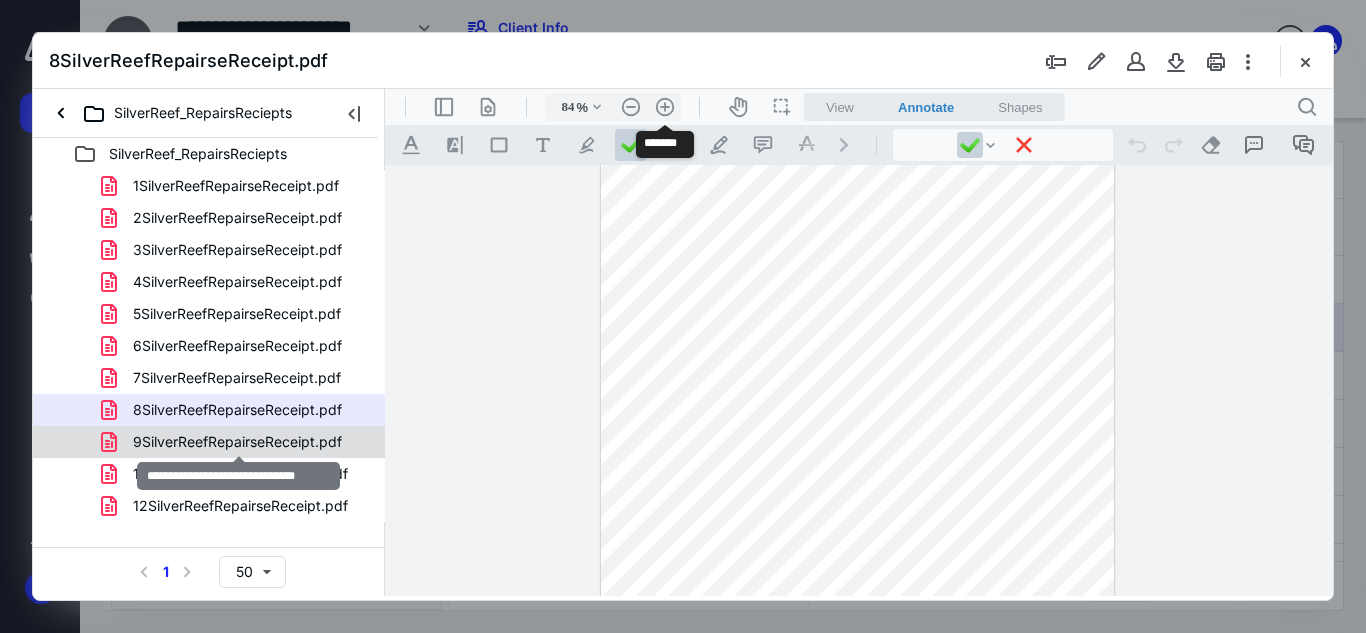 click on "9SilverReefRepairseReceipt.pdf" at bounding box center (237, 442) 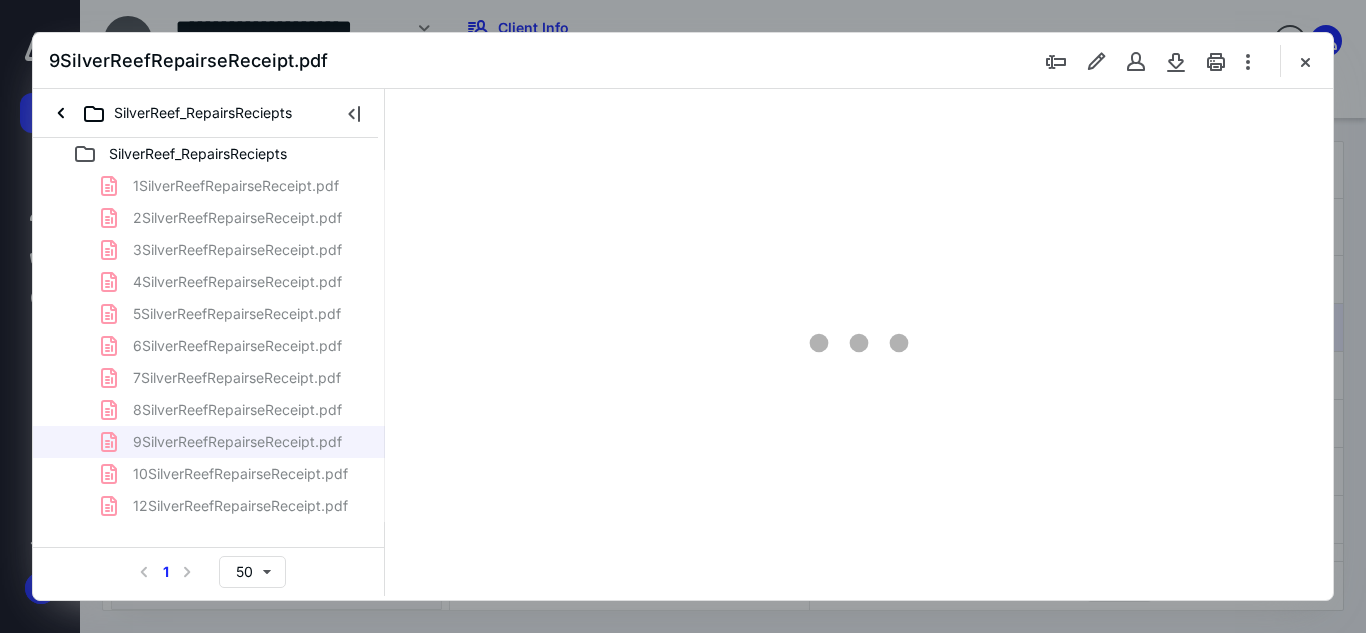 scroll, scrollTop: 0, scrollLeft: 0, axis: both 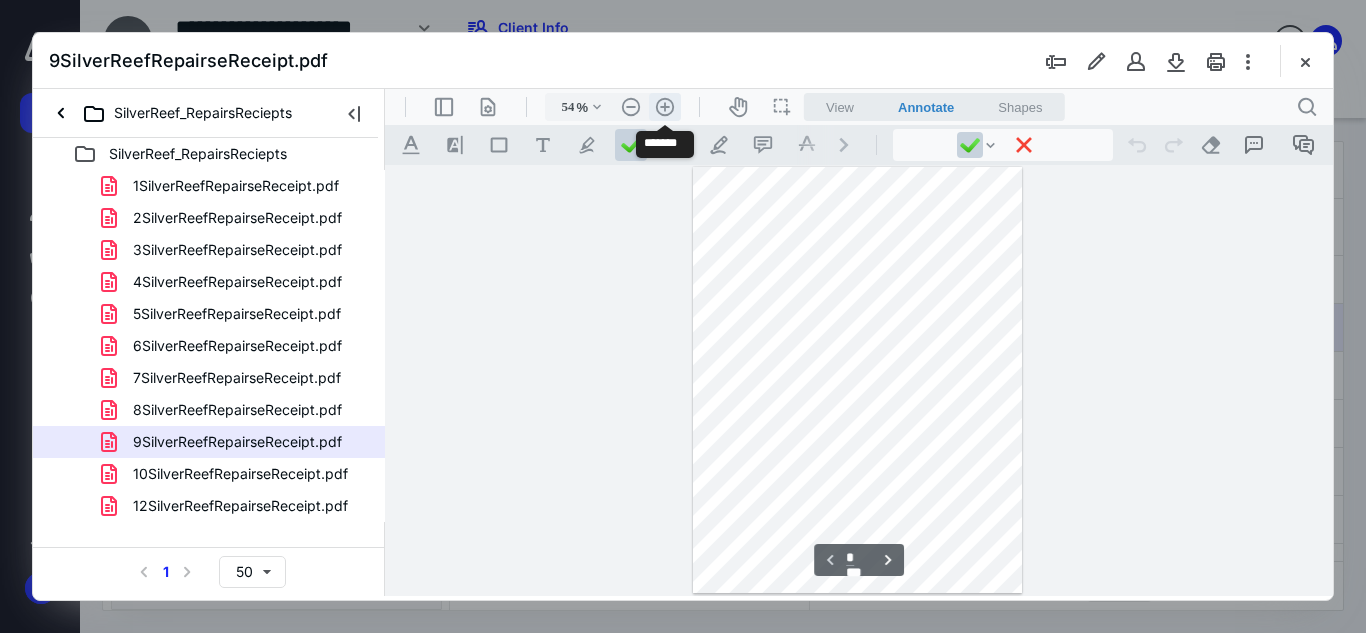 click on ".cls-1{fill:#abb0c4;} icon - header - zoom - in - line" at bounding box center (665, 107) 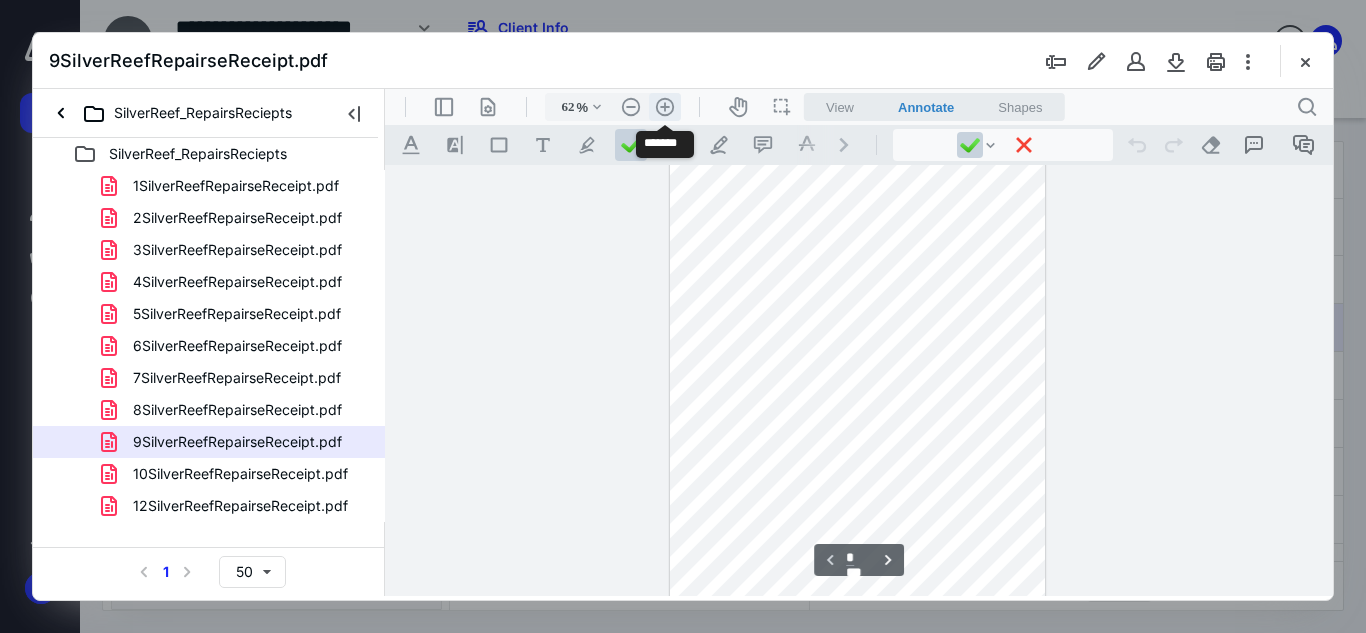click on ".cls-1{fill:#abb0c4;} icon - header - zoom - in - line" at bounding box center (665, 107) 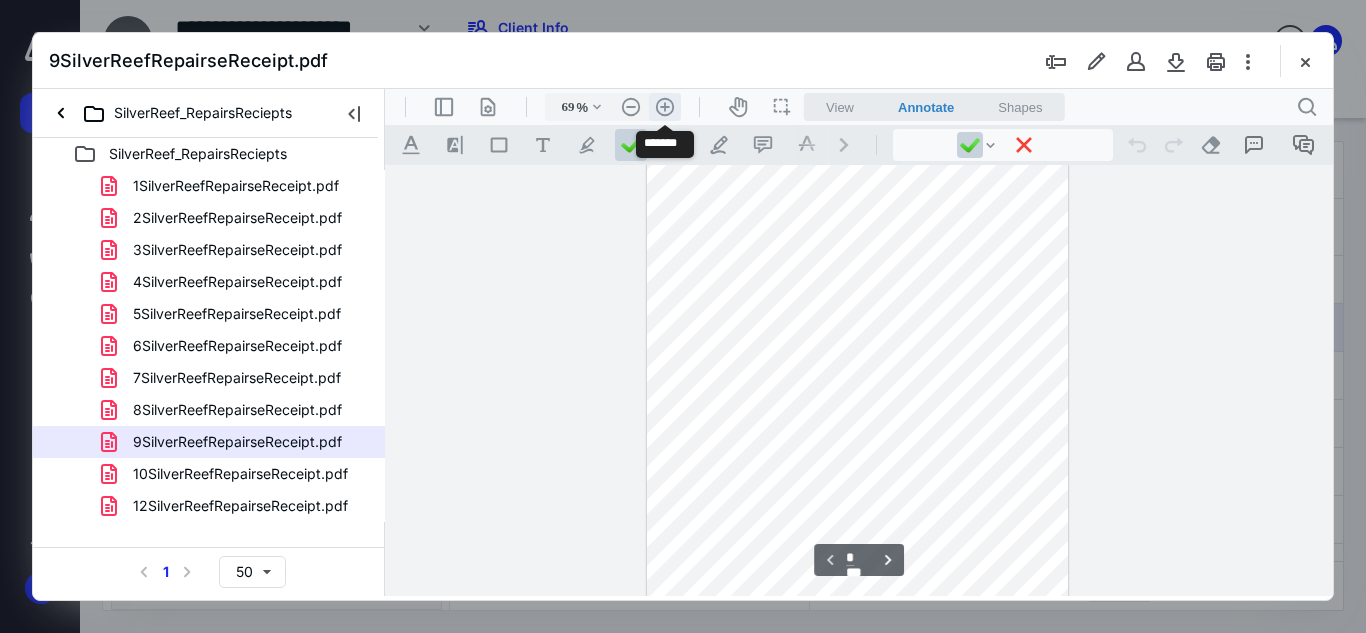 click on ".cls-1{fill:#abb0c4;} icon - header - zoom - in - line" at bounding box center (665, 107) 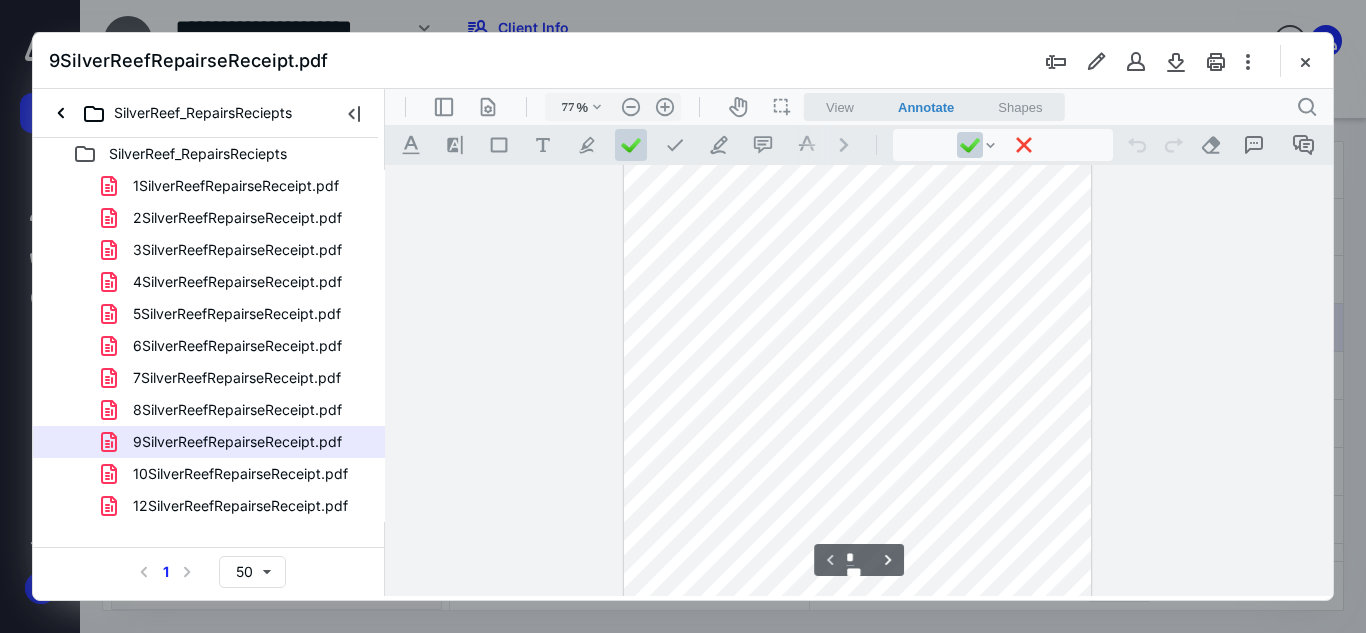 scroll, scrollTop: 0, scrollLeft: 0, axis: both 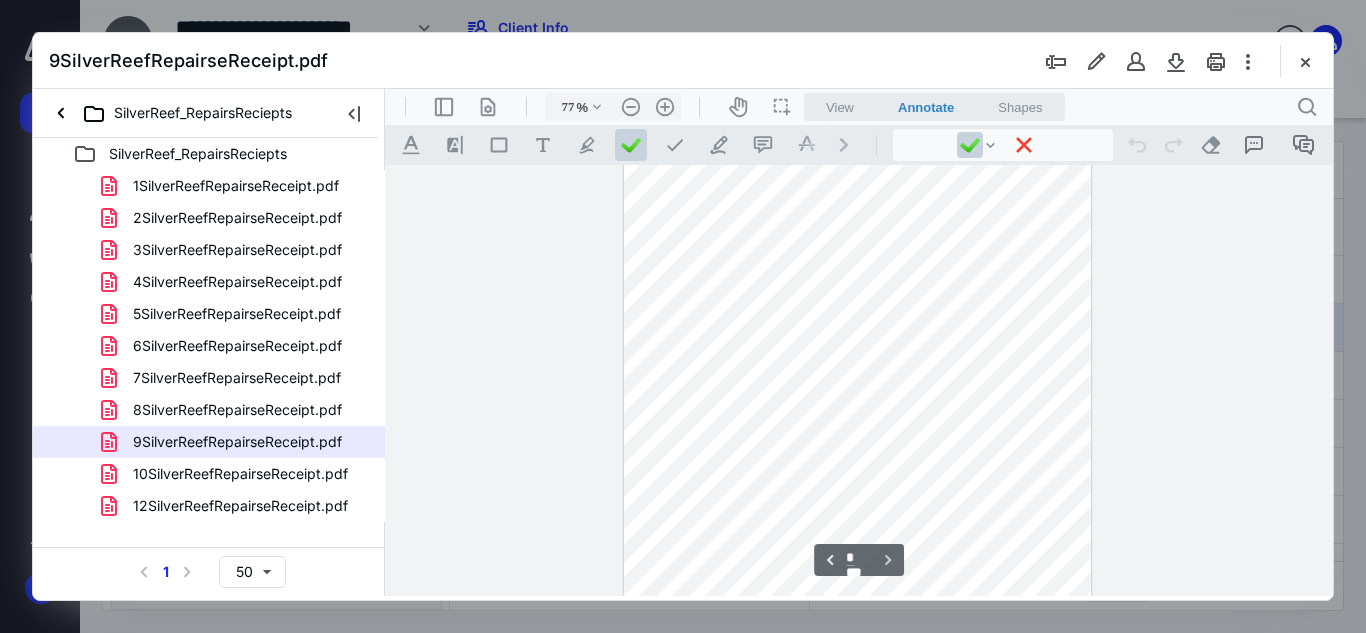 type on "*" 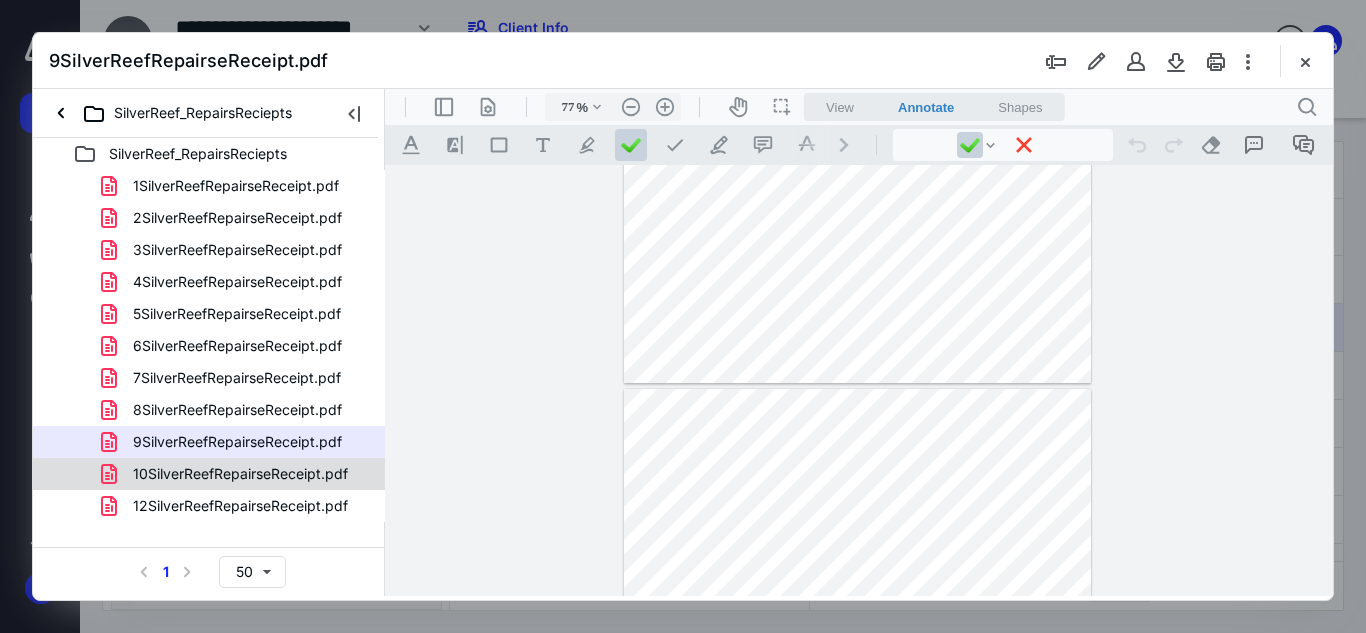 click on "10SilverReefRepairseReceipt.pdf" at bounding box center [209, 474] 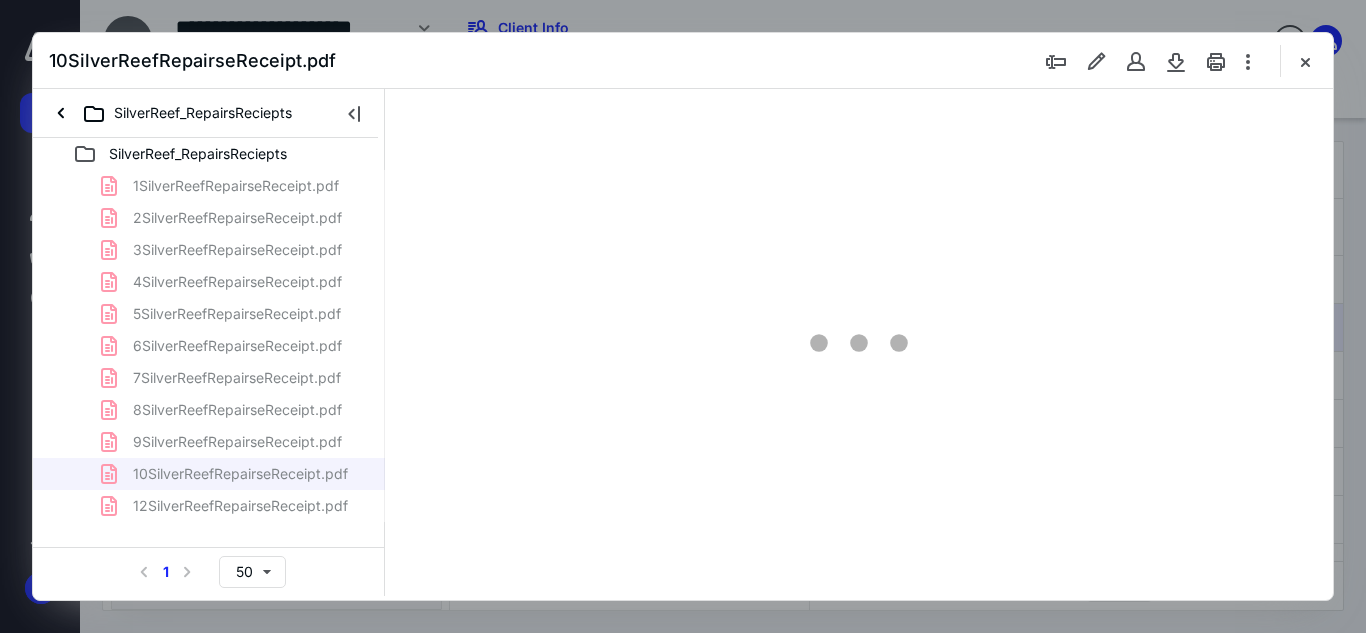 scroll, scrollTop: 0, scrollLeft: 0, axis: both 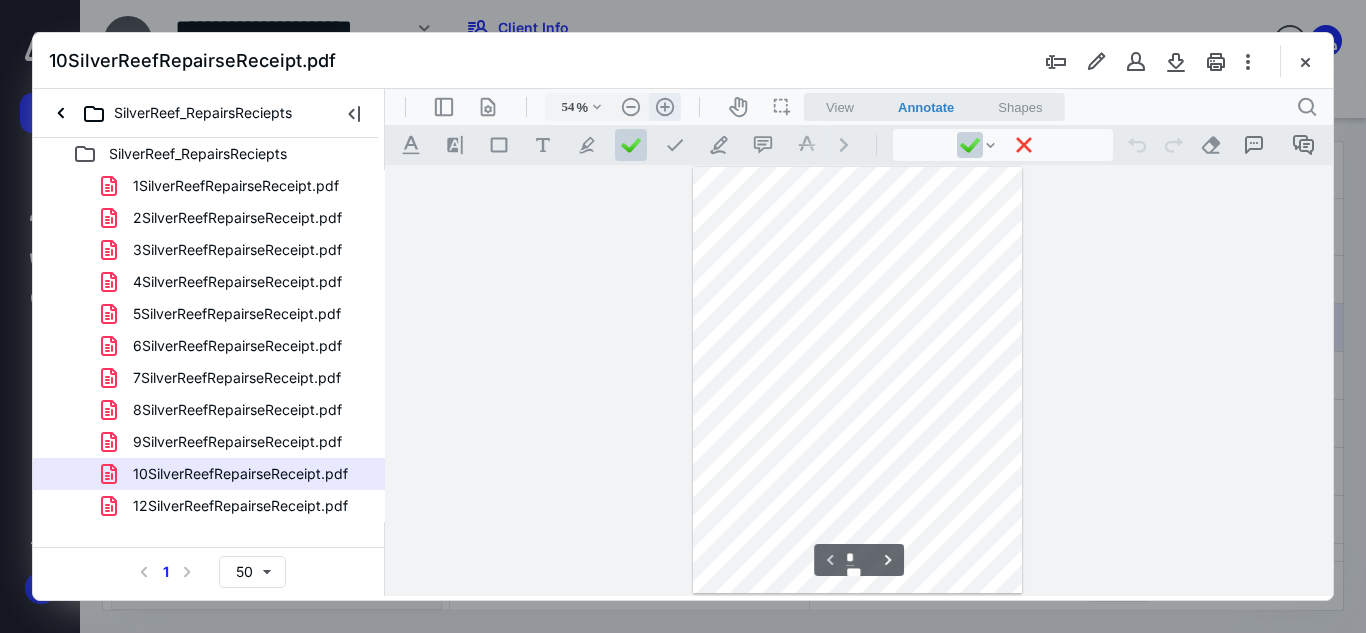 click on ".cls-1{fill:#abb0c4;} icon - header - zoom - in - line" at bounding box center (665, 107) 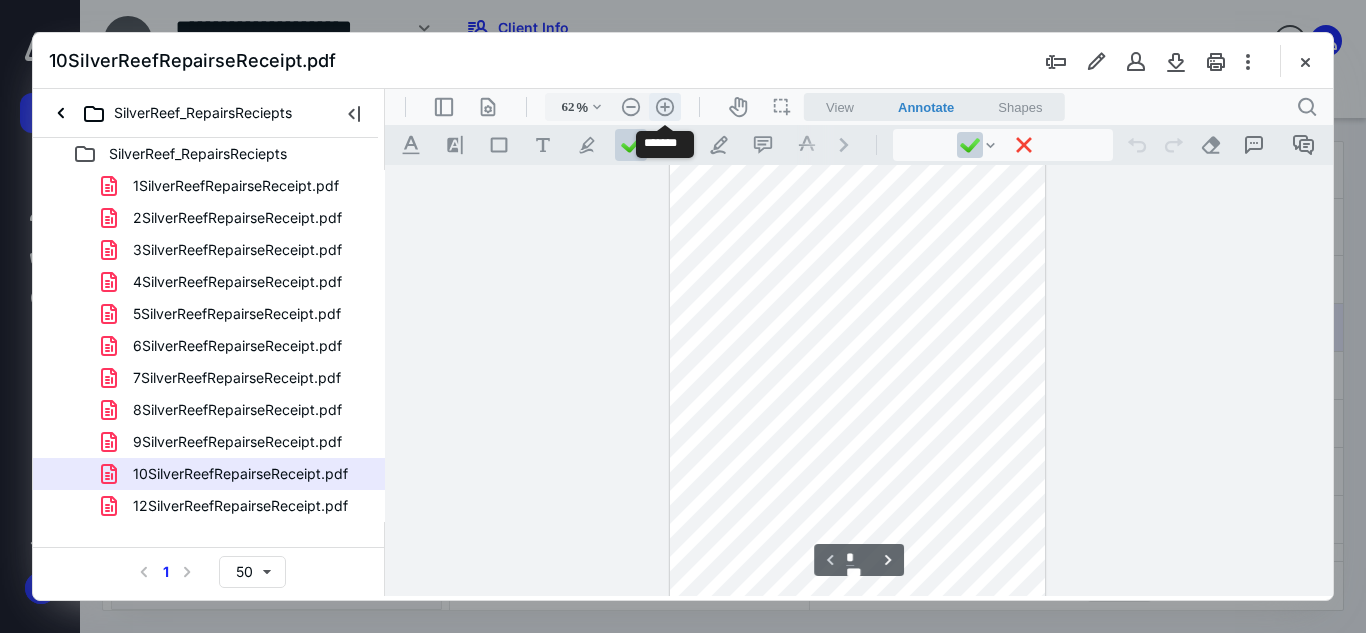 click on ".cls-1{fill:#abb0c4;} icon - header - zoom - in - line" at bounding box center (665, 107) 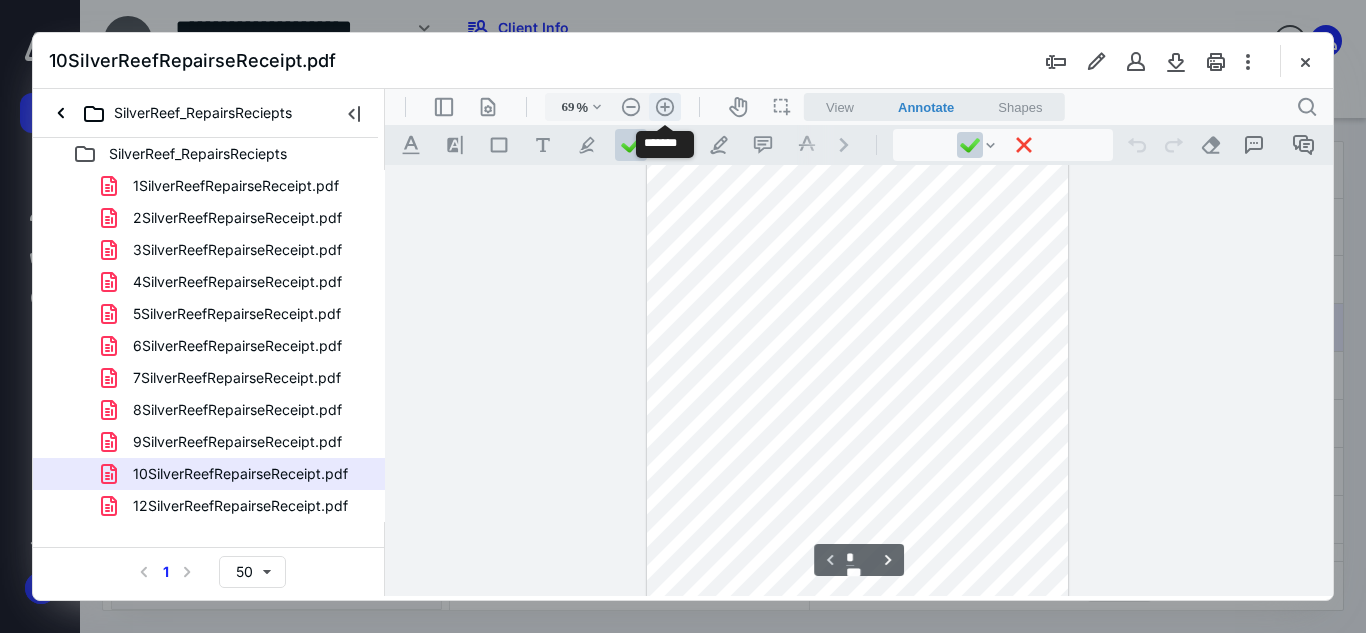 click on ".cls-1{fill:#abb0c4;} icon - header - zoom - in - line" at bounding box center (665, 107) 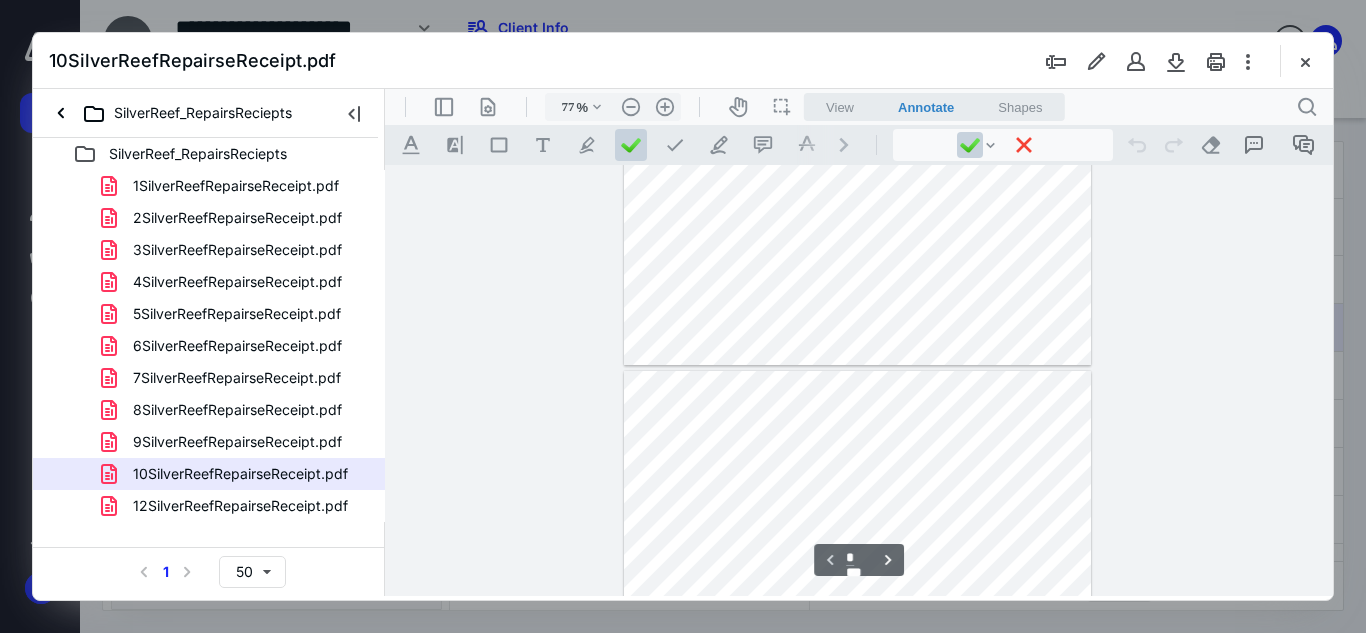 type on "*" 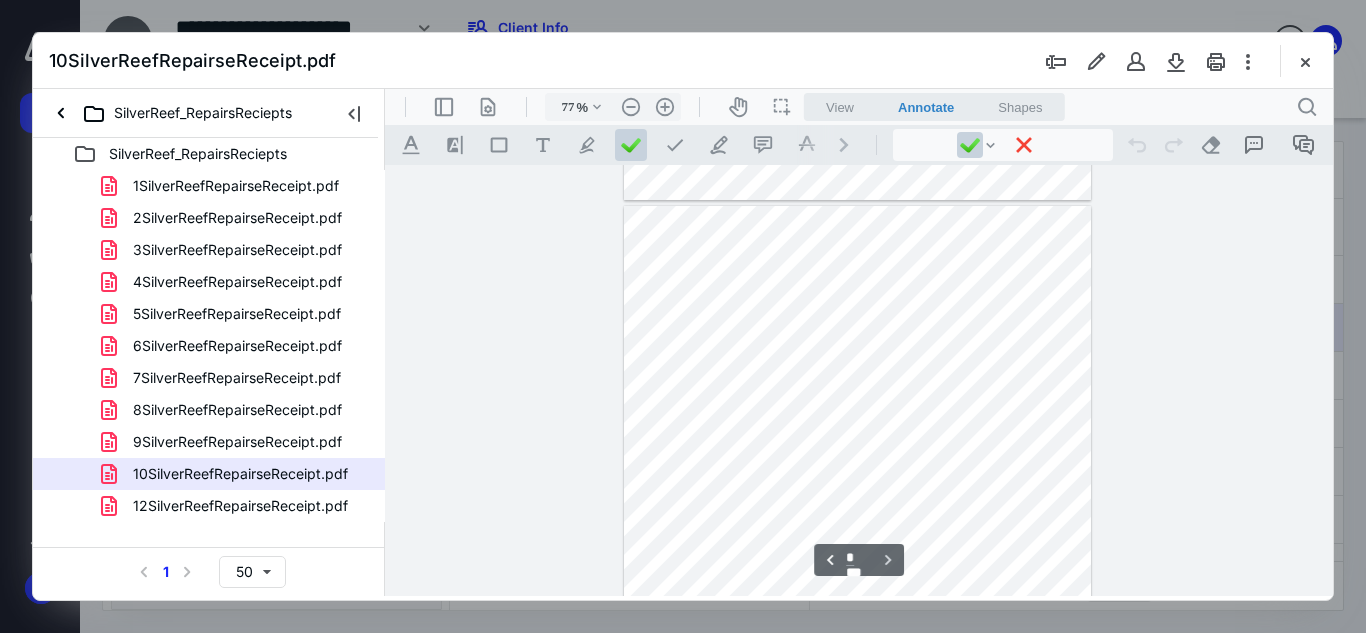 scroll, scrollTop: 575, scrollLeft: 0, axis: vertical 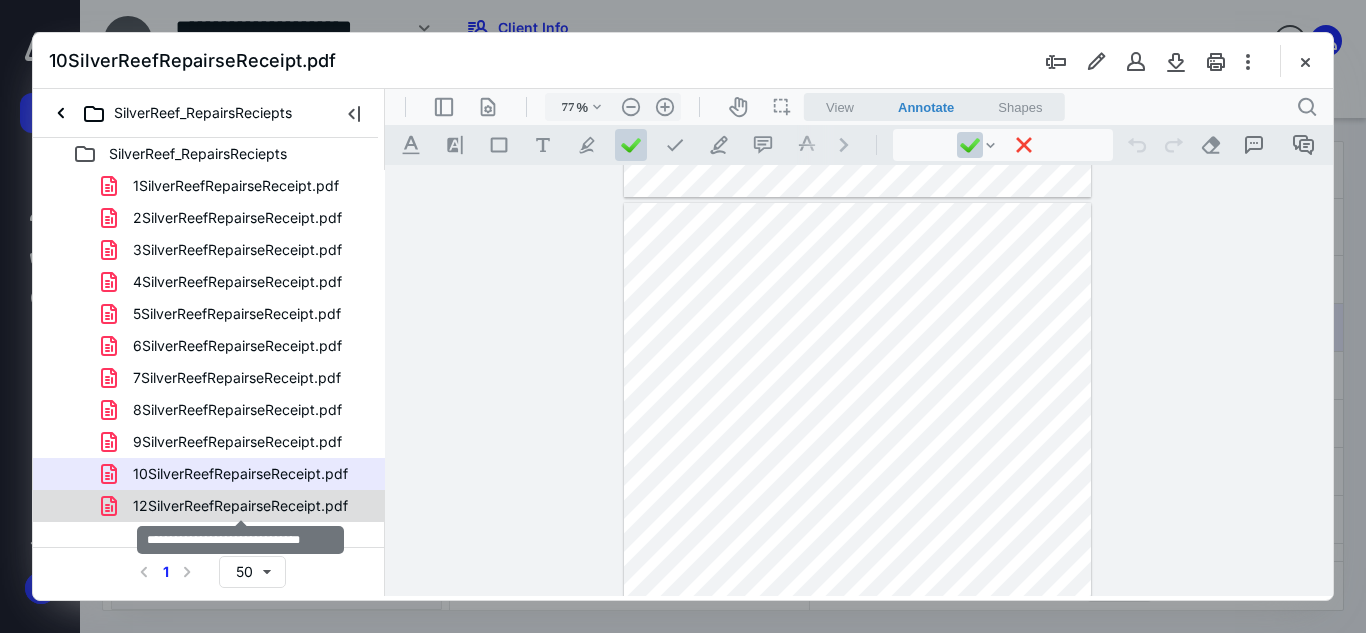 click on "12SilverReefRepairseReceipt.pdf" at bounding box center (240, 506) 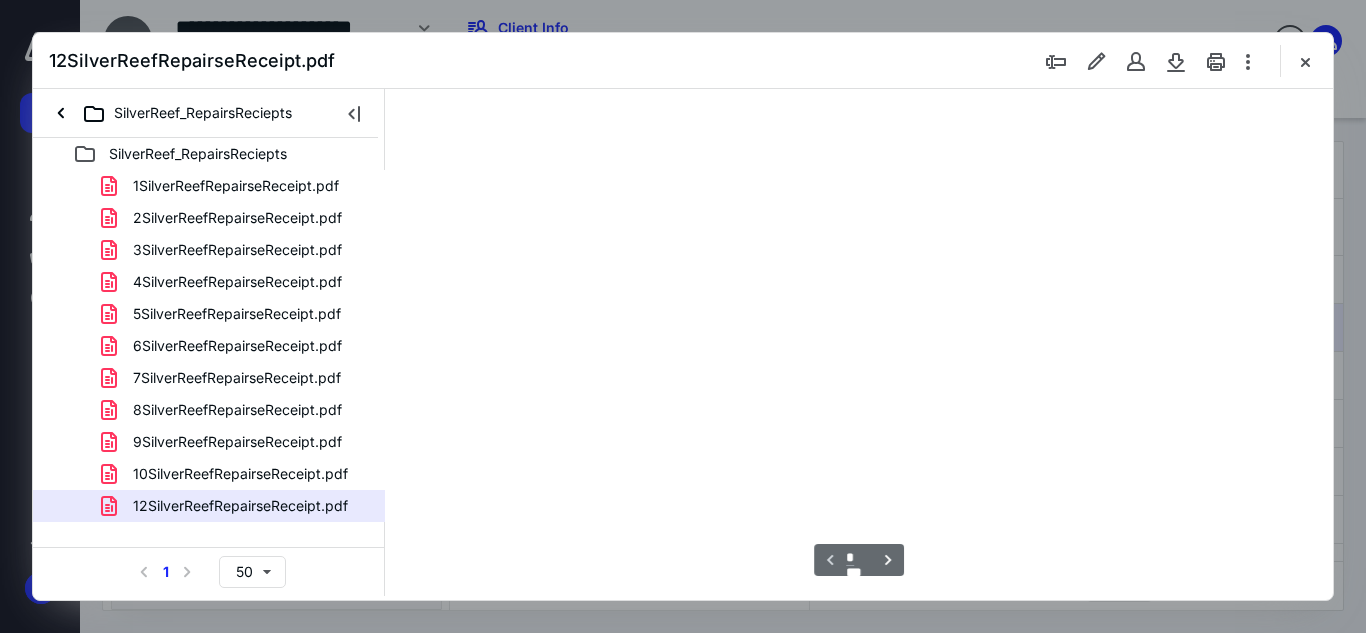 scroll, scrollTop: 78, scrollLeft: 0, axis: vertical 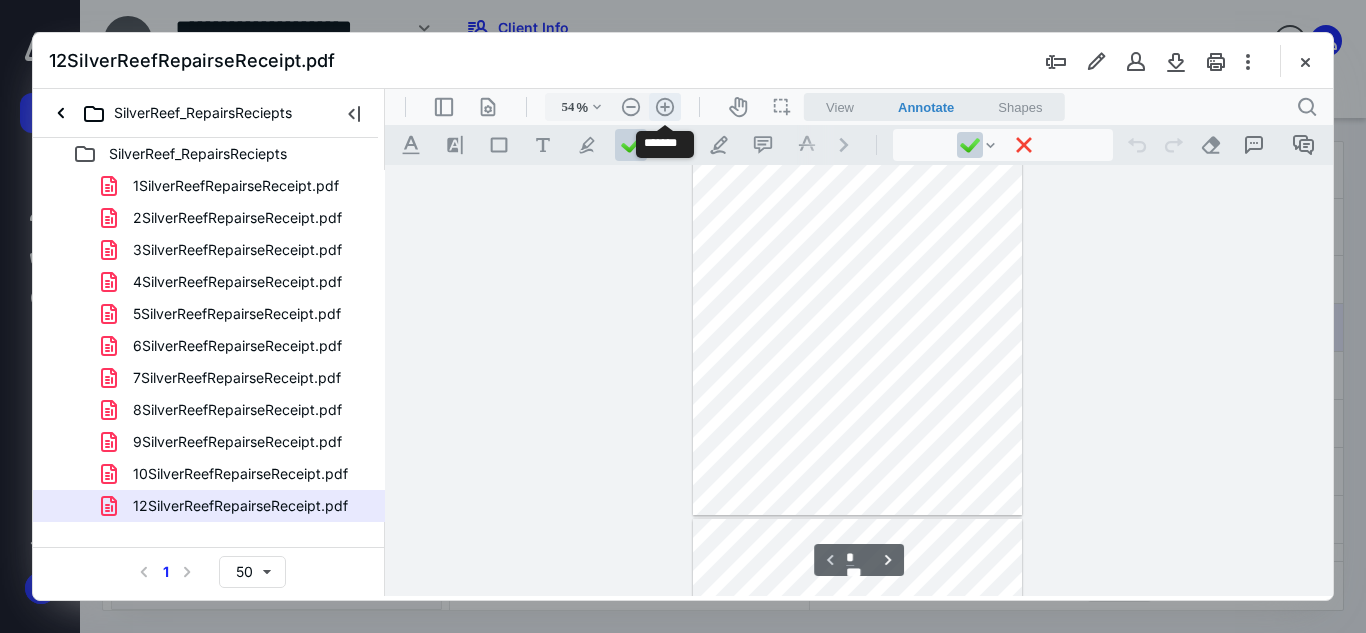 click on ".cls-1{fill:#abb0c4;} icon - header - zoom - in - line" at bounding box center (665, 107) 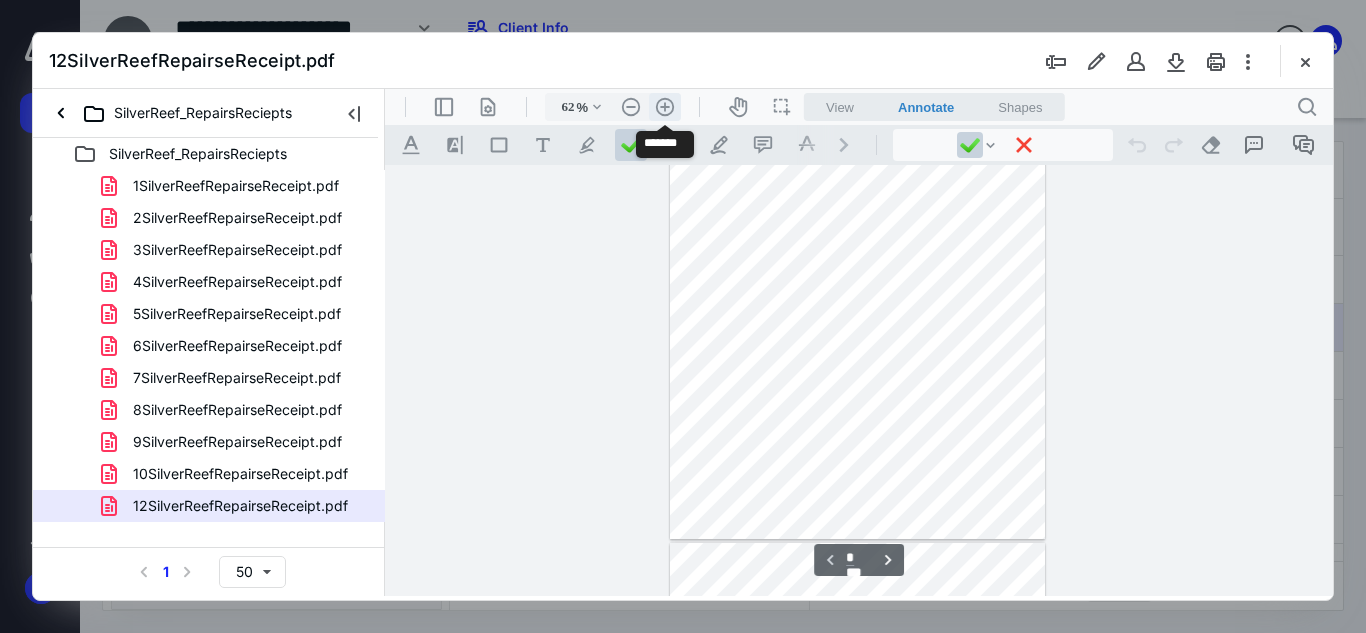 click on ".cls-1{fill:#abb0c4;} icon - header - zoom - in - line" at bounding box center (665, 107) 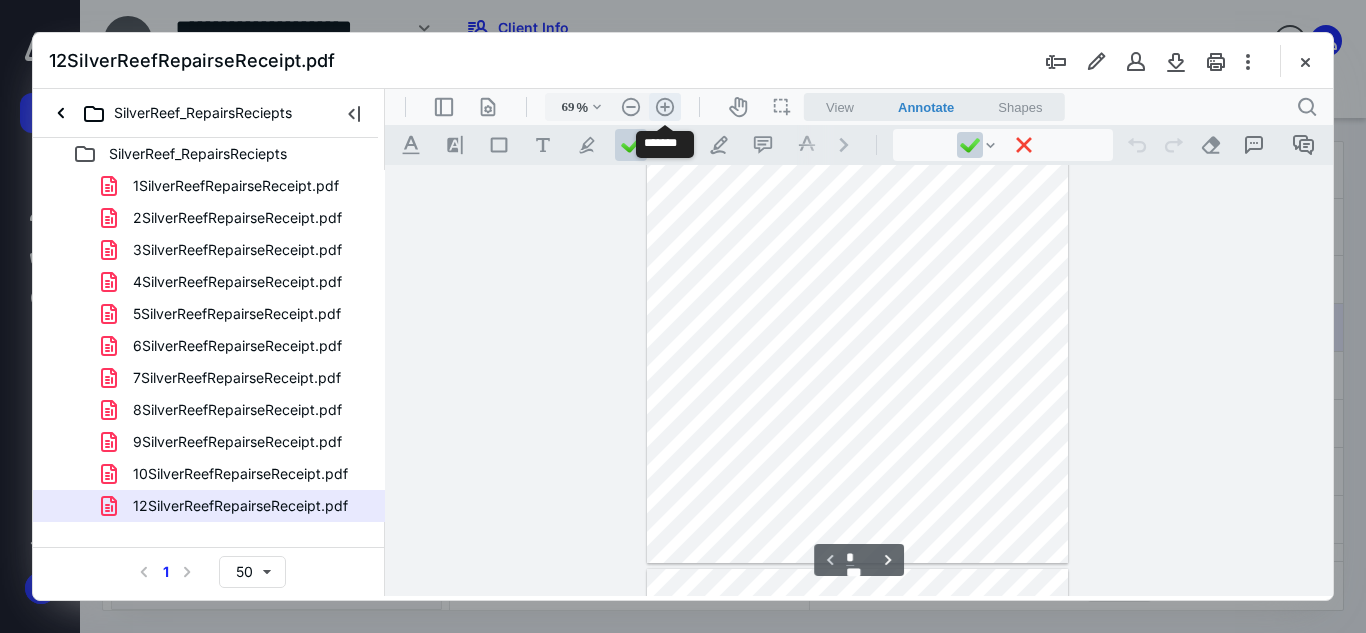 click on ".cls-1{fill:#abb0c4;} icon - header - zoom - in - line" at bounding box center (665, 107) 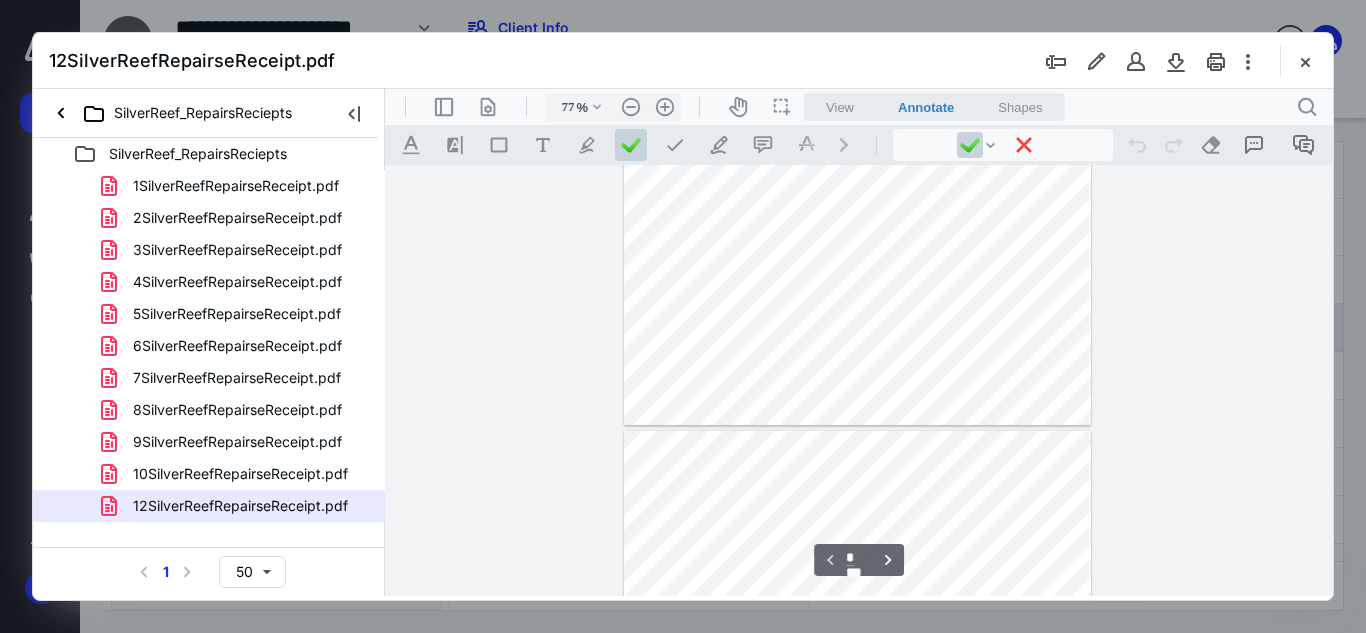 scroll, scrollTop: 386, scrollLeft: 0, axis: vertical 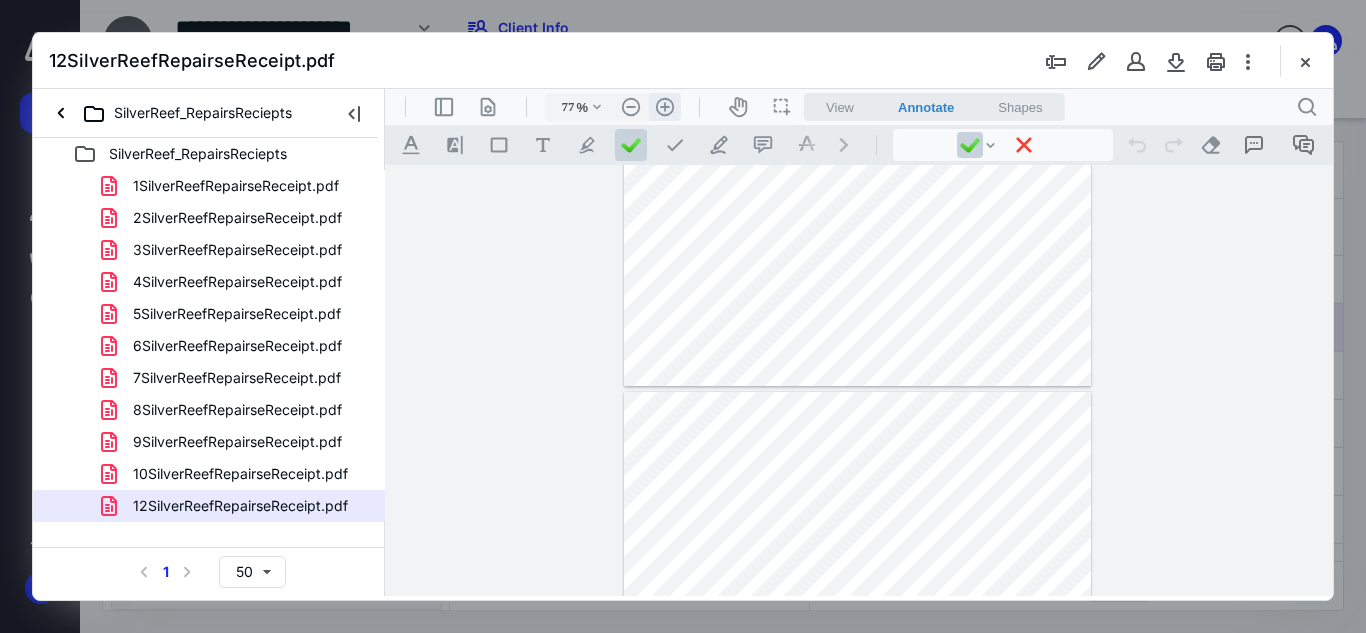 click on ".cls-1{fill:#abb0c4;} icon - header - zoom - in - line" at bounding box center [665, 107] 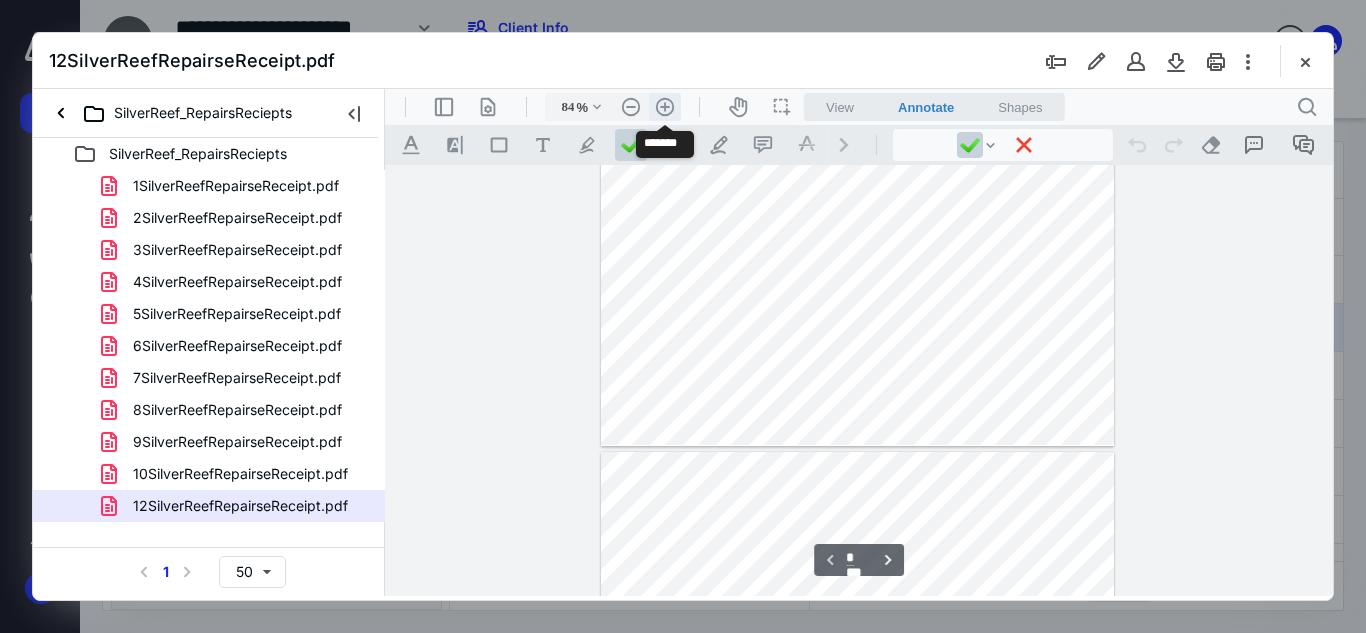 scroll, scrollTop: 441, scrollLeft: 0, axis: vertical 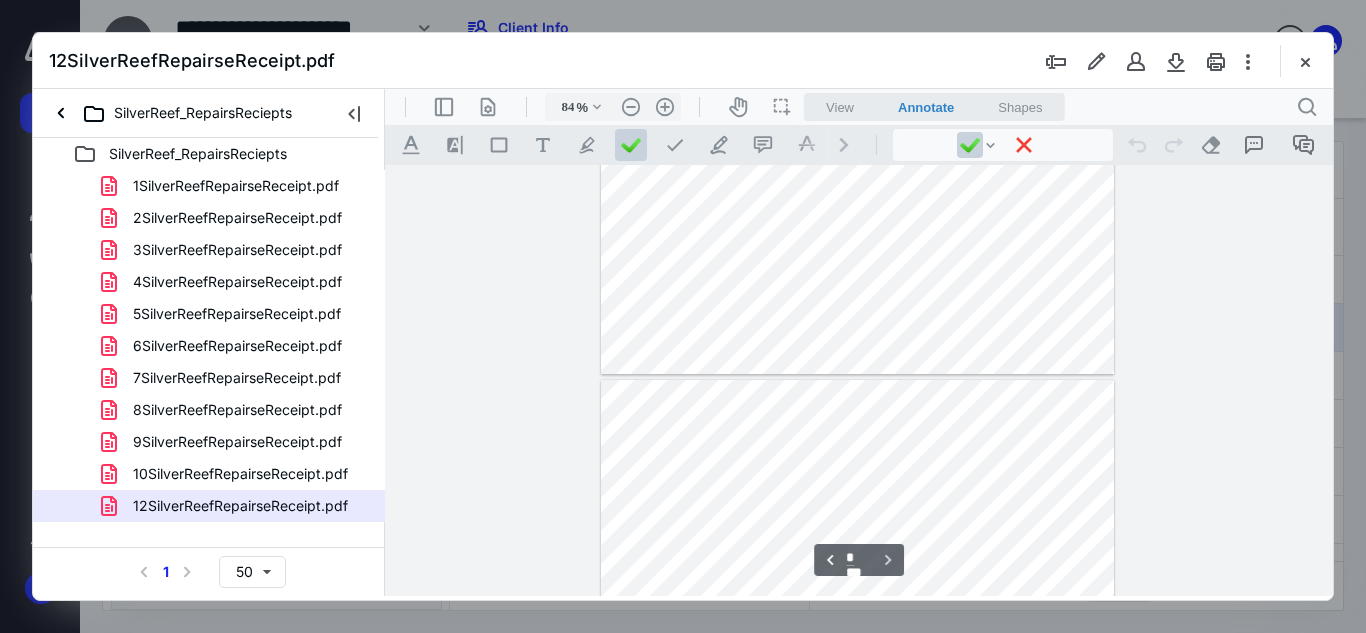 type on "*" 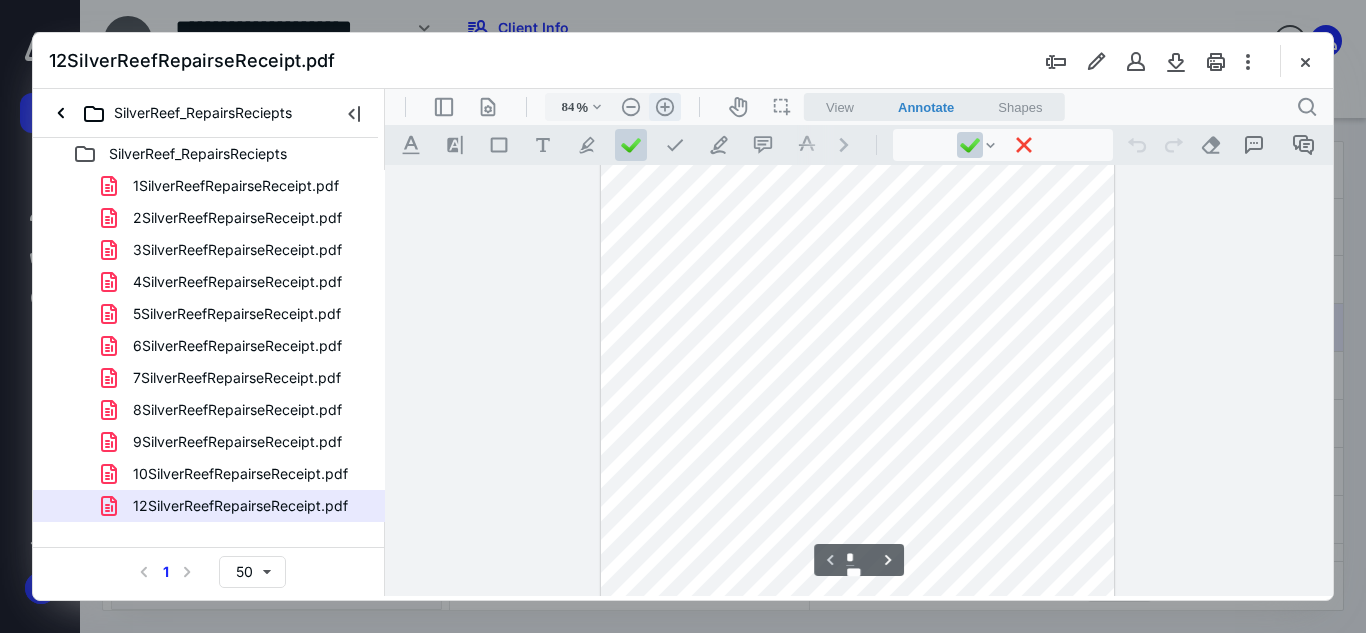 click on ".cls-1{fill:#abb0c4;} icon - header - zoom - in - line" at bounding box center [665, 107] 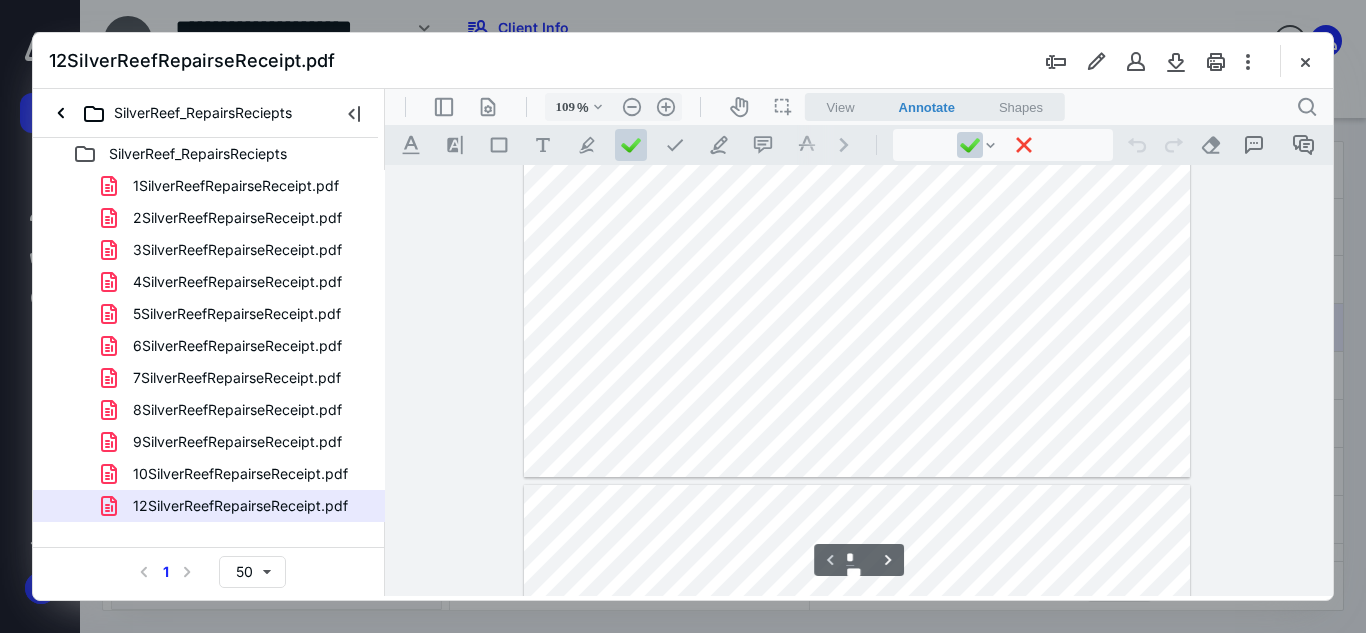 scroll, scrollTop: 594, scrollLeft: 0, axis: vertical 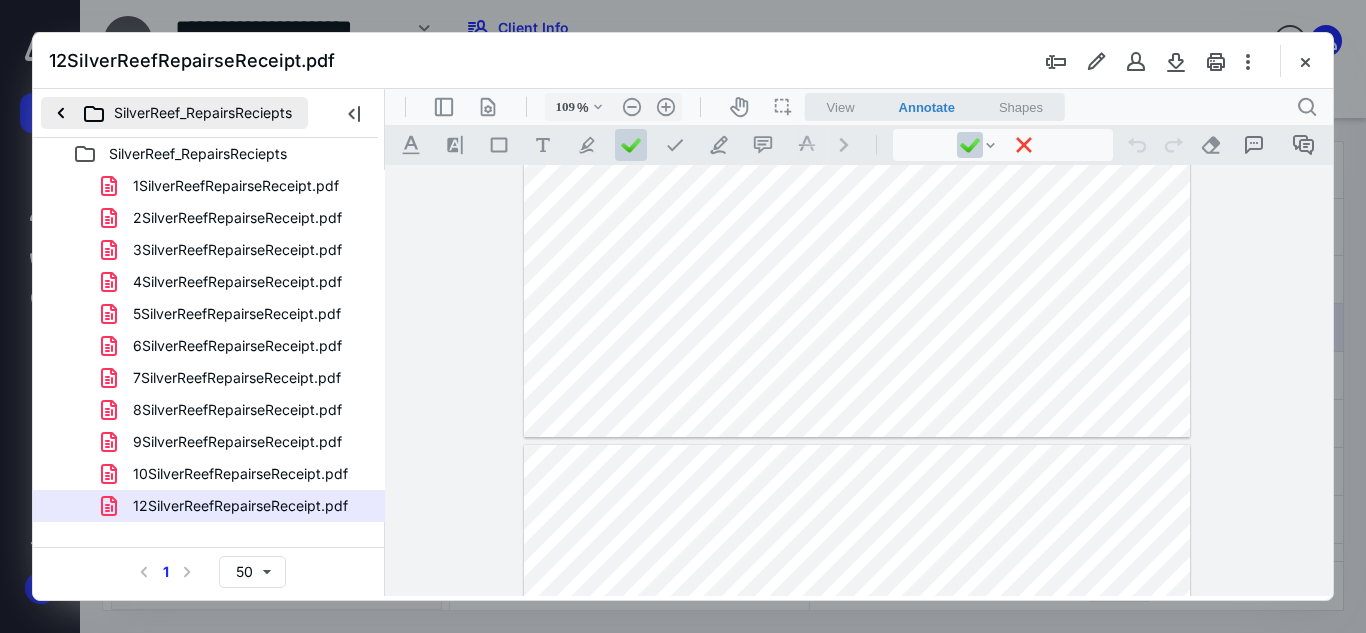 click on "SilverReef_RepairsReciepts" at bounding box center [174, 113] 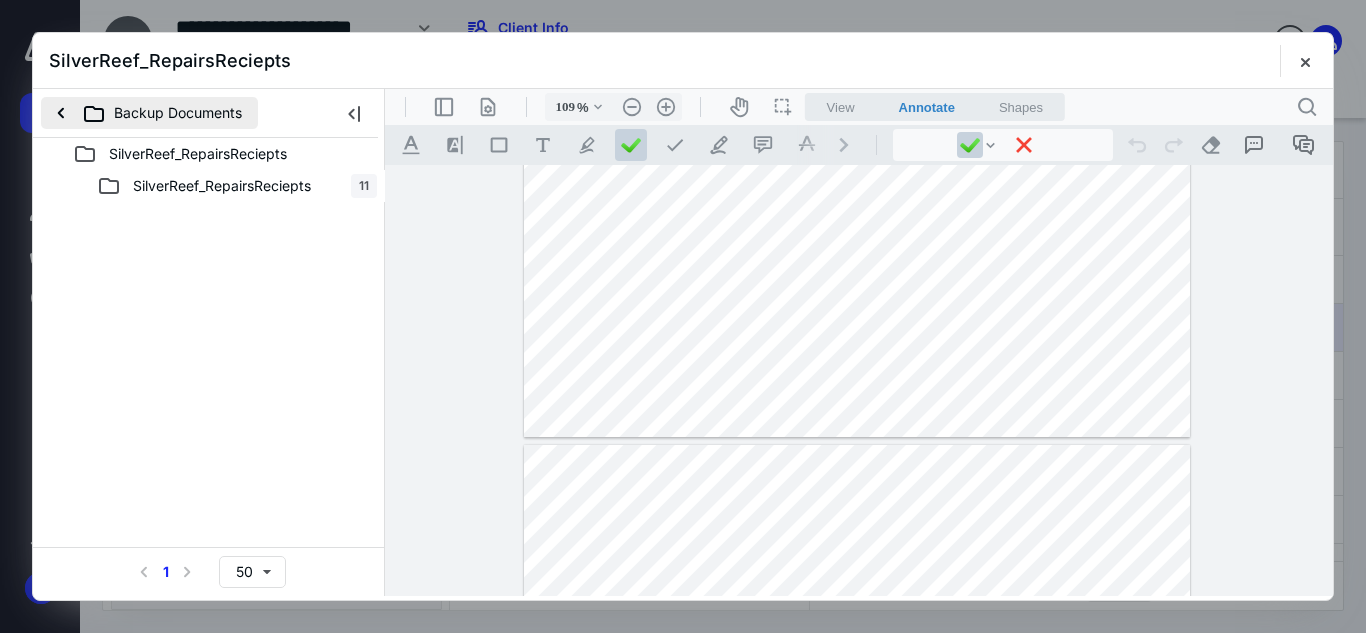 click on "Backup Documents" at bounding box center [149, 113] 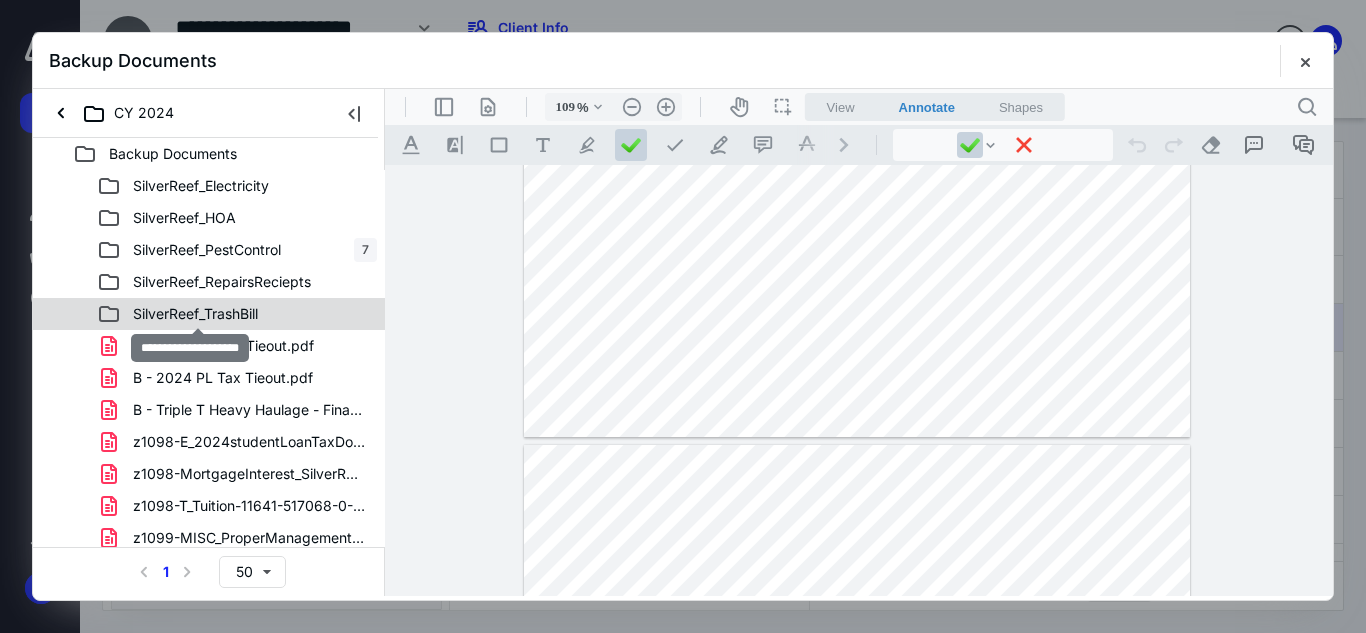 click on "SilverReef_TrashBill" at bounding box center [195, 314] 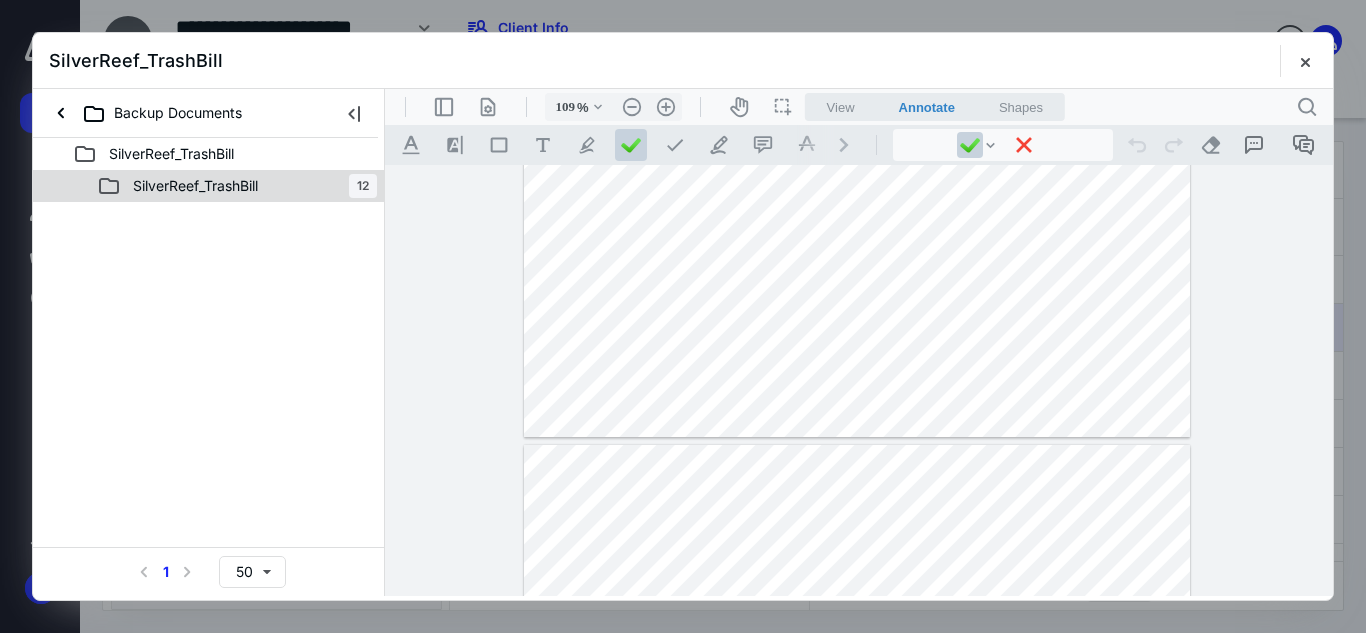 click on "SilverReef_TrashBill" at bounding box center [195, 186] 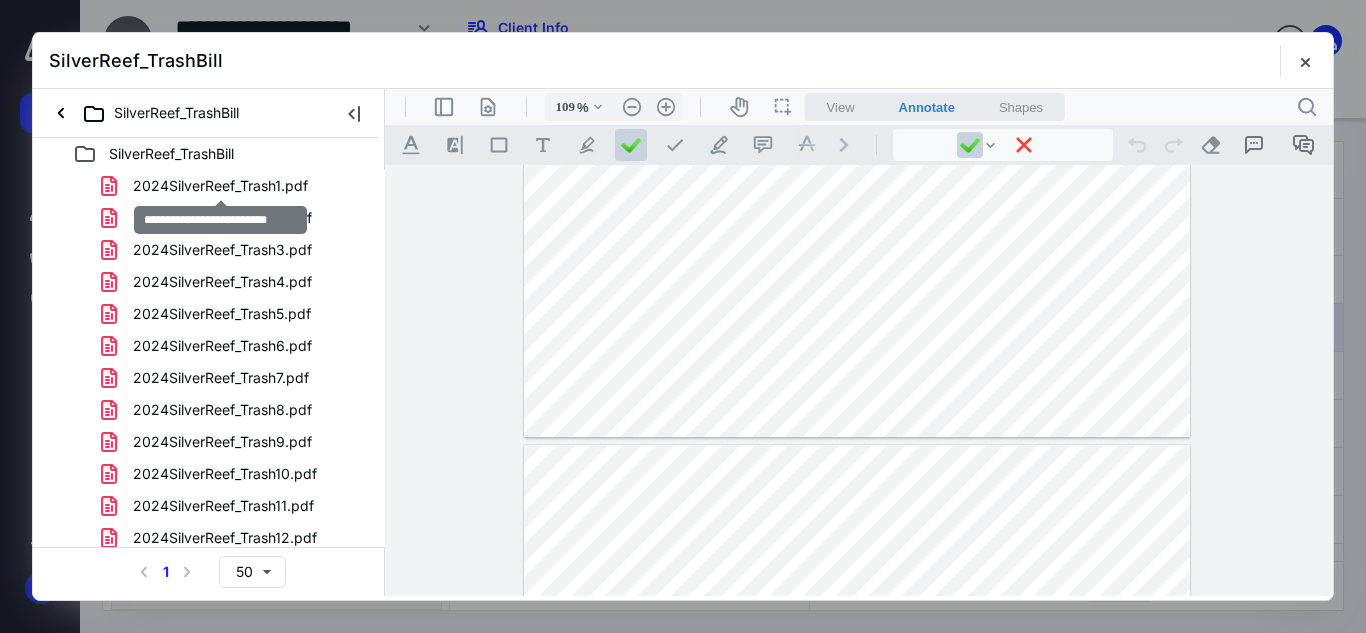 click on "2024SilverReef_Trash1.pdf" at bounding box center [220, 186] 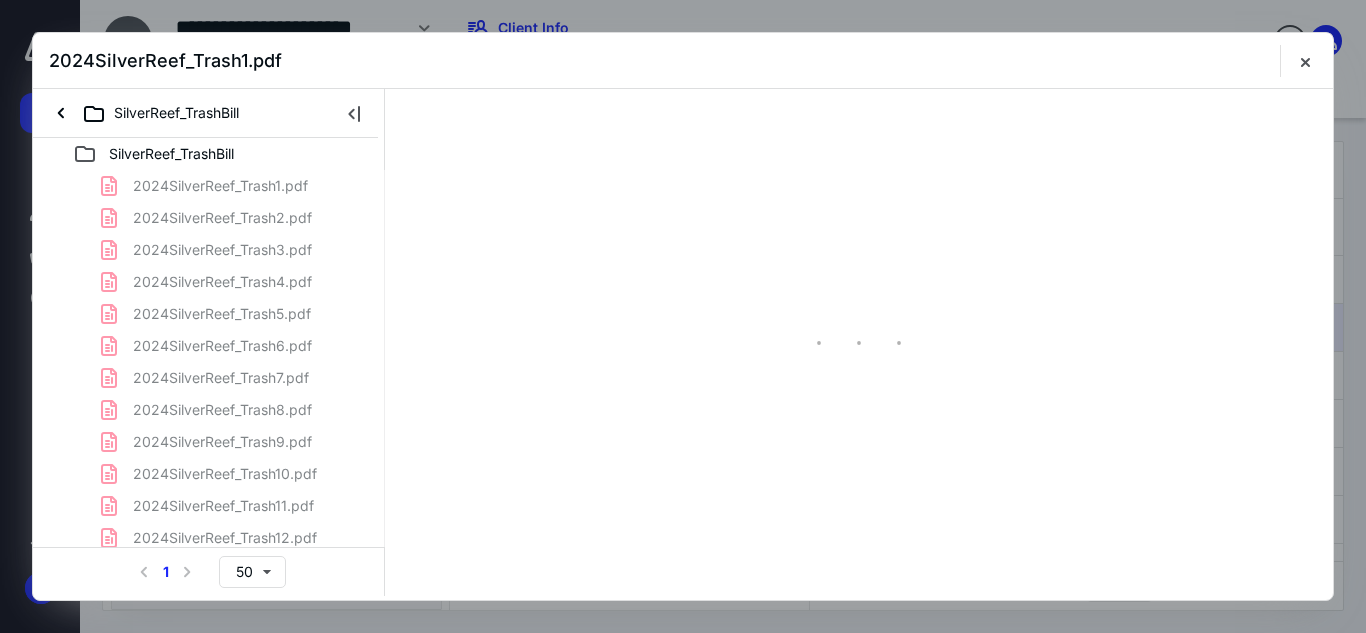 click on "2024SilverReef_Trash1.pdf 2024SilverReef_Trash2.pdf 2024SilverReef_Trash3.pdf 2024SilverReef_Trash4.pdf 2024SilverReef_Trash5.pdf 2024SilverReef_Trash6.pdf 2024SilverReef_Trash7.pdf 2024SilverReef_Trash8.pdf 2024SilverReef_Trash9.pdf 2024SilverReef_Trash10.pdf 2024SilverReef_Trash11.pdf 2024SilverReef_Trash12.pdf" at bounding box center [209, 362] 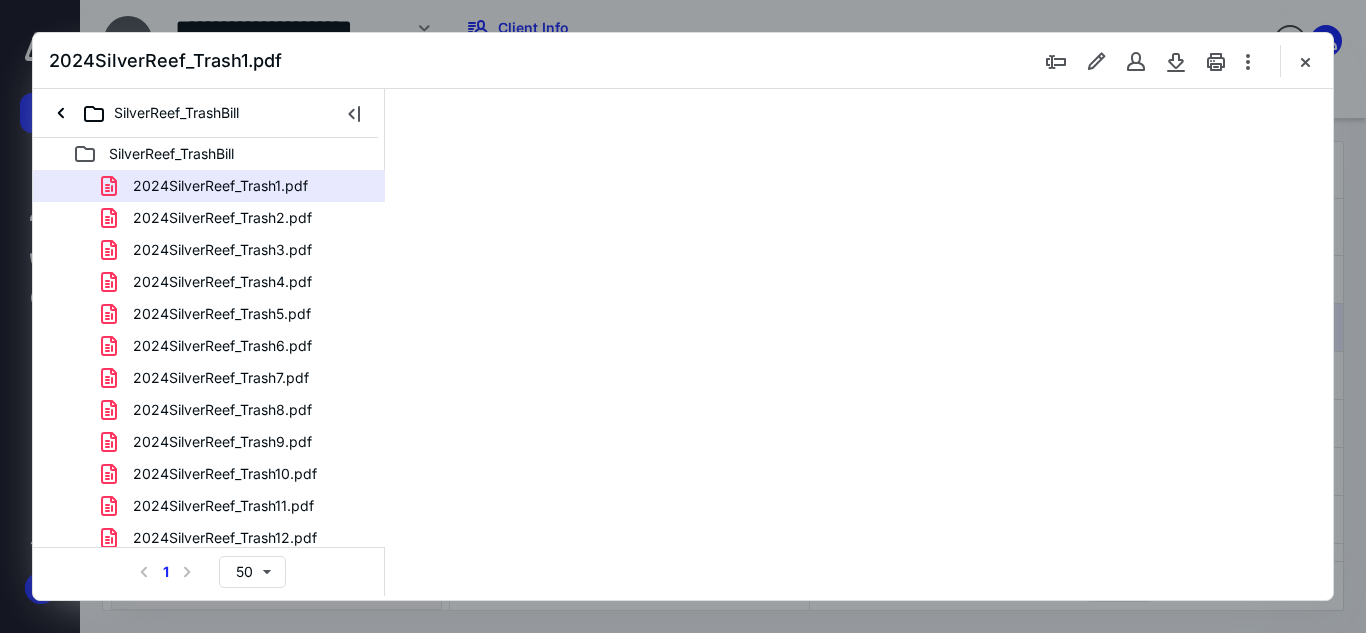 scroll, scrollTop: 0, scrollLeft: 0, axis: both 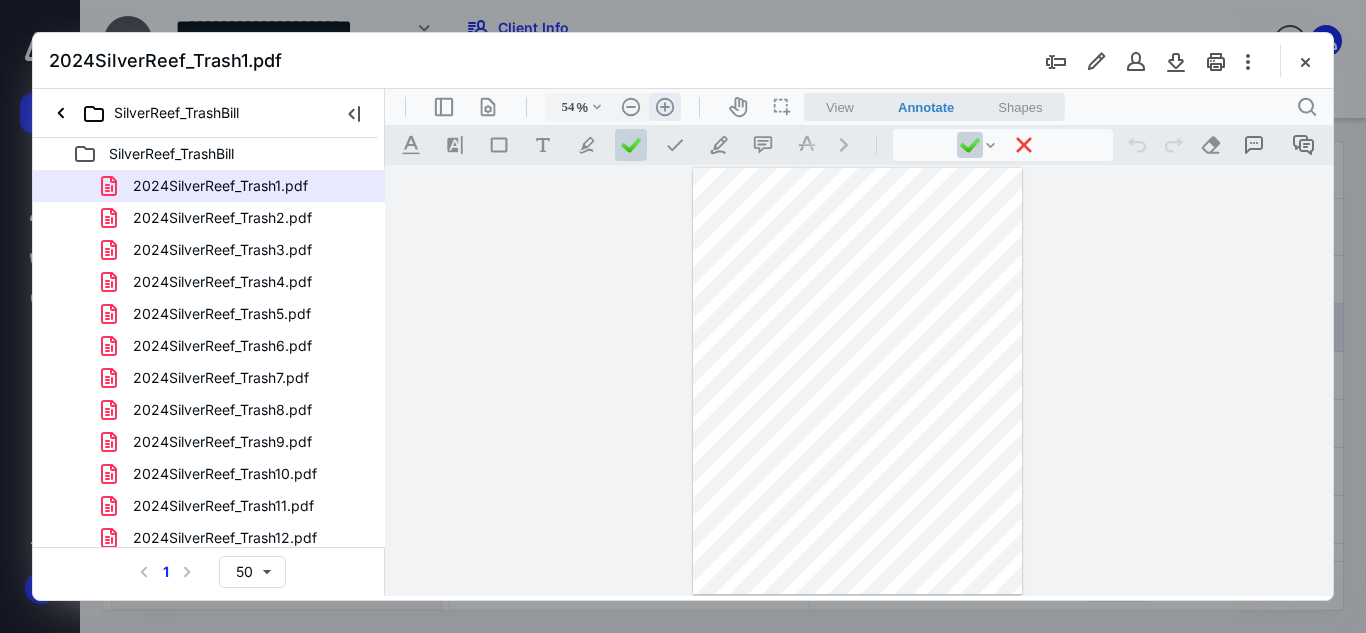 click on ".cls-1{fill:#abb0c4;} icon - header - zoom - in - line" at bounding box center [665, 107] 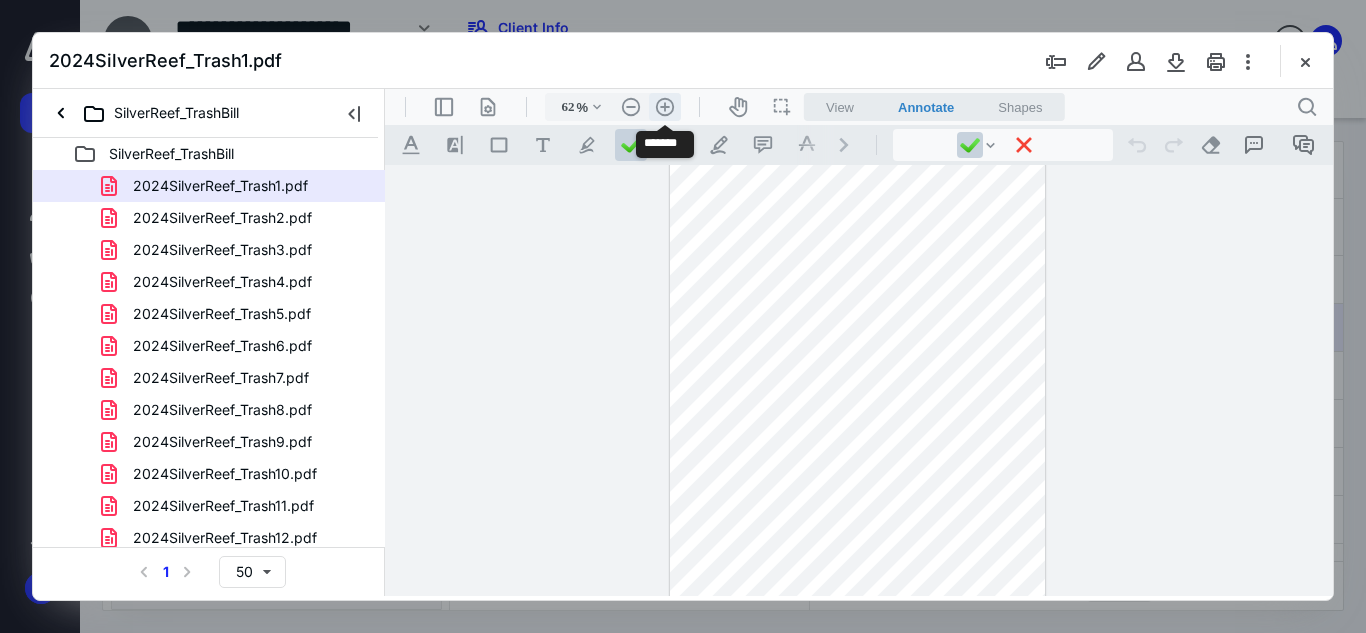 click on ".cls-1{fill:#abb0c4;} icon - header - zoom - in - line" at bounding box center [665, 107] 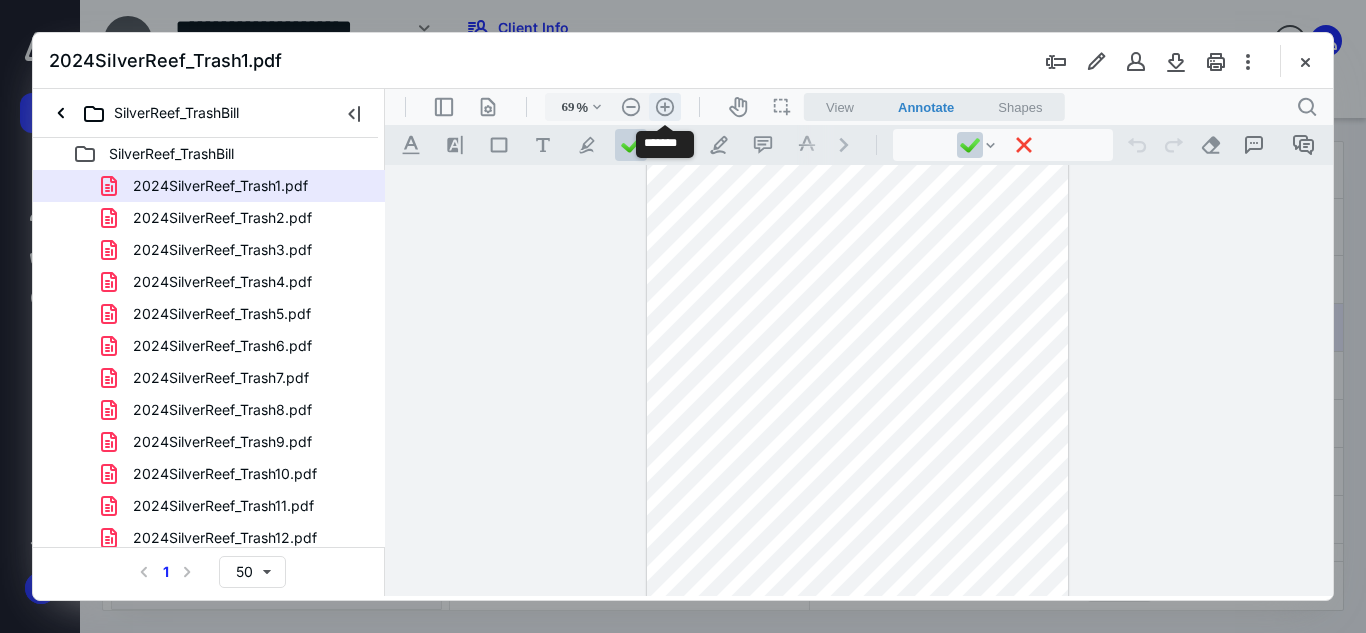click on ".cls-1{fill:#abb0c4;} icon - header - zoom - in - line" at bounding box center (665, 107) 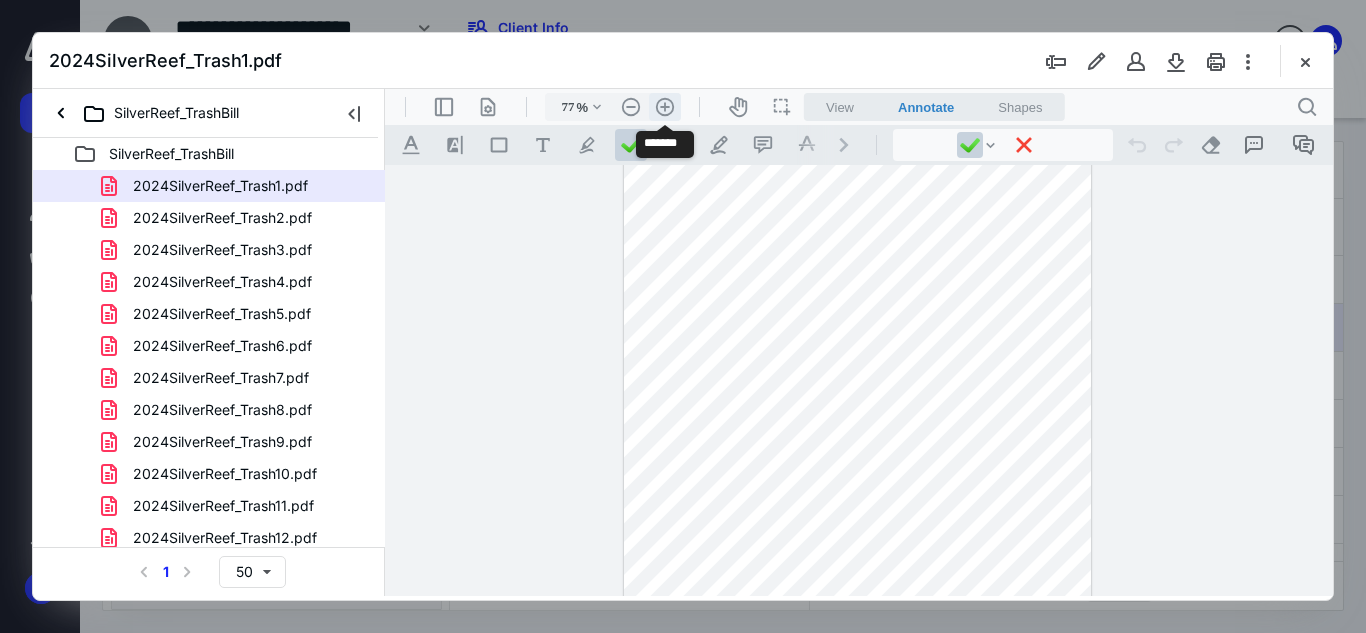 click on ".cls-1{fill:#abb0c4;} icon - header - zoom - in - line" at bounding box center [665, 107] 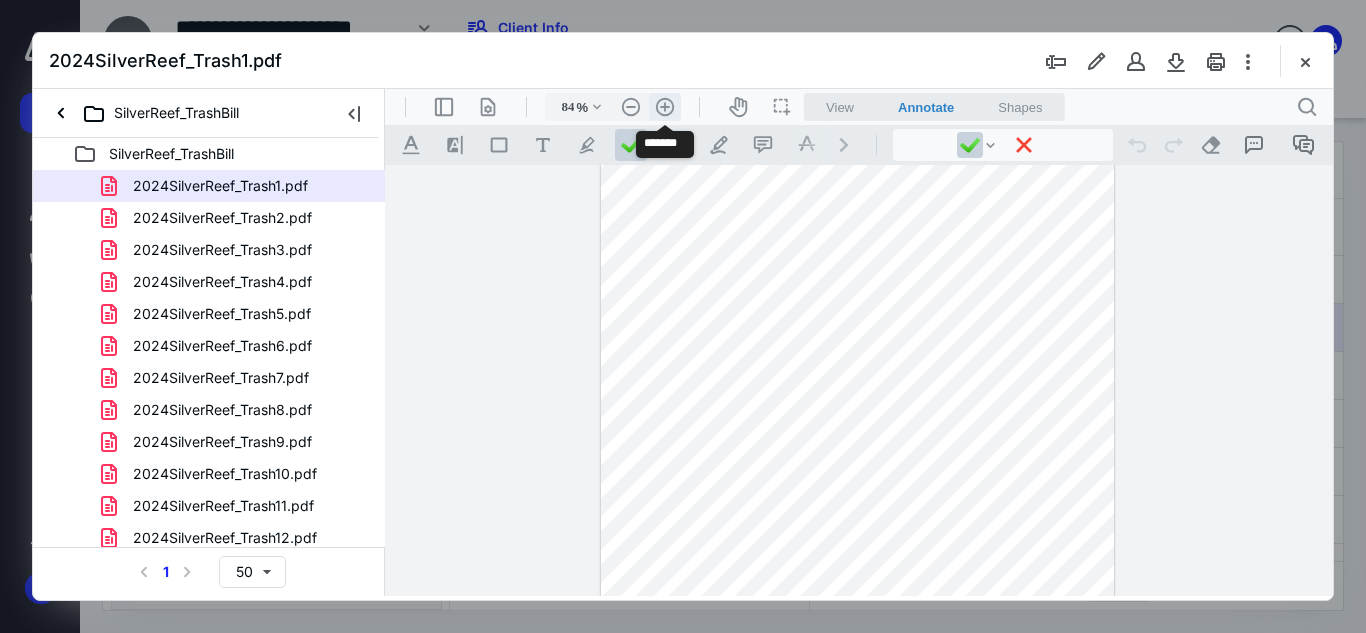 click on ".cls-1{fill:#abb0c4;} icon - header - zoom - in - line" at bounding box center [665, 107] 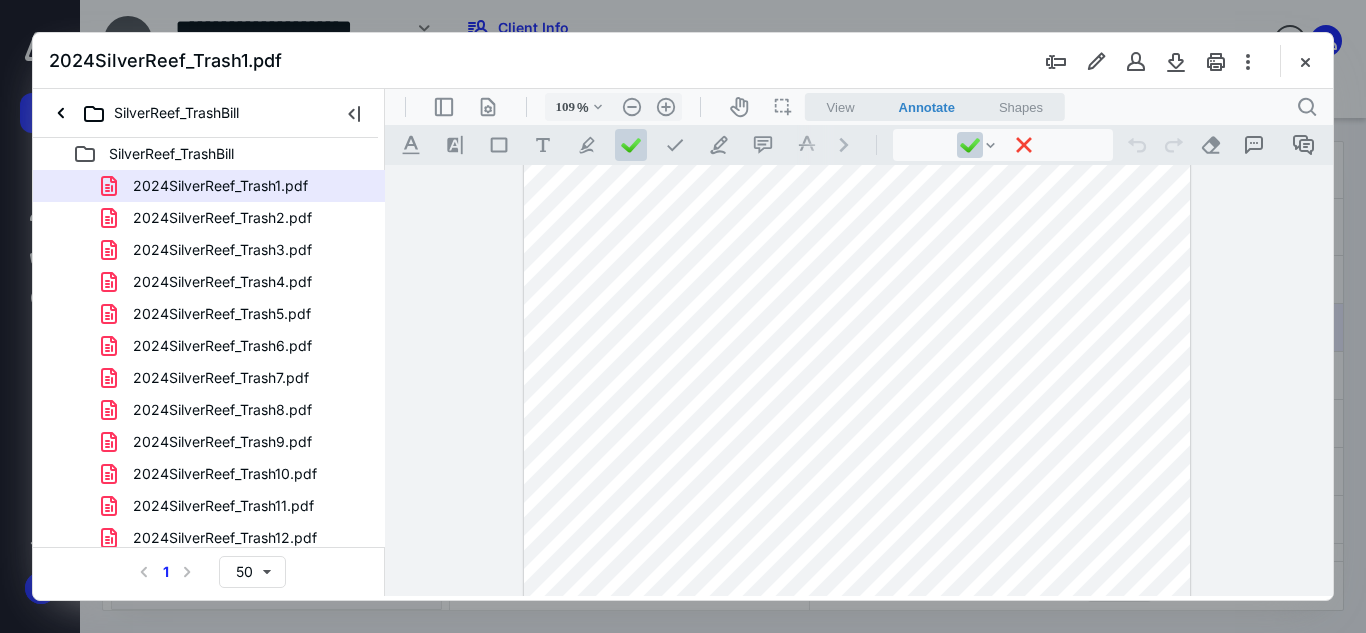 scroll, scrollTop: 0, scrollLeft: 0, axis: both 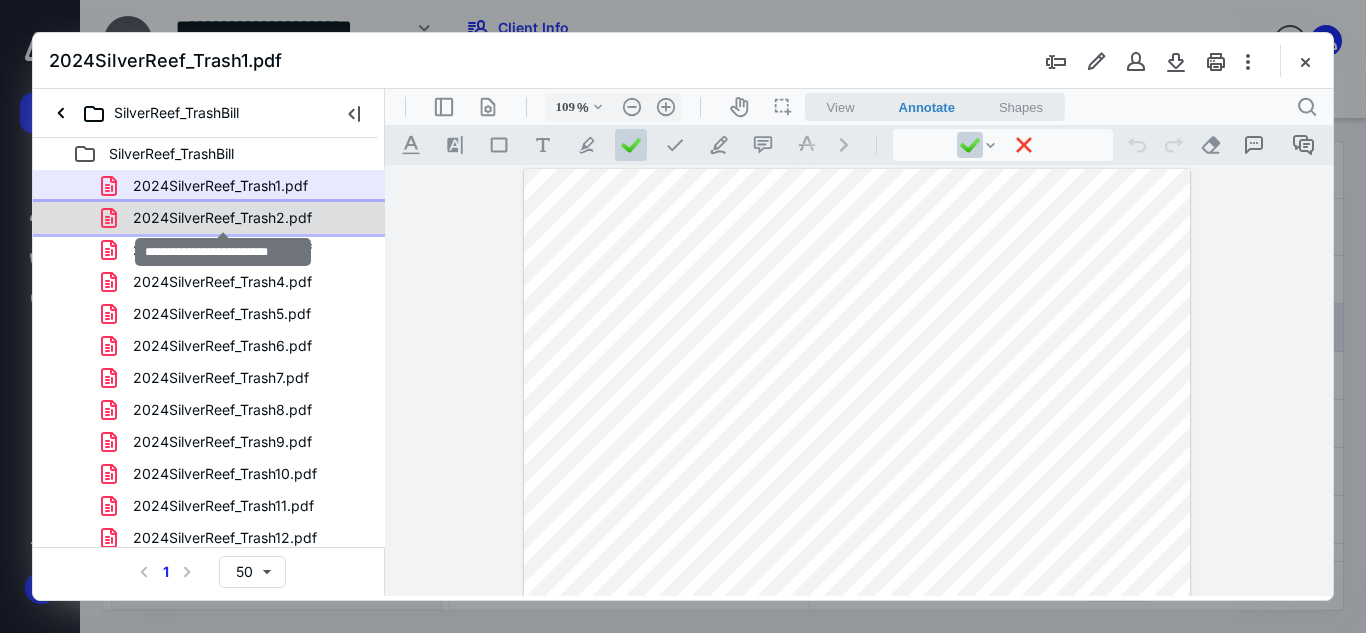 click on "2024SilverReef_Trash2.pdf" at bounding box center [222, 218] 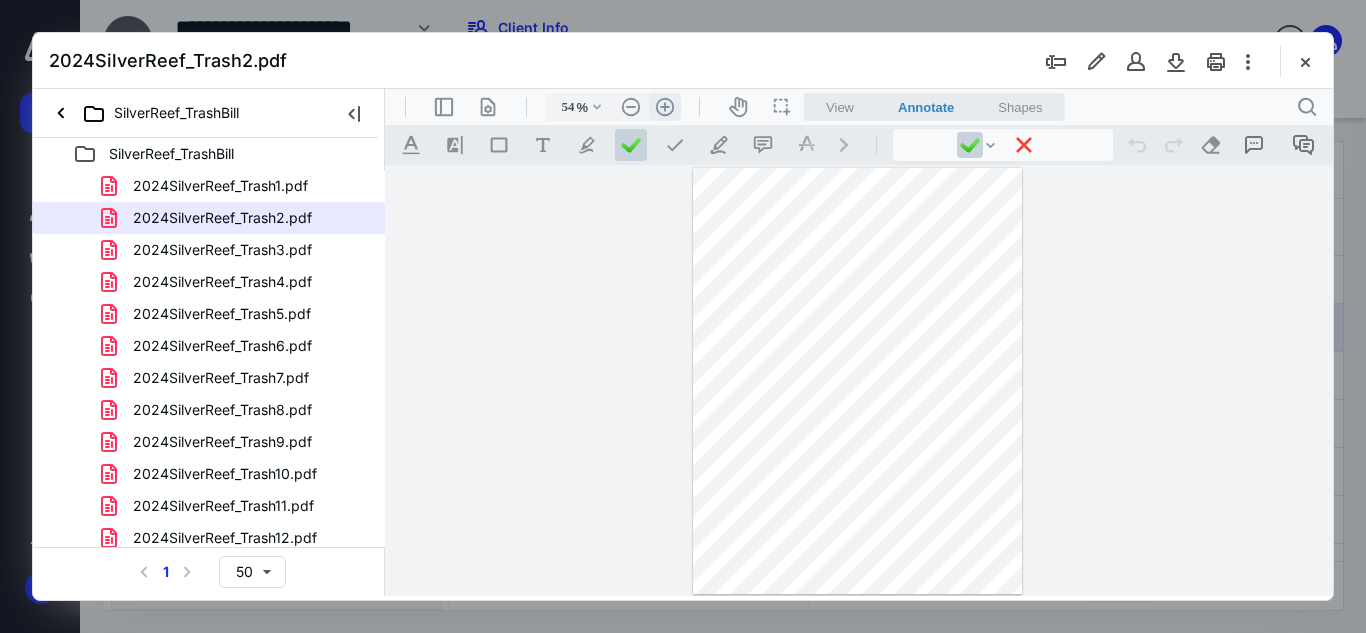 click on ".cls-1{fill:#abb0c4;} icon - header - zoom - in - line" at bounding box center [665, 107] 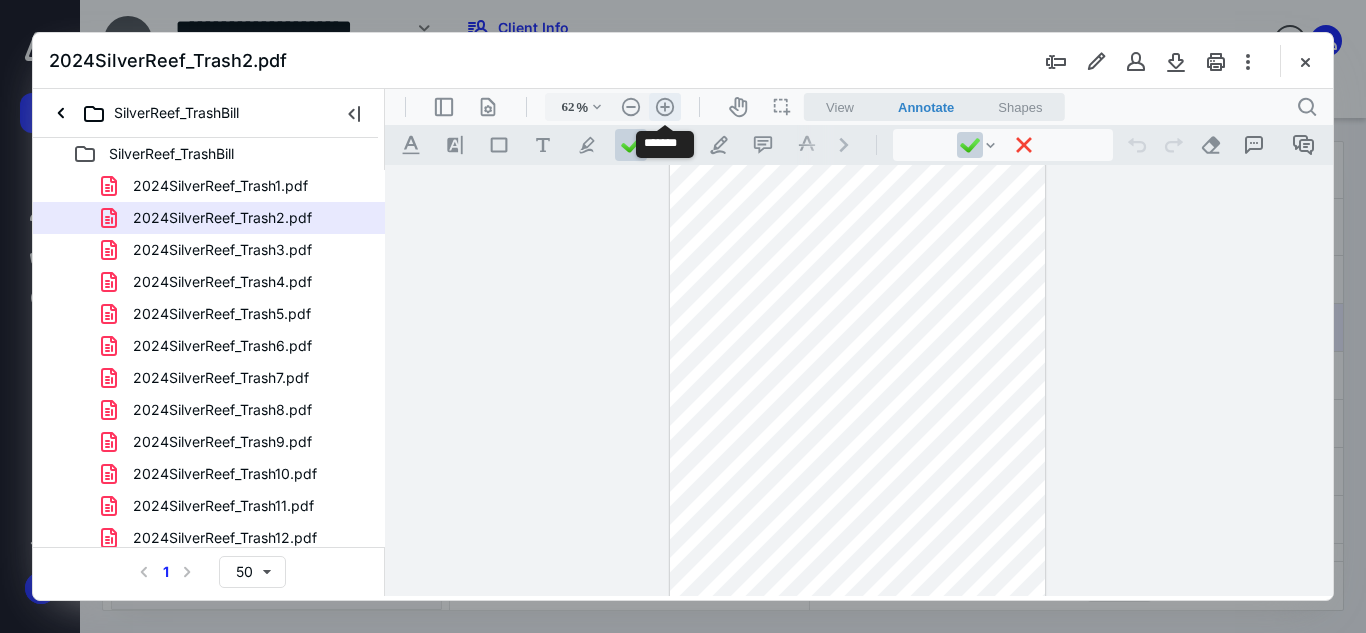 click on ".cls-1{fill:#abb0c4;} icon - header - zoom - in - line" at bounding box center [665, 107] 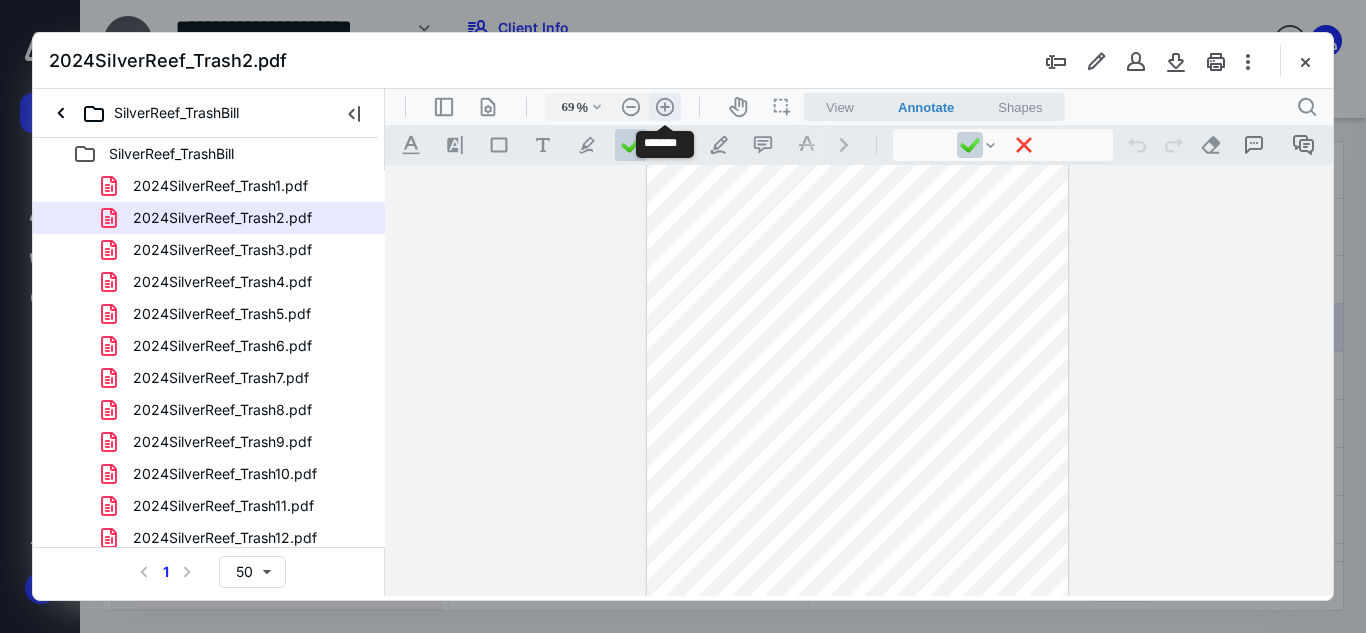 click on ".cls-1{fill:#abb0c4;} icon - header - zoom - in - line" at bounding box center [665, 107] 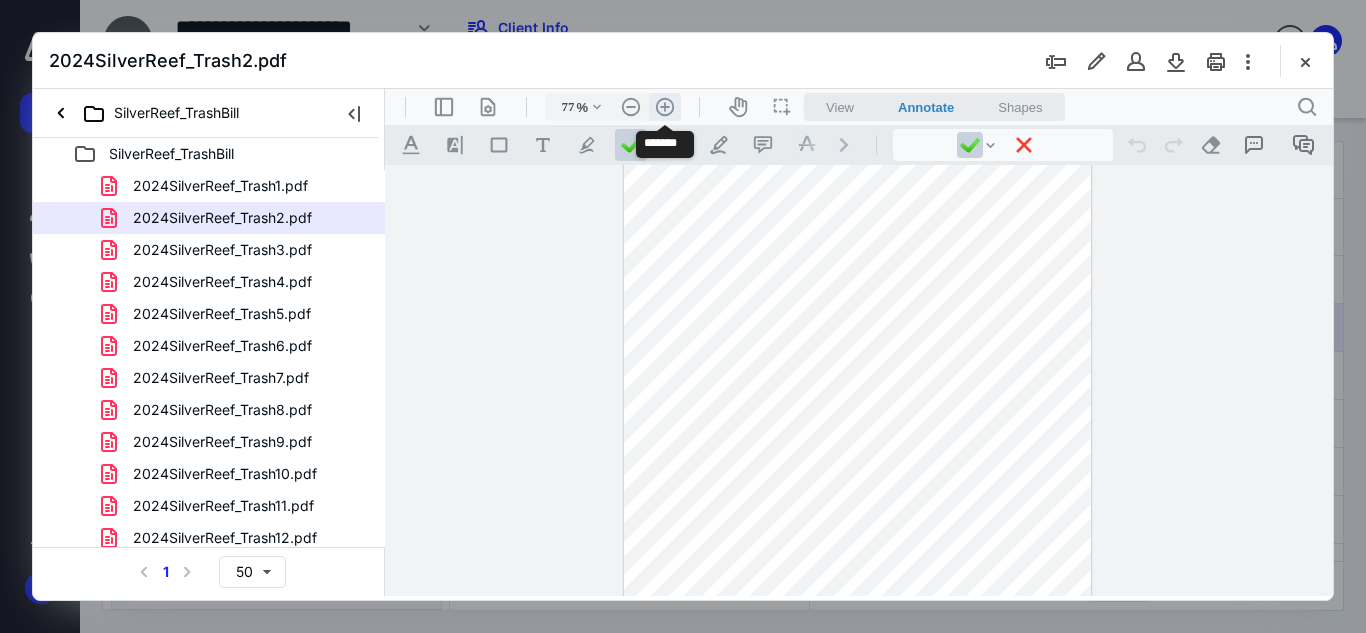 click on ".cls-1{fill:#abb0c4;} icon - header - zoom - in - line" at bounding box center (665, 107) 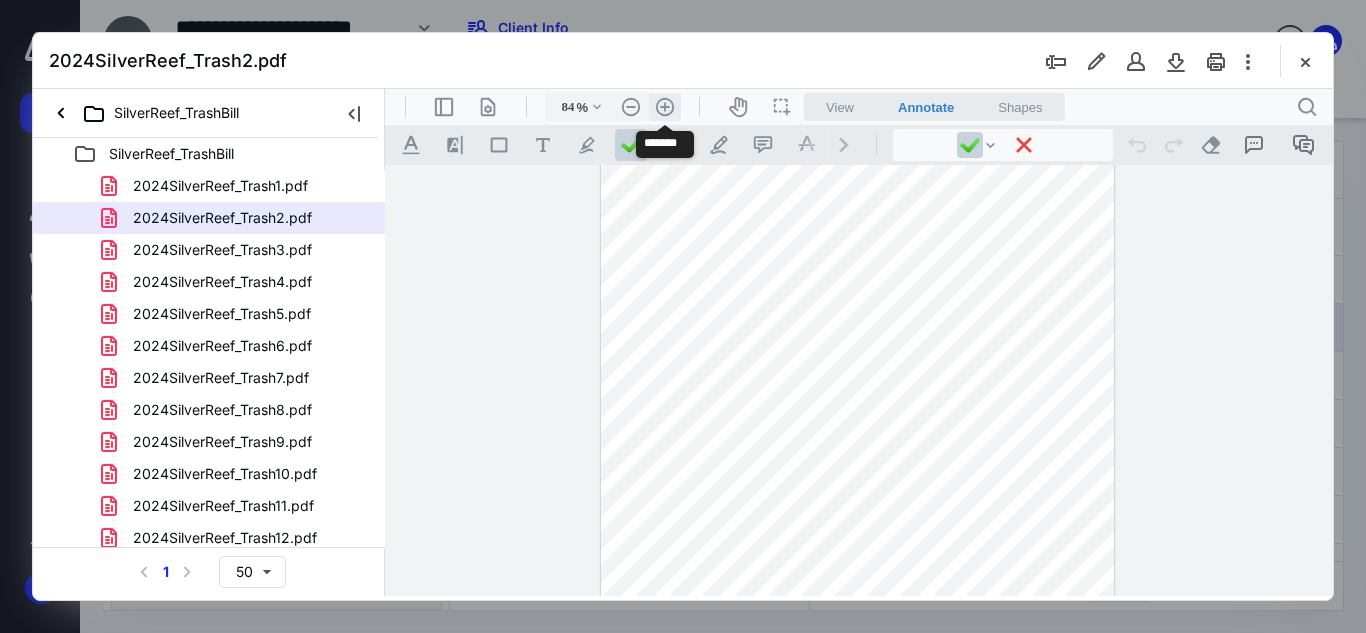 click on ".cls-1{fill:#abb0c4;} icon - header - zoom - in - line" at bounding box center [665, 107] 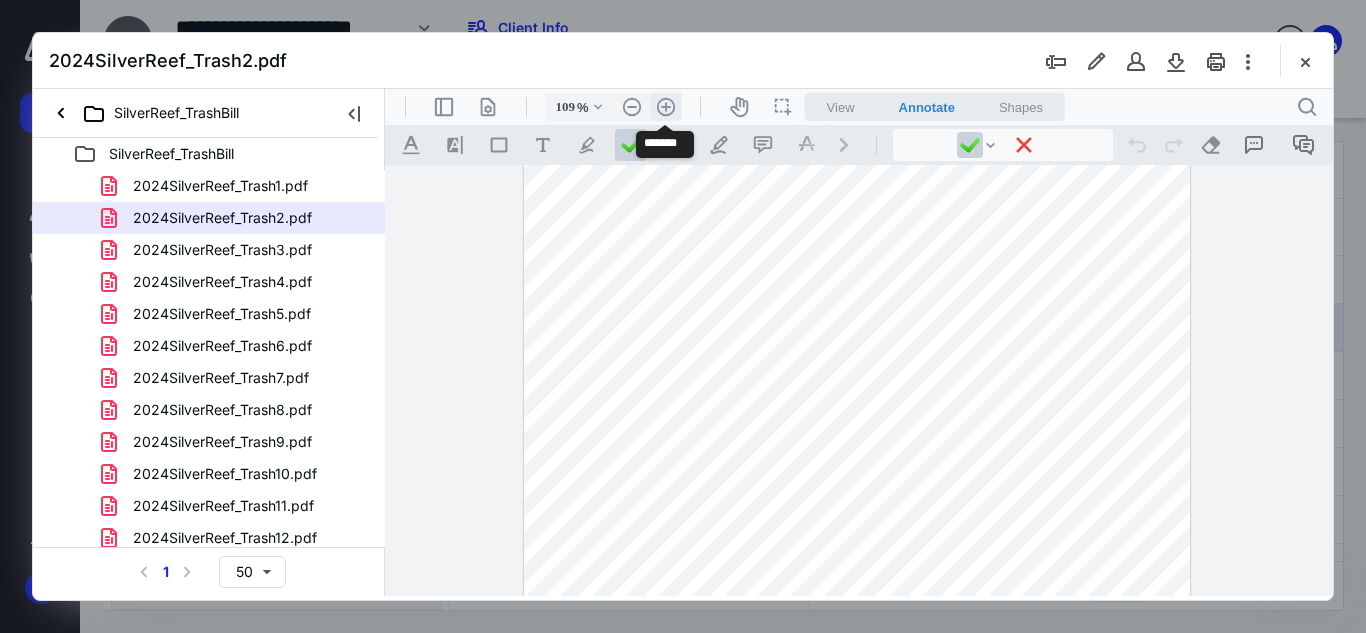 scroll, scrollTop: 181, scrollLeft: 0, axis: vertical 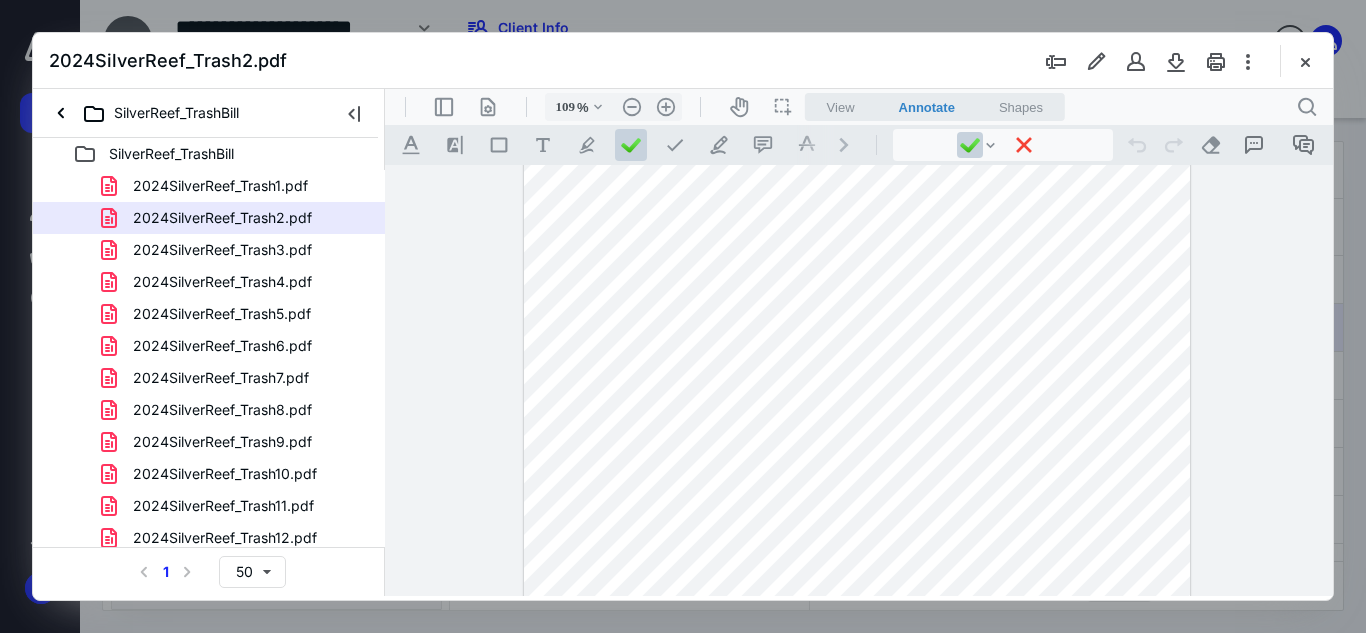 click on "2024SilverReef_Trash3.pdf" at bounding box center [222, 250] 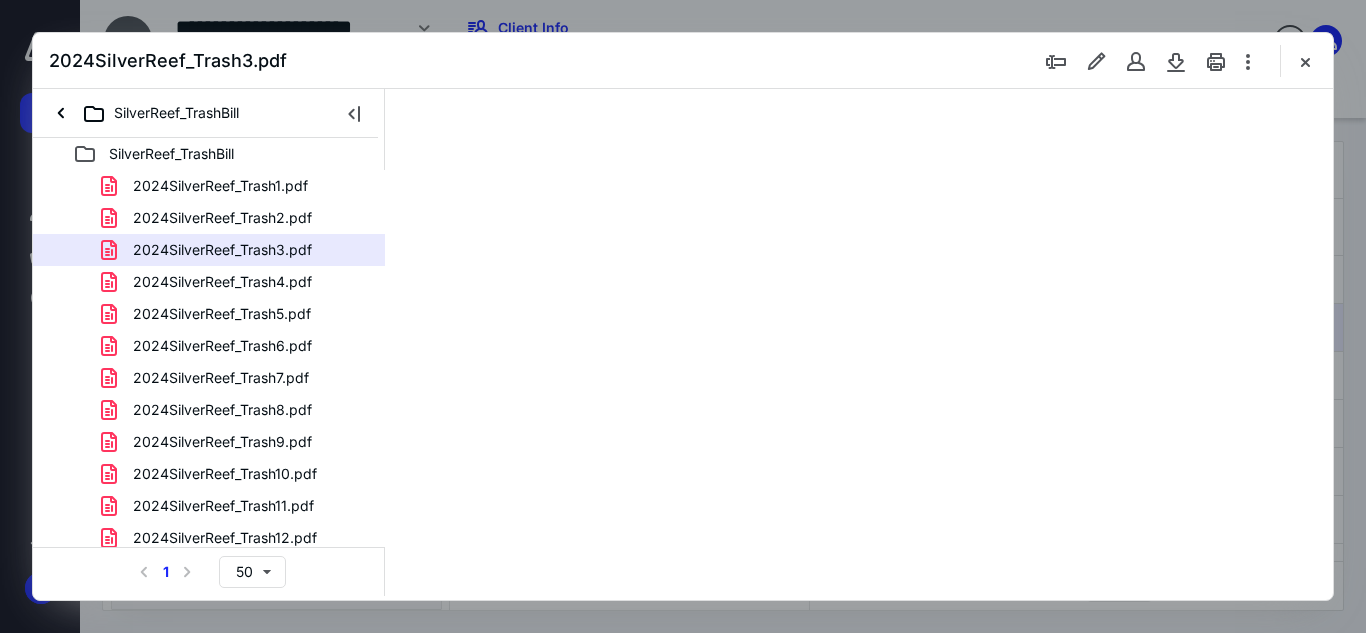 scroll, scrollTop: 0, scrollLeft: 0, axis: both 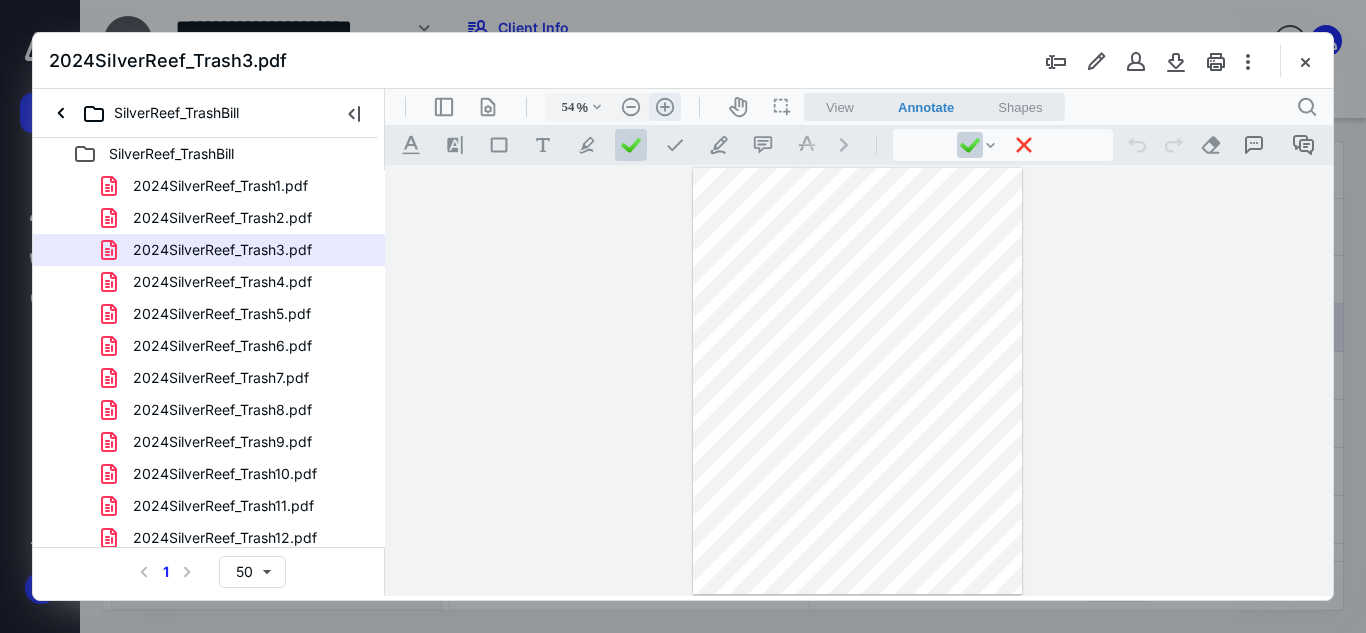 click on ".cls-1{fill:#abb0c4;} icon - header - zoom - in - line" at bounding box center [665, 107] 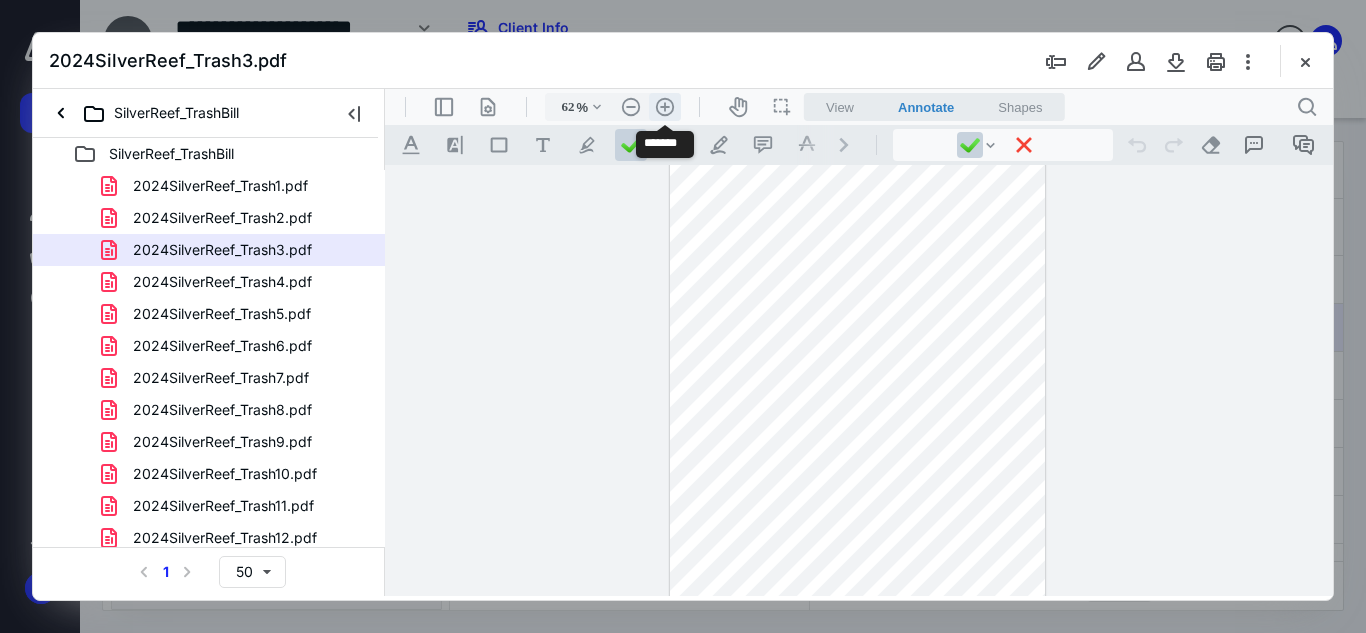 click on ".cls-1{fill:#abb0c4;} icon - header - zoom - in - line" at bounding box center [665, 107] 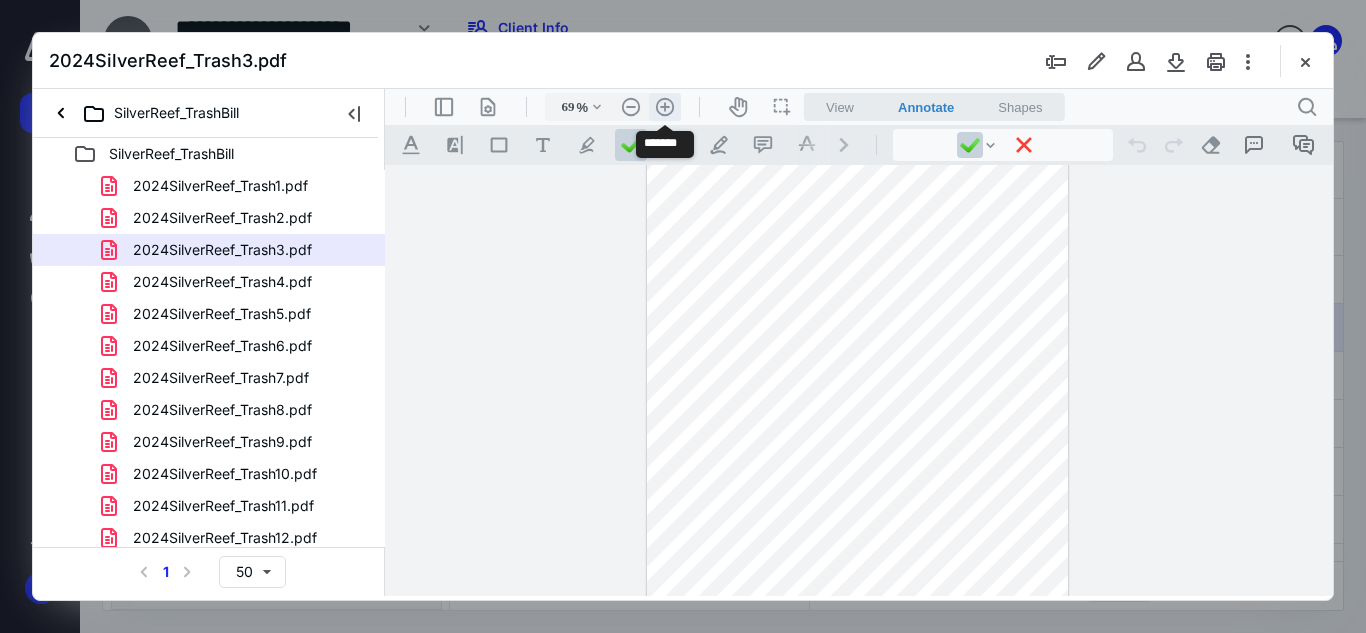 click on ".cls-1{fill:#abb0c4;} icon - header - zoom - in - line" at bounding box center [665, 107] 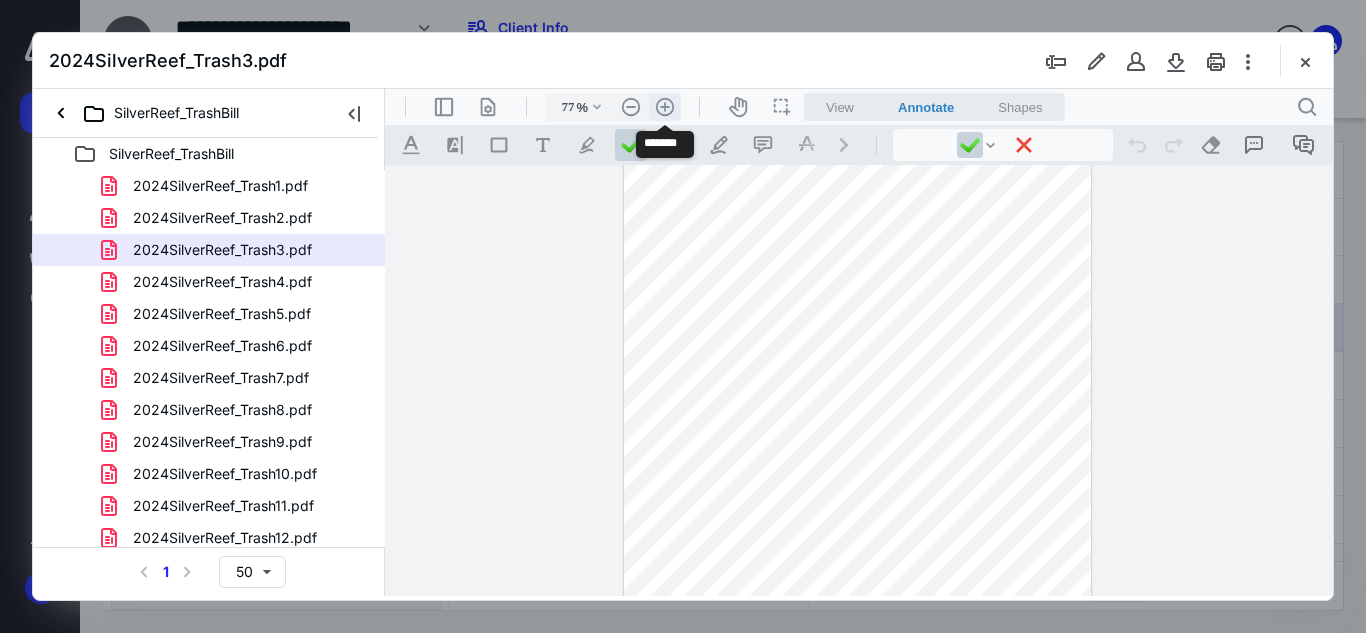 click on ".cls-1{fill:#abb0c4;} icon - header - zoom - in - line" at bounding box center (665, 107) 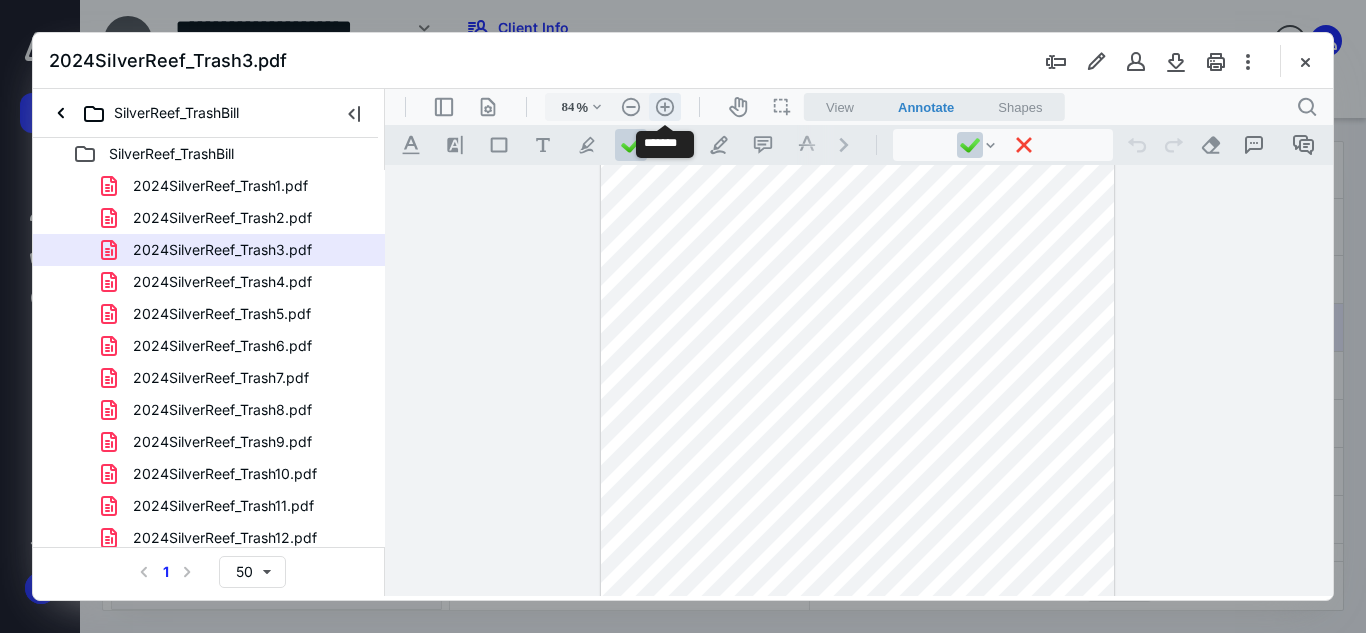 click on ".cls-1{fill:#abb0c4;} icon - header - zoom - in - line" at bounding box center (665, 107) 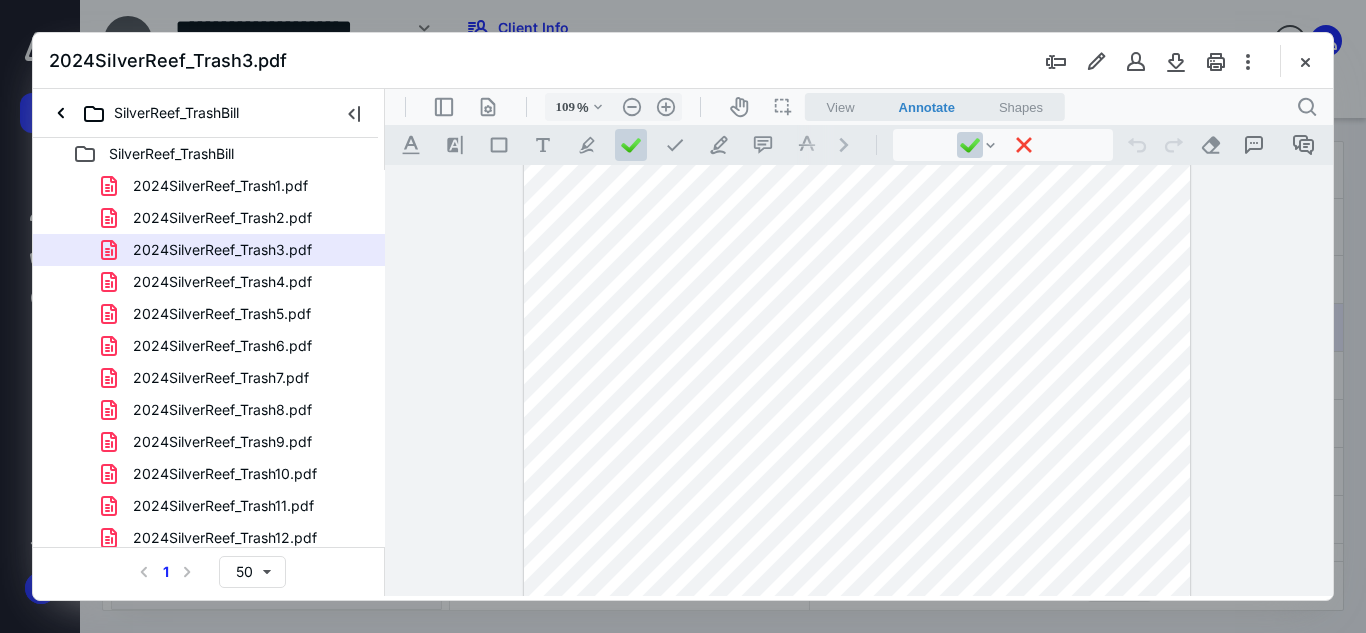 scroll, scrollTop: 81, scrollLeft: 0, axis: vertical 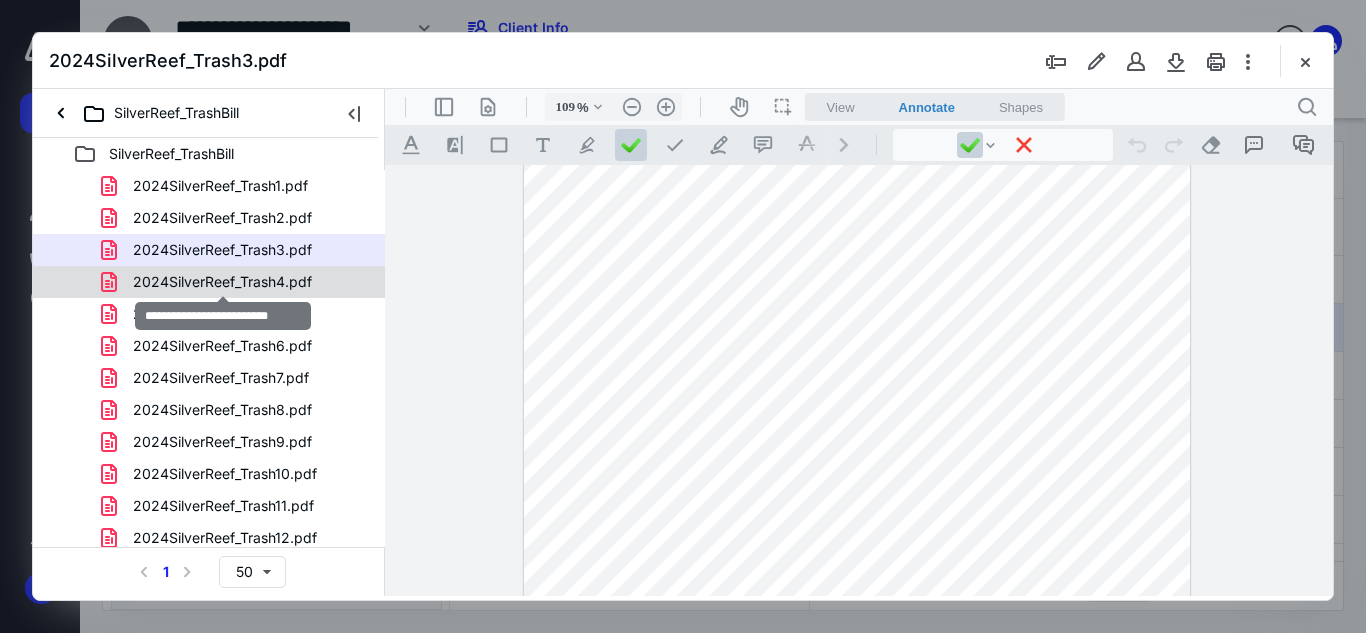 click on "2024SilverReef_Trash4.pdf" at bounding box center (222, 282) 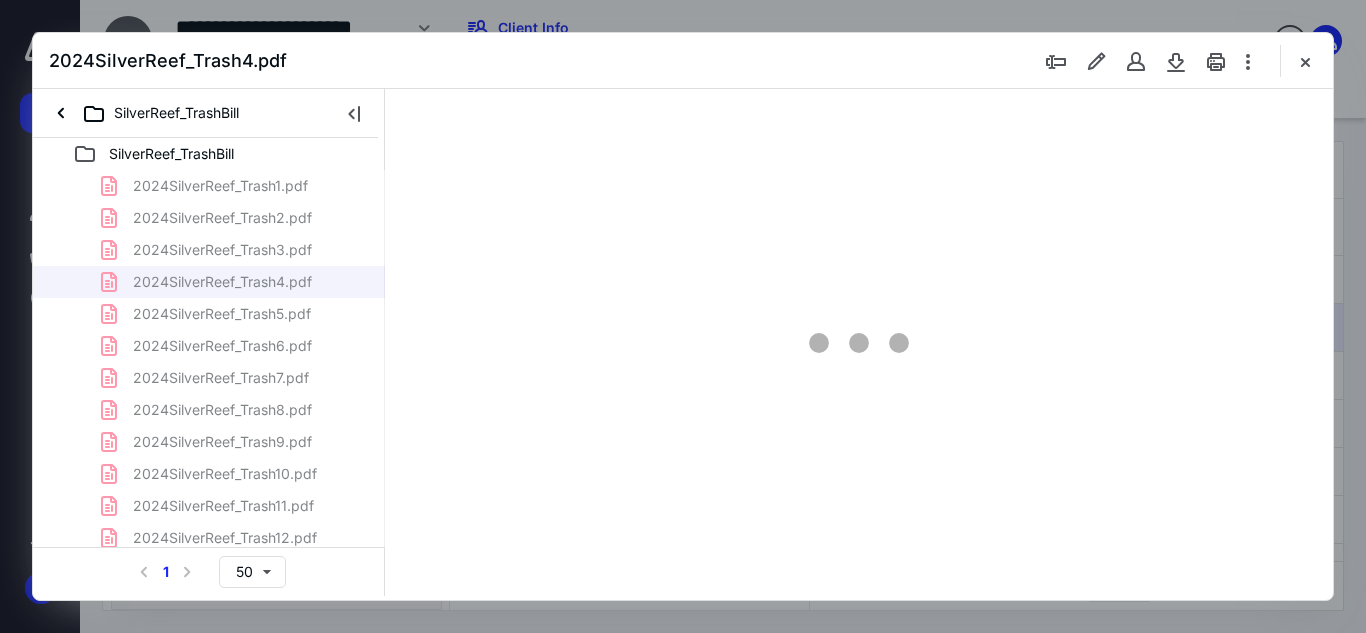 scroll, scrollTop: 0, scrollLeft: 0, axis: both 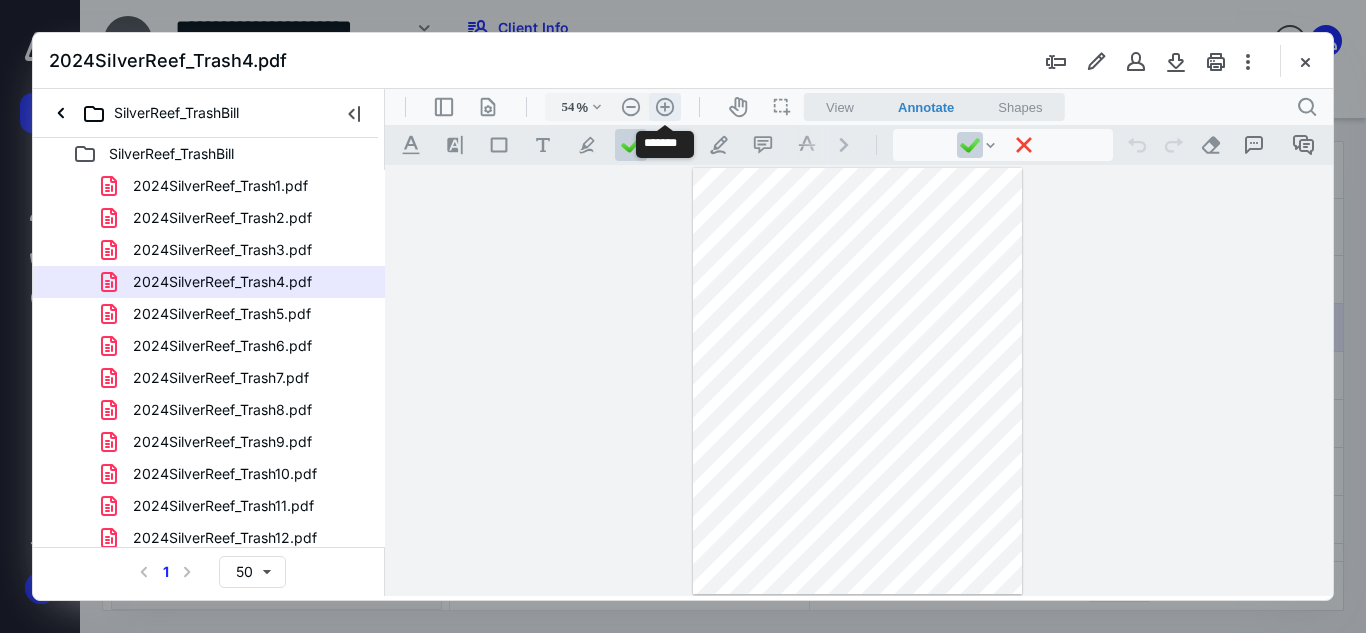 click on ".cls-1{fill:#abb0c4;} icon - header - zoom - in - line" at bounding box center (665, 107) 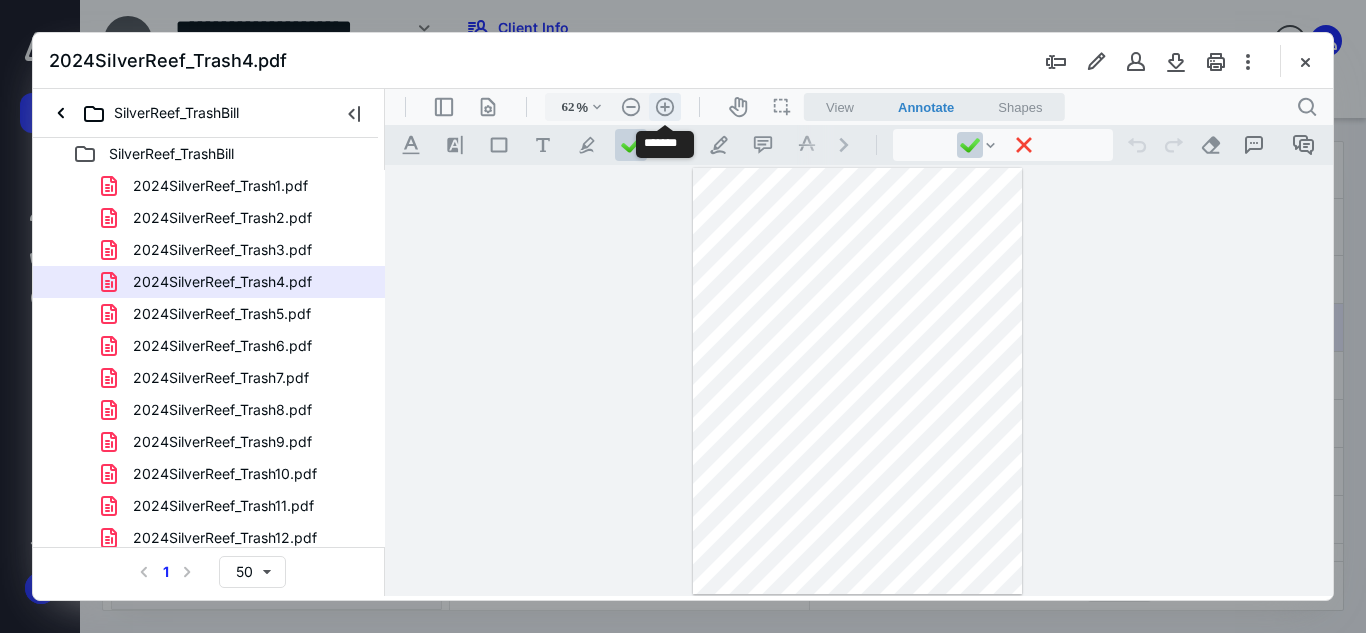 click on ".cls-1{fill:#abb0c4;} icon - header - zoom - in - line" at bounding box center [665, 107] 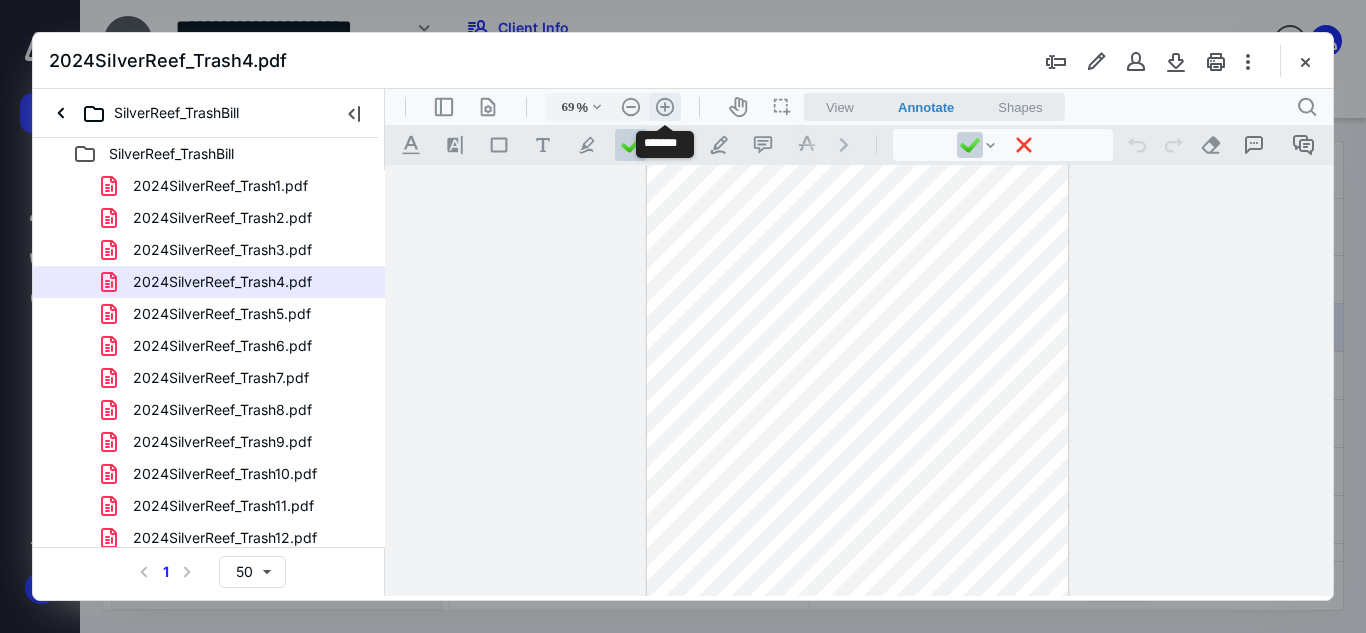 click on ".cls-1{fill:#abb0c4;} icon - header - zoom - in - line" at bounding box center [665, 107] 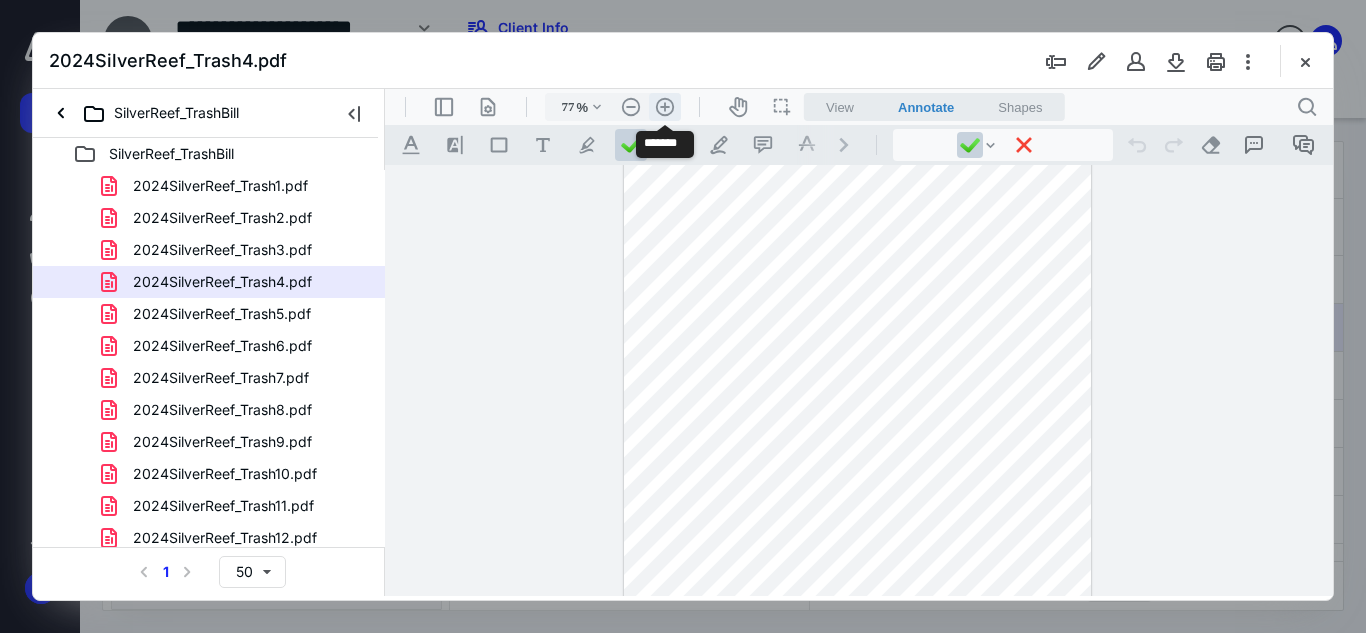 click on ".cls-1{fill:#abb0c4;} icon - header - zoom - in - line" at bounding box center (665, 107) 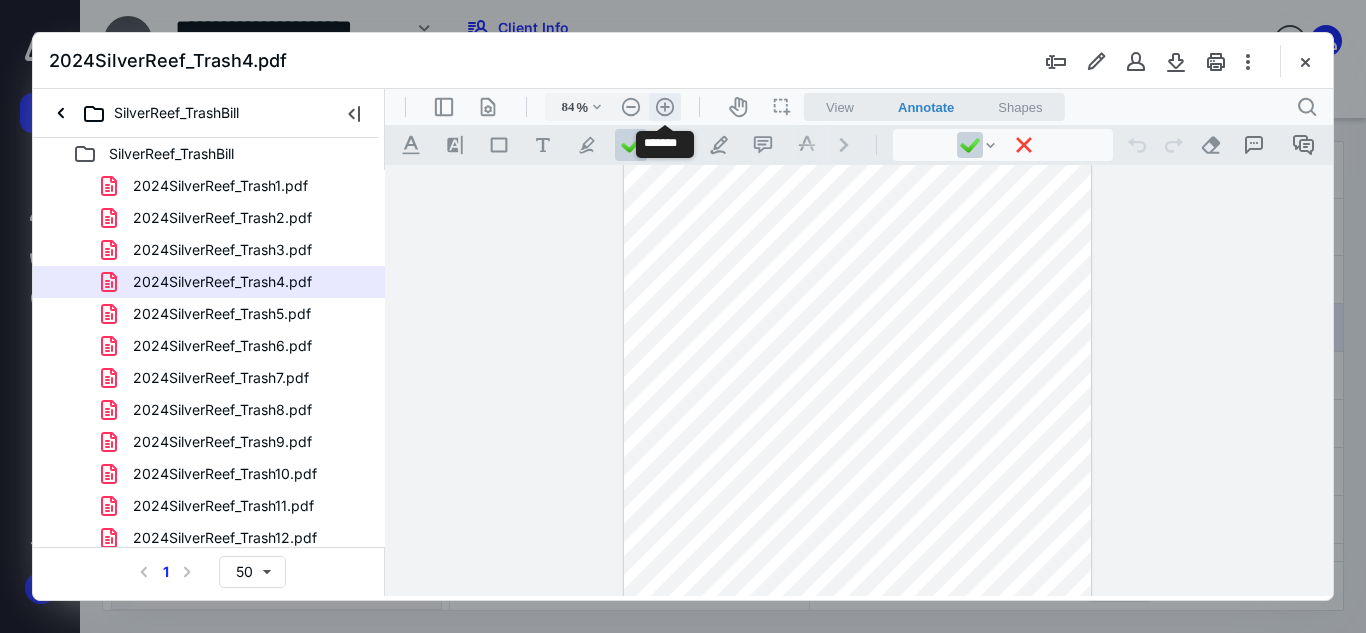 scroll, scrollTop: 99, scrollLeft: 0, axis: vertical 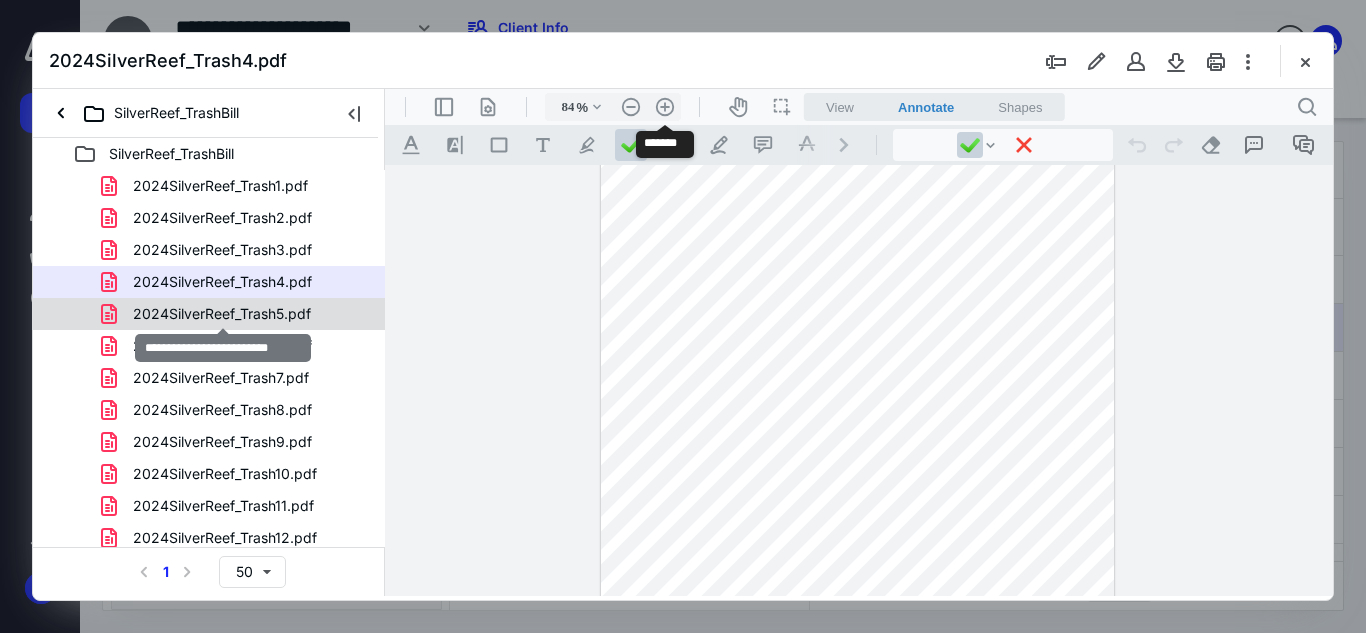click on "2024SilverReef_Trash5.pdf" at bounding box center (222, 314) 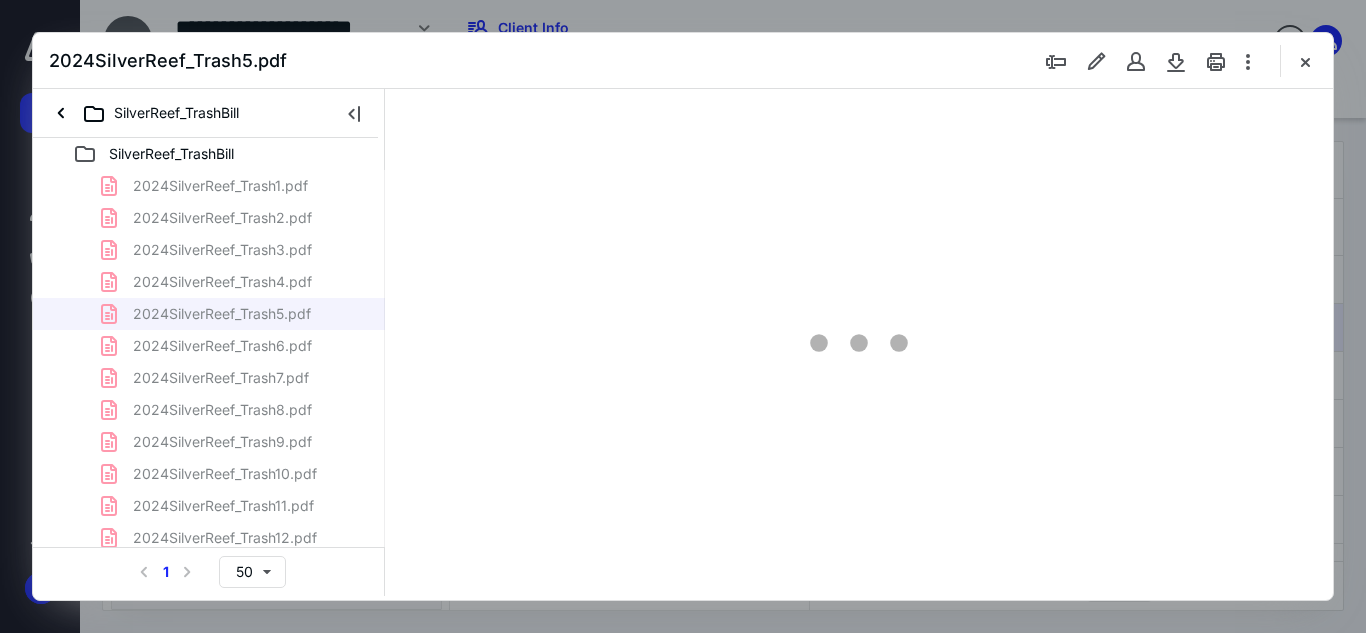 scroll, scrollTop: 0, scrollLeft: 0, axis: both 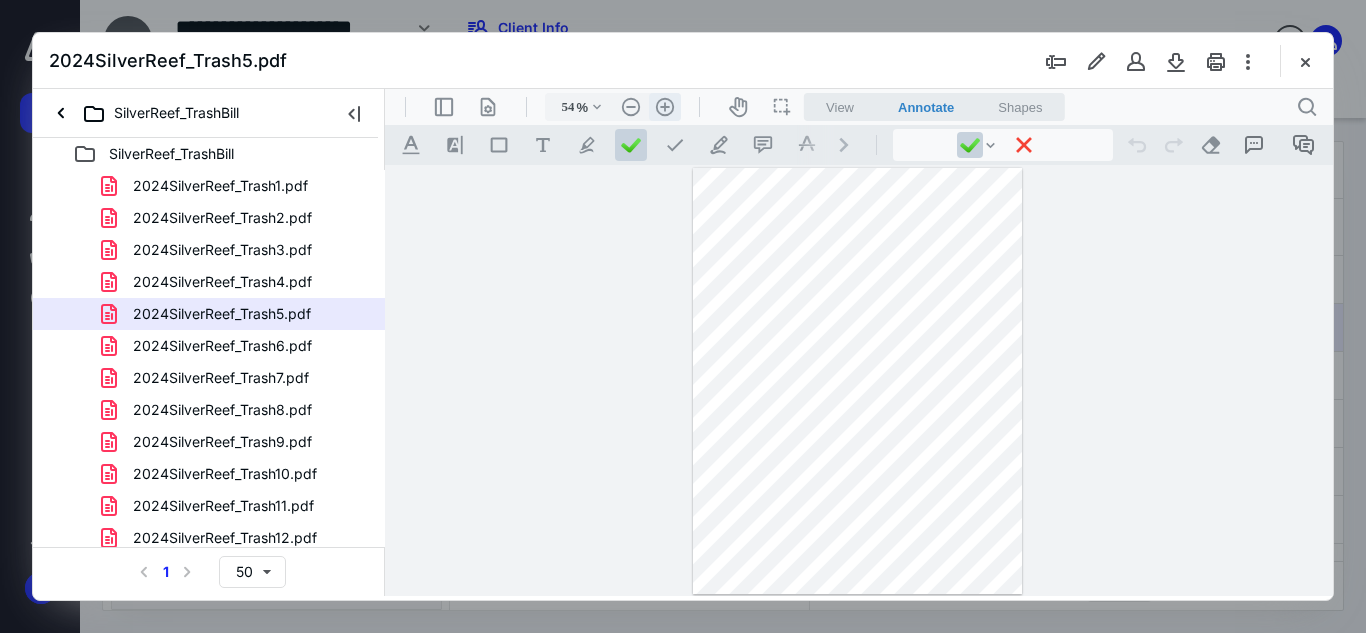 click on ".cls-1{fill:#abb0c4;} icon - header - zoom - in - line" at bounding box center [665, 107] 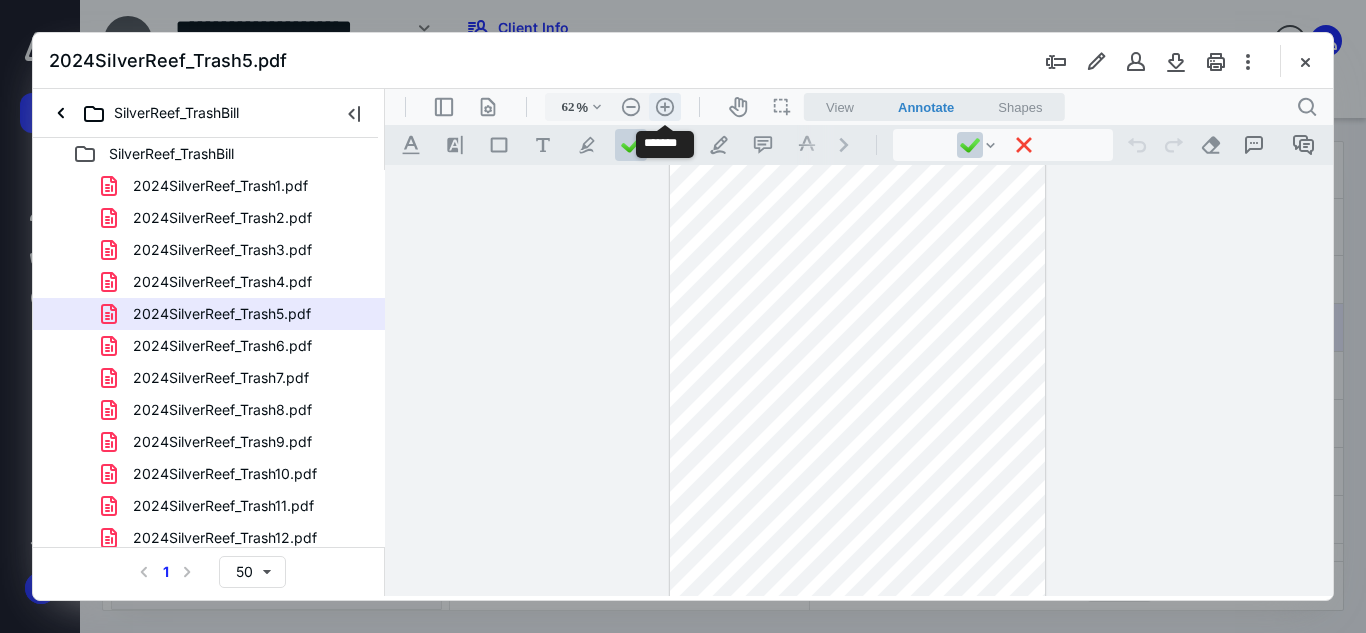 click on ".cls-1{fill:#abb0c4;} icon - header - zoom - in - line" at bounding box center [665, 107] 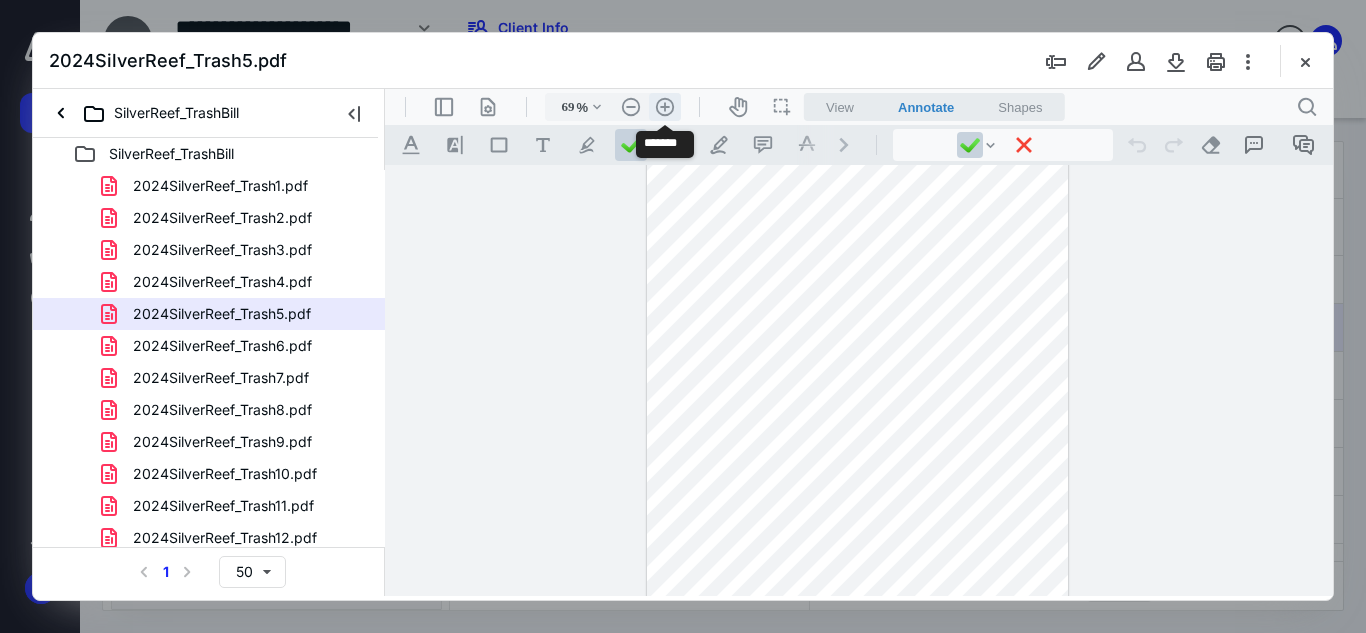 click on ".cls-1{fill:#abb0c4;} icon - header - zoom - in - line" at bounding box center (665, 107) 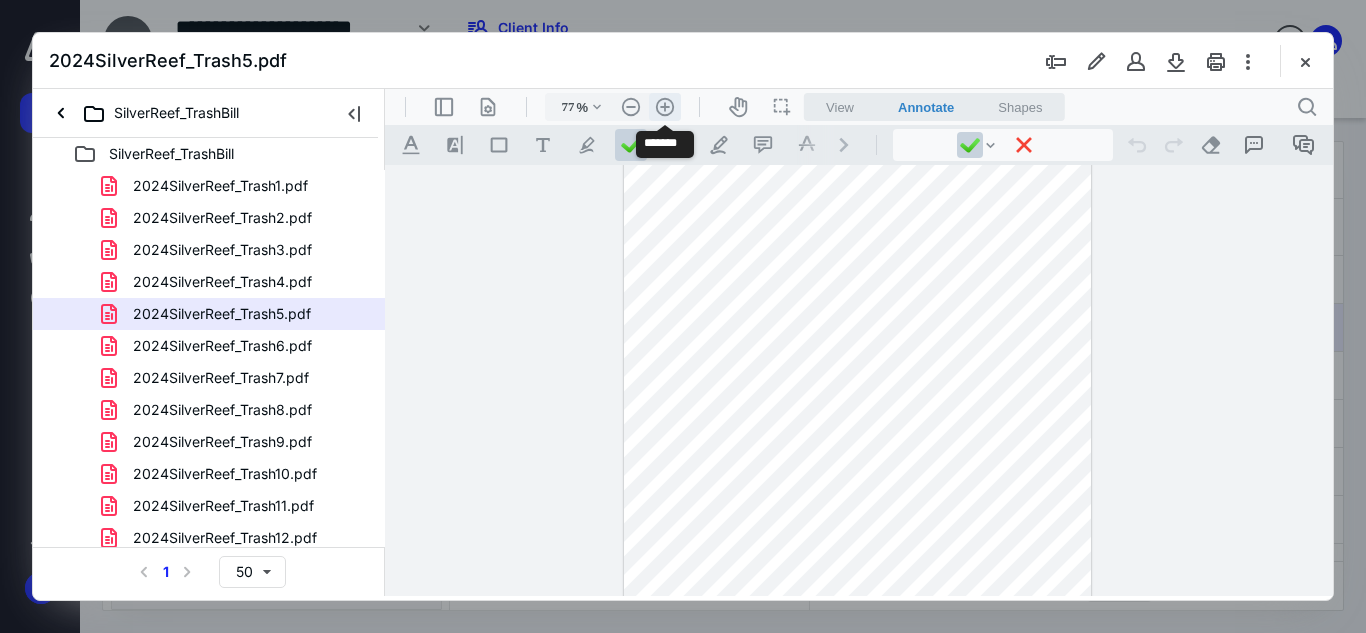 click on ".cls-1{fill:#abb0c4;} icon - header - zoom - in - line" at bounding box center [665, 107] 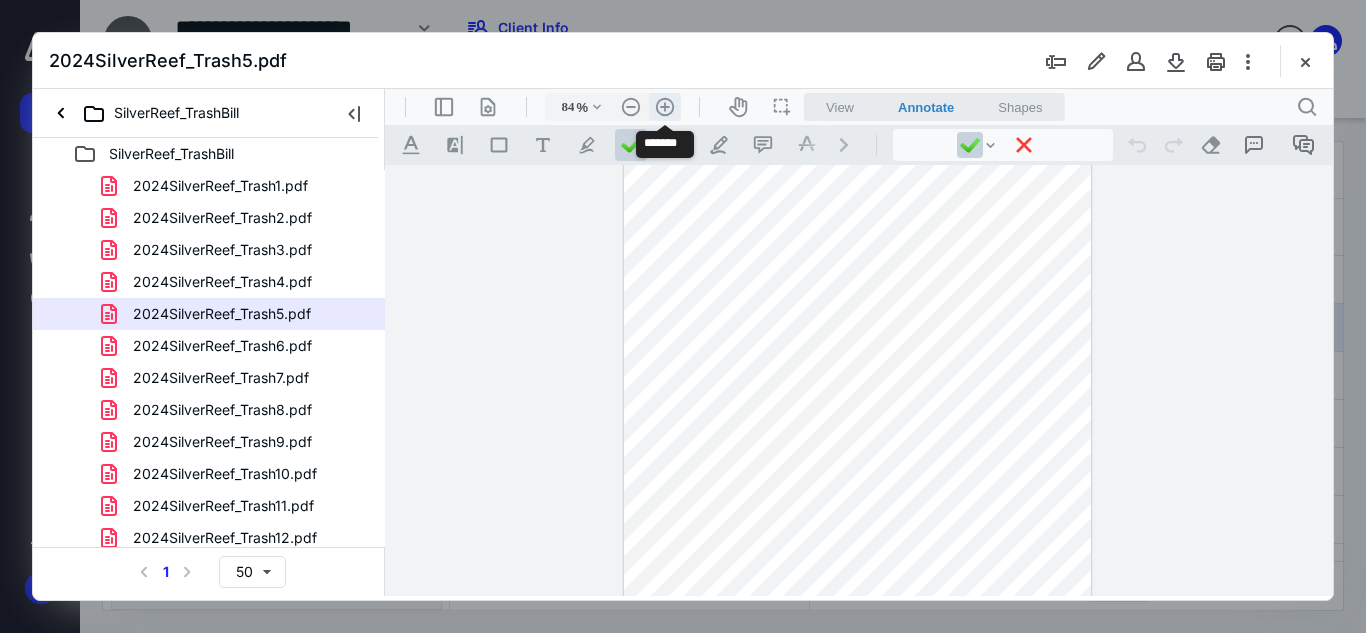 scroll, scrollTop: 99, scrollLeft: 0, axis: vertical 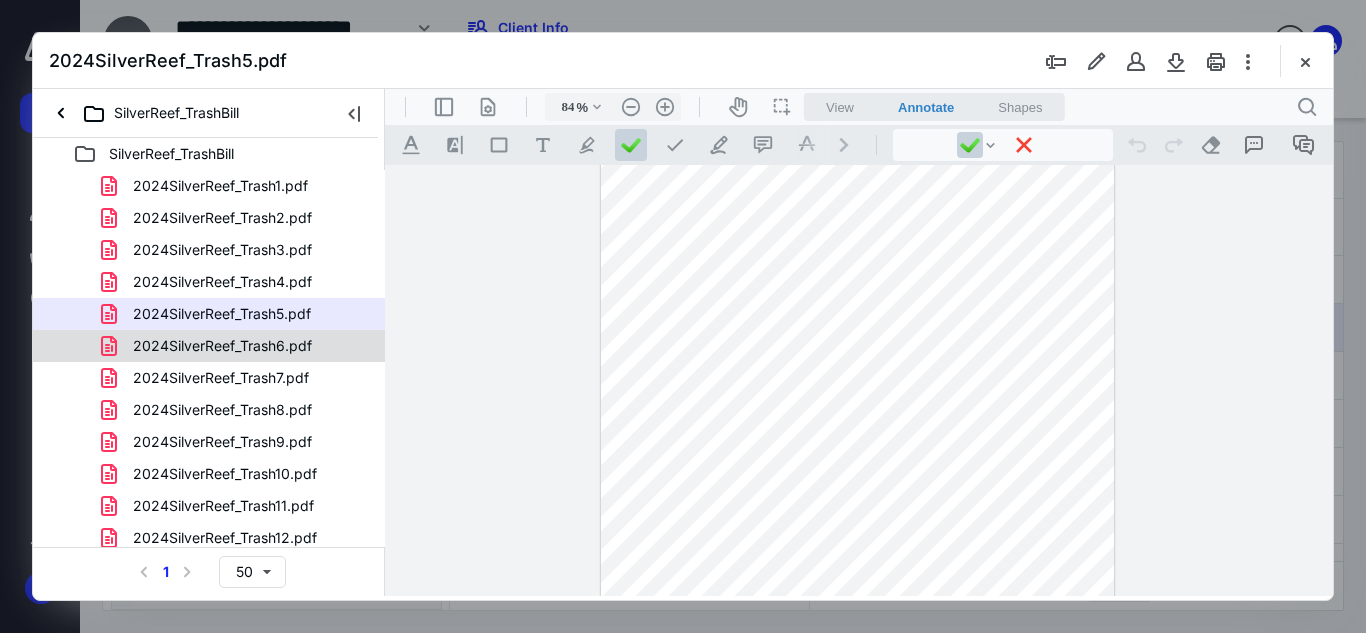 click on "2024SilverReef_Trash6.pdf" at bounding box center (209, 346) 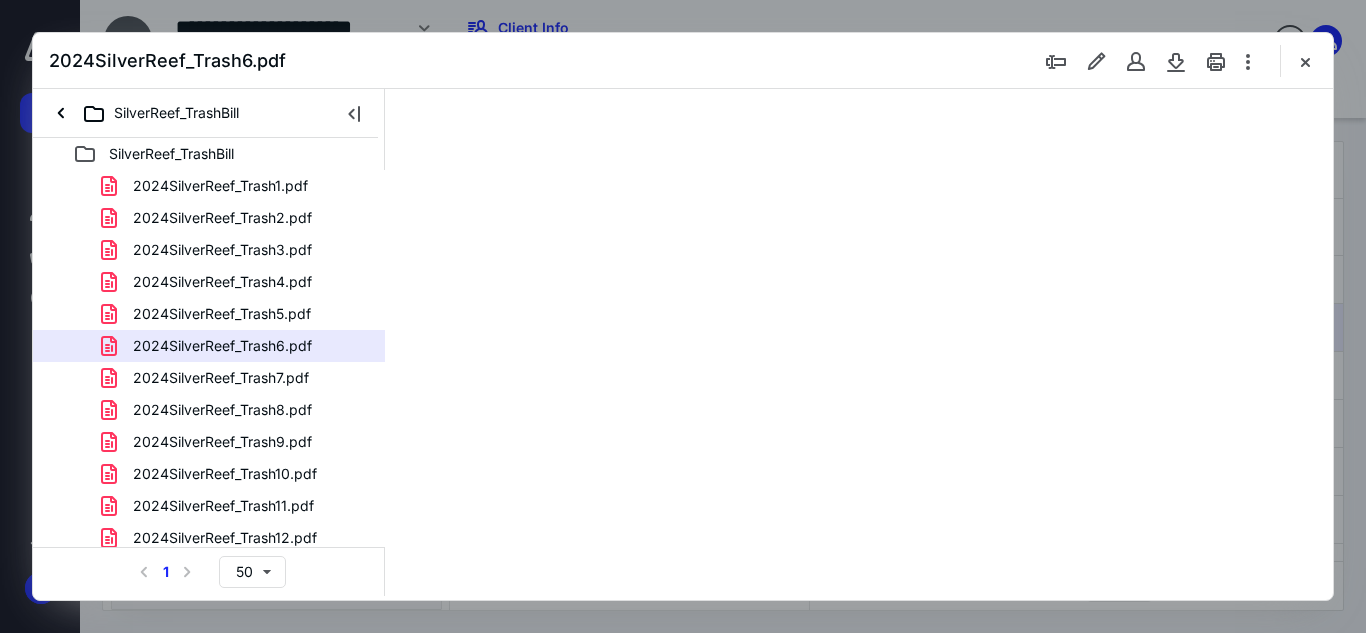 scroll, scrollTop: 0, scrollLeft: 0, axis: both 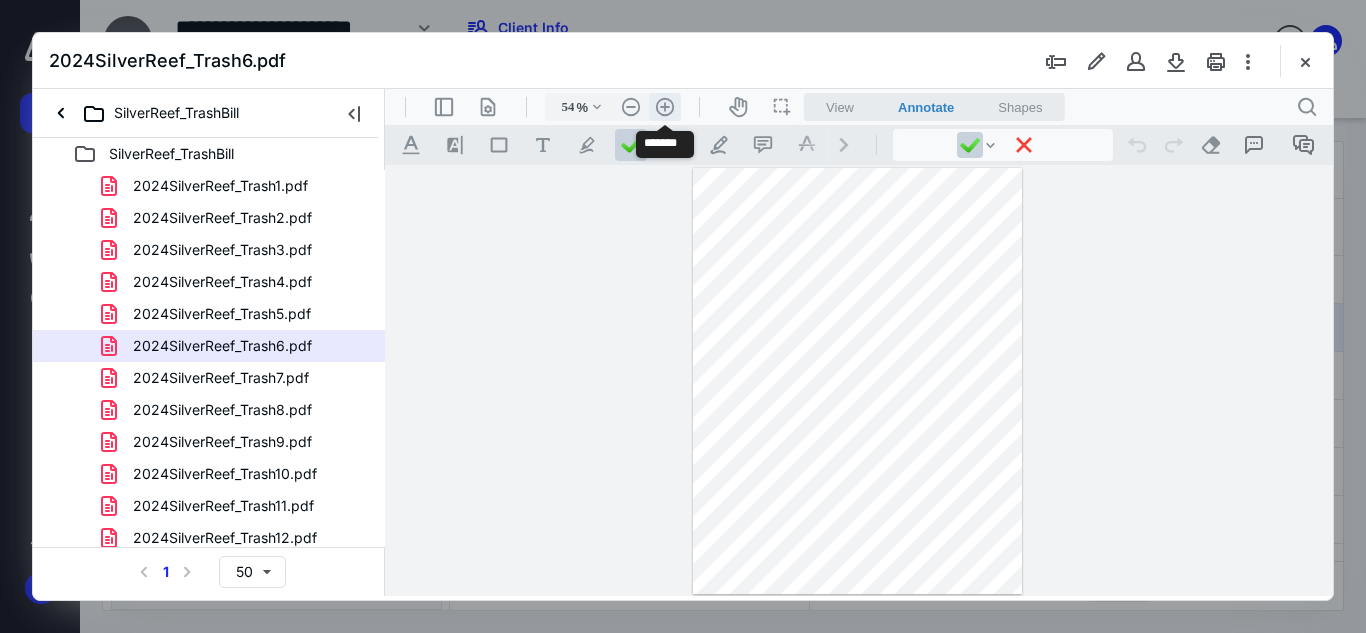 click on ".cls-1{fill:#abb0c4;} icon - header - zoom - in - line" at bounding box center (665, 107) 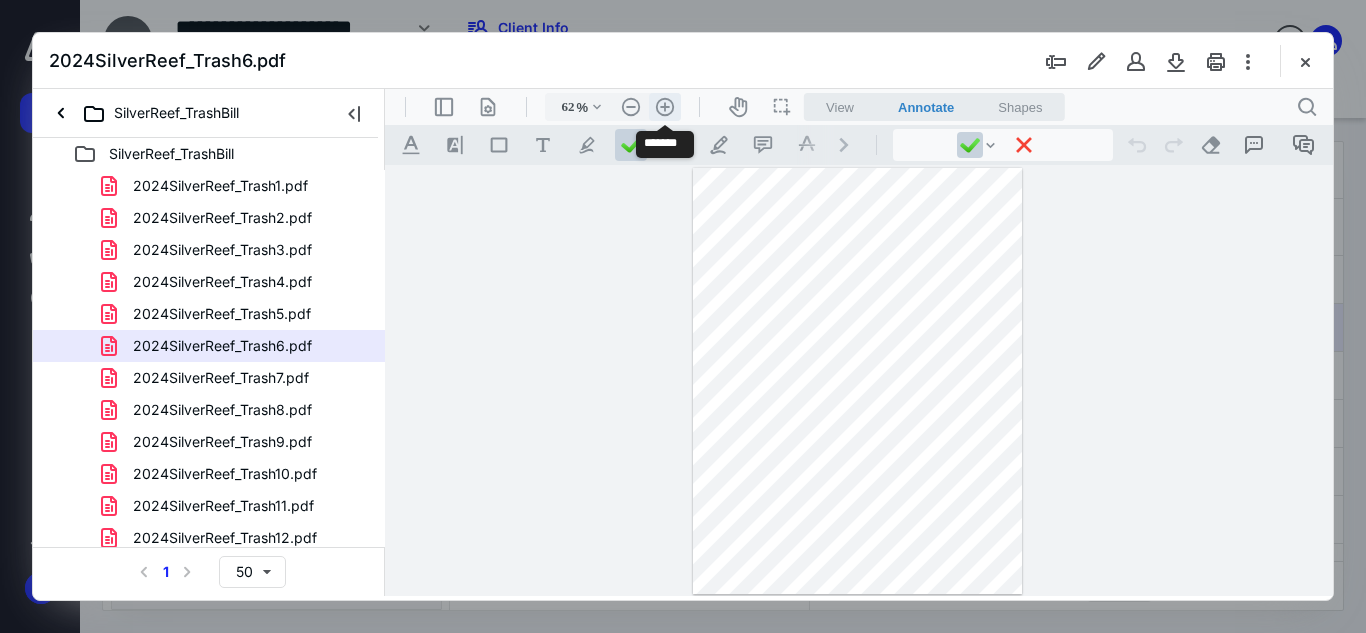 click on ".cls-1{fill:#abb0c4;} icon - header - zoom - in - line" at bounding box center [665, 107] 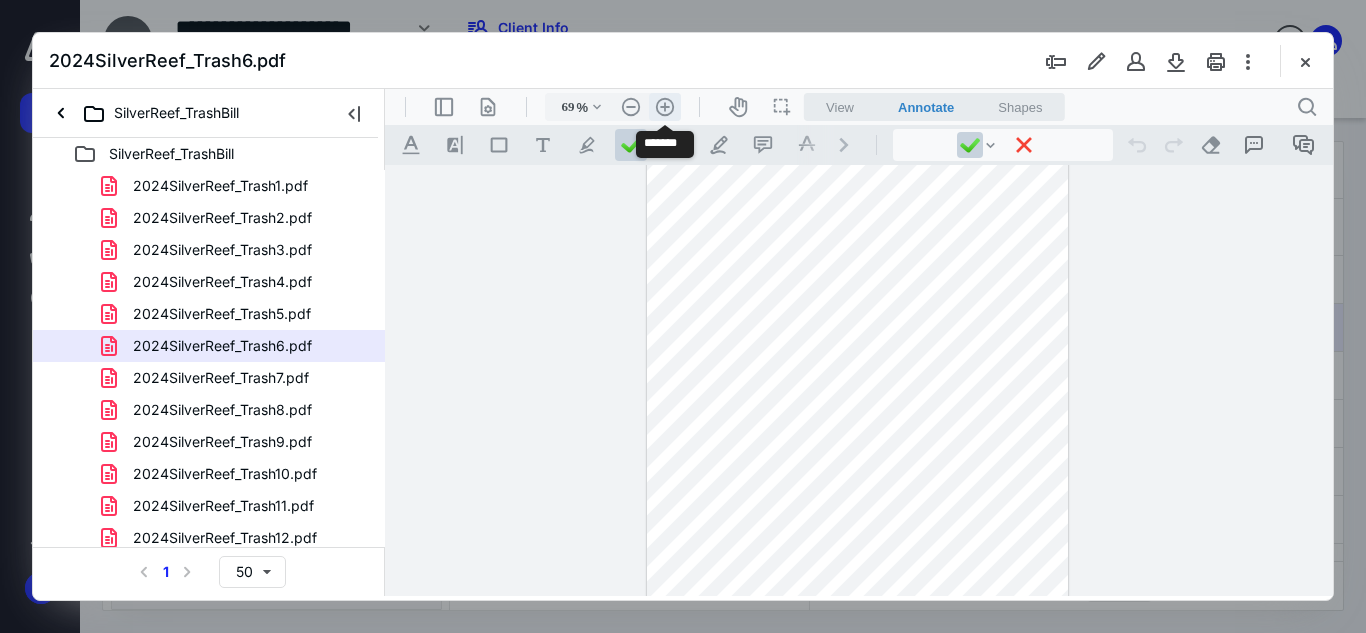 click on ".cls-1{fill:#abb0c4;} icon - header - zoom - in - line" at bounding box center [665, 107] 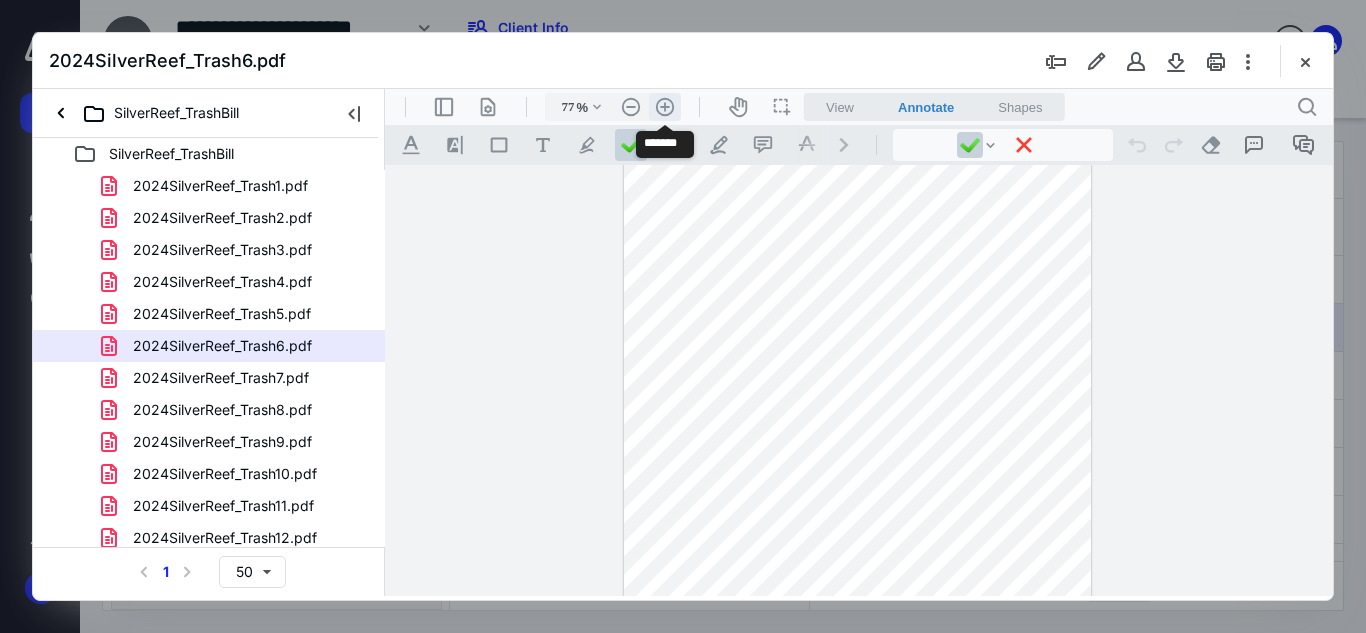 click on ".cls-1{fill:#abb0c4;} icon - header - zoom - in - line" at bounding box center [665, 107] 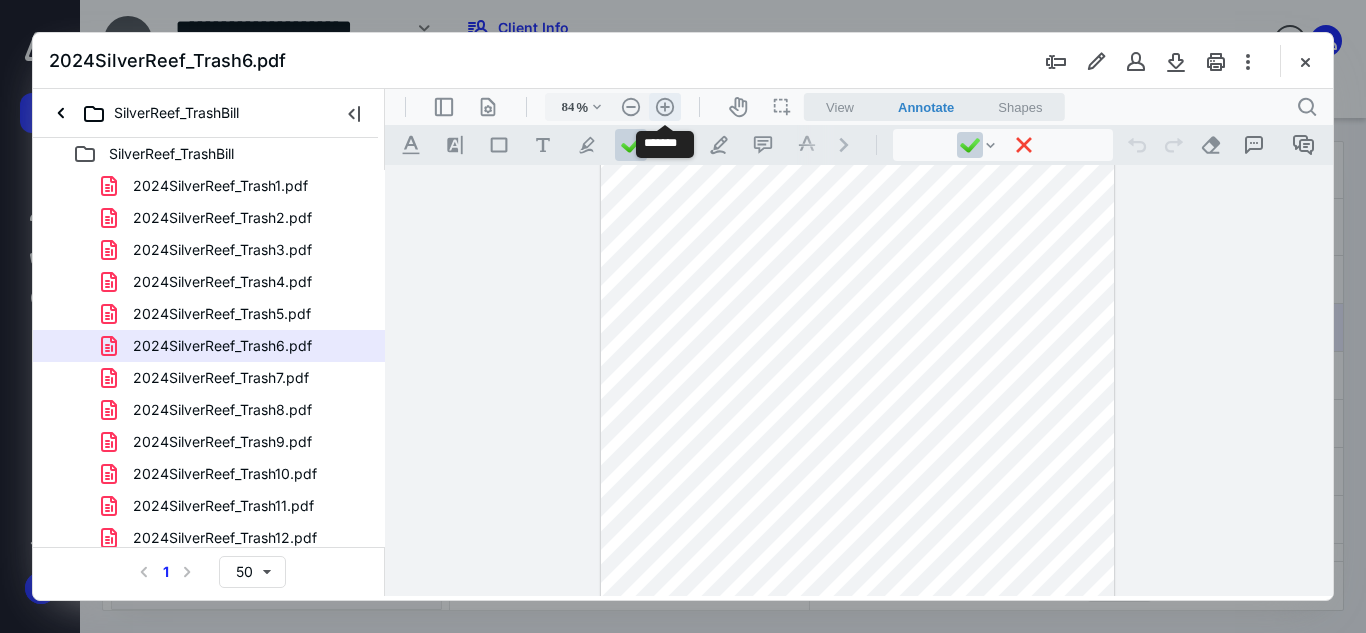 click on ".cls-1{fill:#abb0c4;} icon - header - zoom - in - line" at bounding box center (665, 107) 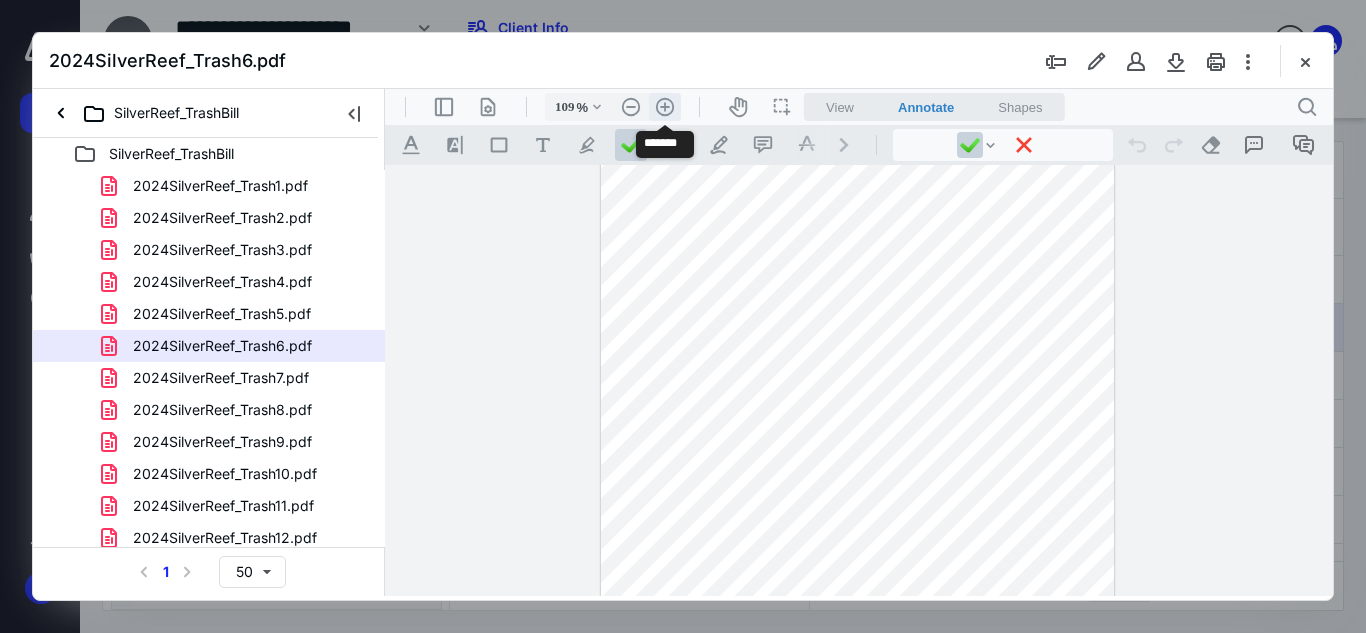 scroll, scrollTop: 181, scrollLeft: 0, axis: vertical 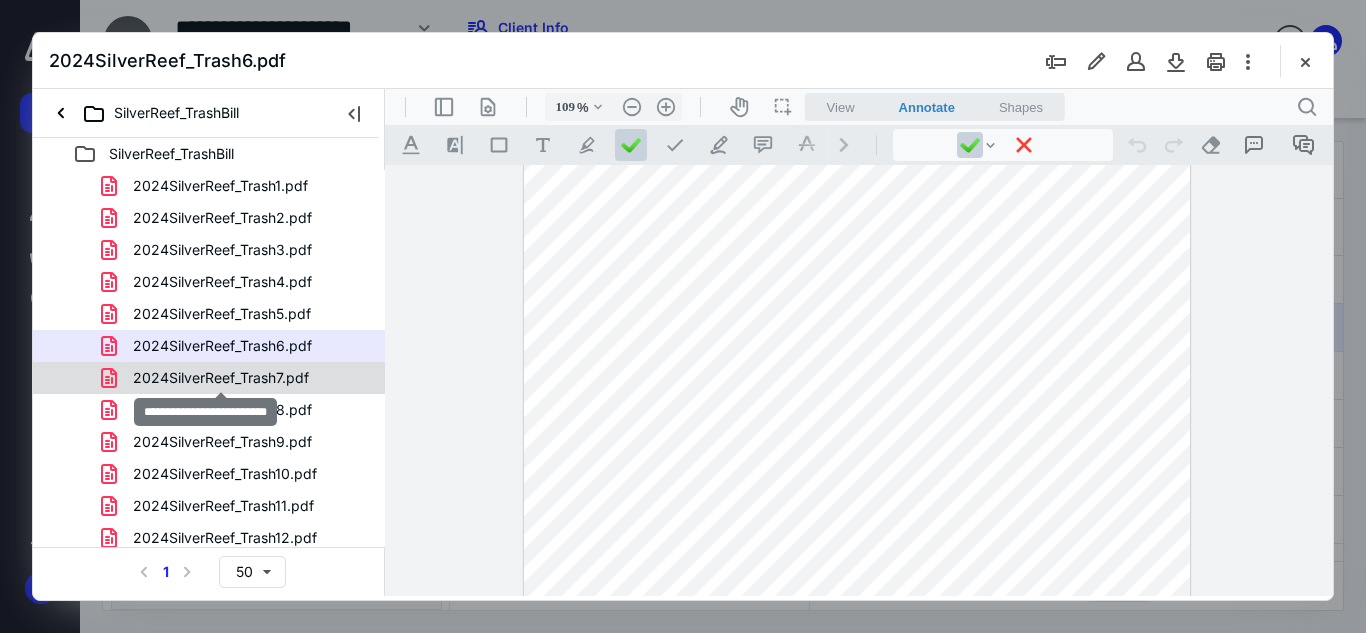 click on "2024SilverReef_Trash7.pdf" at bounding box center (221, 378) 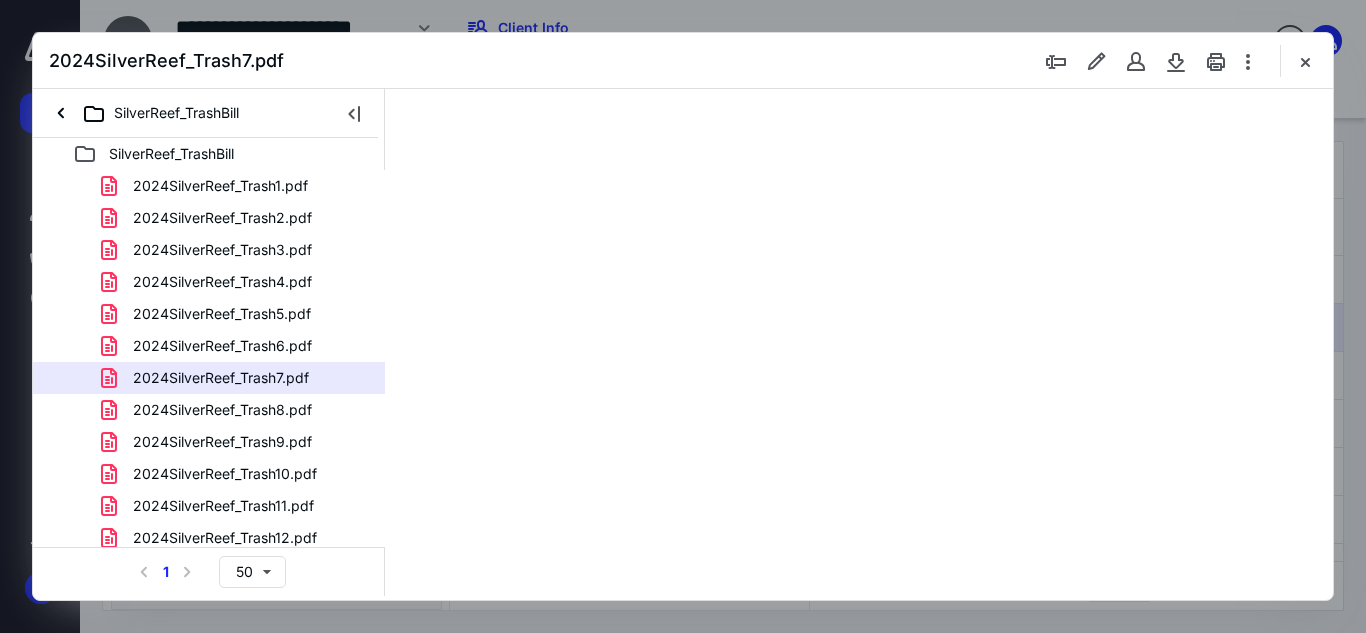 scroll, scrollTop: 0, scrollLeft: 0, axis: both 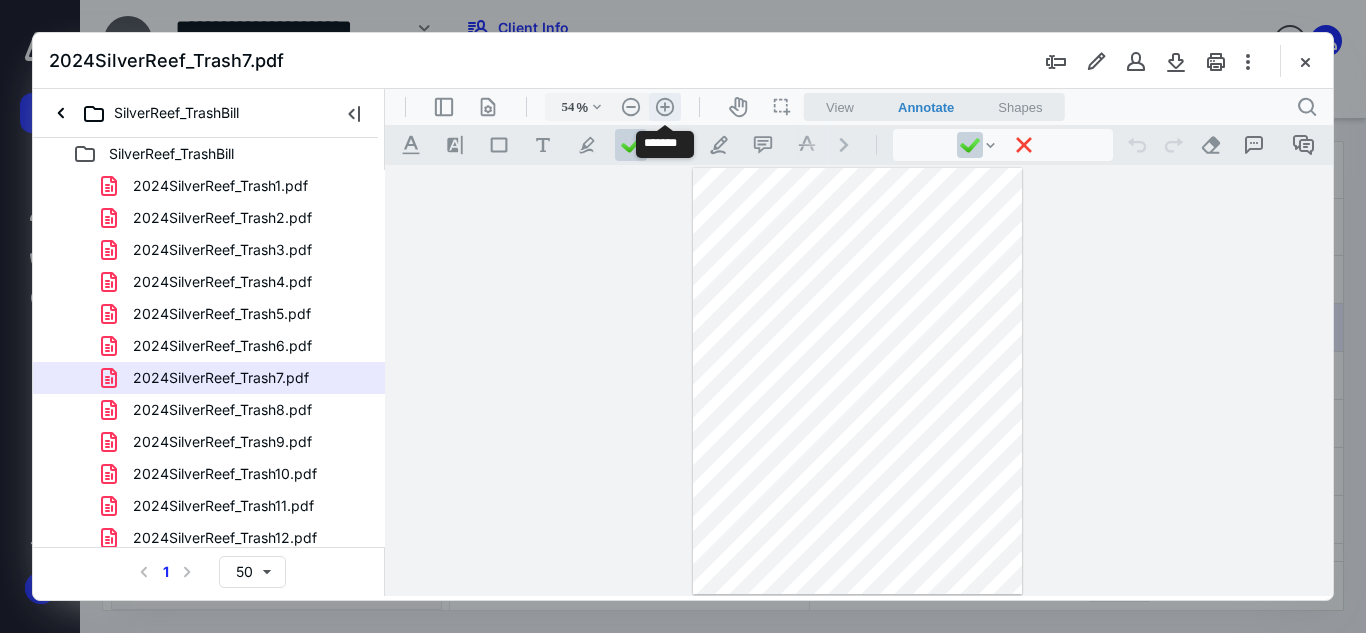 click on ".cls-1{fill:#abb0c4;} icon - header - zoom - in - line" at bounding box center [665, 107] 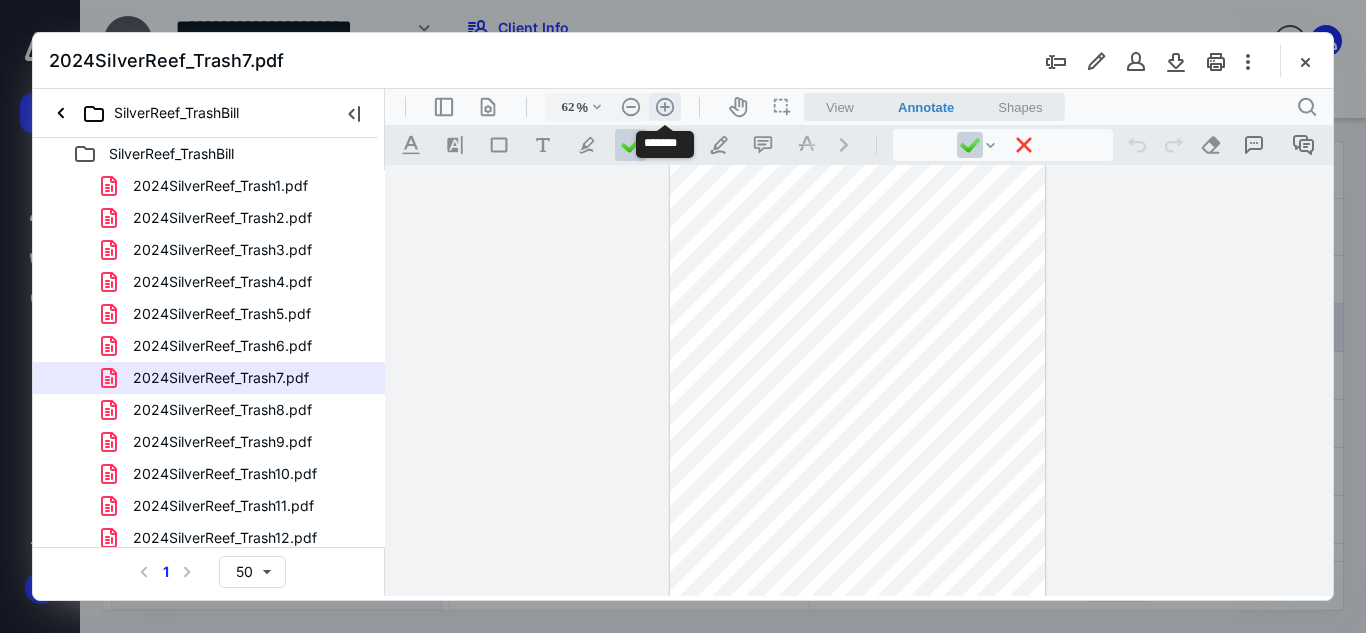click on ".cls-1{fill:#abb0c4;} icon - header - zoom - in - line" at bounding box center [665, 107] 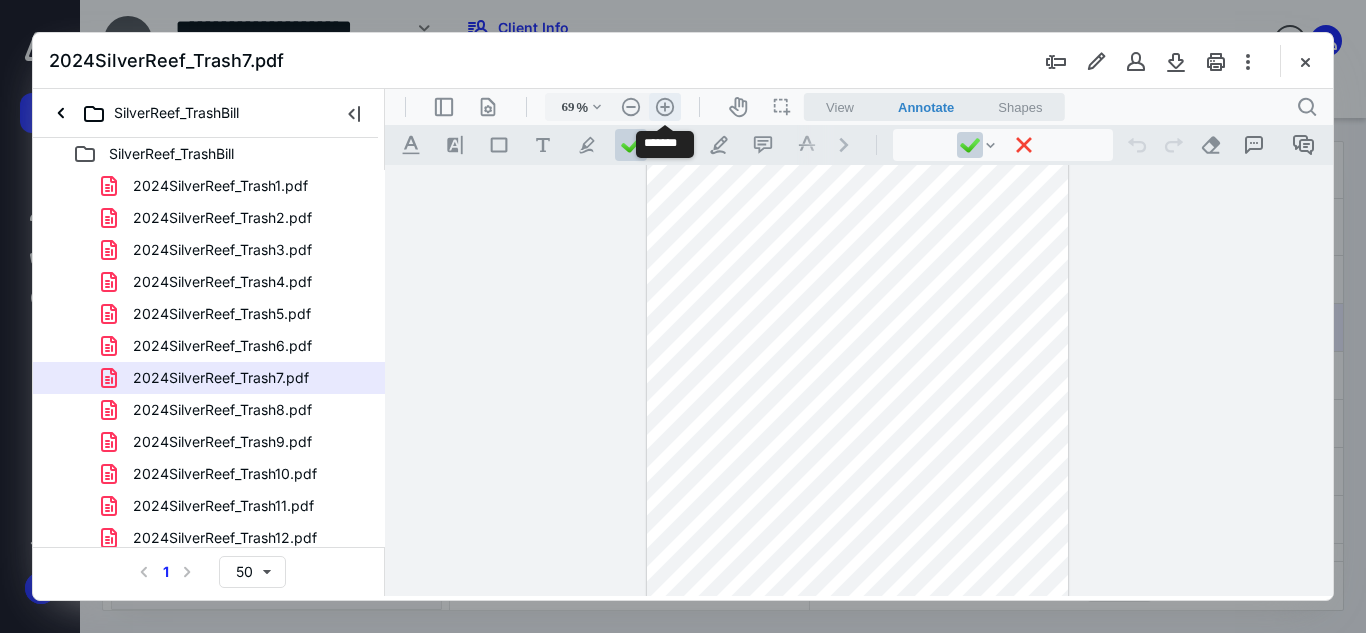 click on ".cls-1{fill:#abb0c4;} icon - header - zoom - in - line" at bounding box center (665, 107) 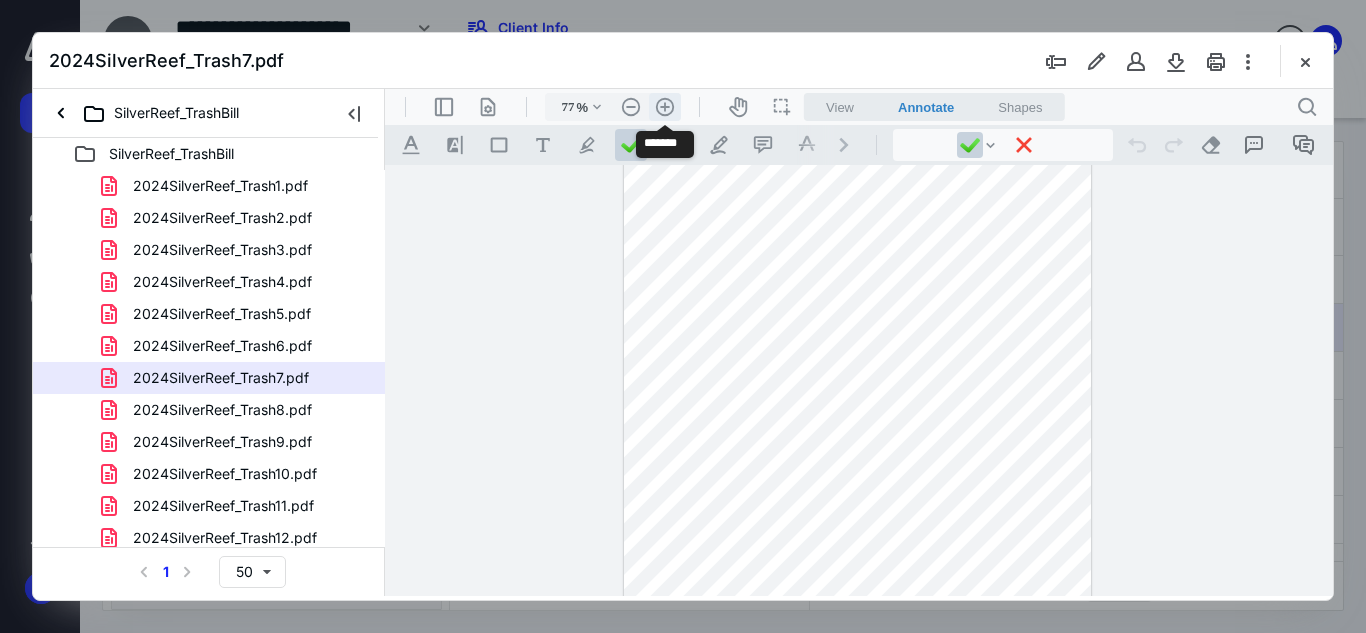 click on ".cls-1{fill:#abb0c4;} icon - header - zoom - in - line" at bounding box center (665, 107) 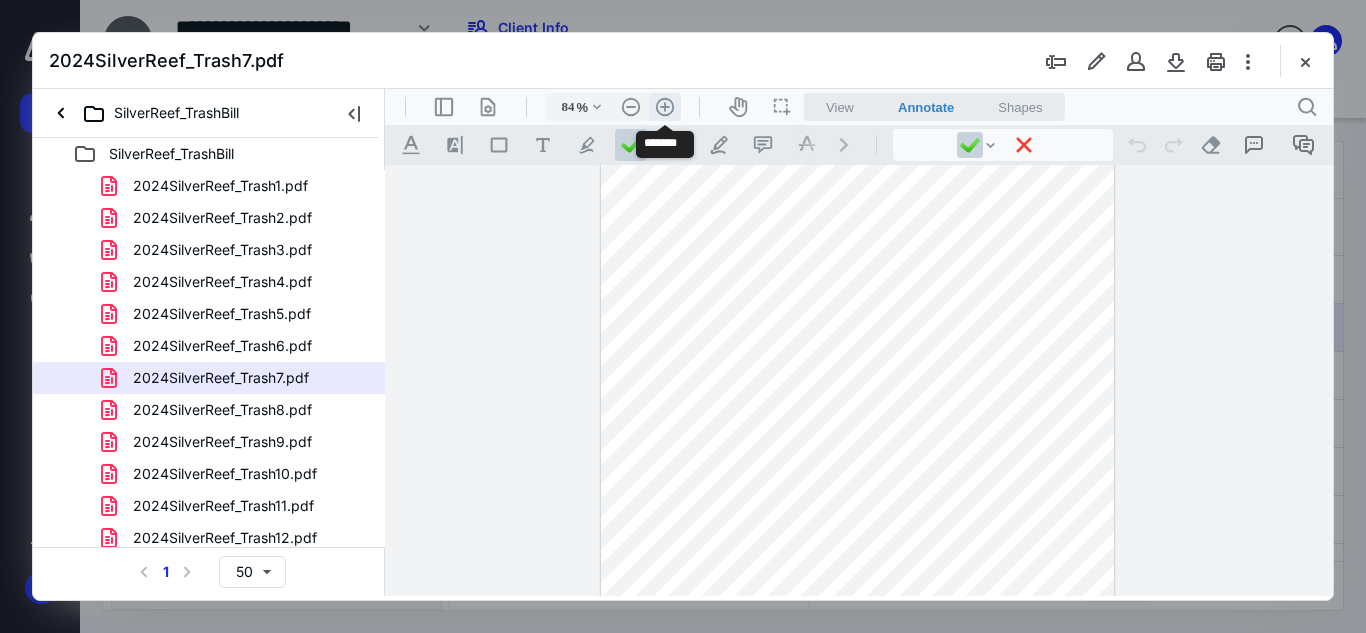 click on ".cls-1{fill:#abb0c4;} icon - header - zoom - in - line" at bounding box center (665, 107) 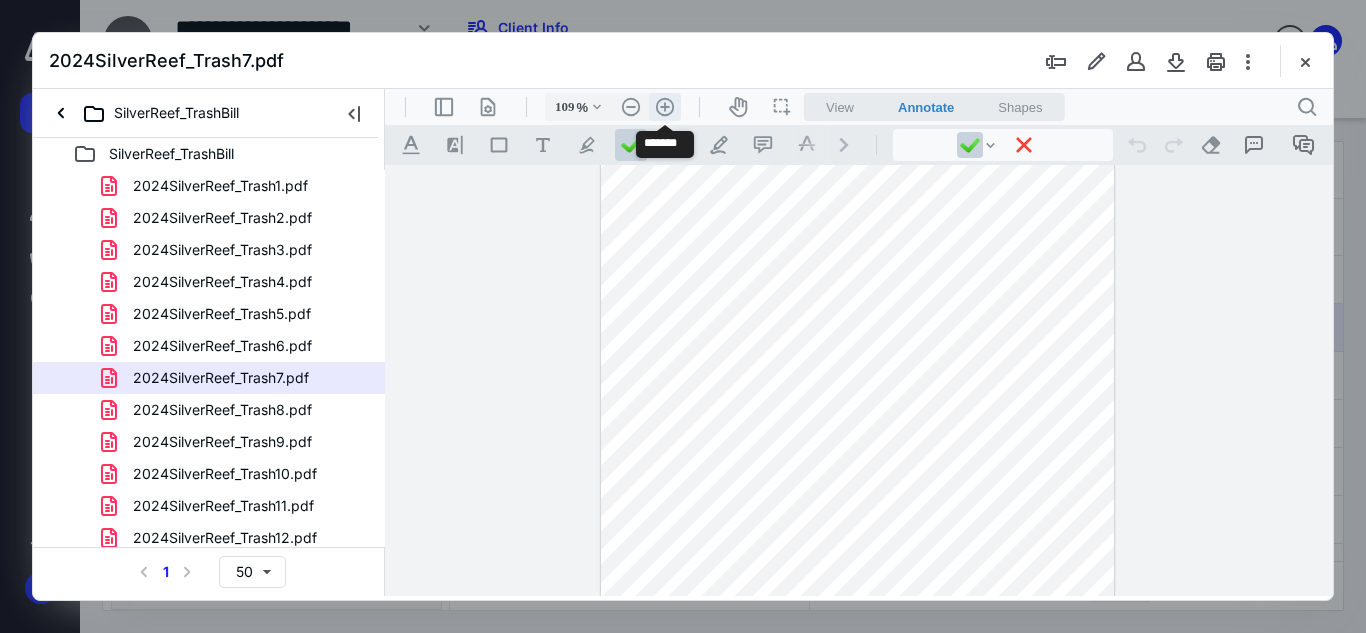 scroll, scrollTop: 181, scrollLeft: 0, axis: vertical 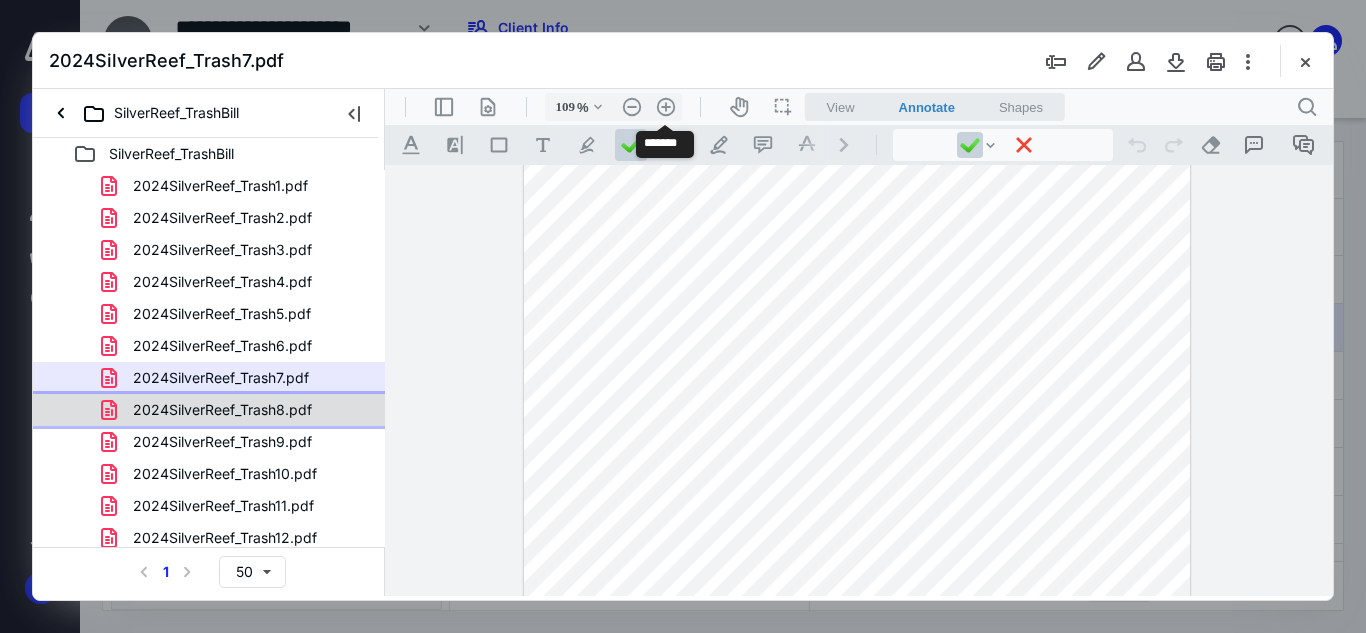 click on "2024SilverReef_Trash8.pdf" at bounding box center (222, 410) 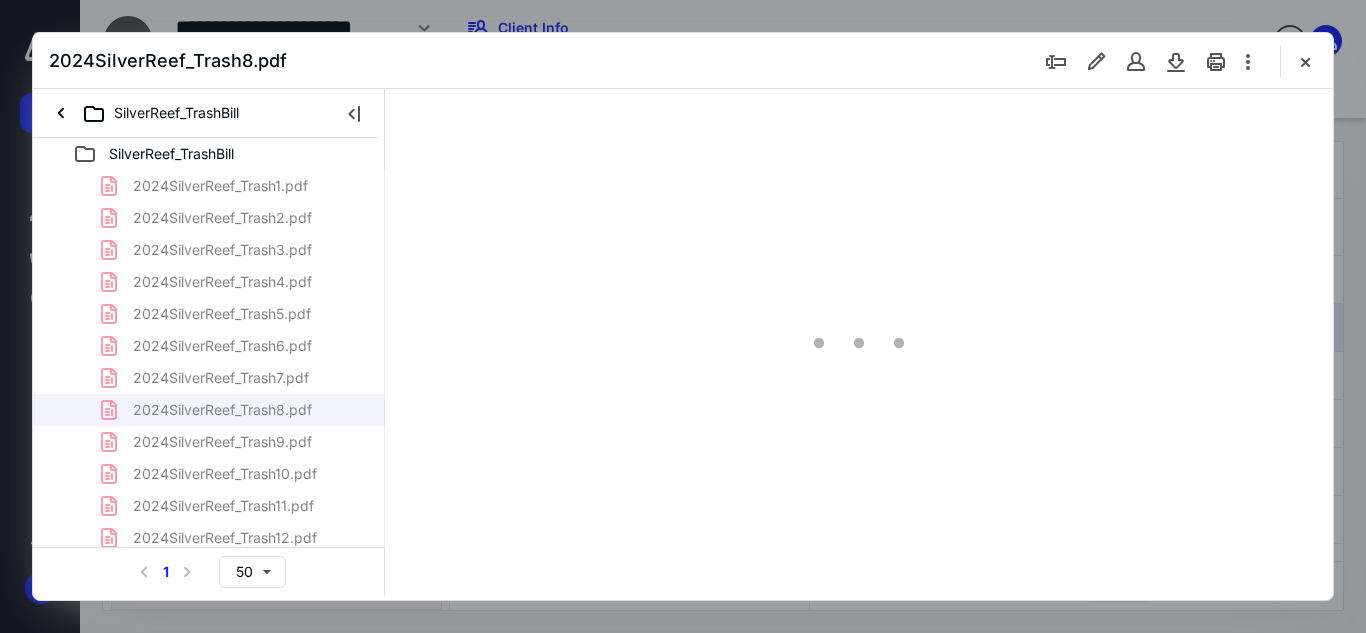 scroll, scrollTop: 0, scrollLeft: 0, axis: both 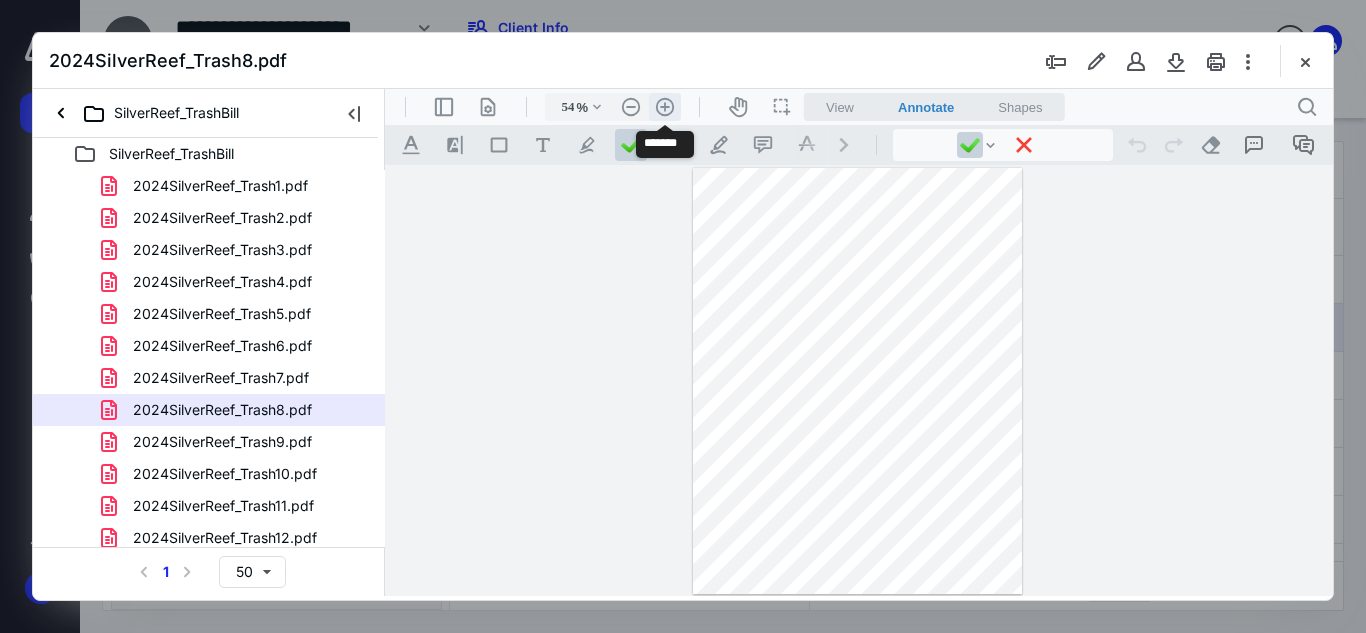 click on ".cls-1{fill:#abb0c4;} icon - header - zoom - in - line" at bounding box center [665, 107] 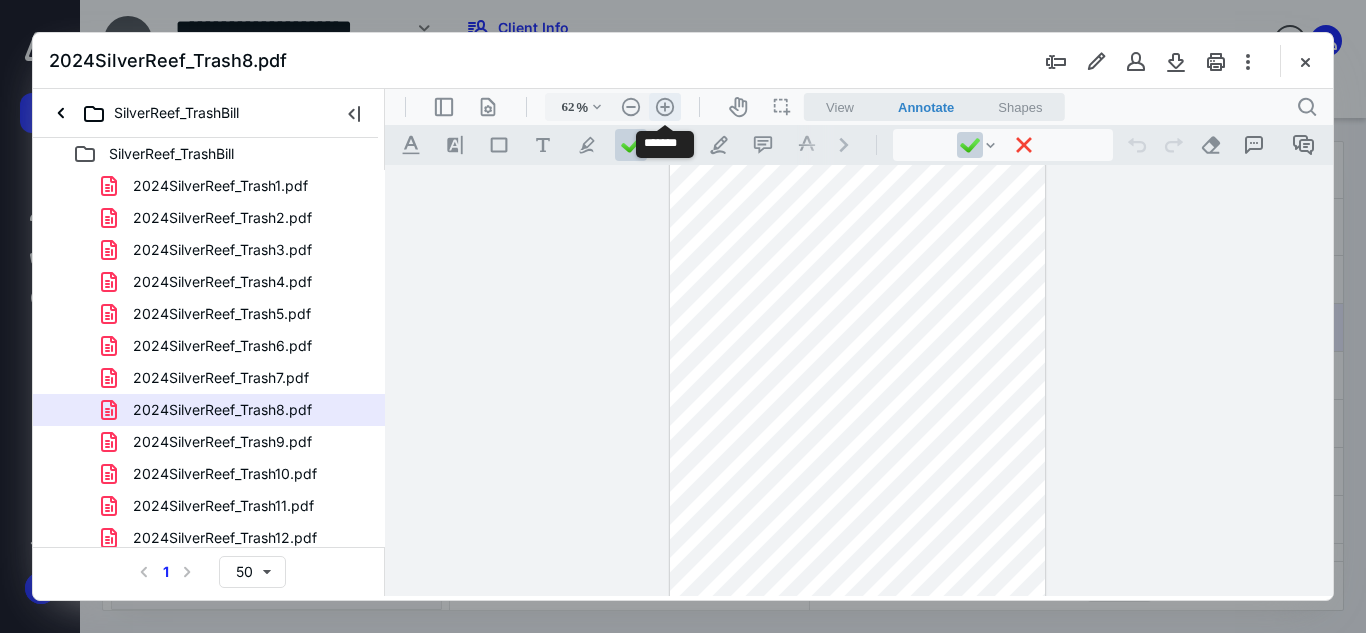 click on ".cls-1{fill:#abb0c4;} icon - header - zoom - in - line" at bounding box center [665, 107] 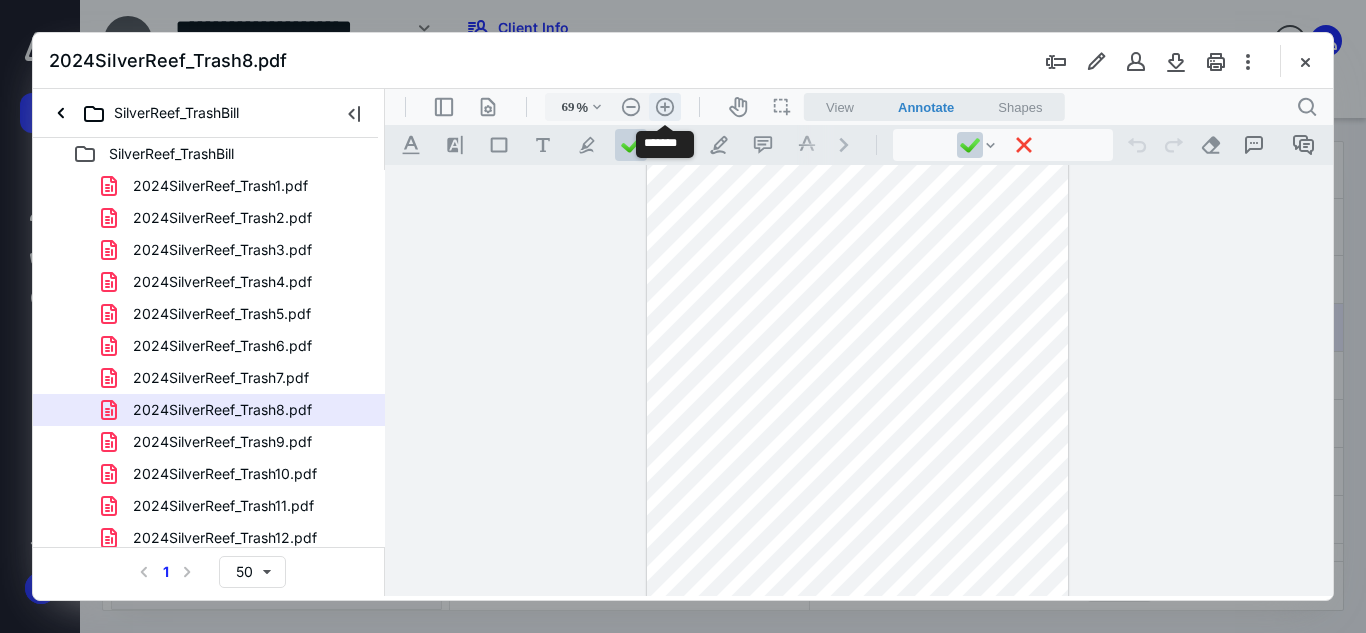 click on ".cls-1{fill:#abb0c4;} icon - header - zoom - in - line" at bounding box center (665, 107) 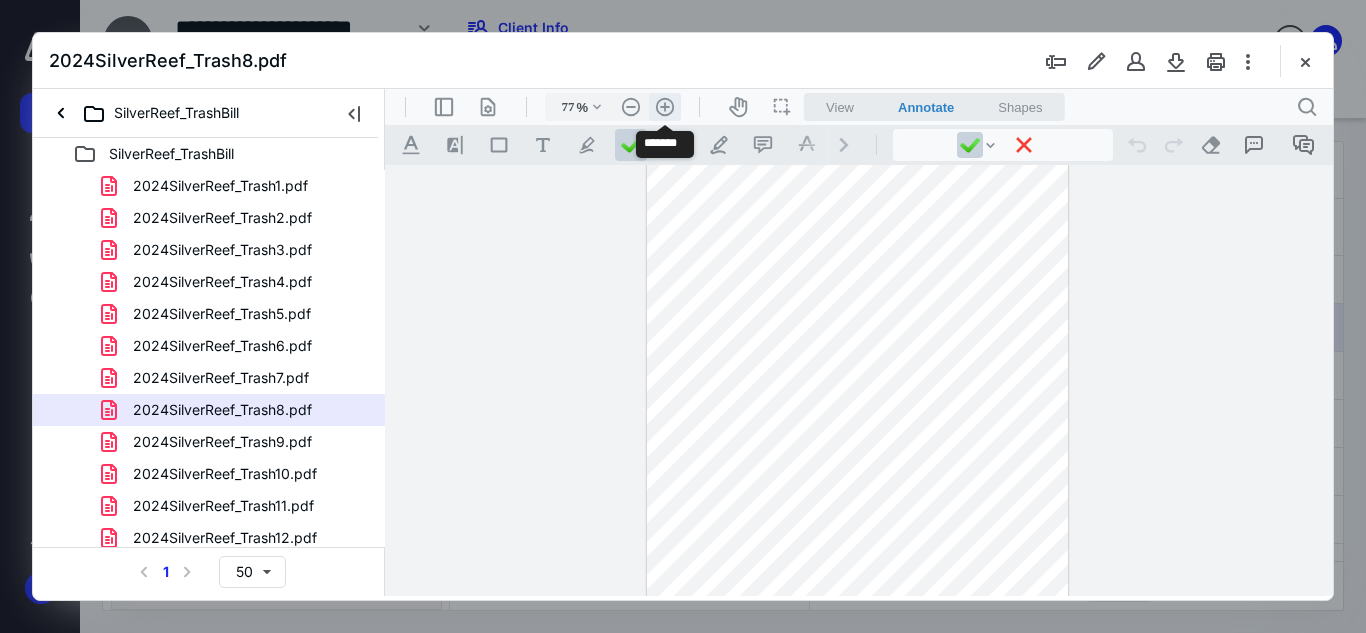 click on ".cls-1{fill:#abb0c4;} icon - header - zoom - in - line" at bounding box center (665, 107) 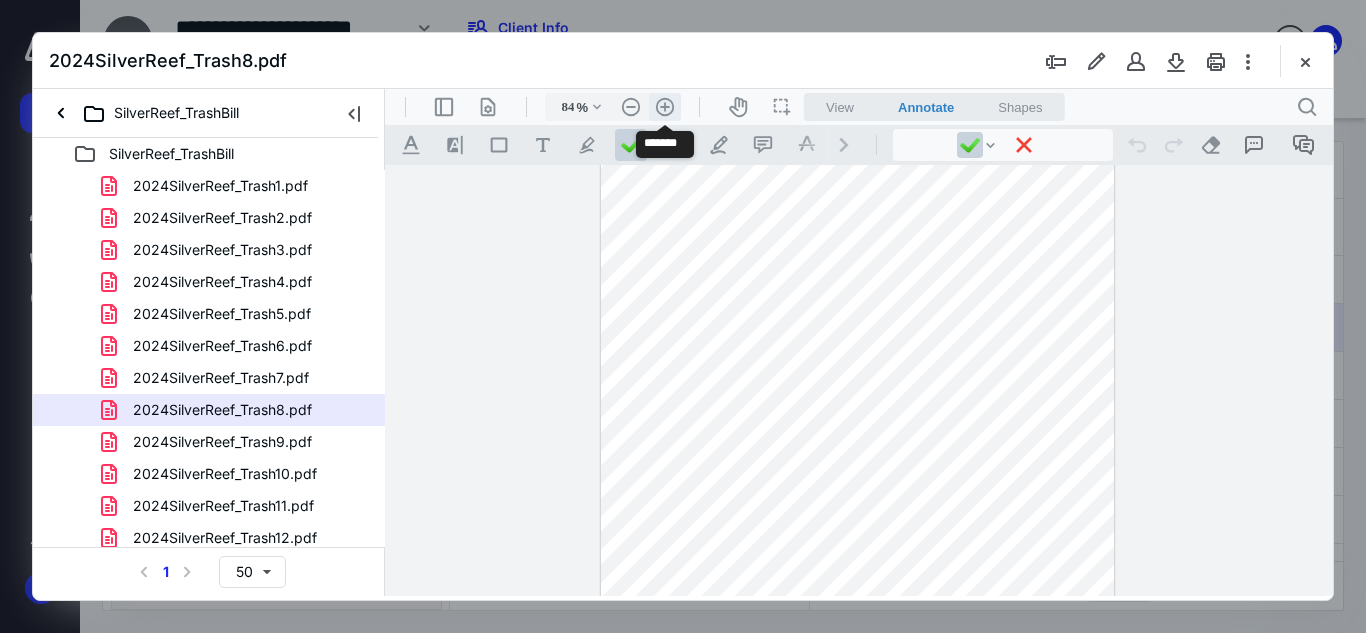 click on ".cls-1{fill:#abb0c4;} icon - header - zoom - in - line" at bounding box center [665, 107] 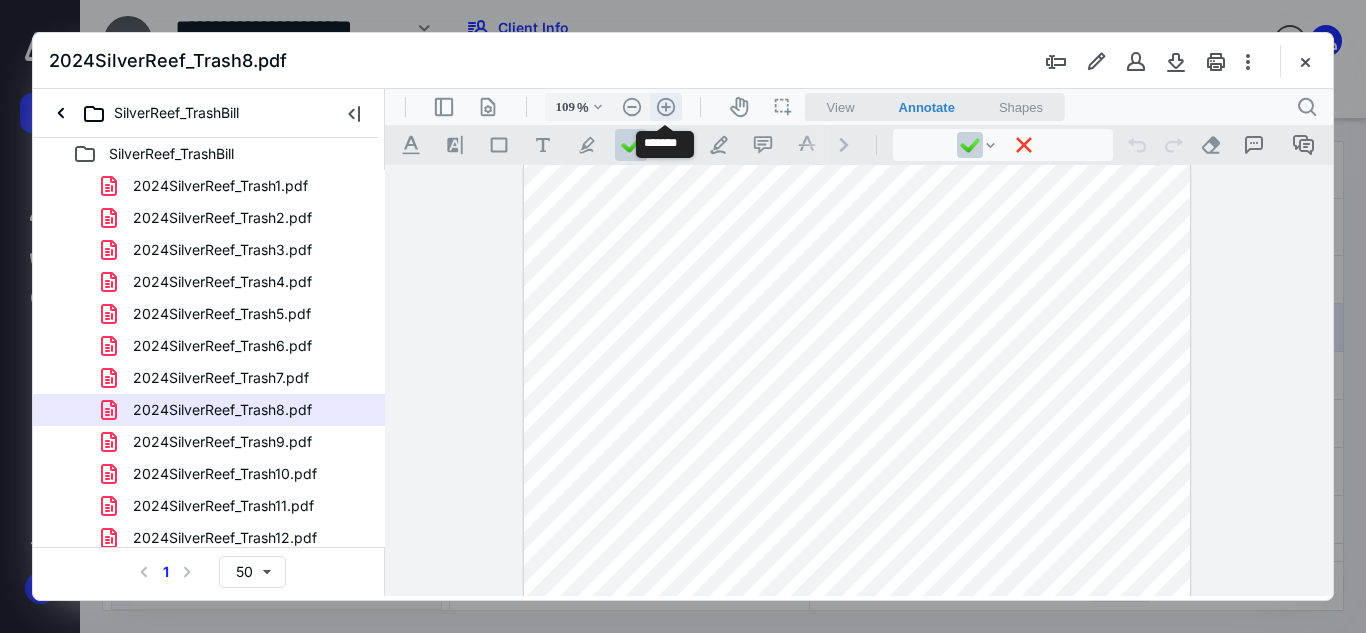 scroll, scrollTop: 181, scrollLeft: 0, axis: vertical 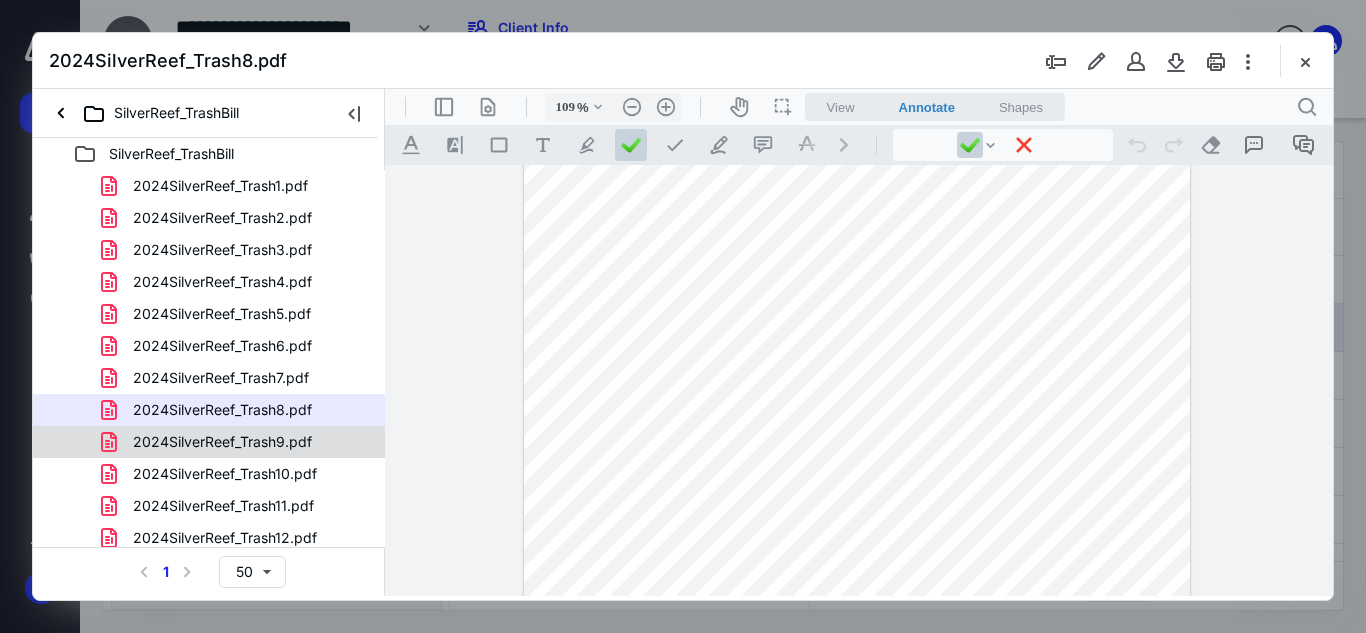 click on "2024SilverReef_Trash9.pdf" at bounding box center (209, 442) 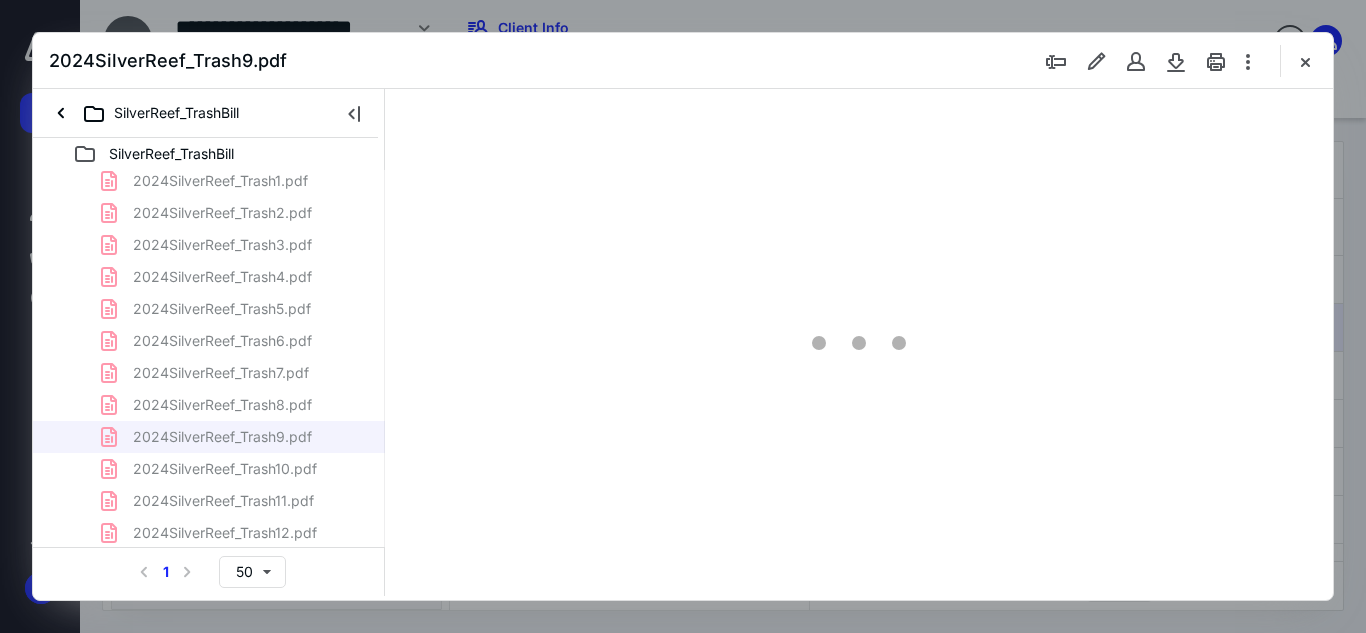 scroll, scrollTop: 7, scrollLeft: 0, axis: vertical 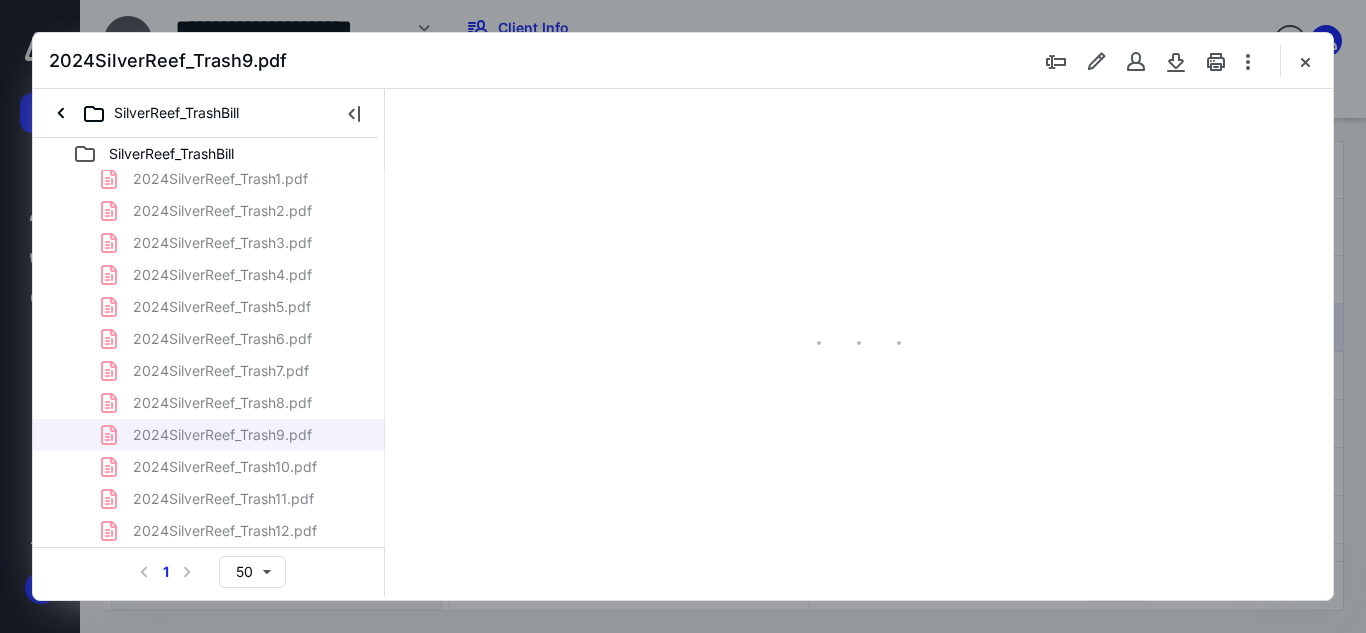 click on "2024SilverReef_Trash1.pdf 2024SilverReef_Trash2.pdf 2024SilverReef_Trash3.pdf 2024SilverReef_Trash4.pdf 2024SilverReef_Trash5.pdf 2024SilverReef_Trash6.pdf 2024SilverReef_Trash7.pdf 2024SilverReef_Trash8.pdf 2024SilverReef_Trash9.pdf 2024SilverReef_Trash10.pdf 2024SilverReef_Trash11.pdf 2024SilverReef_Trash12.pdf" at bounding box center (209, 355) 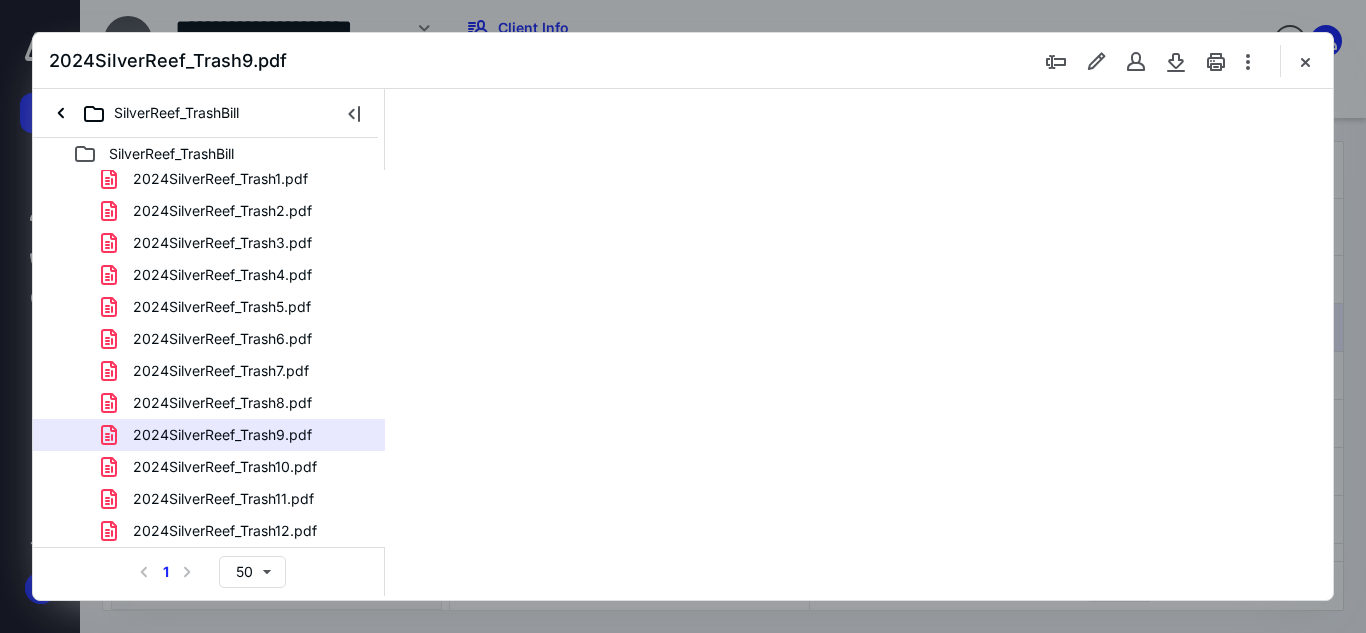 scroll, scrollTop: 0, scrollLeft: 0, axis: both 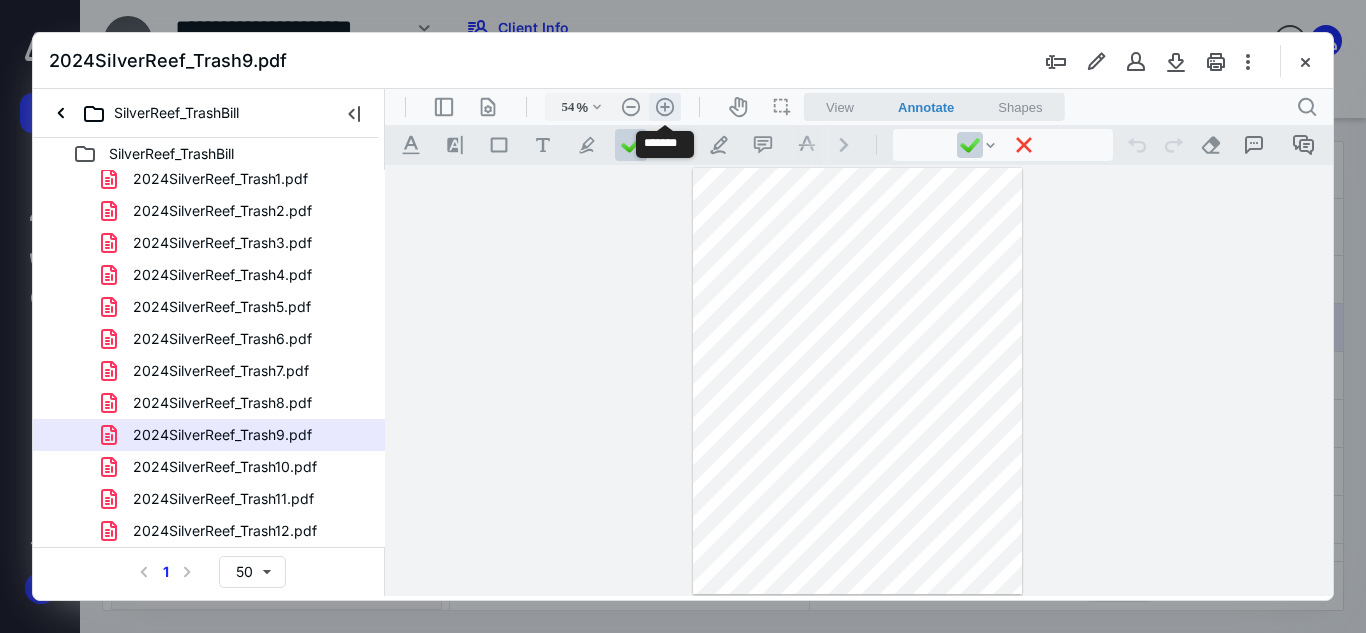 click on ".cls-1{fill:#abb0c4;} icon - header - zoom - in - line" at bounding box center [665, 107] 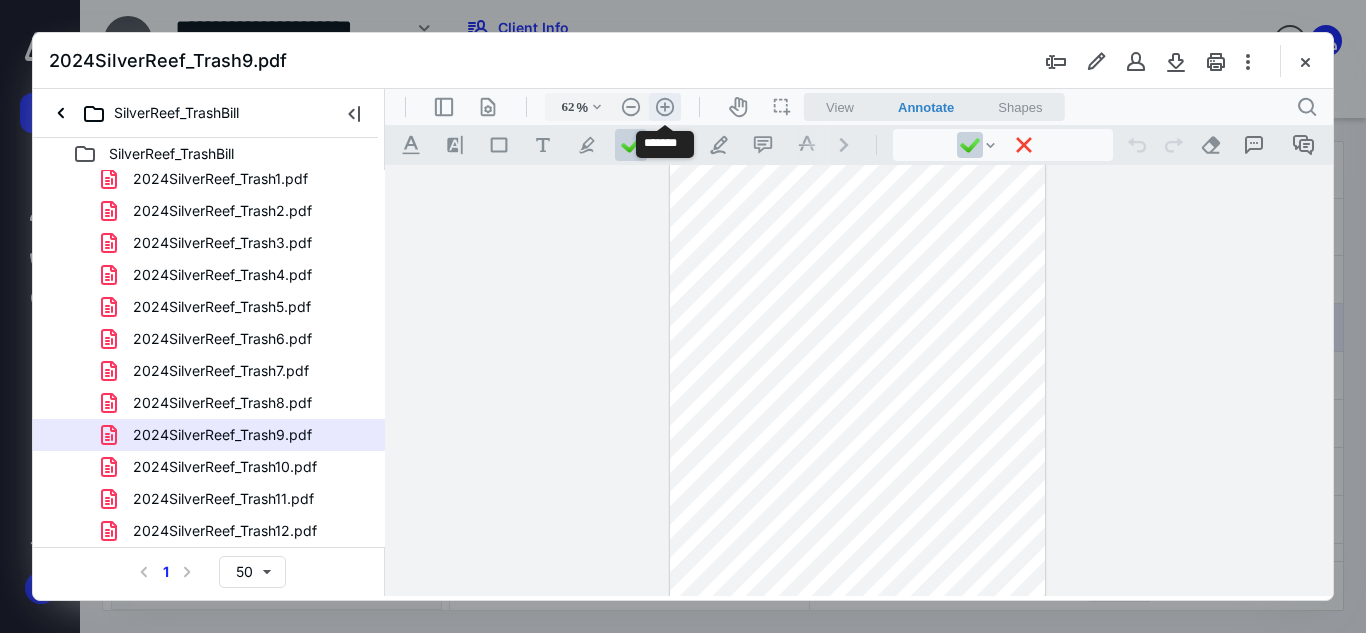 click on ".cls-1{fill:#abb0c4;} icon - header - zoom - in - line" at bounding box center [665, 107] 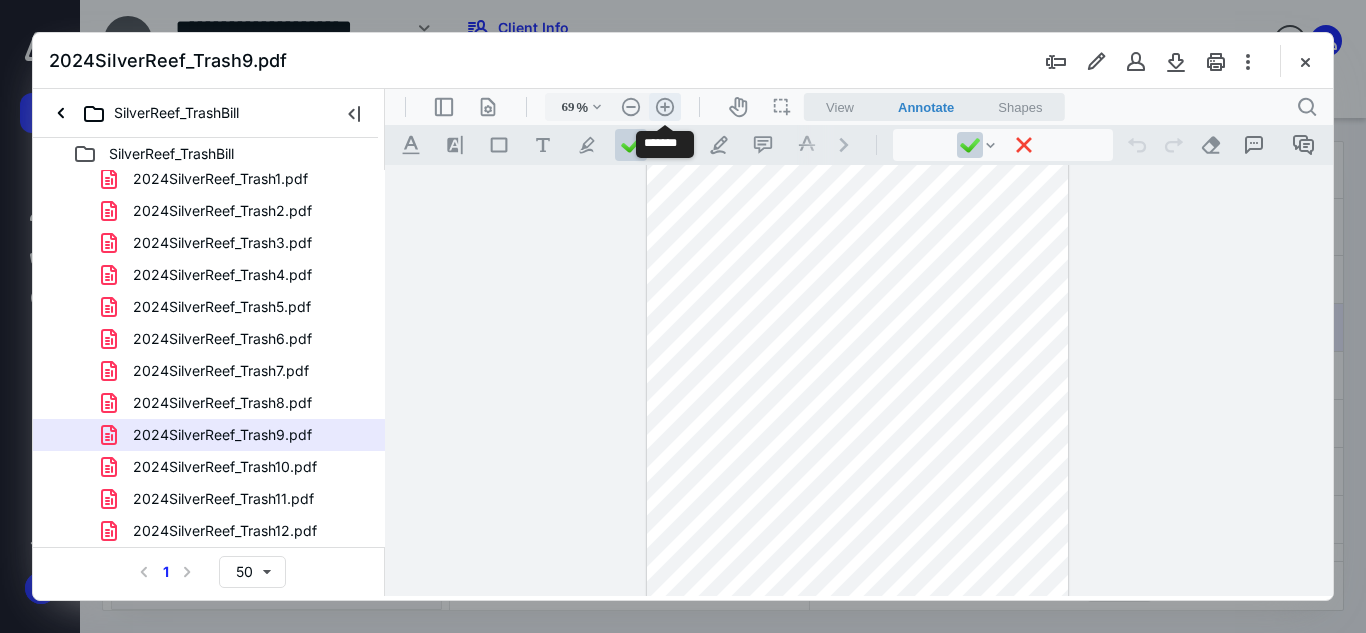 click on ".cls-1{fill:#abb0c4;} icon - header - zoom - in - line" at bounding box center (665, 107) 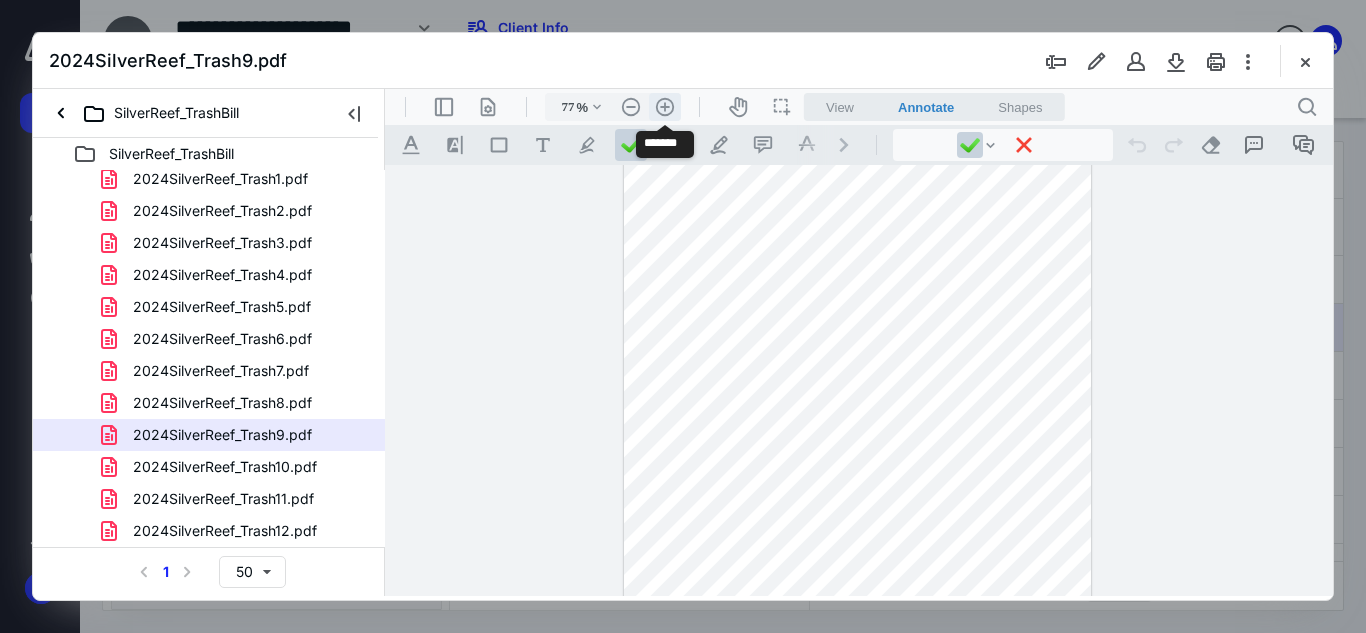 click on ".cls-1{fill:#abb0c4;} icon - header - zoom - in - line" at bounding box center [665, 107] 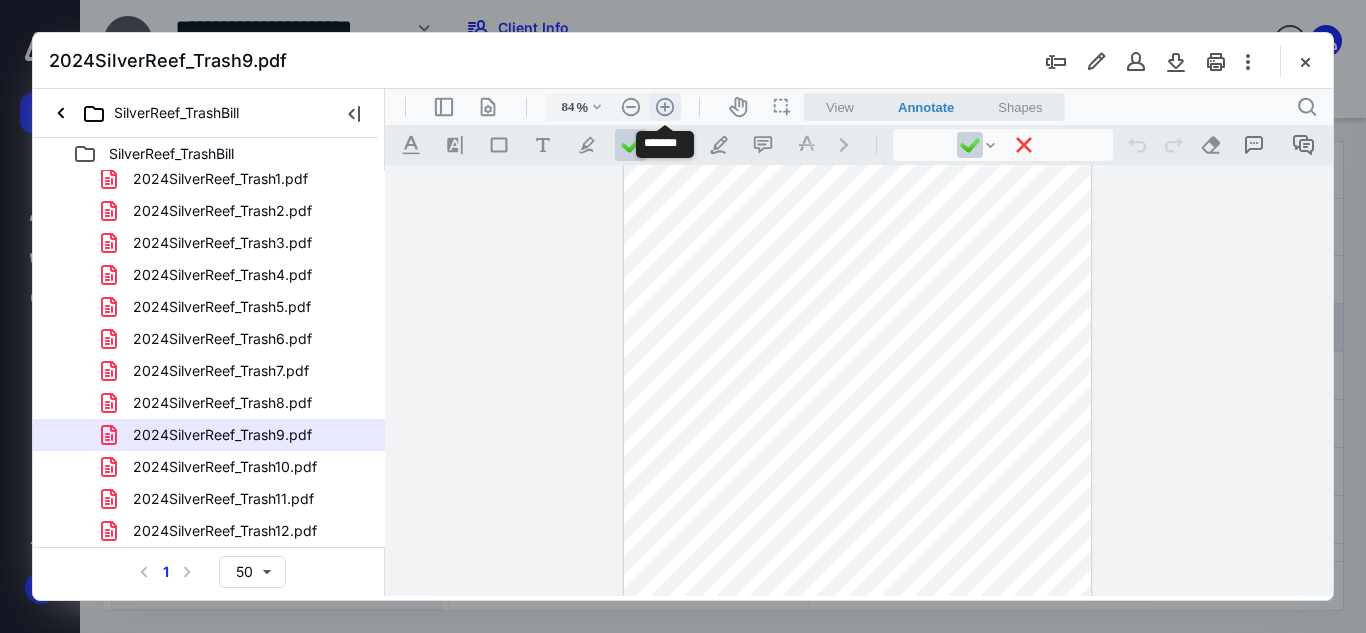 scroll, scrollTop: 99, scrollLeft: 0, axis: vertical 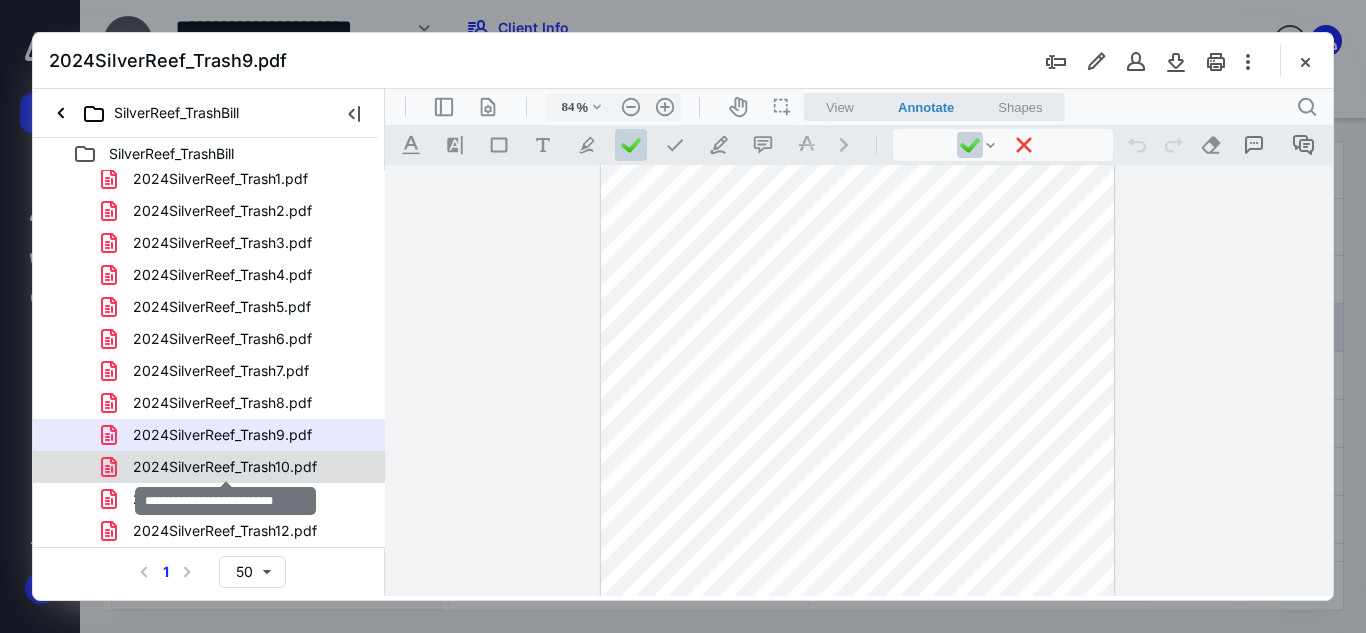 click on "2024SilverReef_Trash10.pdf" at bounding box center (225, 467) 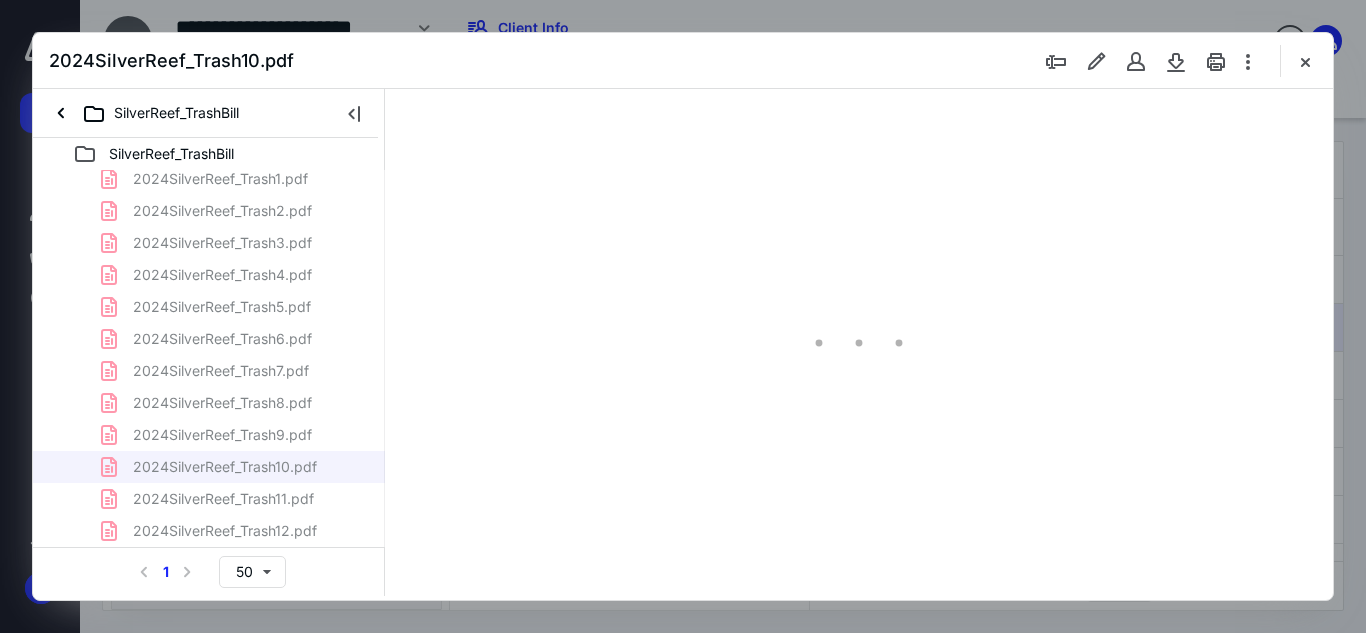 scroll, scrollTop: 0, scrollLeft: 0, axis: both 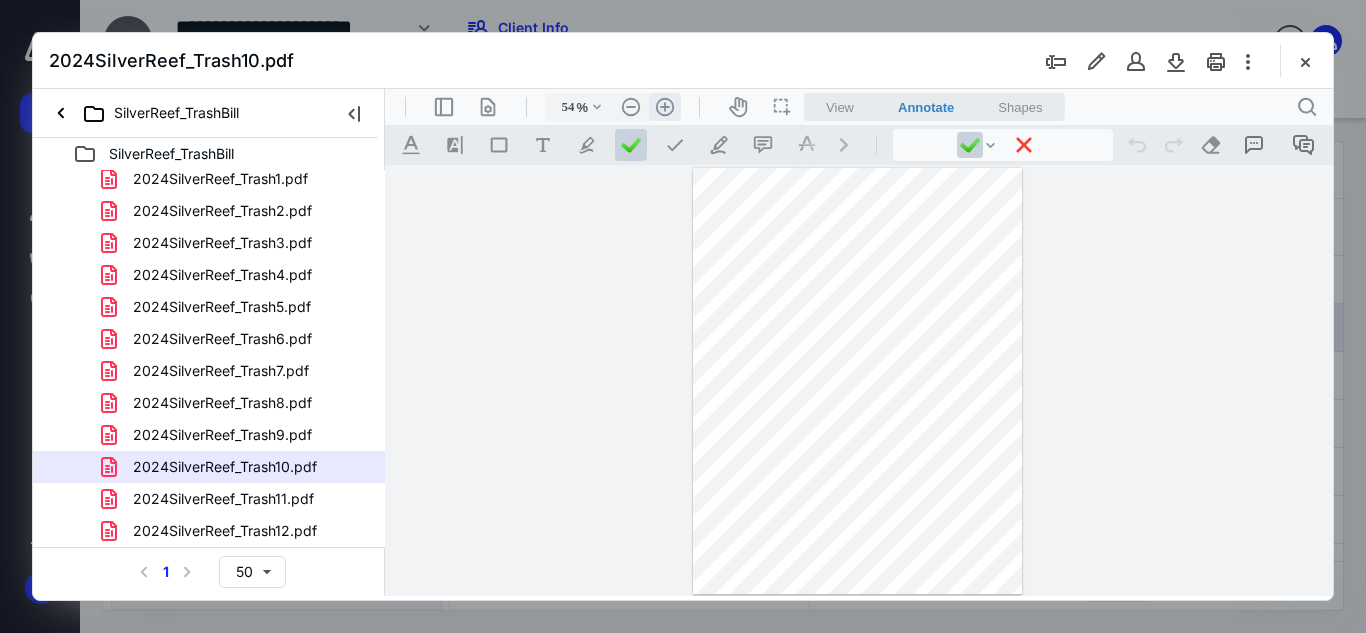 click on ".cls-1{fill:#abb0c4;} icon - header - zoom - in - line" at bounding box center [665, 107] 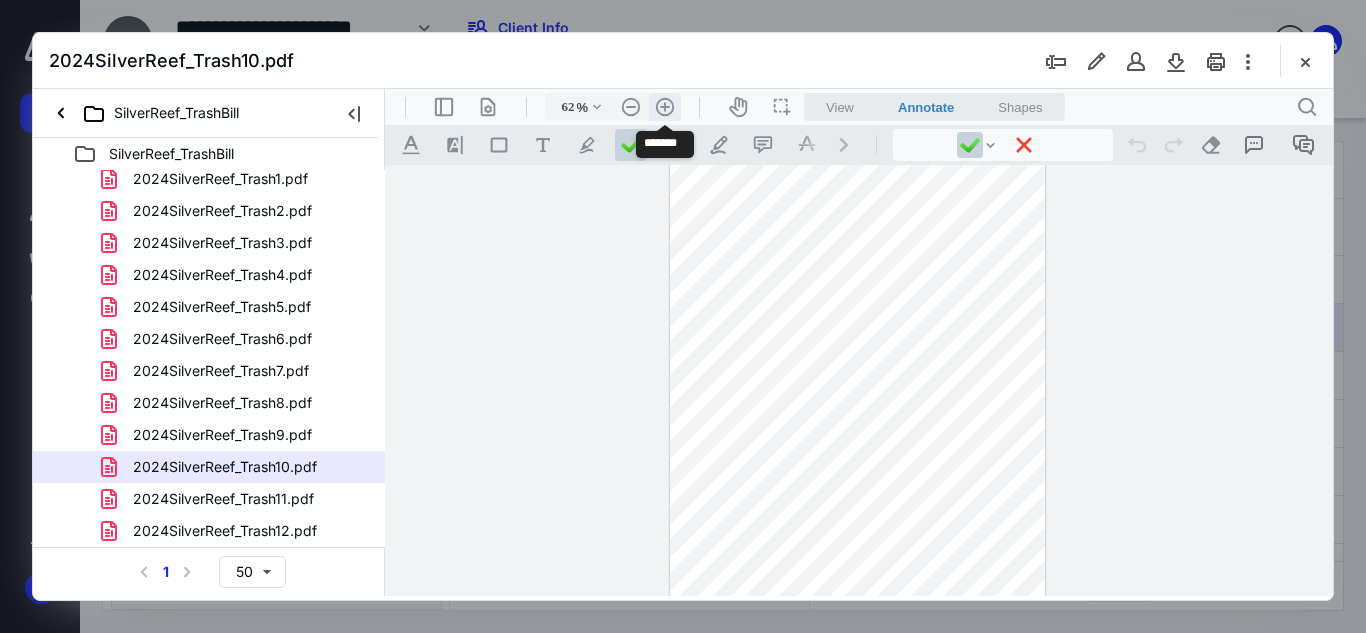 click on ".cls-1{fill:#abb0c4;} icon - header - zoom - in - line" at bounding box center (665, 107) 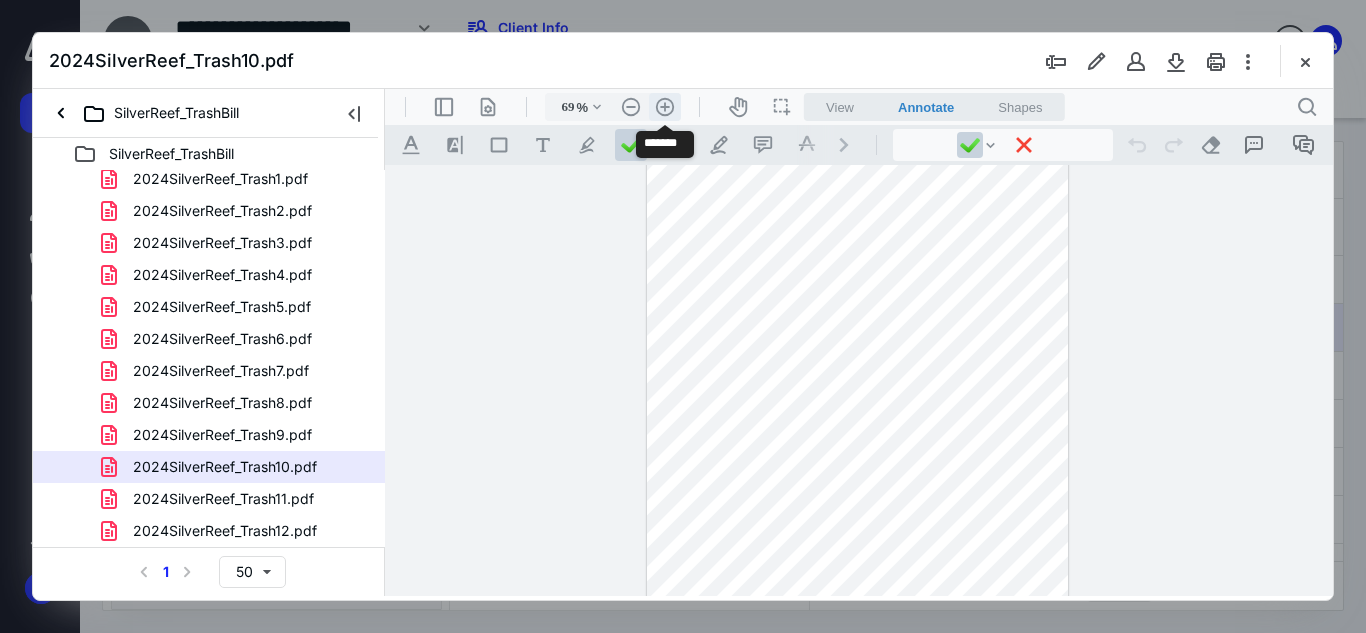click on ".cls-1{fill:#abb0c4;} icon - header - zoom - in - line" at bounding box center [665, 107] 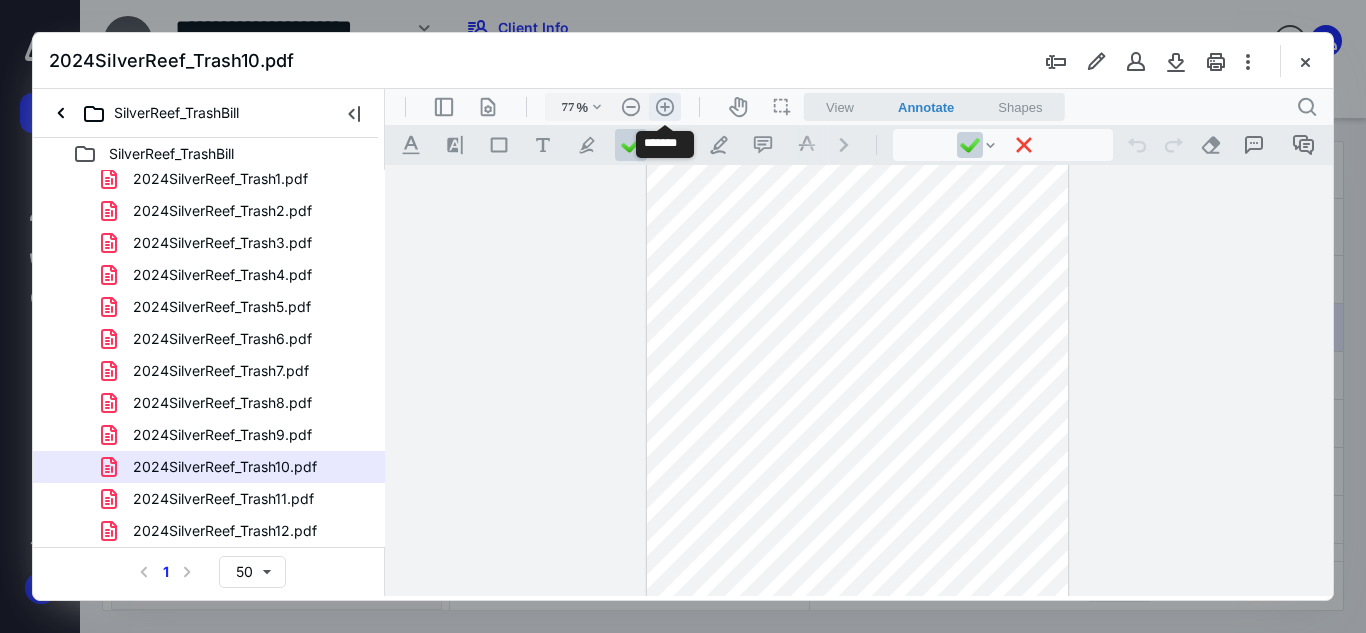 click on ".cls-1{fill:#abb0c4;} icon - header - zoom - in - line" at bounding box center [665, 107] 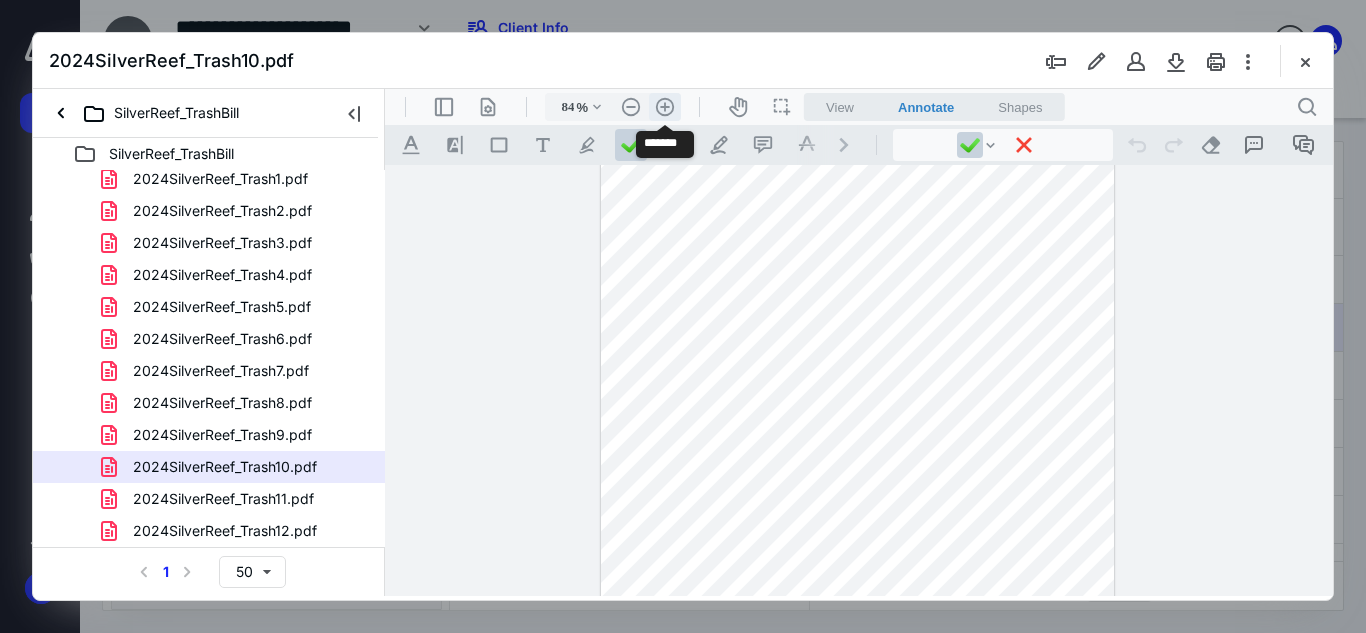 click on ".cls-1{fill:#abb0c4;} icon - header - zoom - in - line" at bounding box center (665, 107) 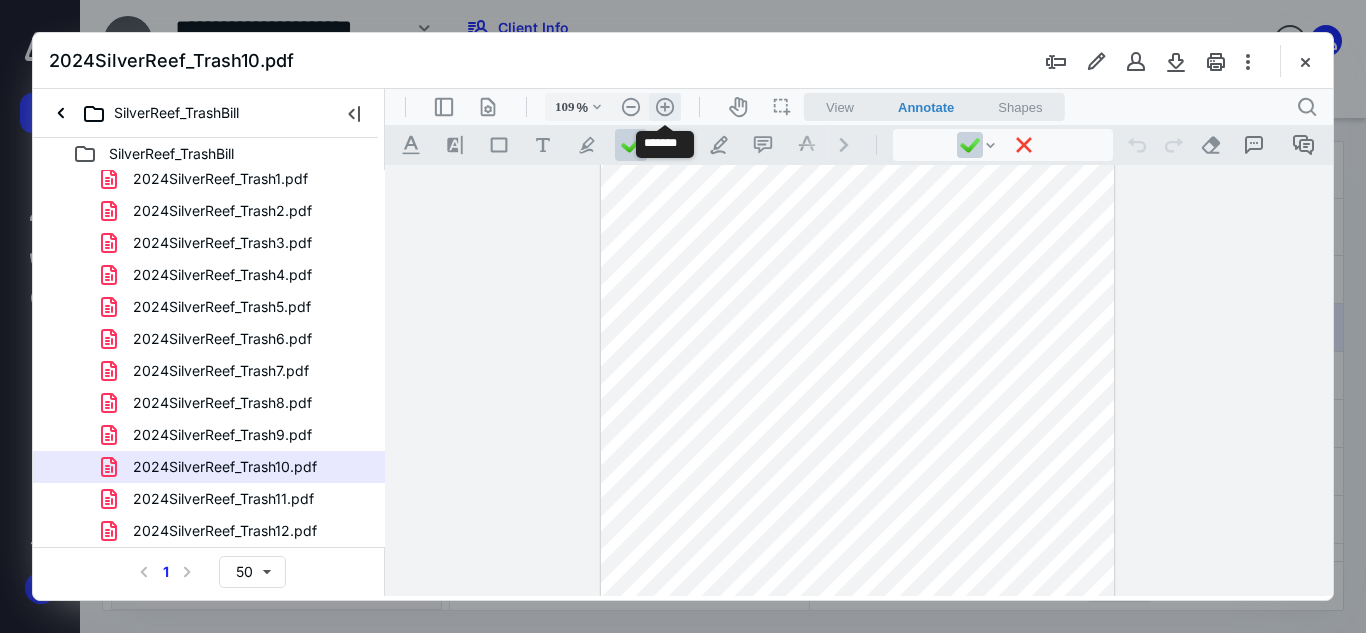 scroll, scrollTop: 181, scrollLeft: 0, axis: vertical 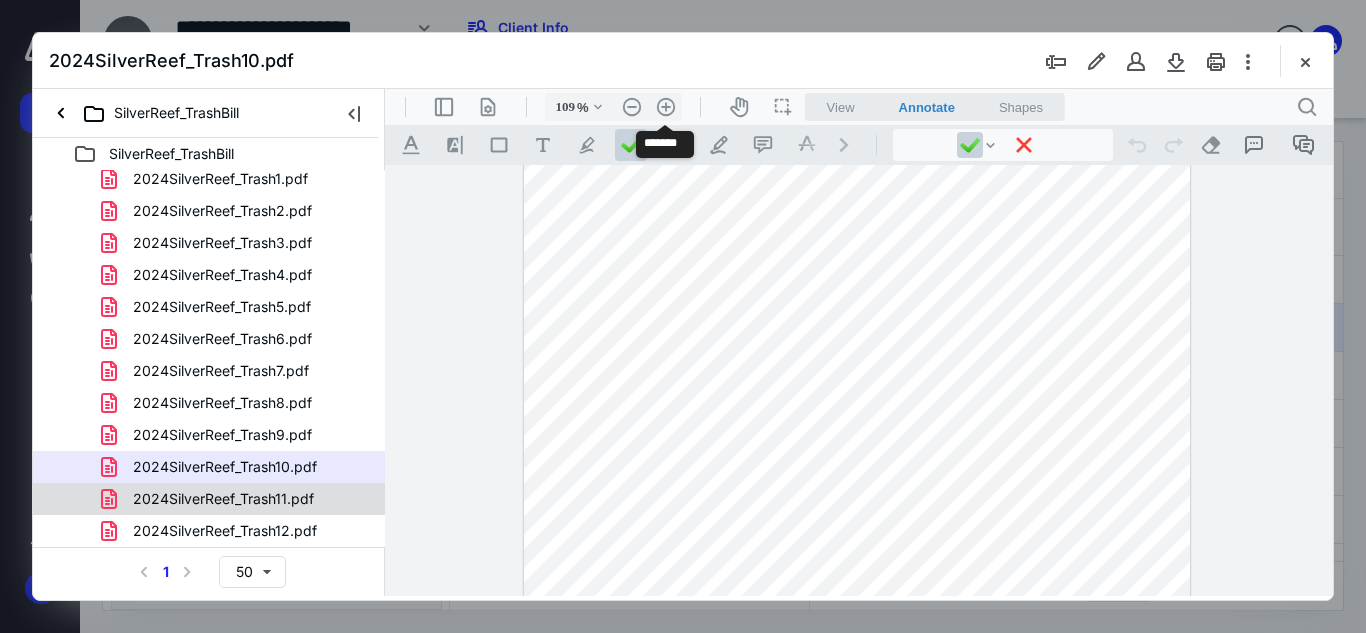 click on "2024SilverReef_Trash11.pdf" at bounding box center (223, 499) 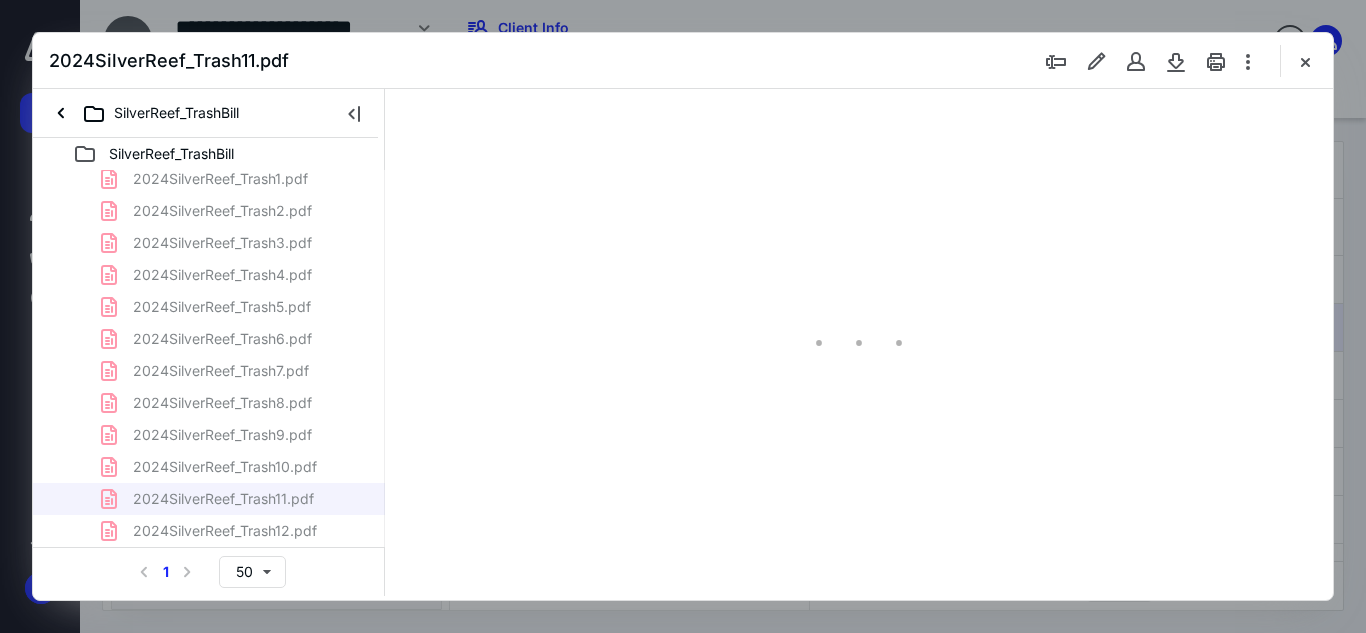 scroll, scrollTop: 0, scrollLeft: 0, axis: both 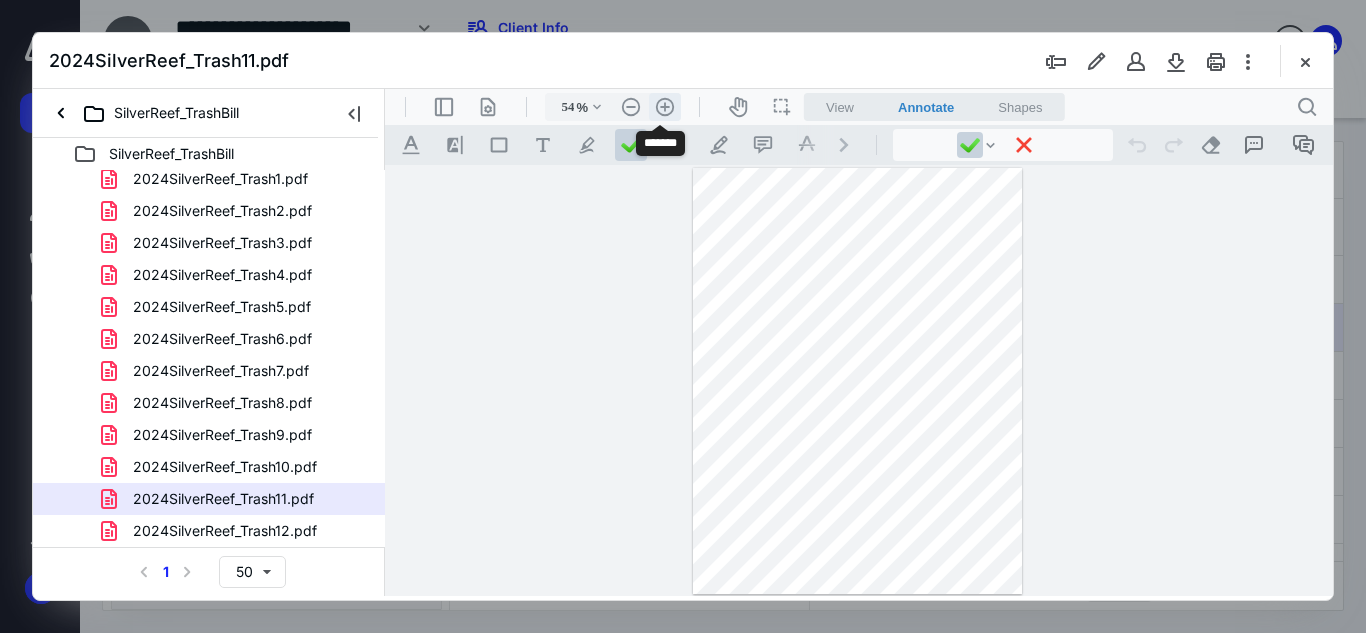 click on ".cls-1{fill:#abb0c4;} icon - header - zoom - in - line" at bounding box center (665, 107) 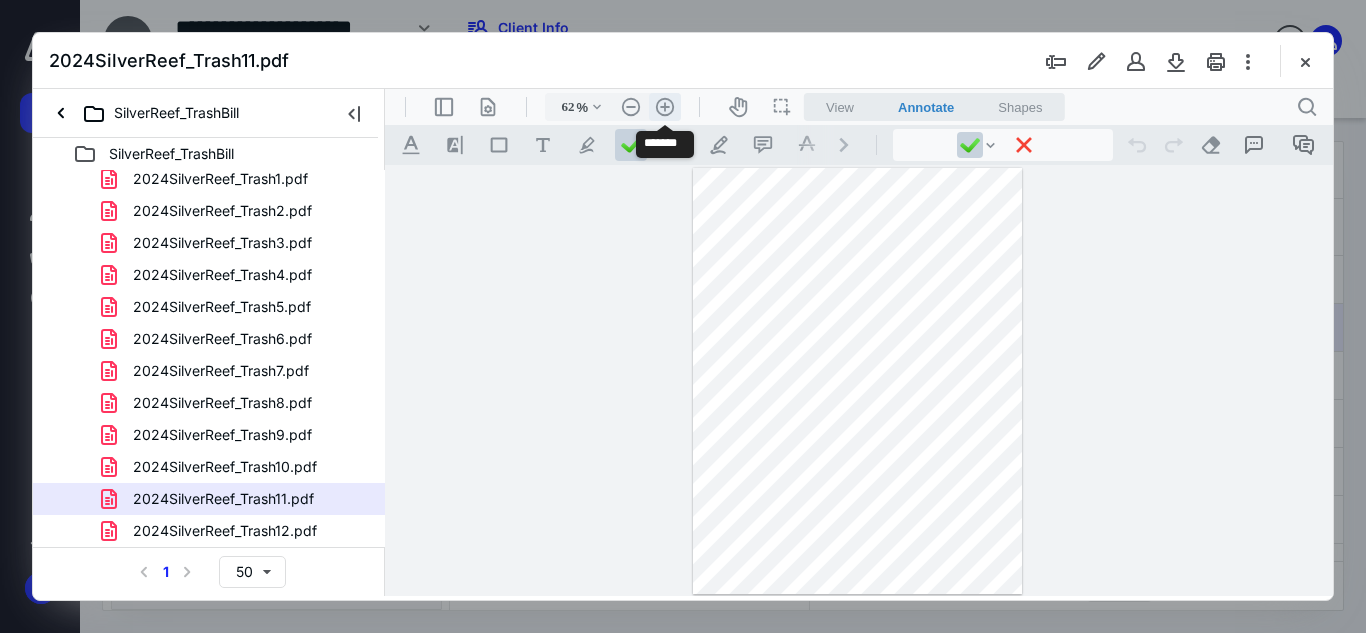 click on ".cls-1{fill:#abb0c4;} icon - header - zoom - in - line" at bounding box center (665, 107) 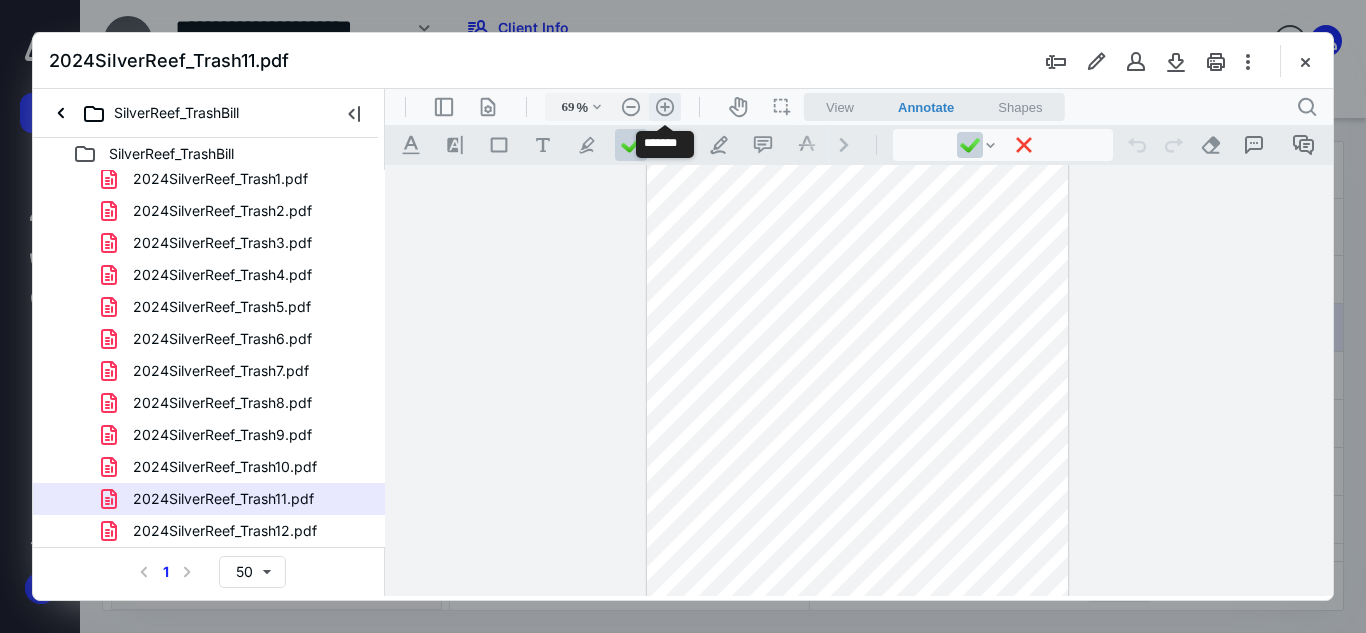 click on ".cls-1{fill:#abb0c4;} icon - header - zoom - in - line" at bounding box center (665, 107) 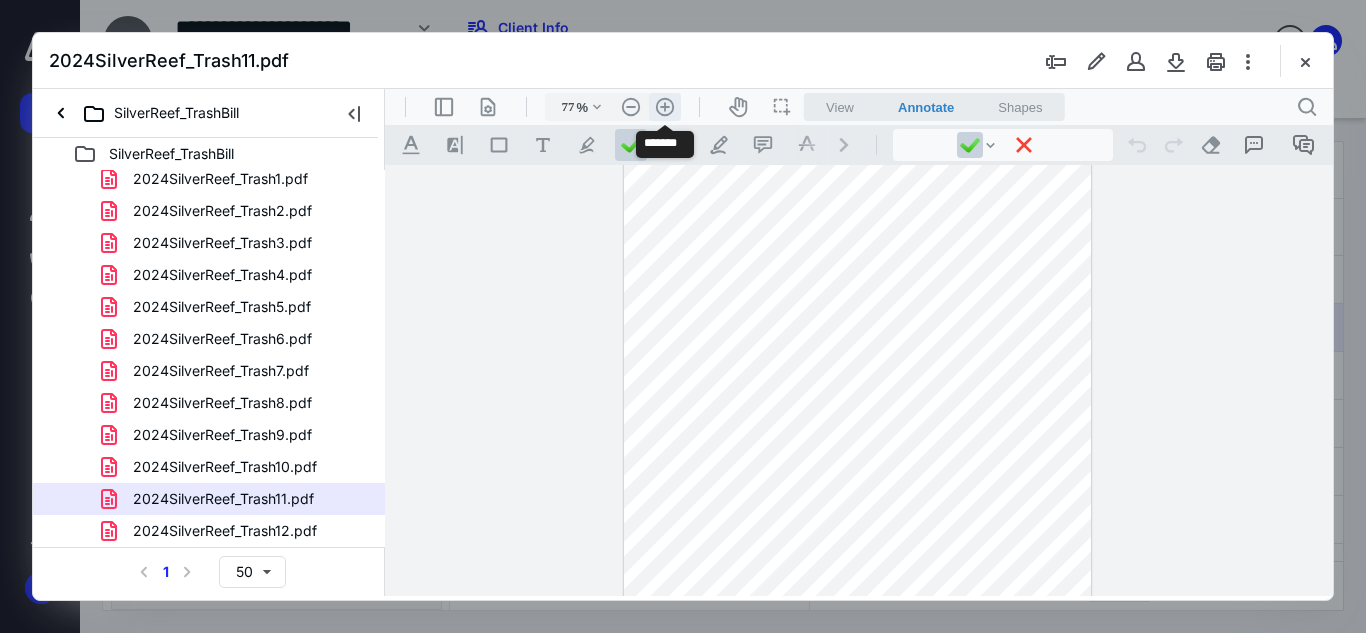 click on ".cls-1{fill:#abb0c4;} icon - header - zoom - in - line" at bounding box center [665, 107] 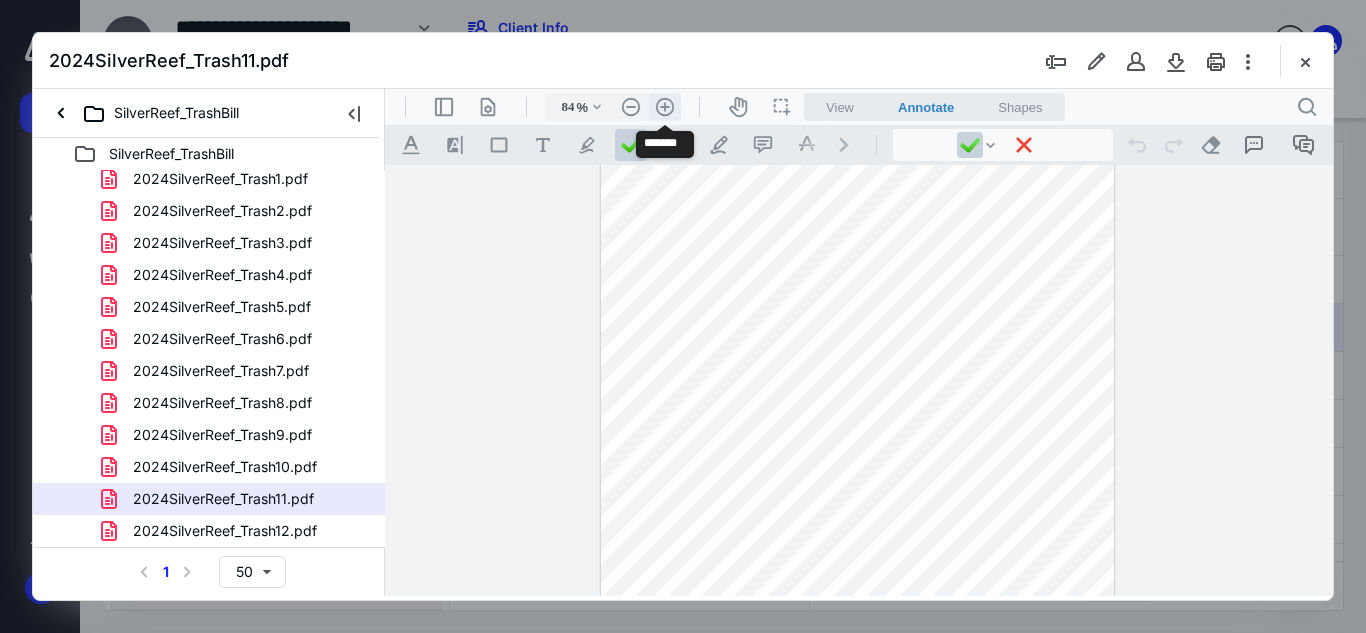 click on ".cls-1{fill:#abb0c4;} icon - header - zoom - in - line" at bounding box center [665, 107] 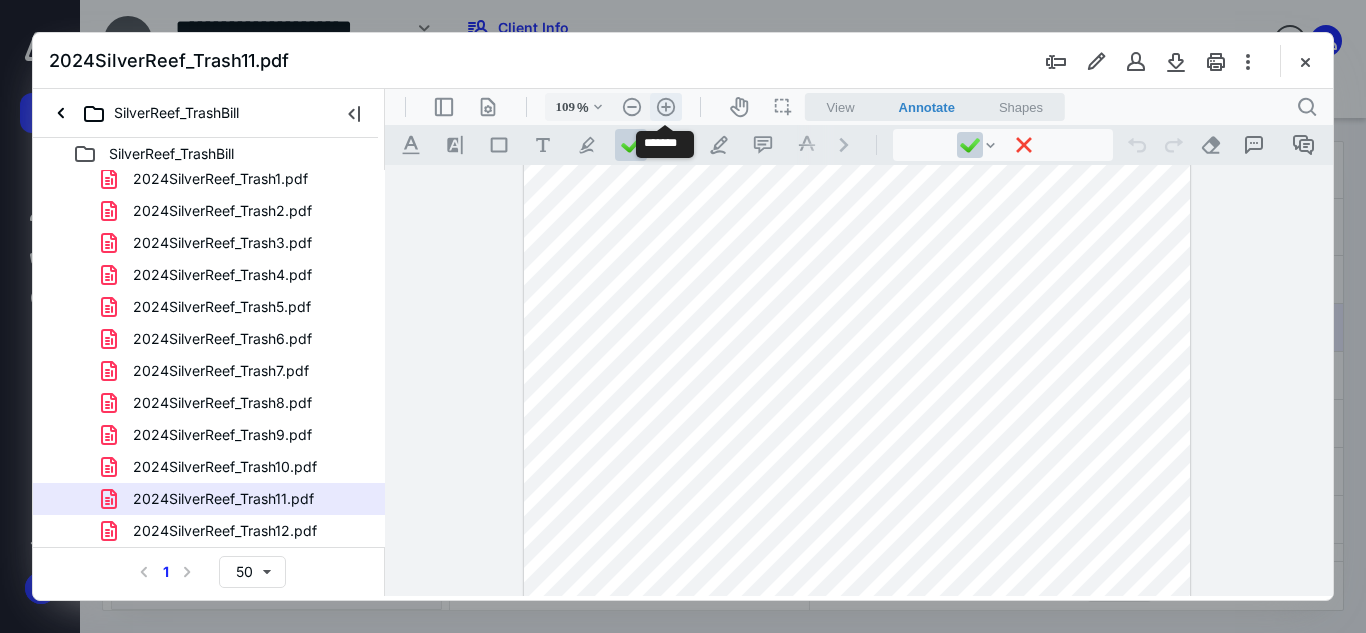 click on ".cls-1{fill:#abb0c4;} icon - header - zoom - in - line" at bounding box center [666, 107] 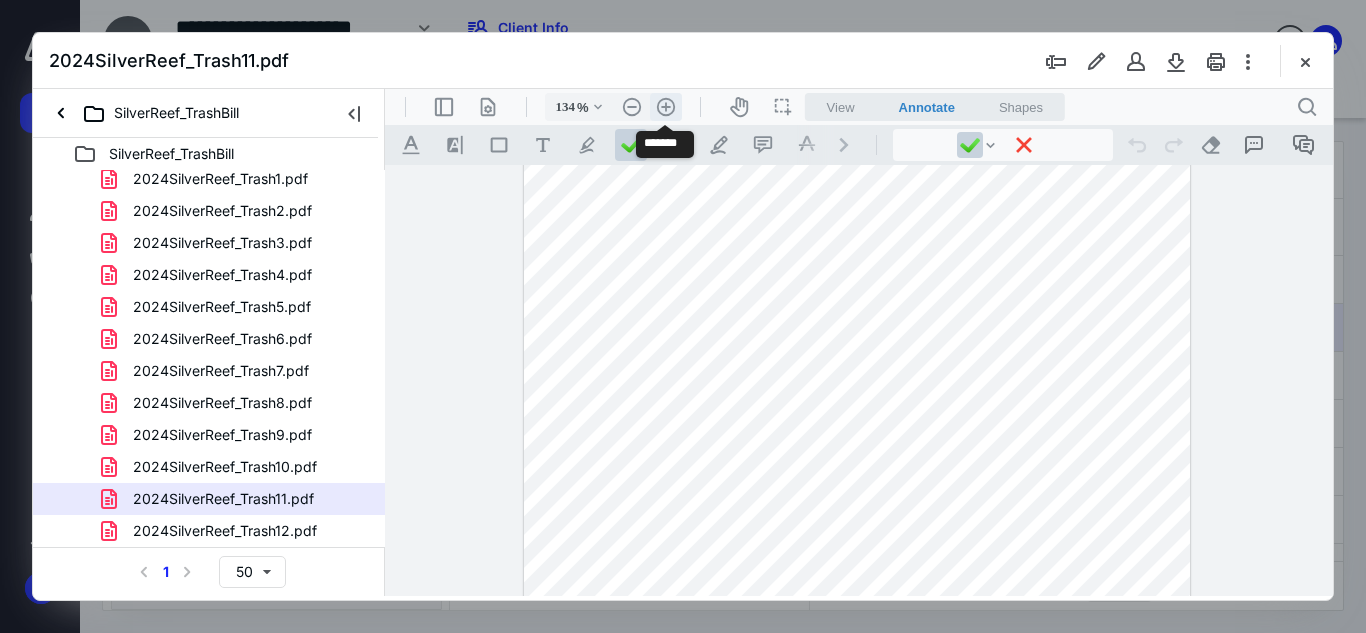 scroll, scrollTop: 263, scrollLeft: 0, axis: vertical 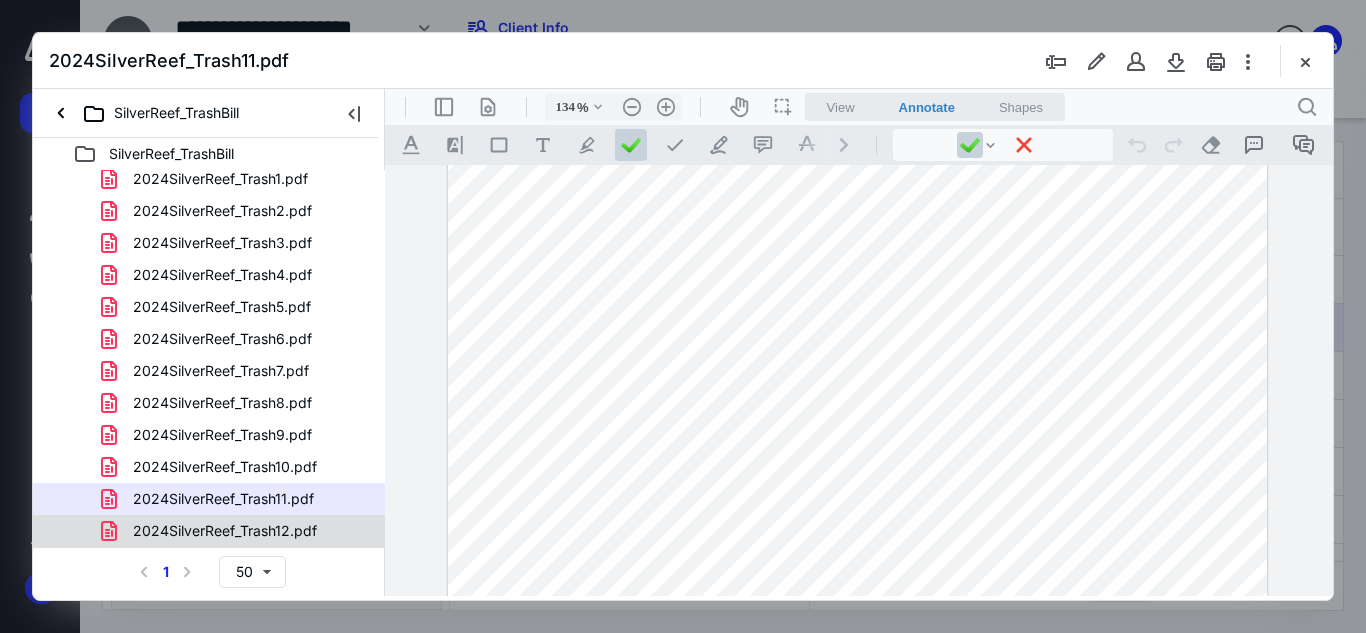 click on "2024SilverReef_Trash12.pdf" at bounding box center [213, 531] 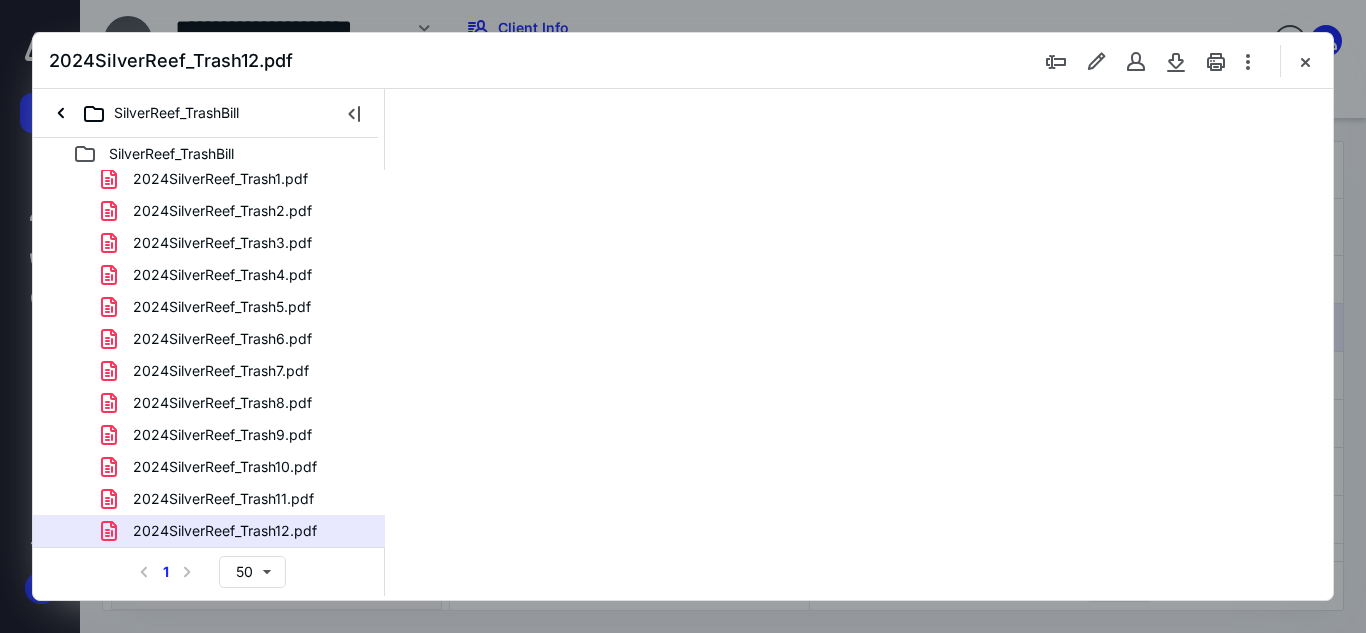 scroll, scrollTop: 0, scrollLeft: 0, axis: both 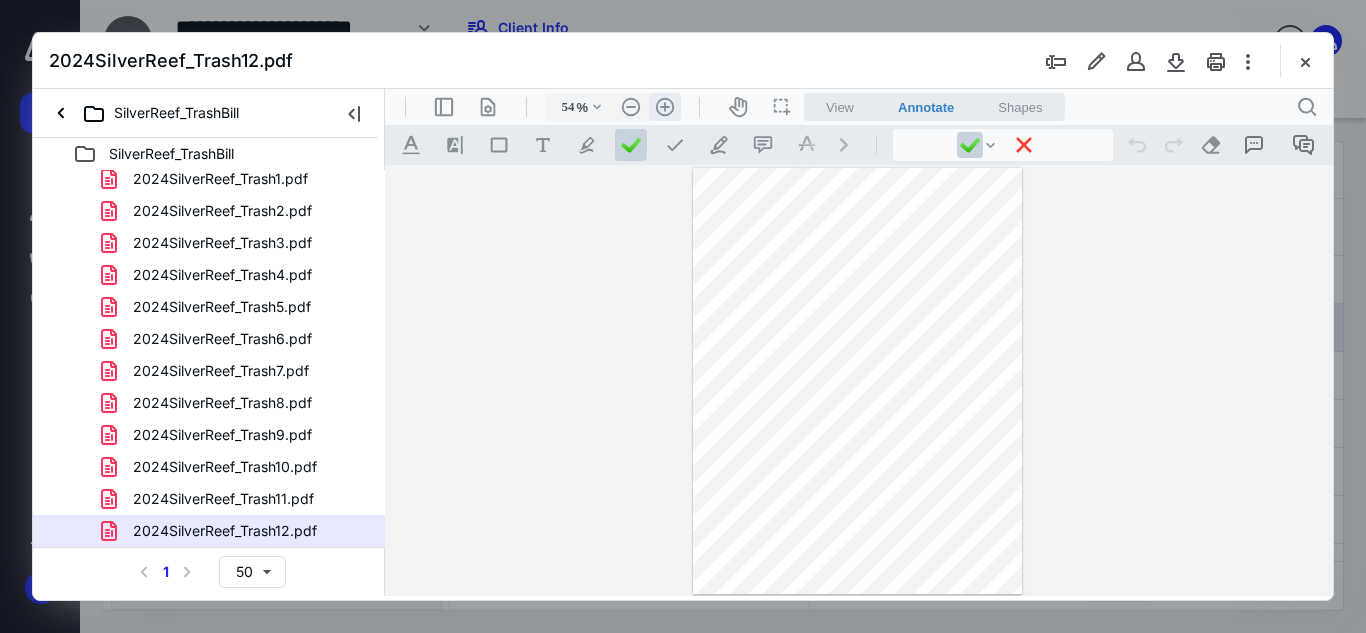 click on ".cls-1{fill:#abb0c4;} icon - header - zoom - in - line" at bounding box center (665, 107) 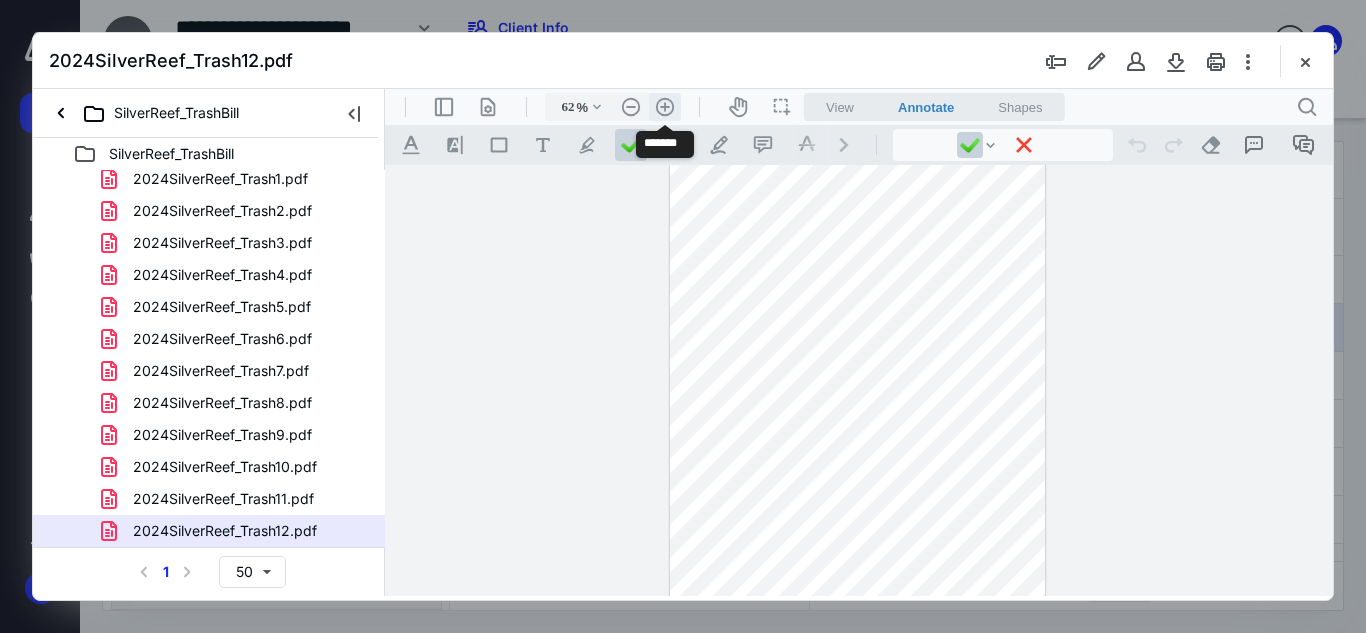 click on ".cls-1{fill:#abb0c4;} icon - header - zoom - in - line" at bounding box center (665, 107) 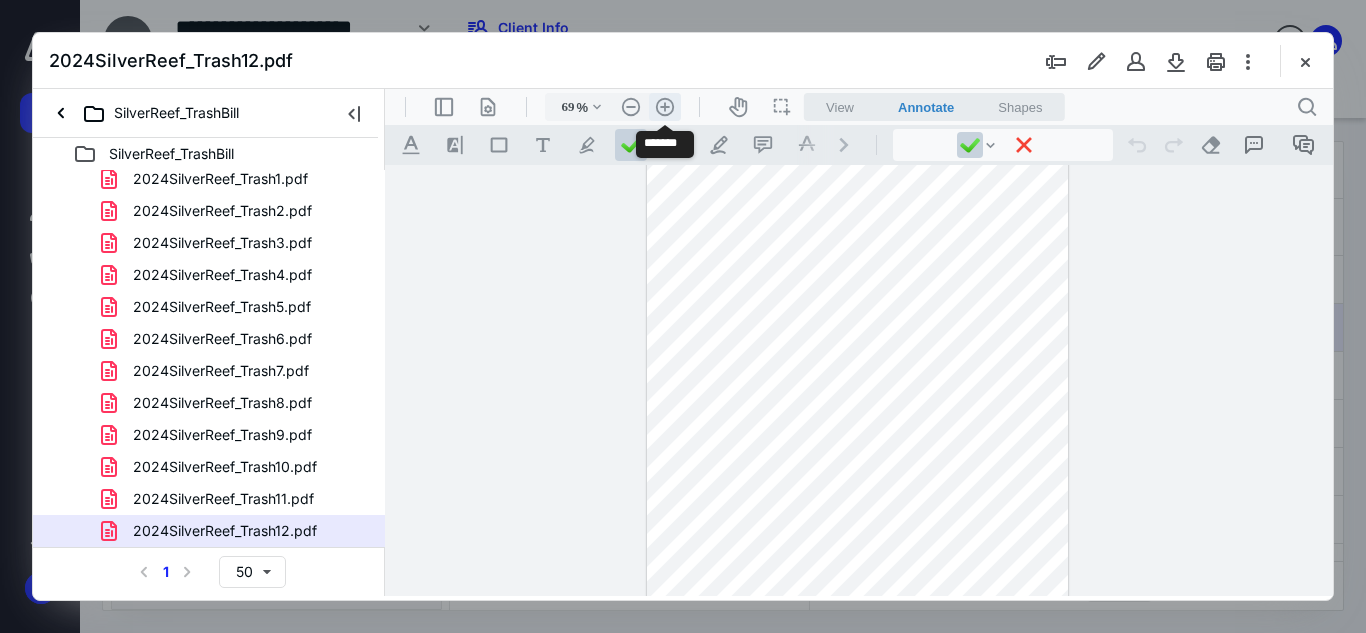 click on ".cls-1{fill:#abb0c4;} icon - header - zoom - in - line" at bounding box center (665, 107) 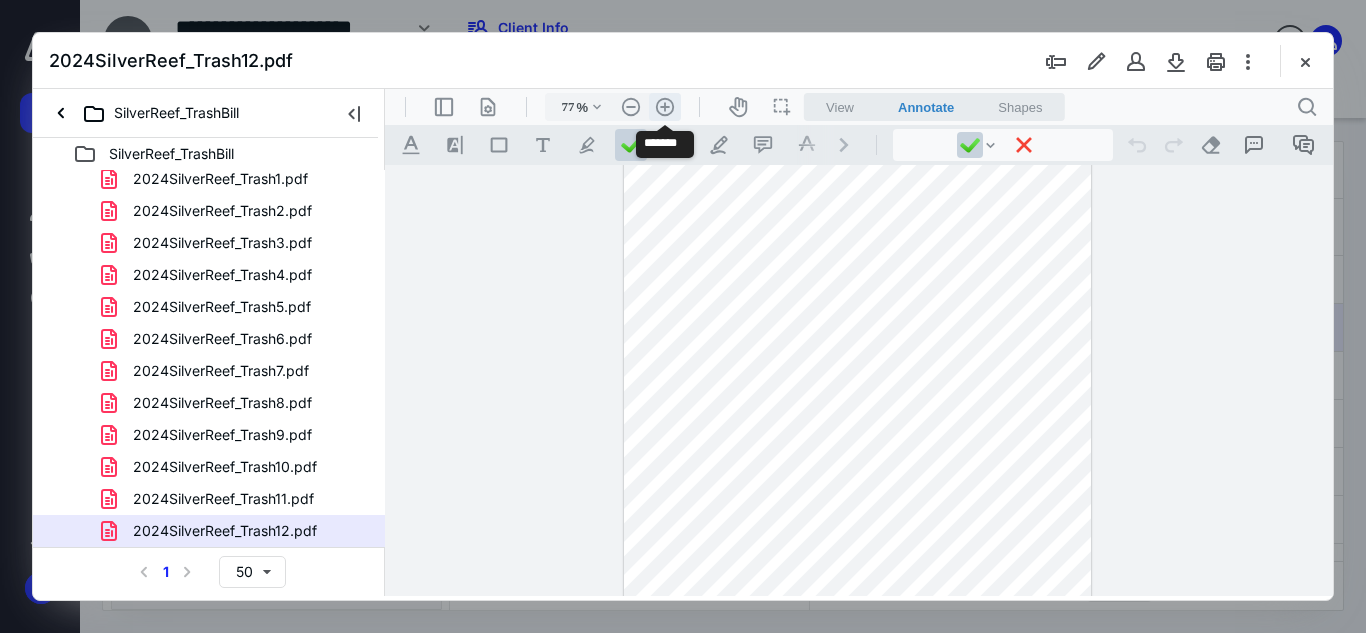 click on ".cls-1{fill:#abb0c4;} icon - header - zoom - in - line" at bounding box center [665, 107] 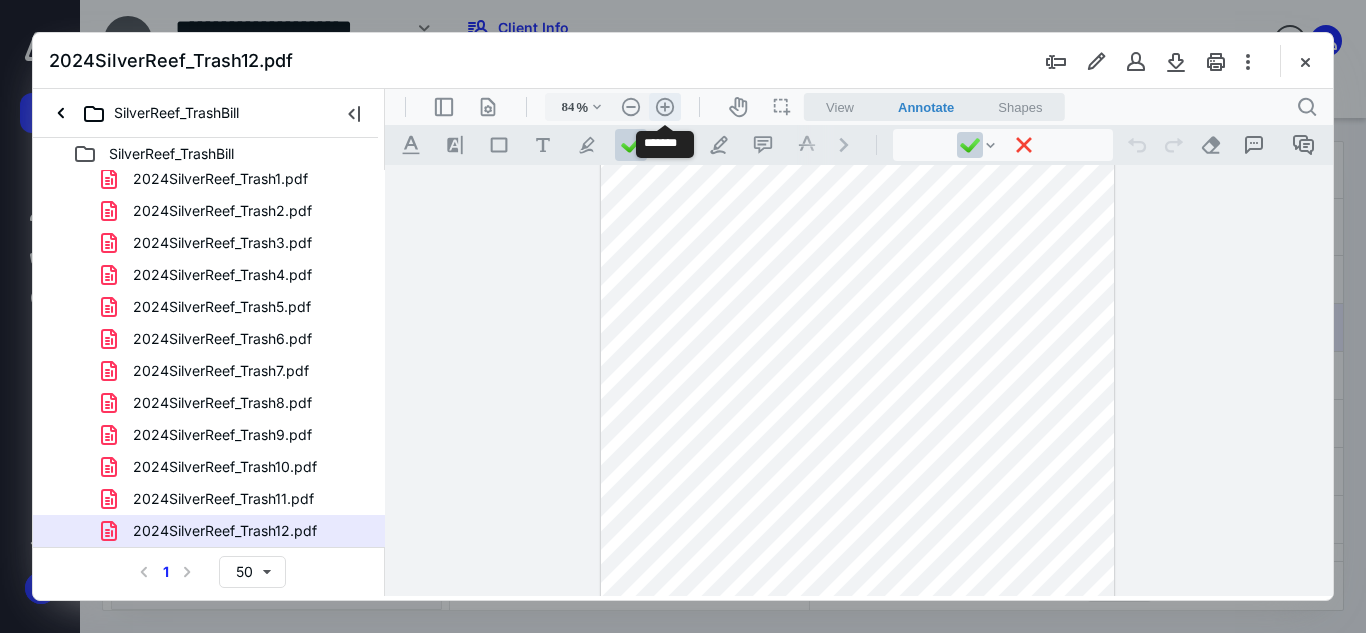 click on ".cls-1{fill:#abb0c4;} icon - header - zoom - in - line" at bounding box center [665, 107] 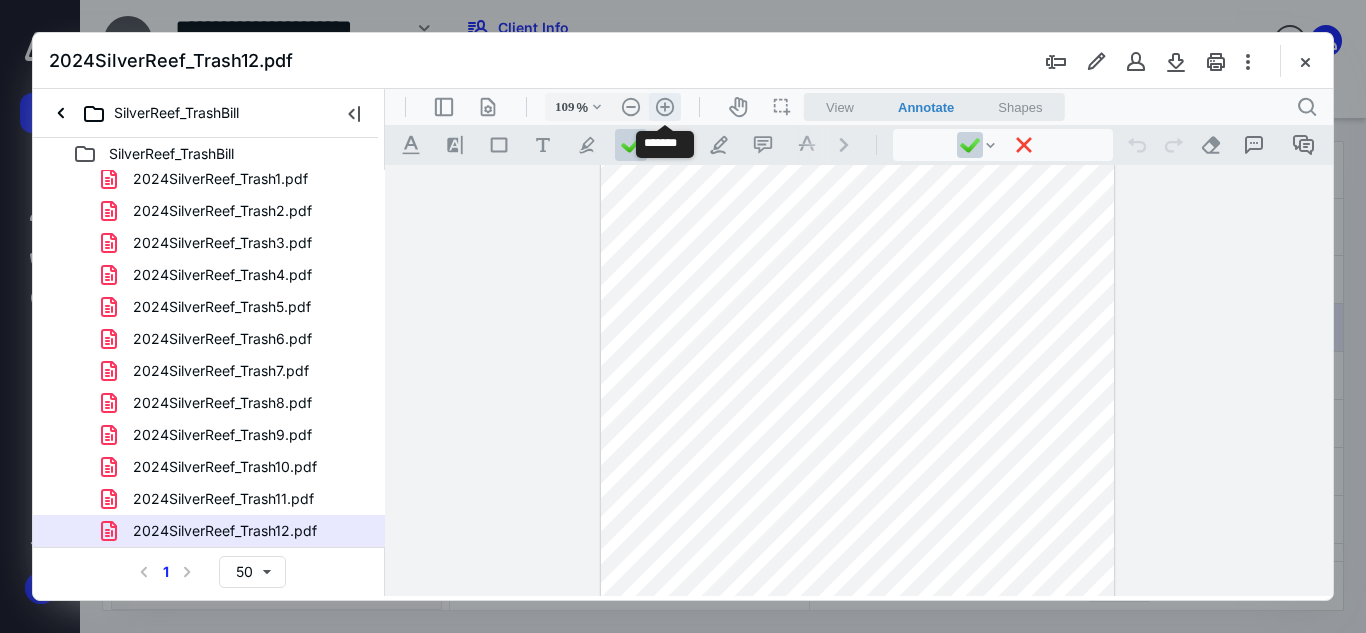 scroll, scrollTop: 181, scrollLeft: 0, axis: vertical 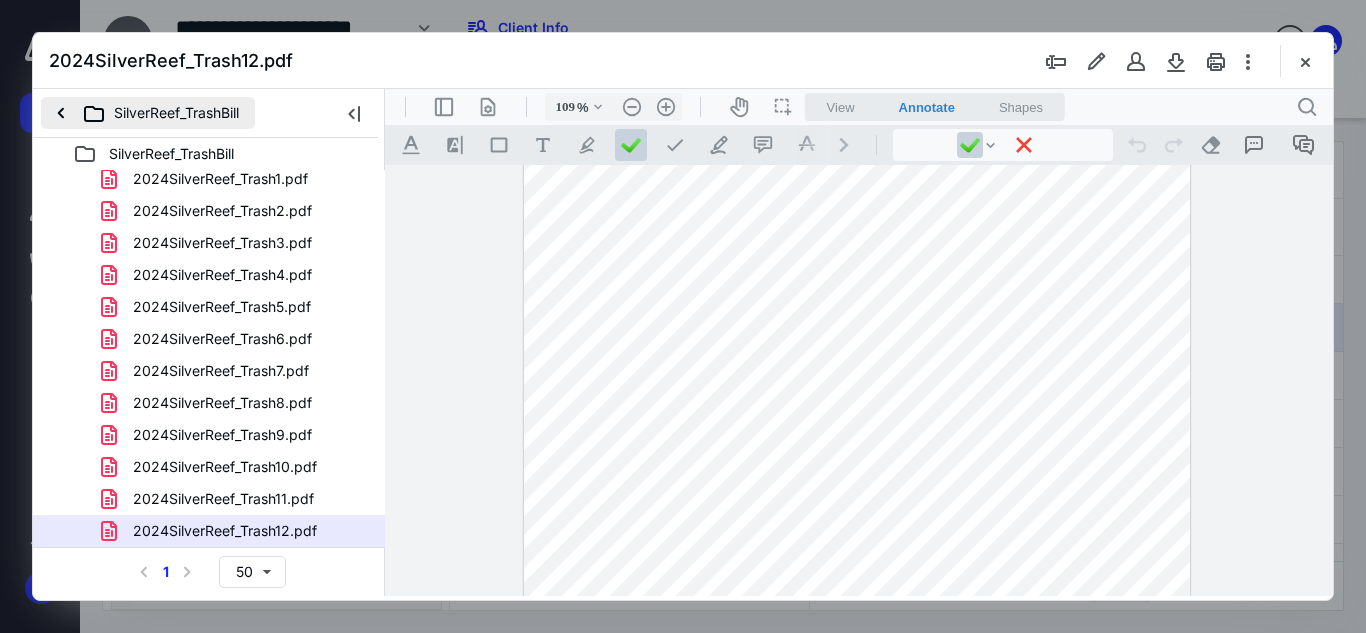 click on "SilverReef_TrashBill" at bounding box center (148, 113) 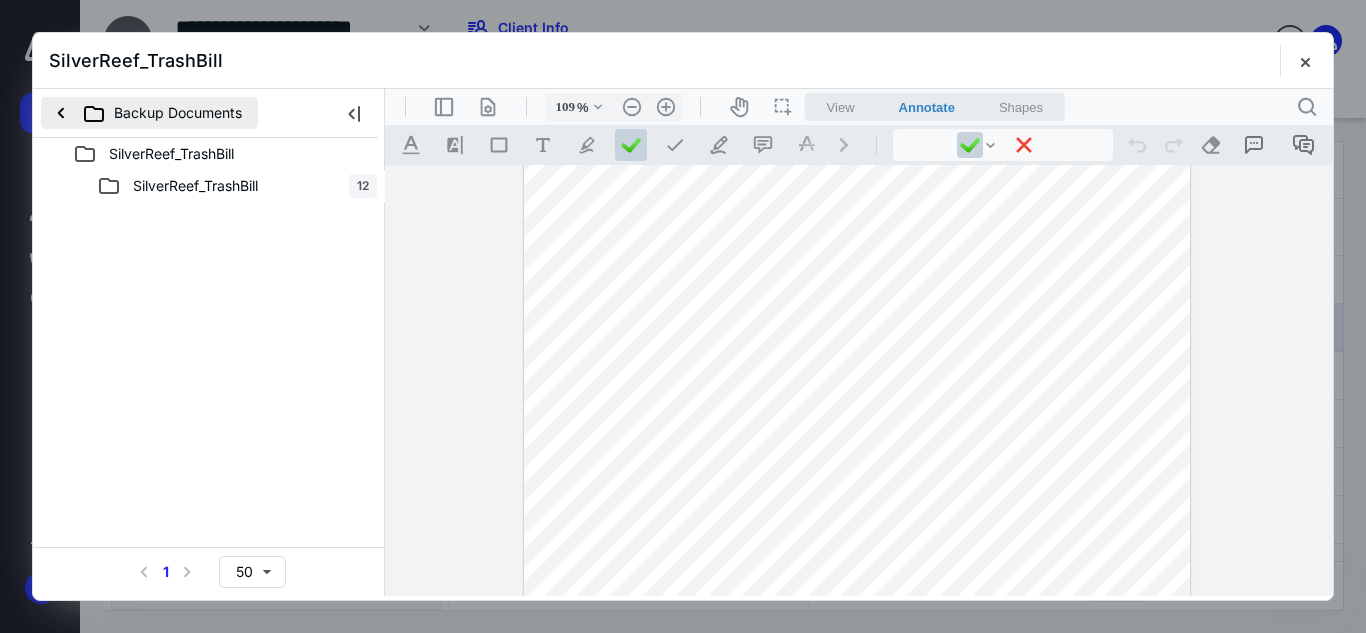click on "Backup Documents" at bounding box center (149, 113) 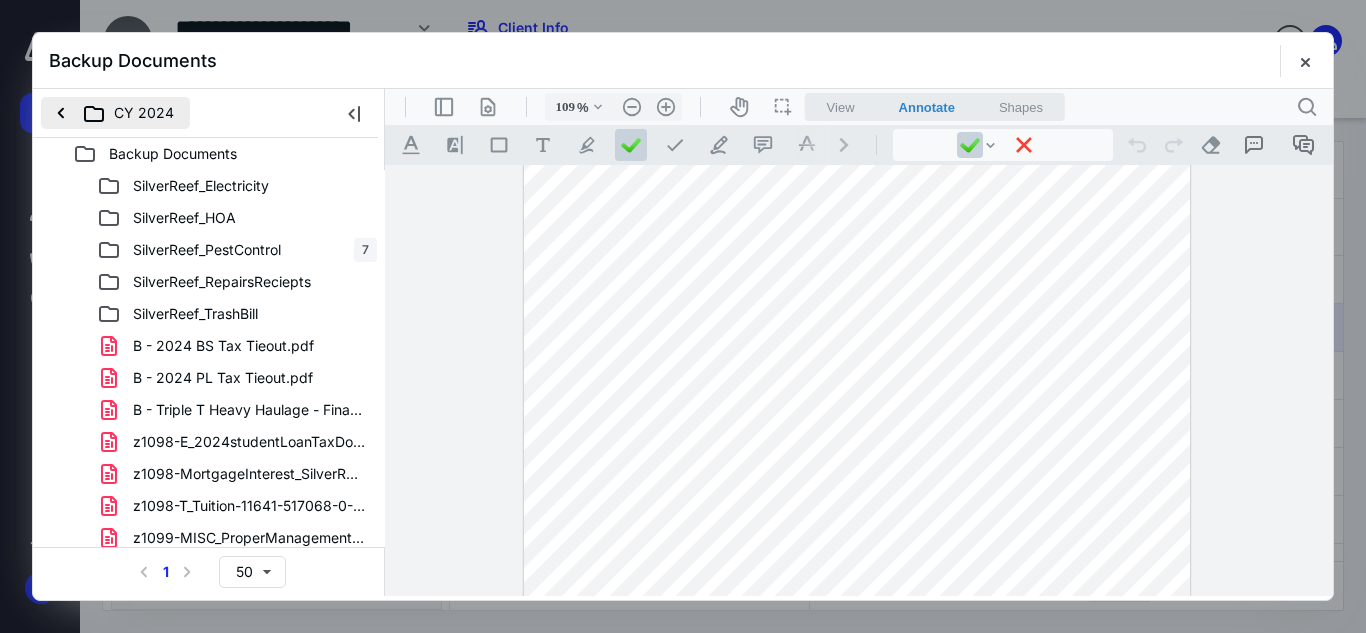 type 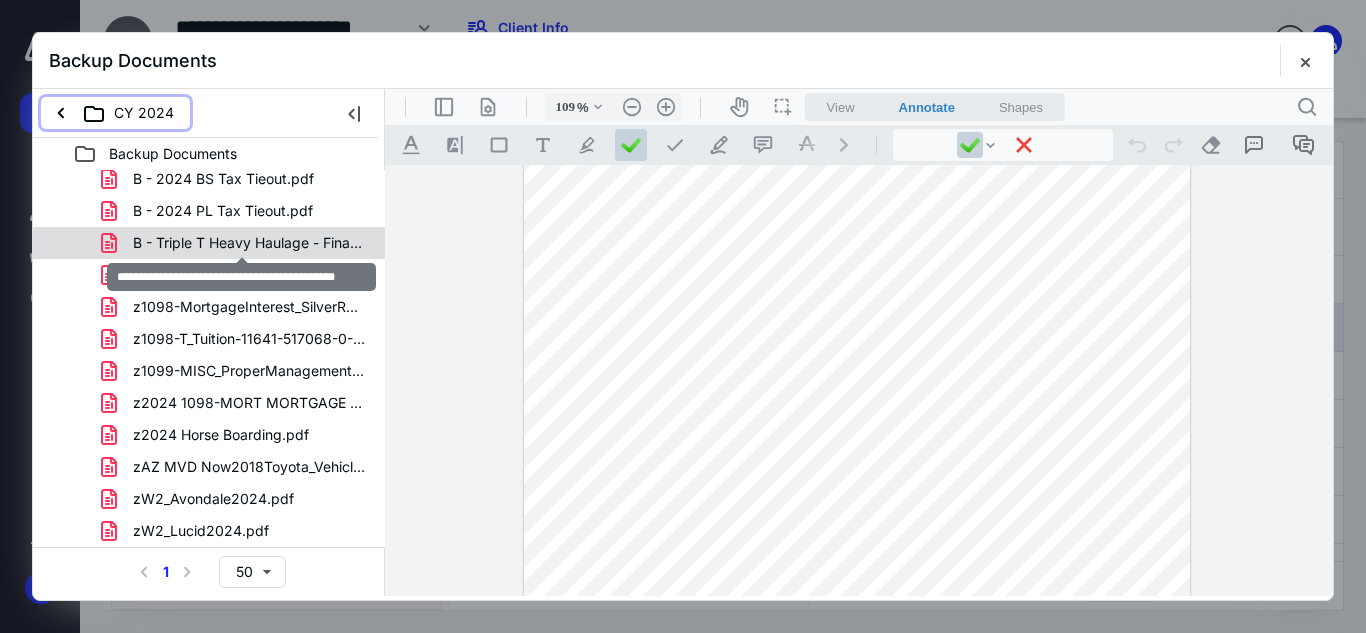 scroll, scrollTop: 0, scrollLeft: 0, axis: both 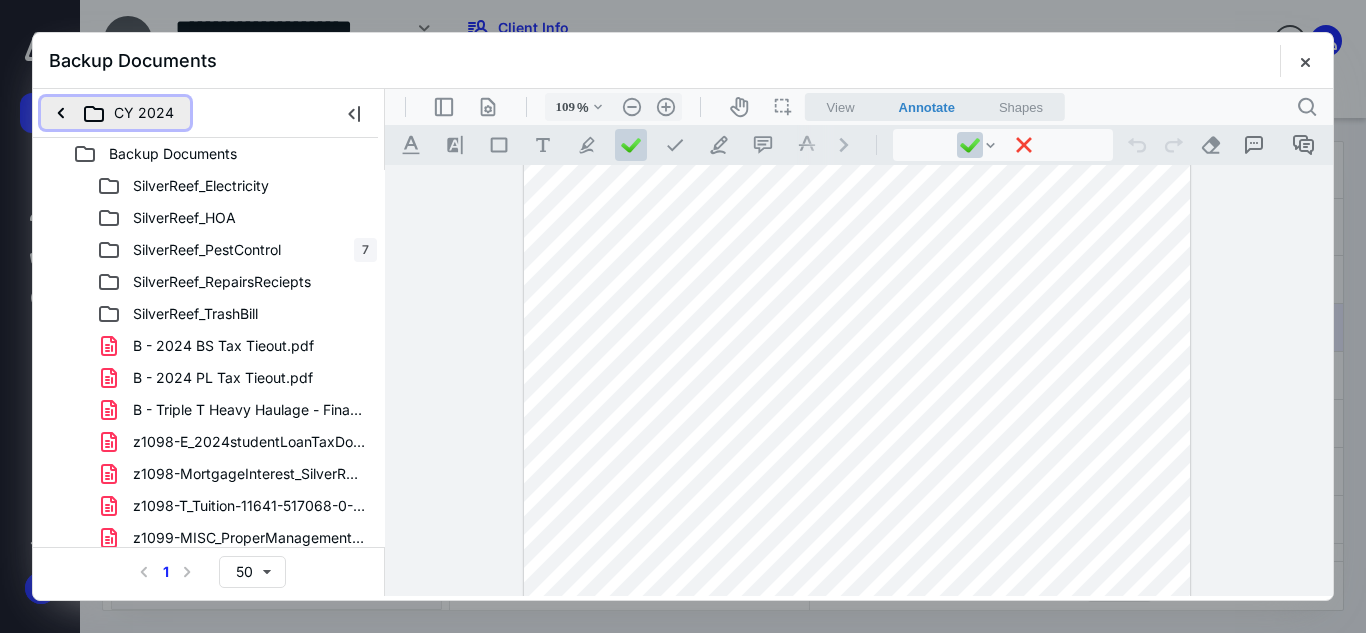 click on "CY 2024" at bounding box center [115, 113] 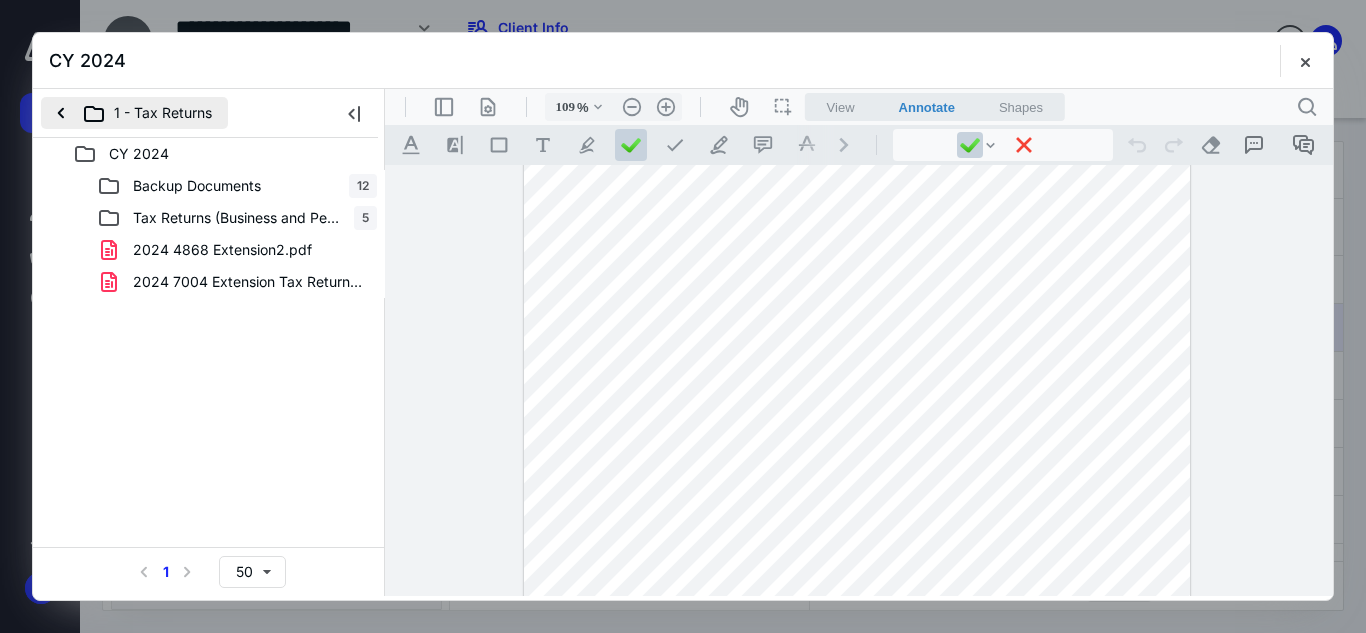 click on "1 - Tax Returns" at bounding box center (134, 113) 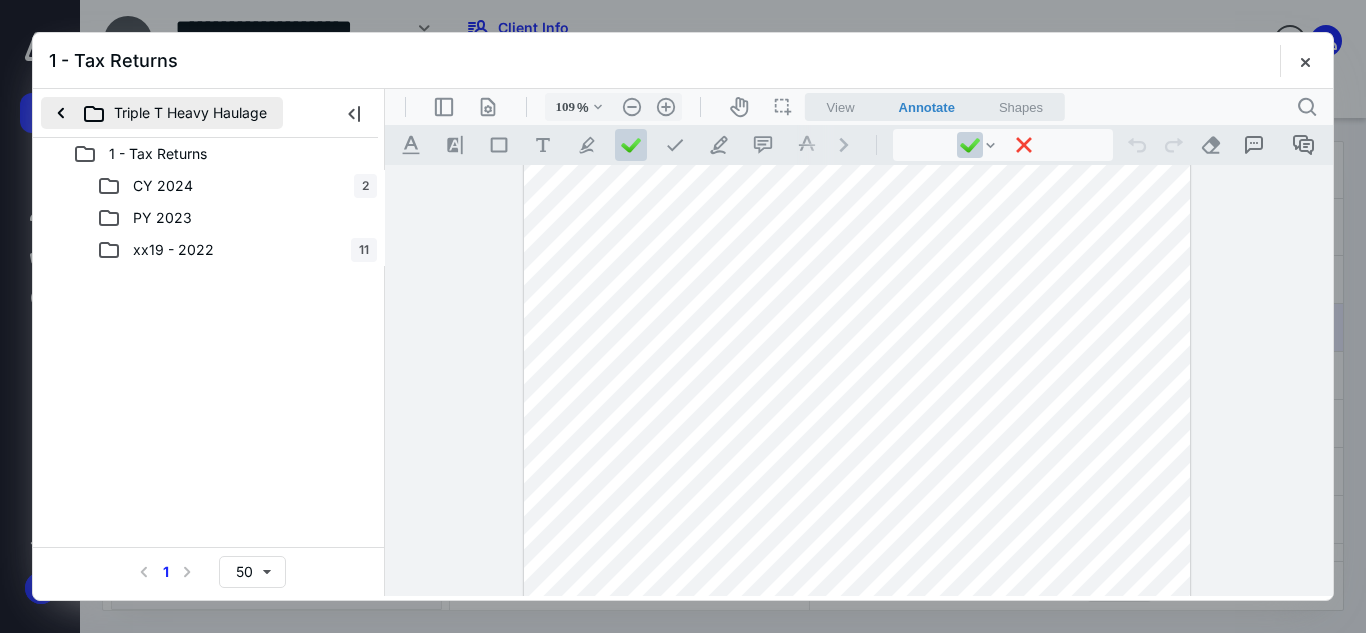 click on "Triple T Heavy Haulage" at bounding box center (162, 113) 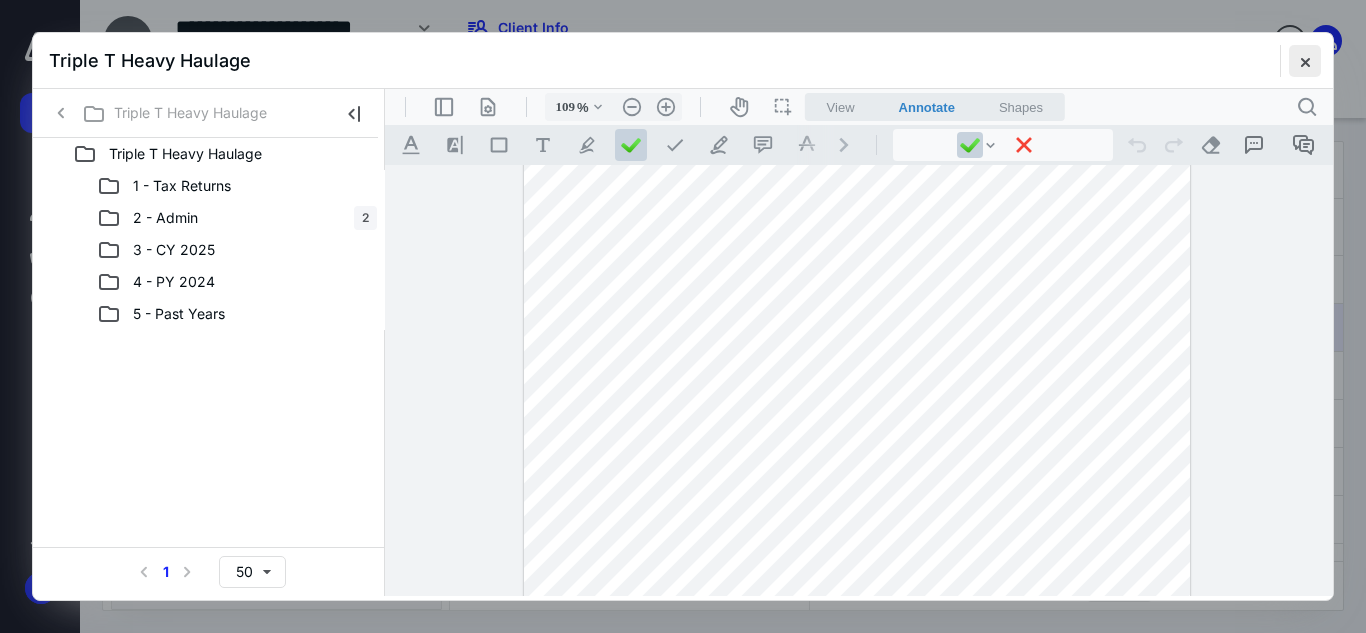 click at bounding box center [1305, 61] 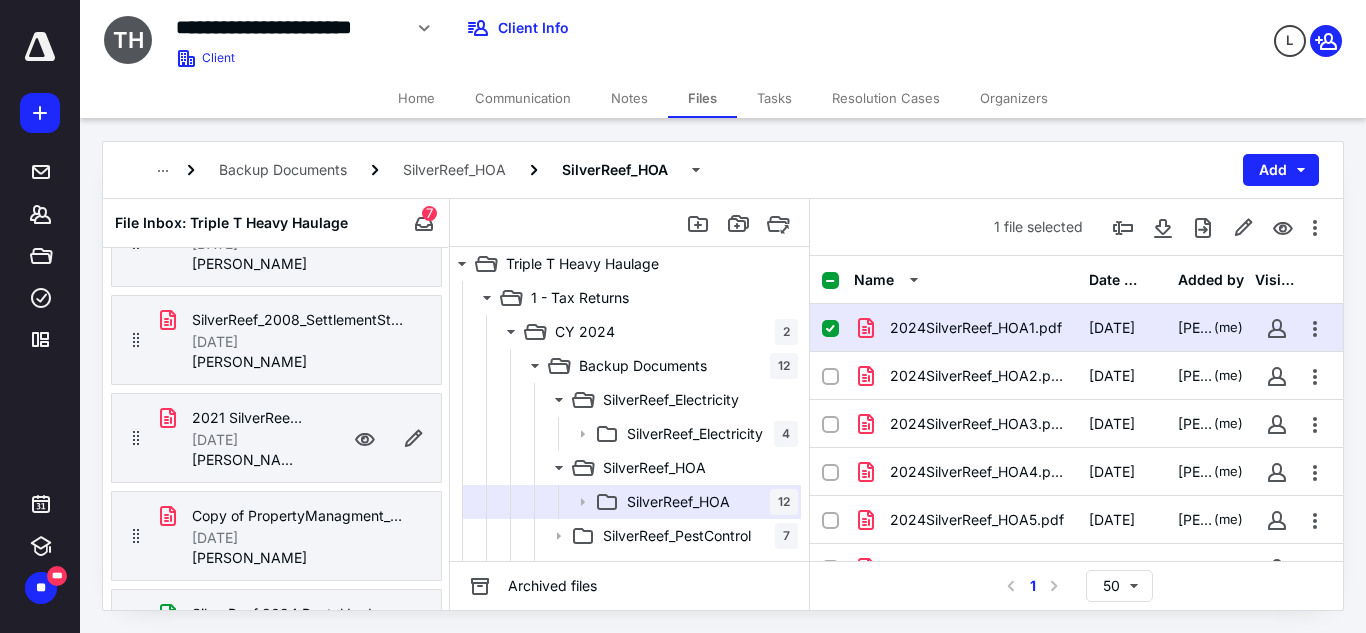 scroll, scrollTop: 0, scrollLeft: 0, axis: both 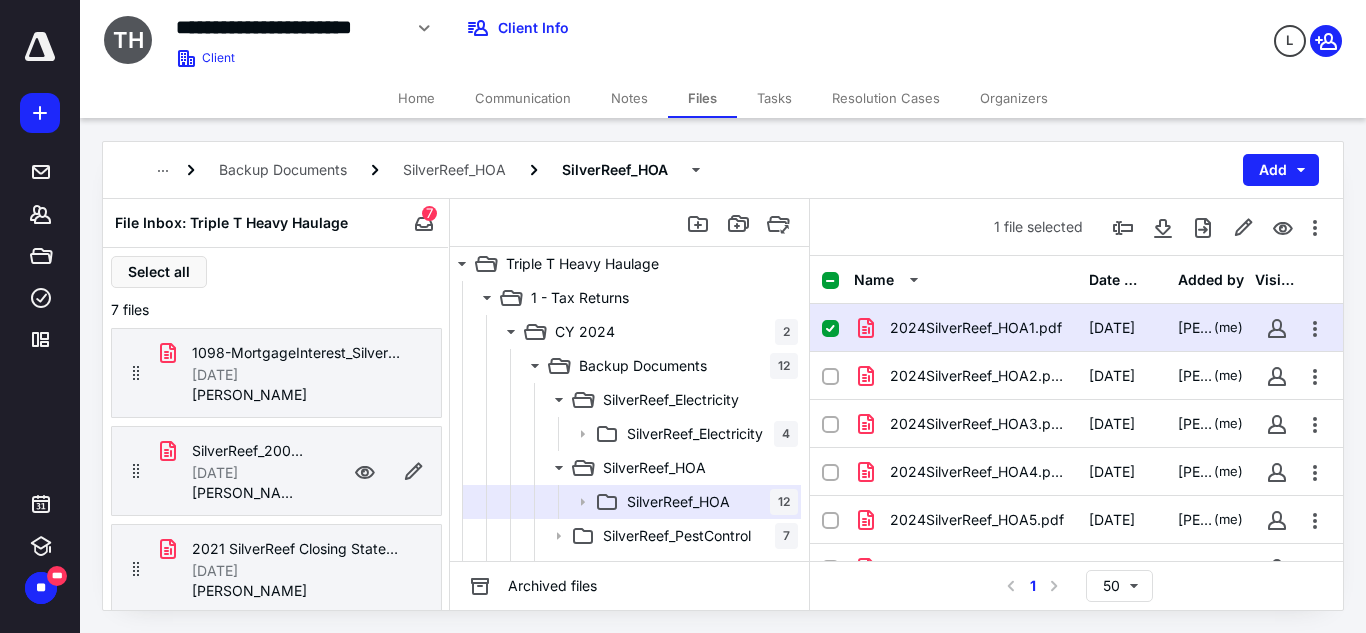 click on "SilverReef_2008_SettlementStatement.pdf" at bounding box center (248, 451) 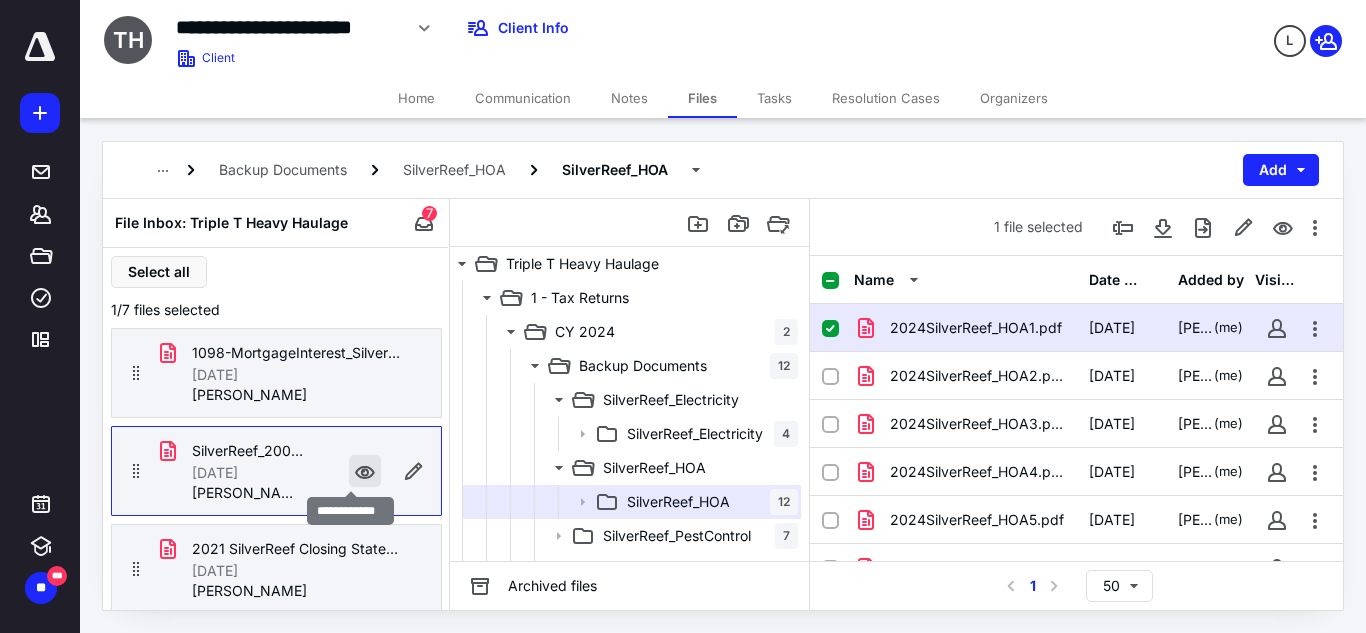 click at bounding box center [365, 471] 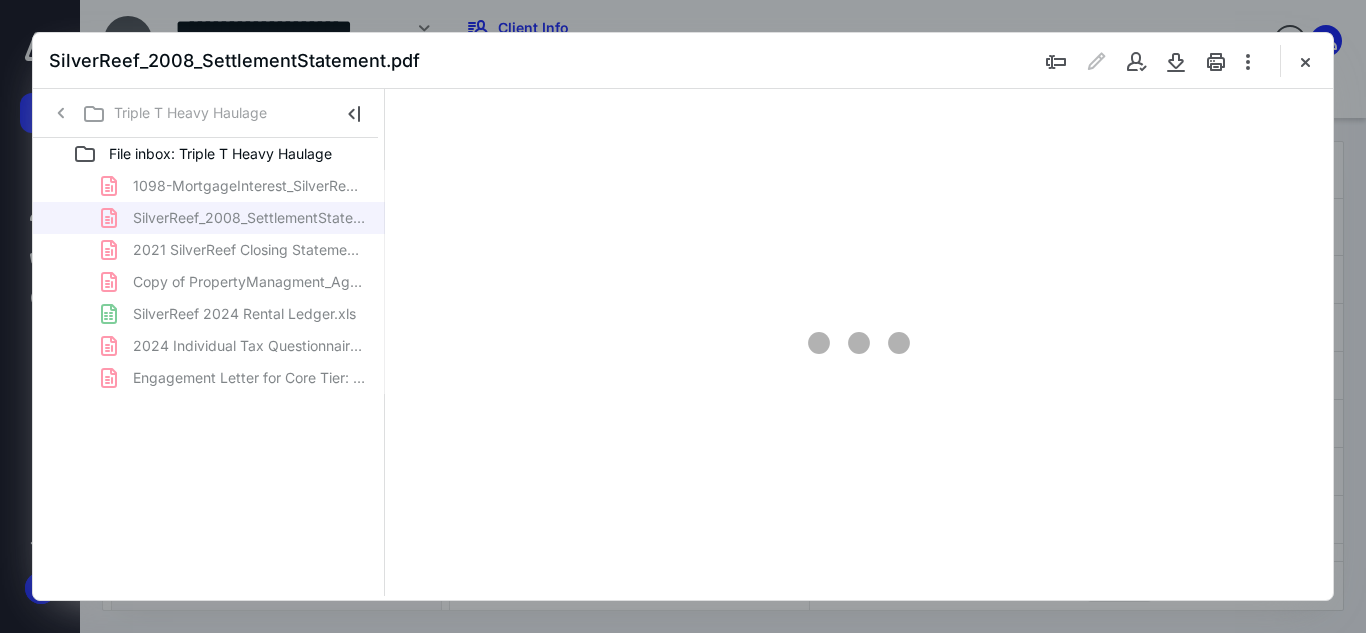 scroll, scrollTop: 0, scrollLeft: 0, axis: both 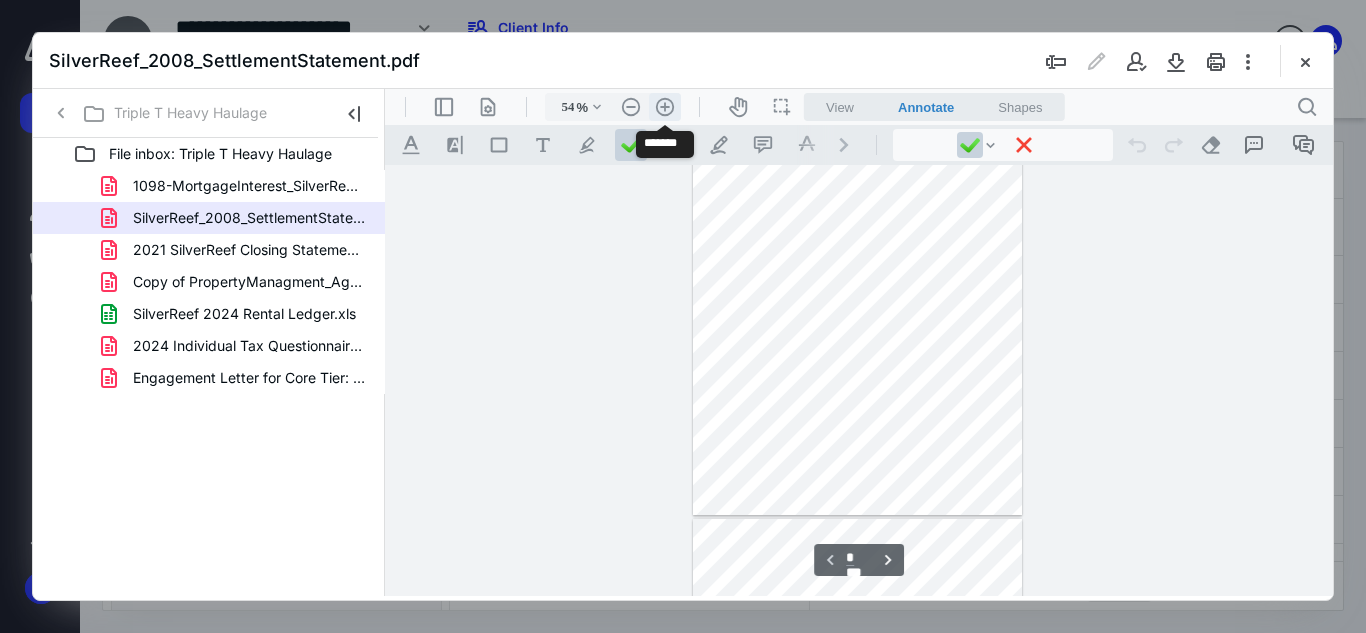 click on ".cls-1{fill:#abb0c4;} icon - header - zoom - in - line" at bounding box center (665, 107) 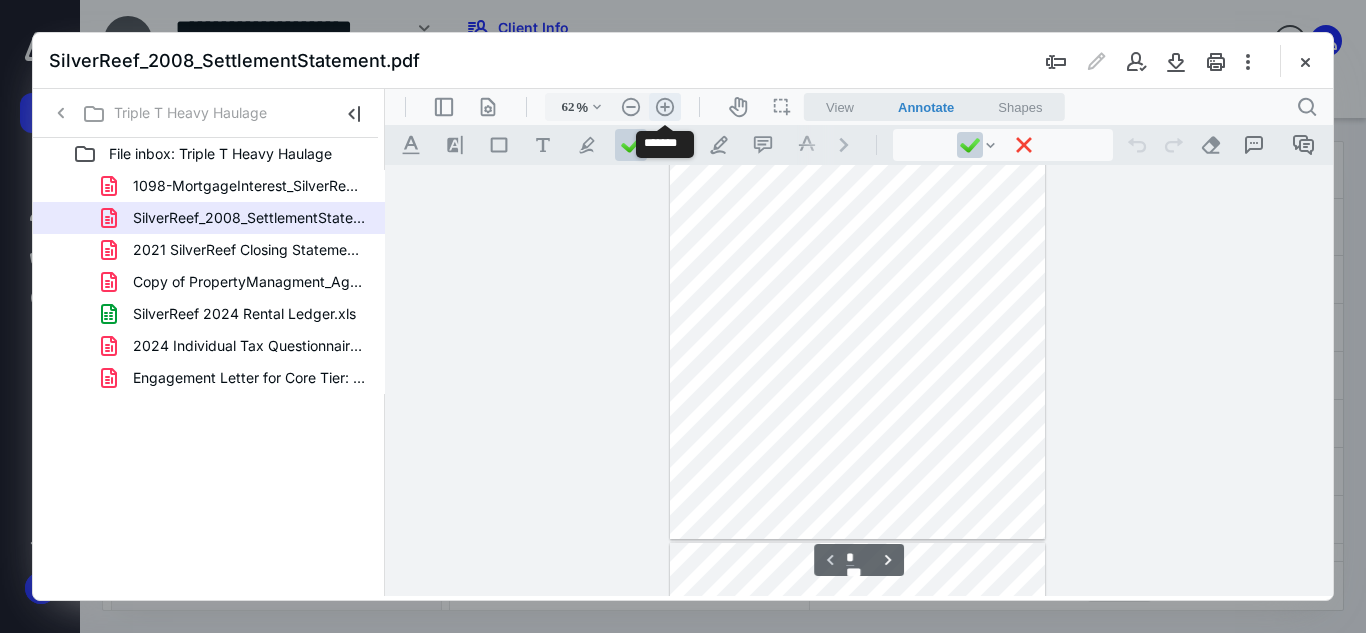 click on ".cls-1{fill:#abb0c4;} icon - header - zoom - in - line" at bounding box center (665, 107) 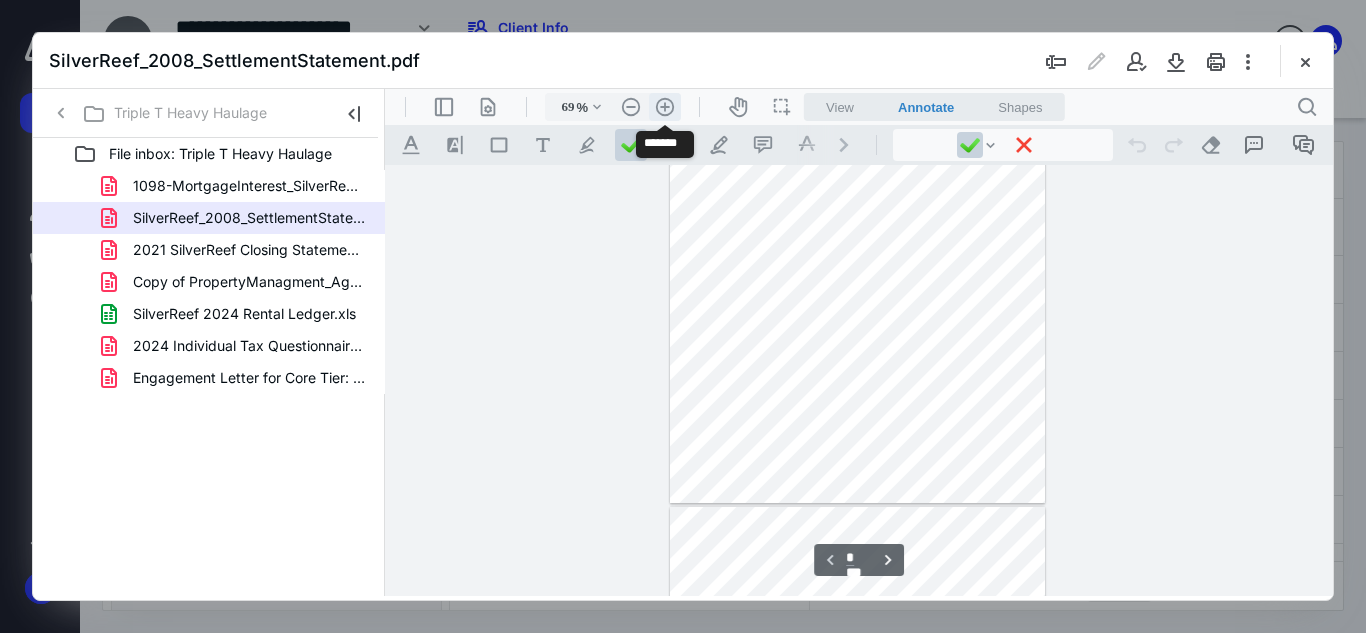 click on ".cls-1{fill:#abb0c4;} icon - header - zoom - in - line" at bounding box center [665, 107] 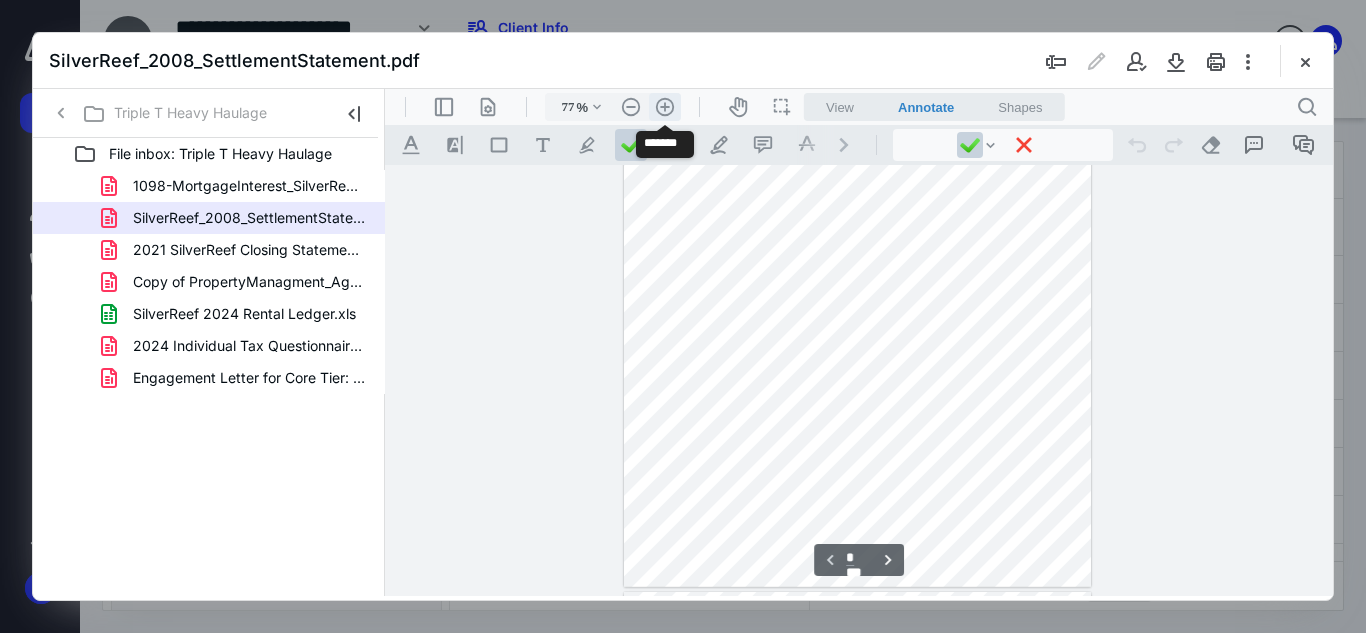 click on ".cls-1{fill:#abb0c4;} icon - header - zoom - in - line" at bounding box center (665, 107) 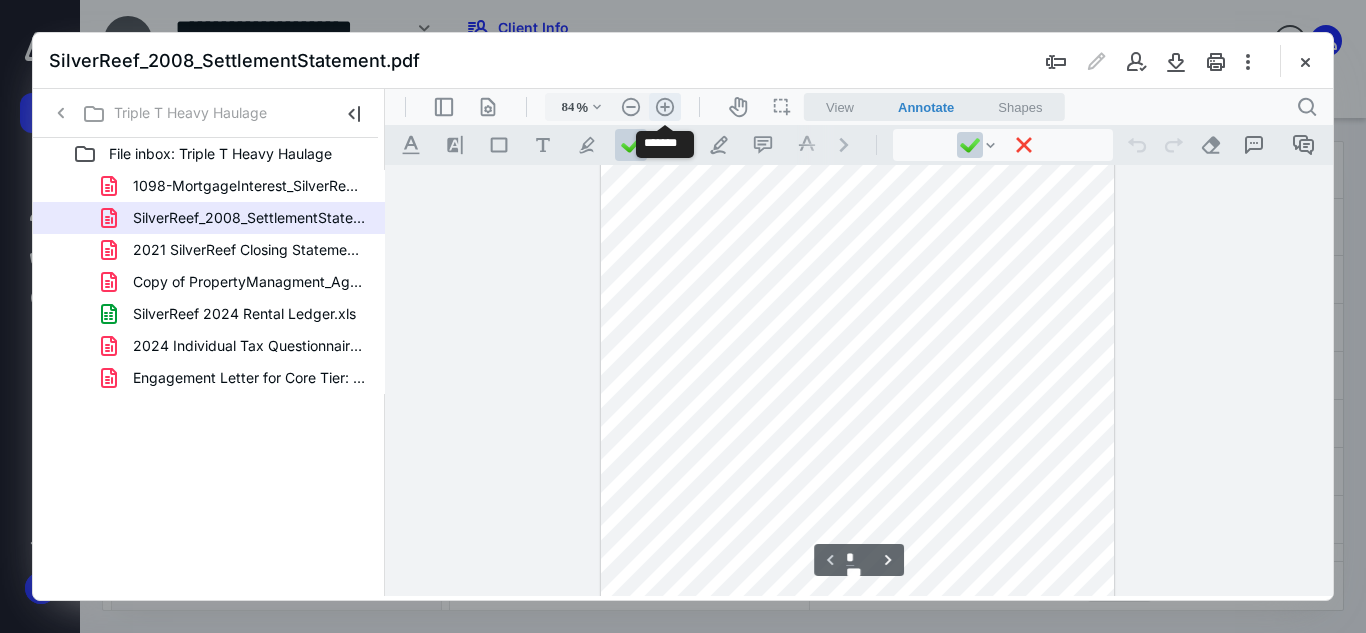 click on ".cls-1{fill:#abb0c4;} icon - header - zoom - in - line" at bounding box center (665, 107) 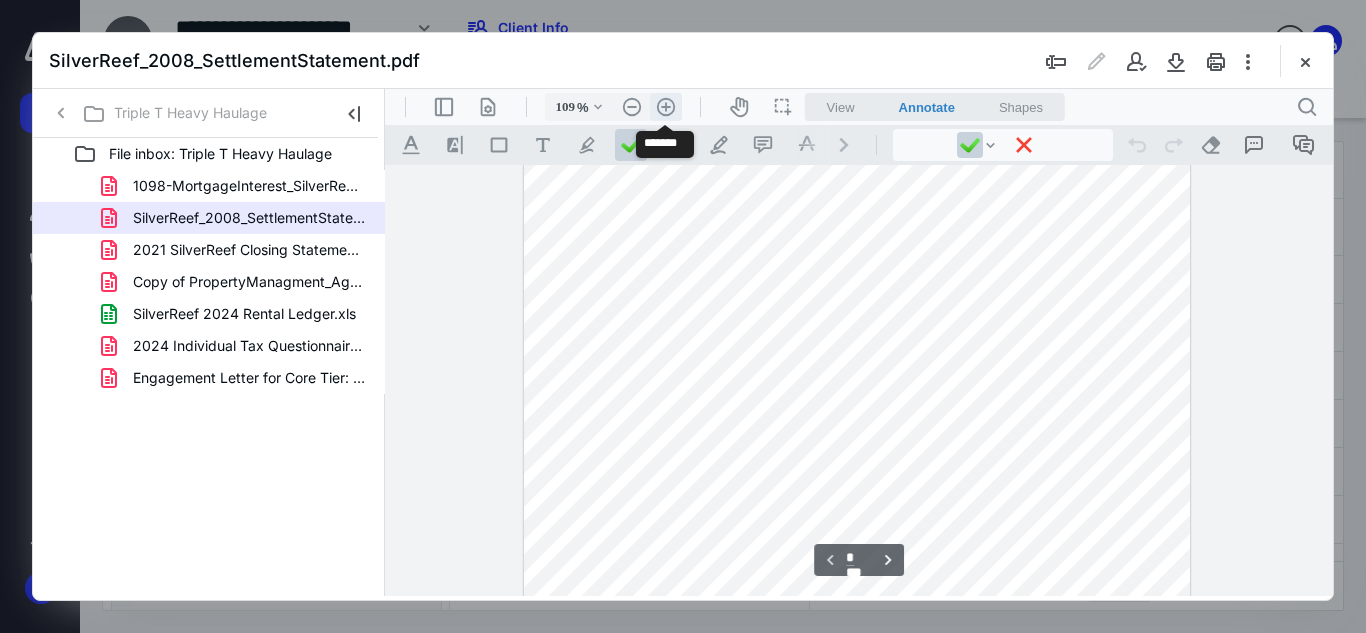 click on ".cls-1{fill:#abb0c4;} icon - header - zoom - in - line" at bounding box center [666, 107] 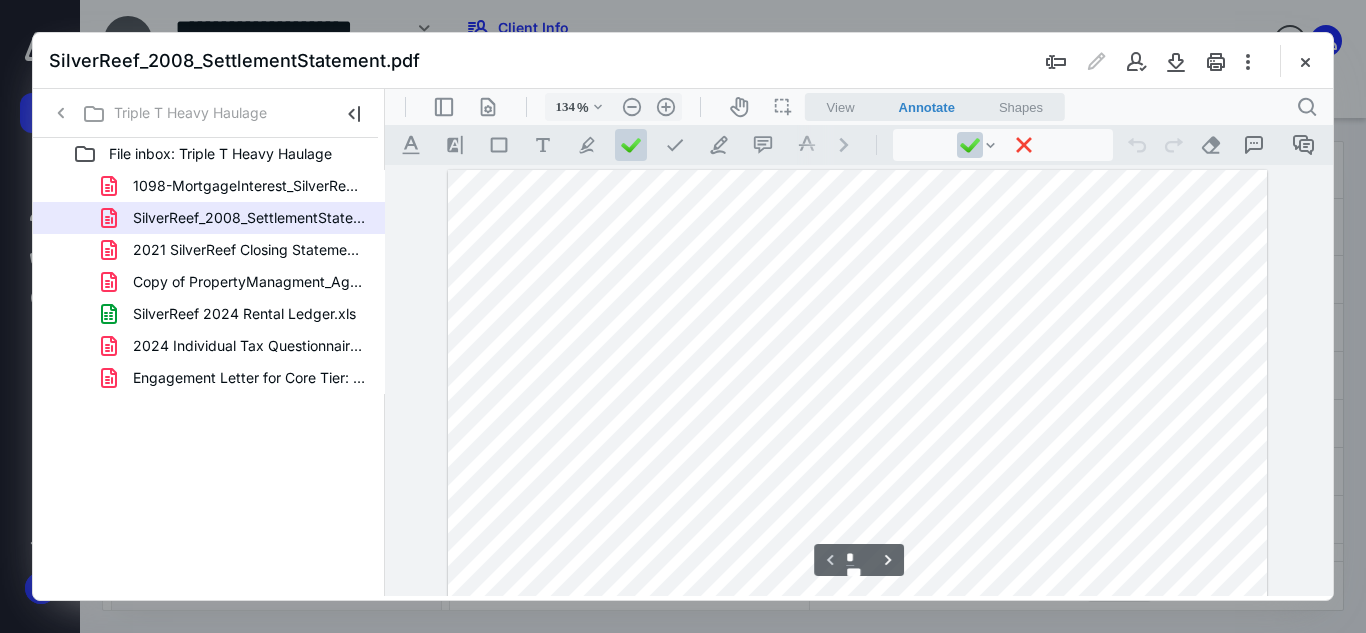 scroll, scrollTop: 100, scrollLeft: 0, axis: vertical 